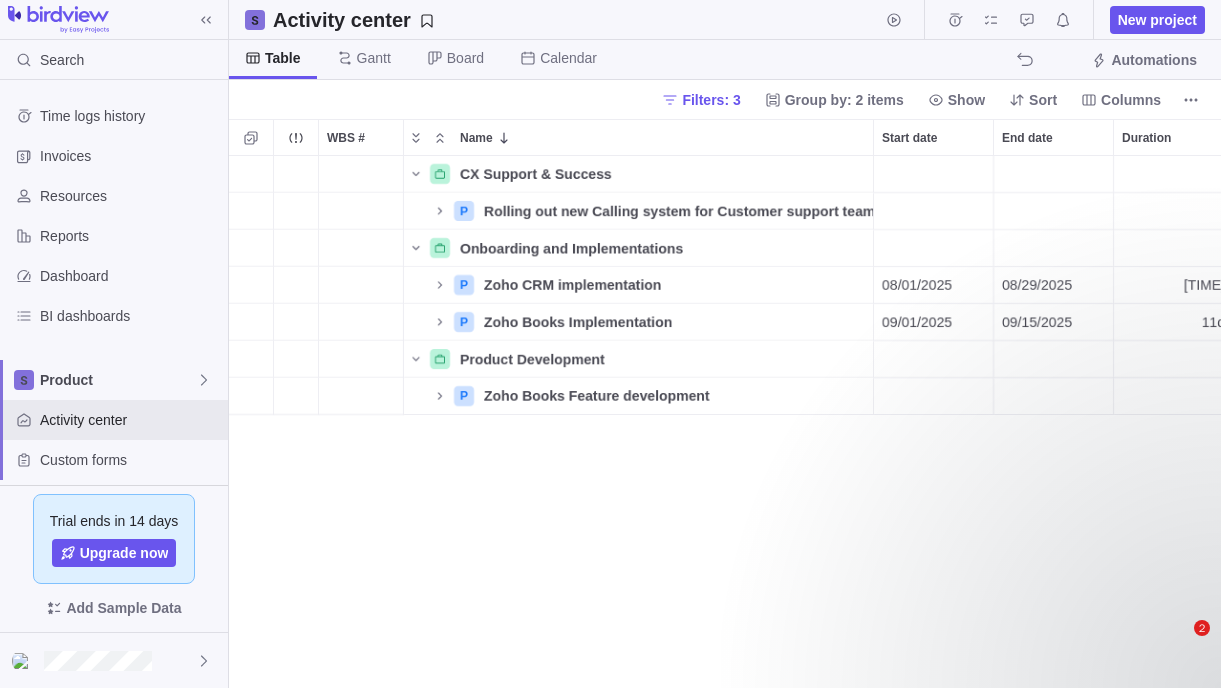 scroll, scrollTop: 0, scrollLeft: 0, axis: both 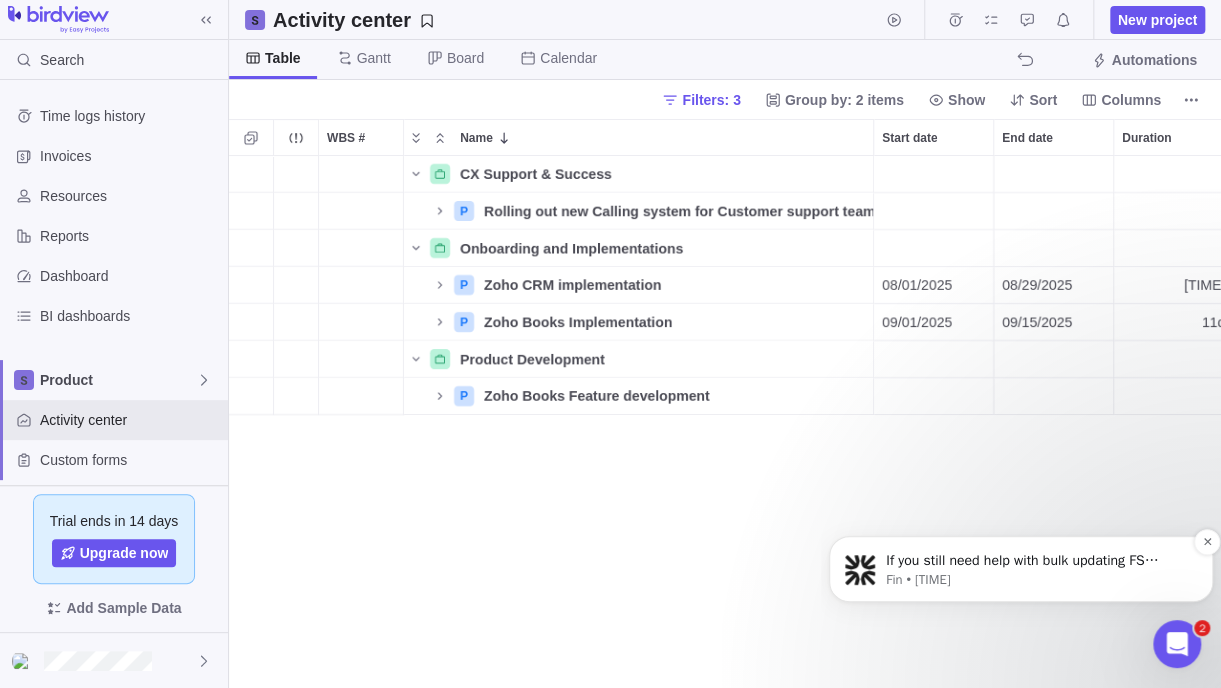 click on "If you still need help with bulk updating FS dependencies or anything else, I'm here to assist you. Would you like to provide more details about what you're trying to achieve so I can support you better?" at bounding box center [1037, 561] 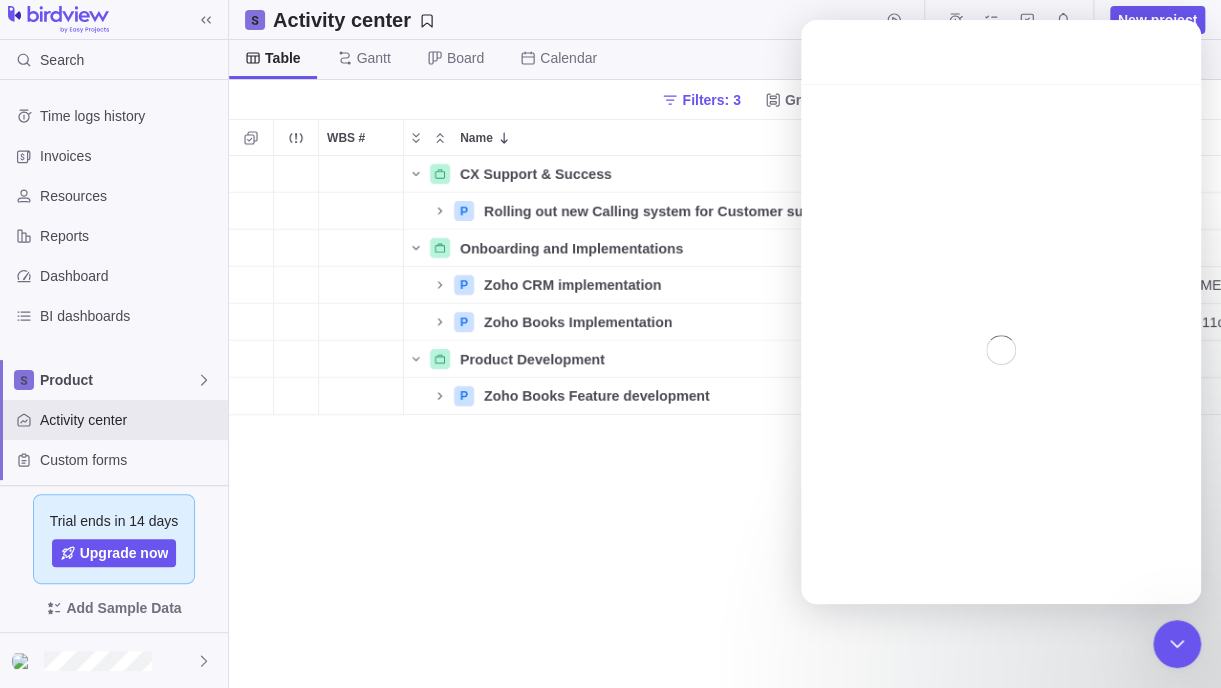 scroll, scrollTop: 3, scrollLeft: 0, axis: vertical 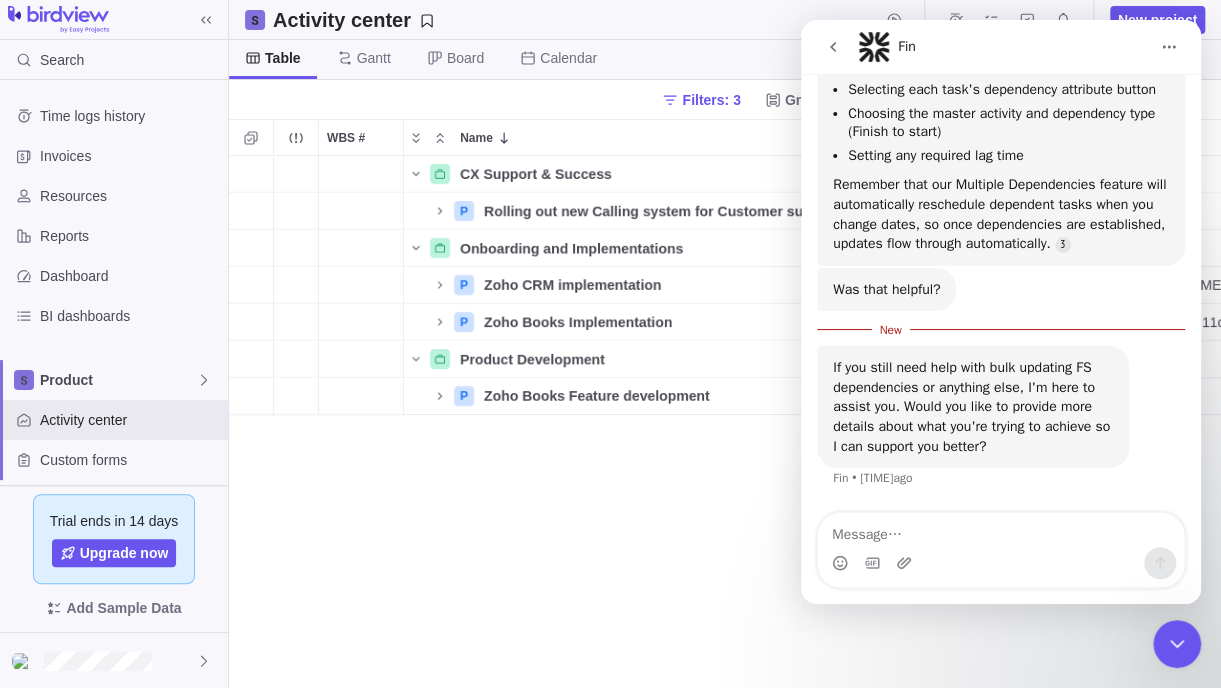 click at bounding box center (1001, 530) 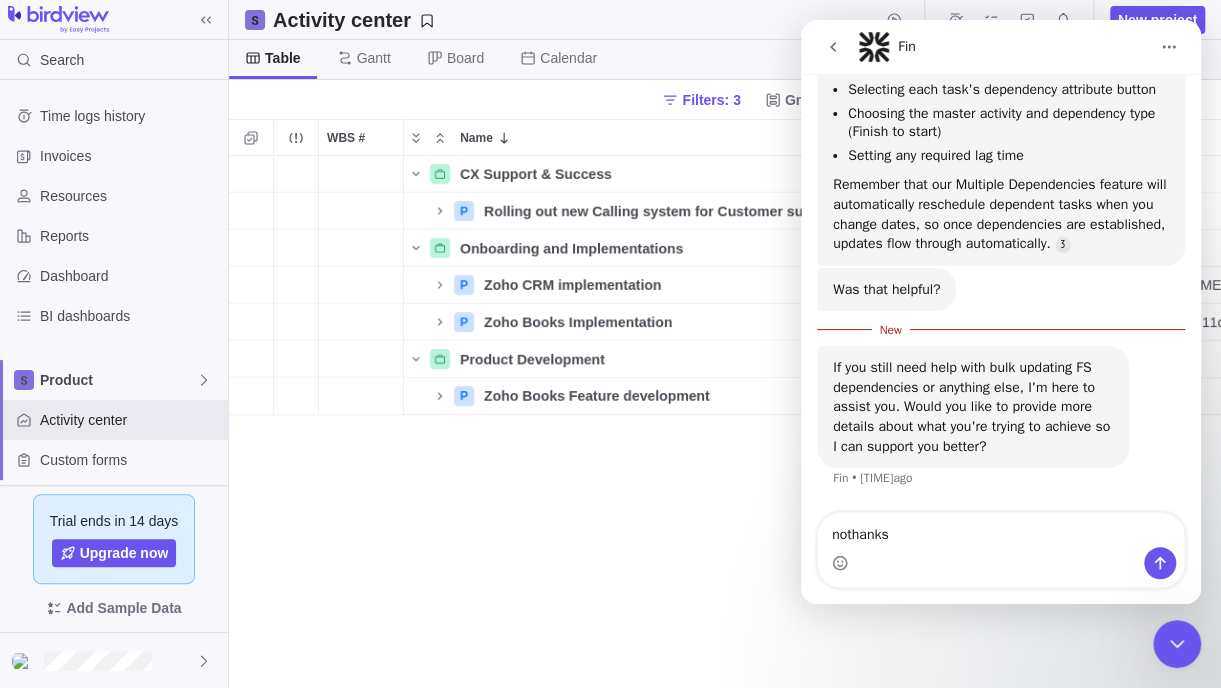 type on "no thanks" 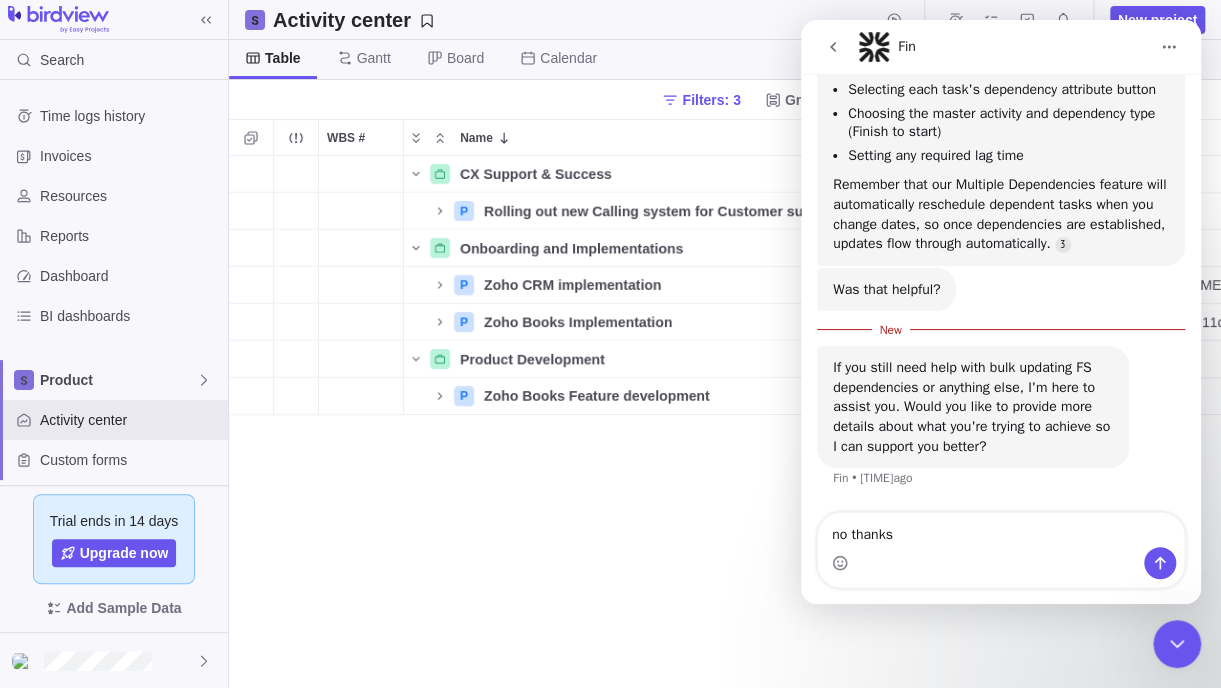 type 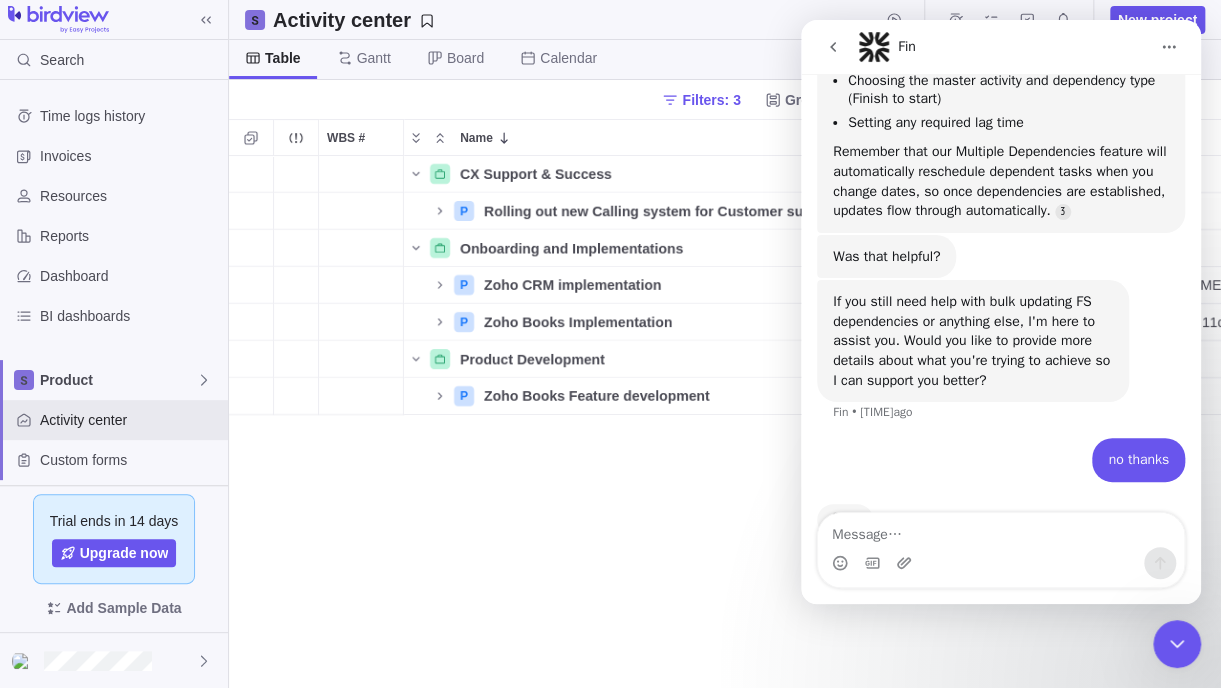 scroll, scrollTop: 1414, scrollLeft: 0, axis: vertical 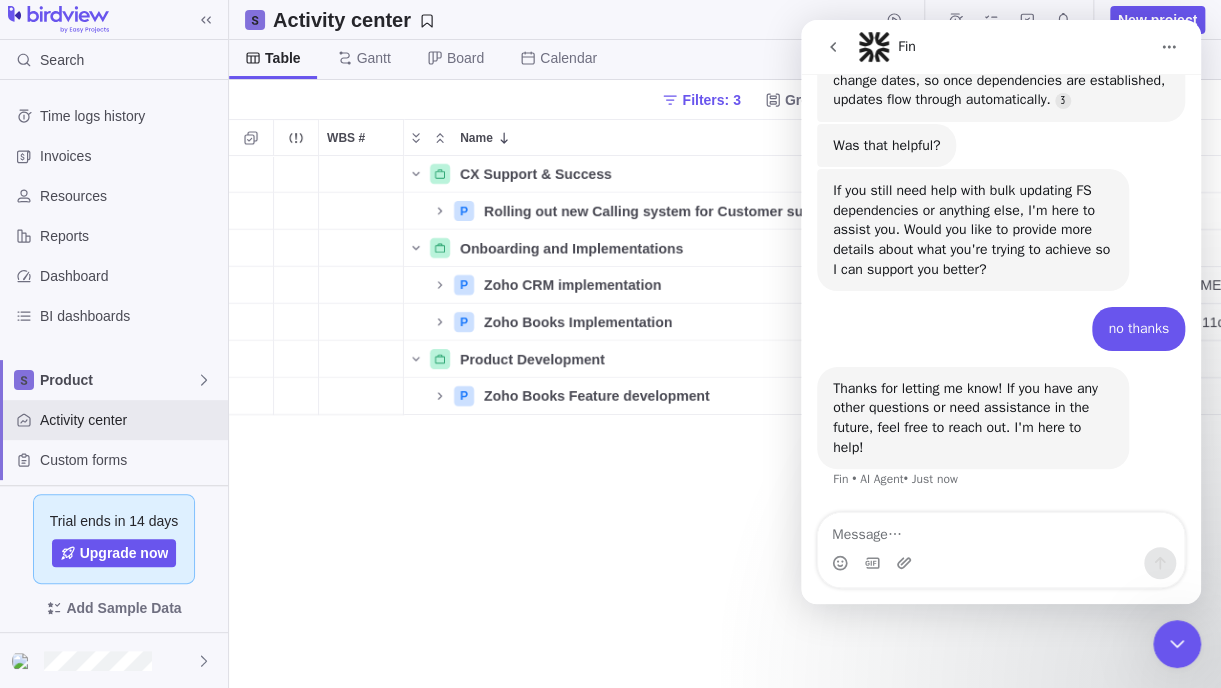 click at bounding box center (1177, 644) 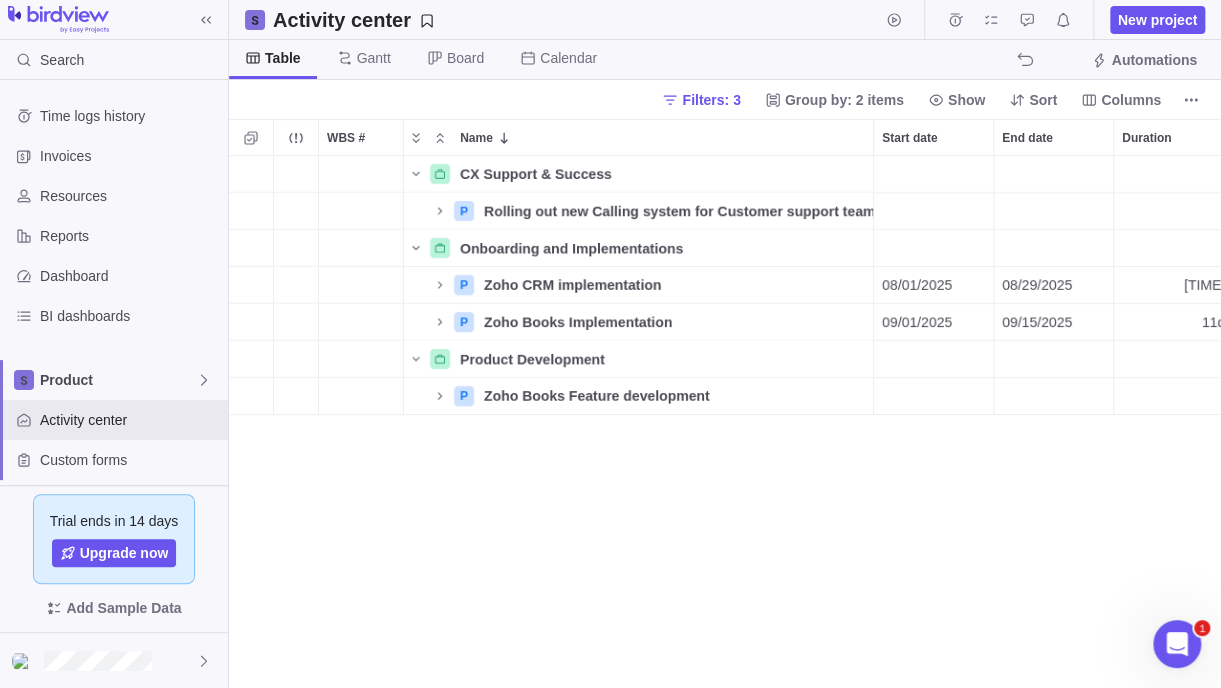 scroll, scrollTop: 1467, scrollLeft: 0, axis: vertical 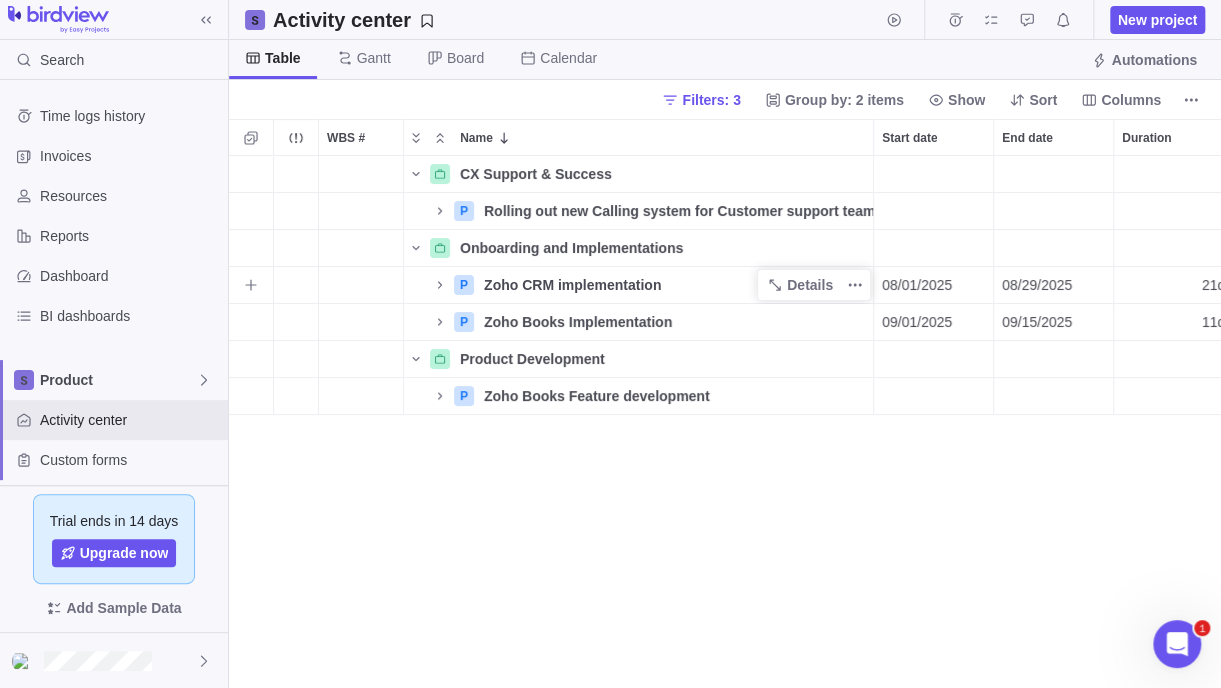 click on "Zoho CRM implementation" at bounding box center [572, 285] 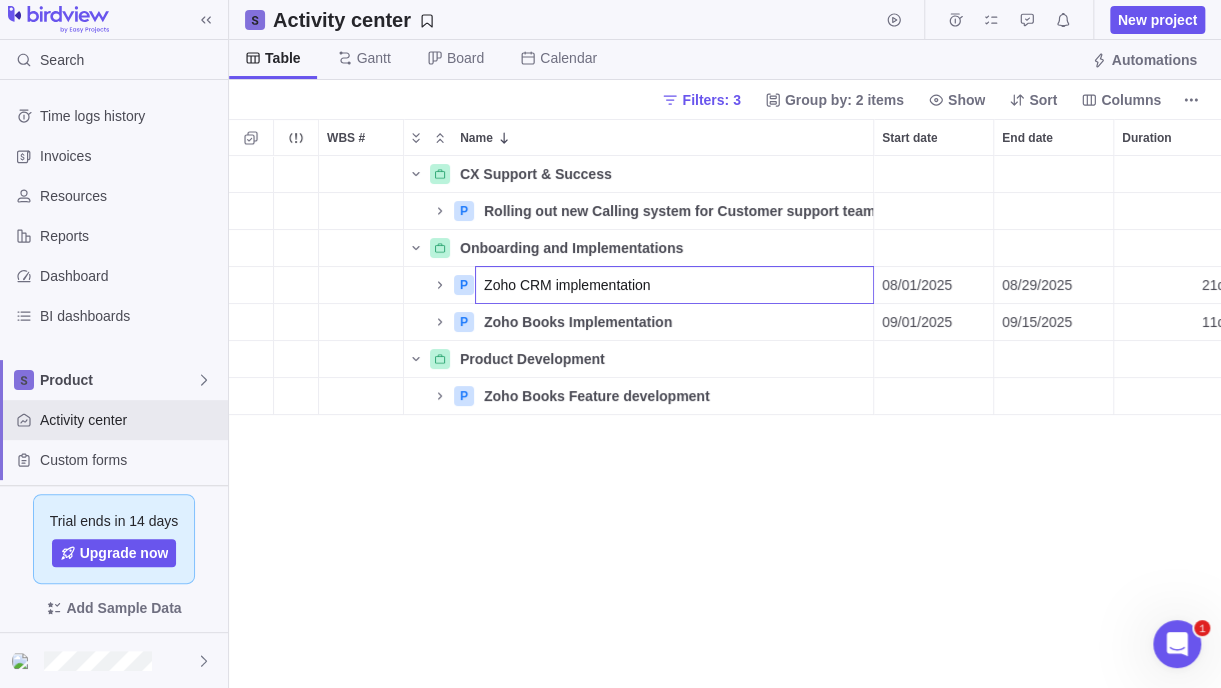 drag, startPoint x: 541, startPoint y: 508, endPoint x: 547, endPoint y: 495, distance: 14.3178215 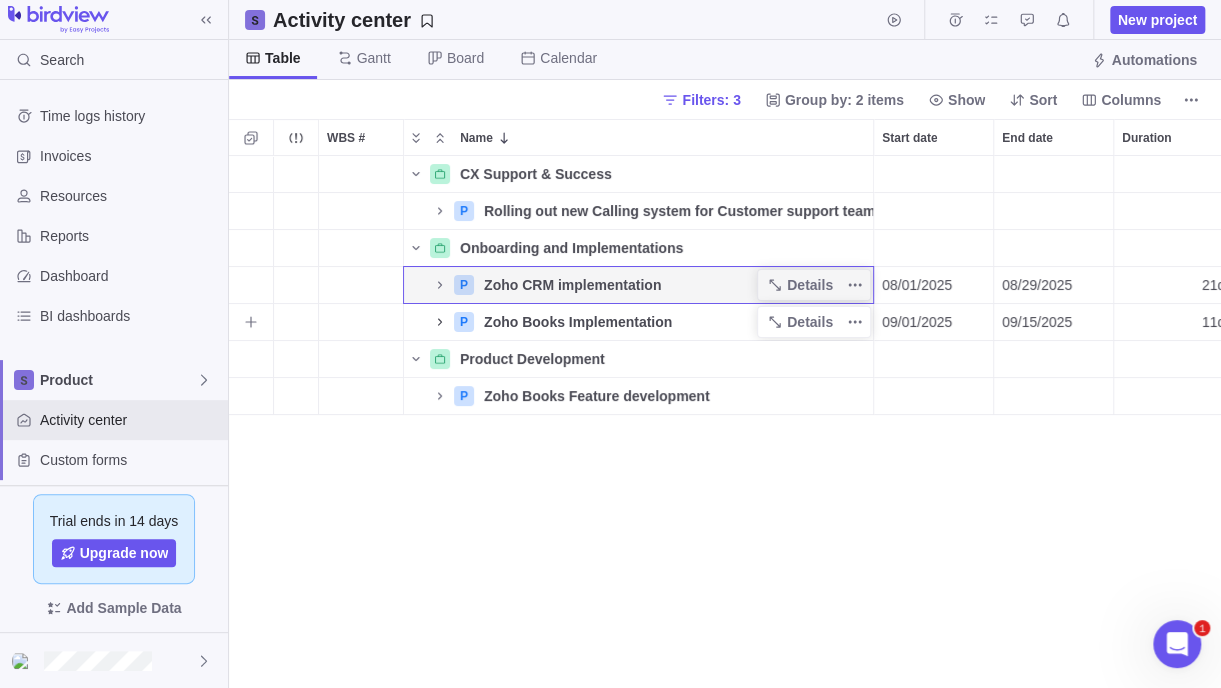click 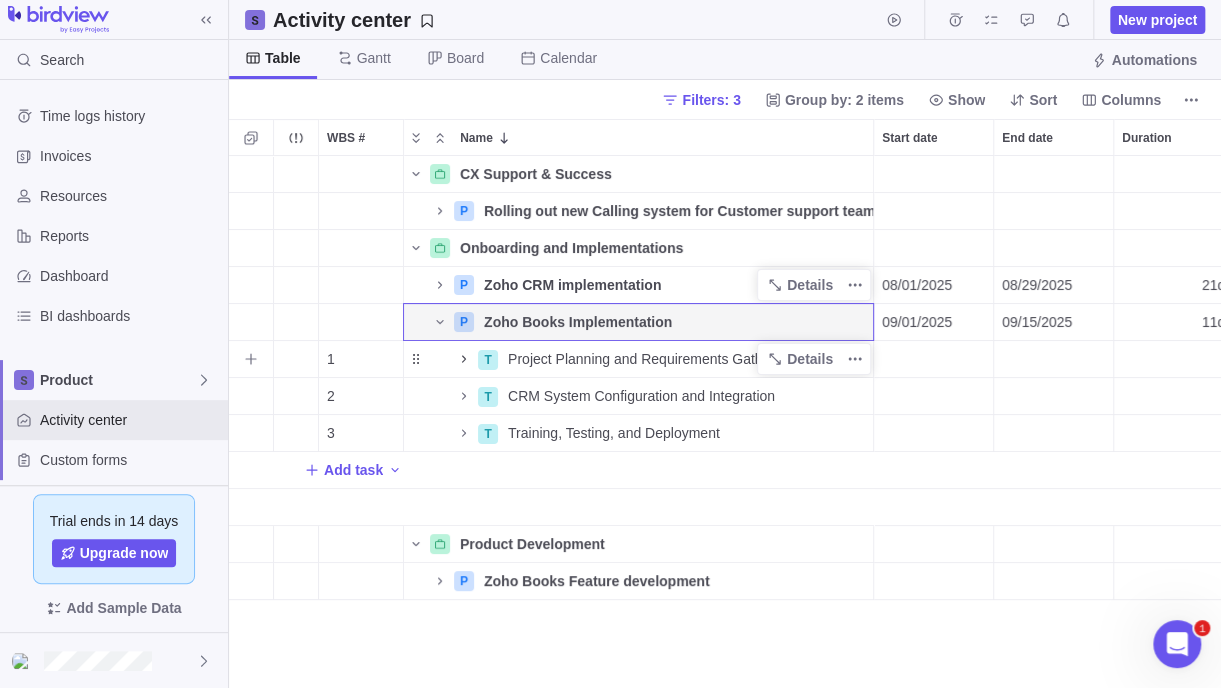 click 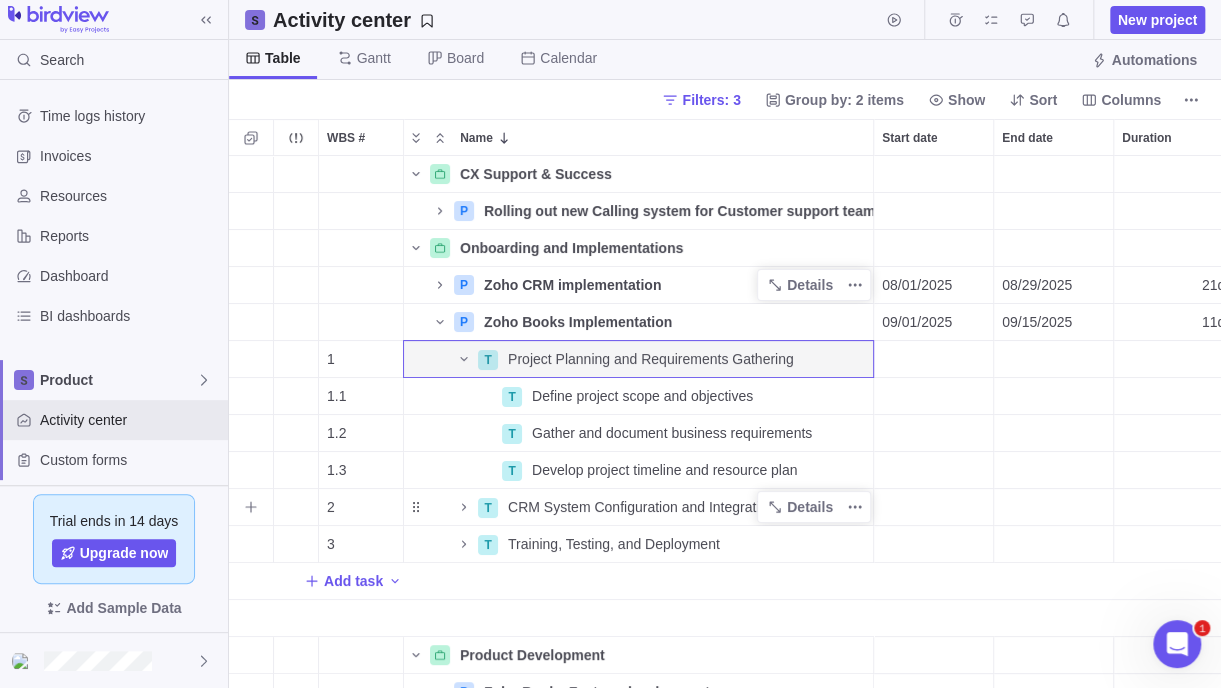 click on "CRM System Configuration and Integration" at bounding box center [641, 507] 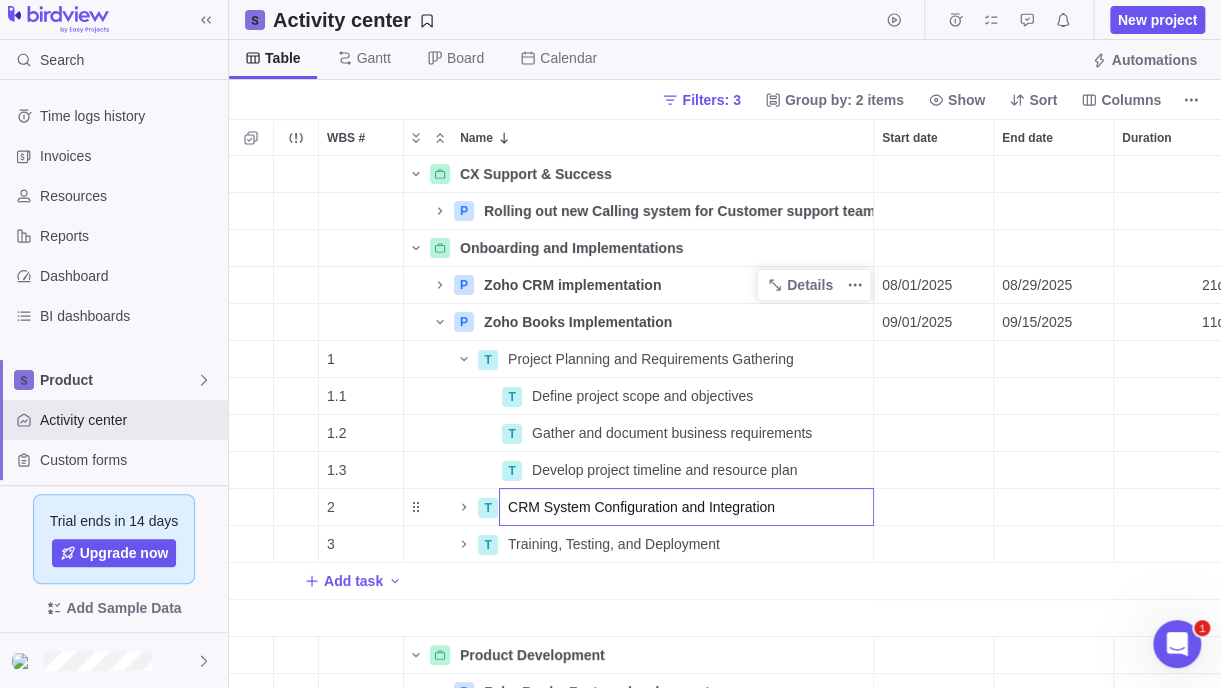 click on "CRM System Configuration and Integration" at bounding box center (686, 507) 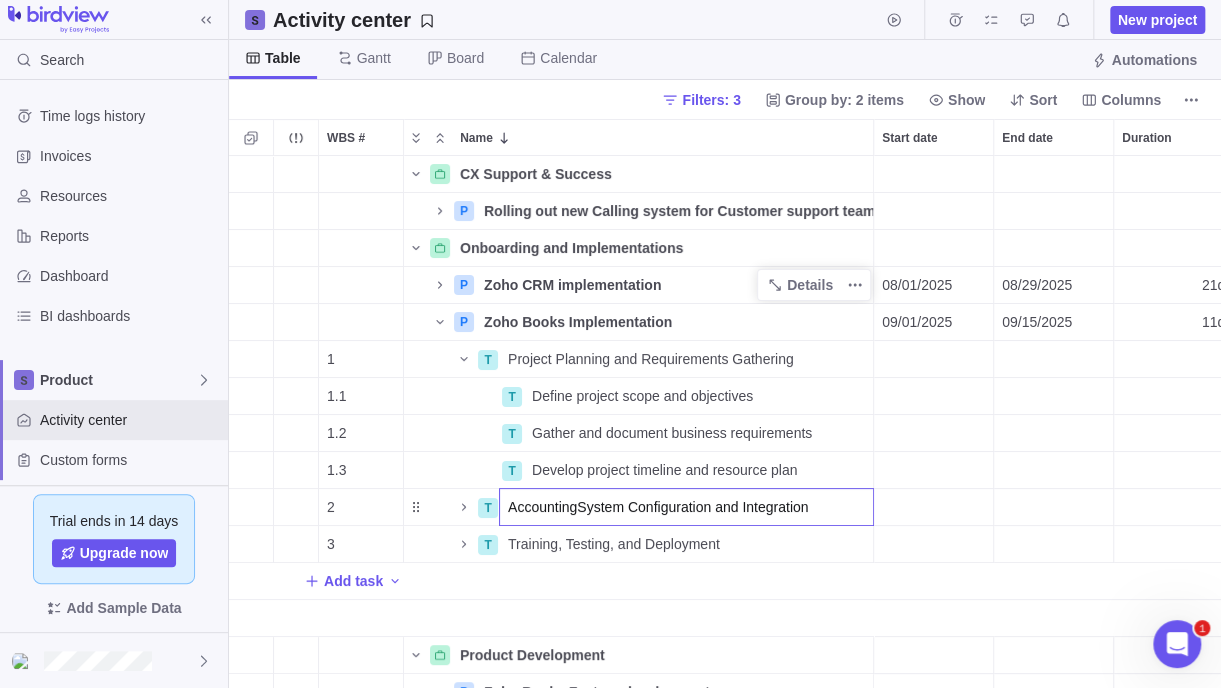 type on "Accounting System Configuration and Integration" 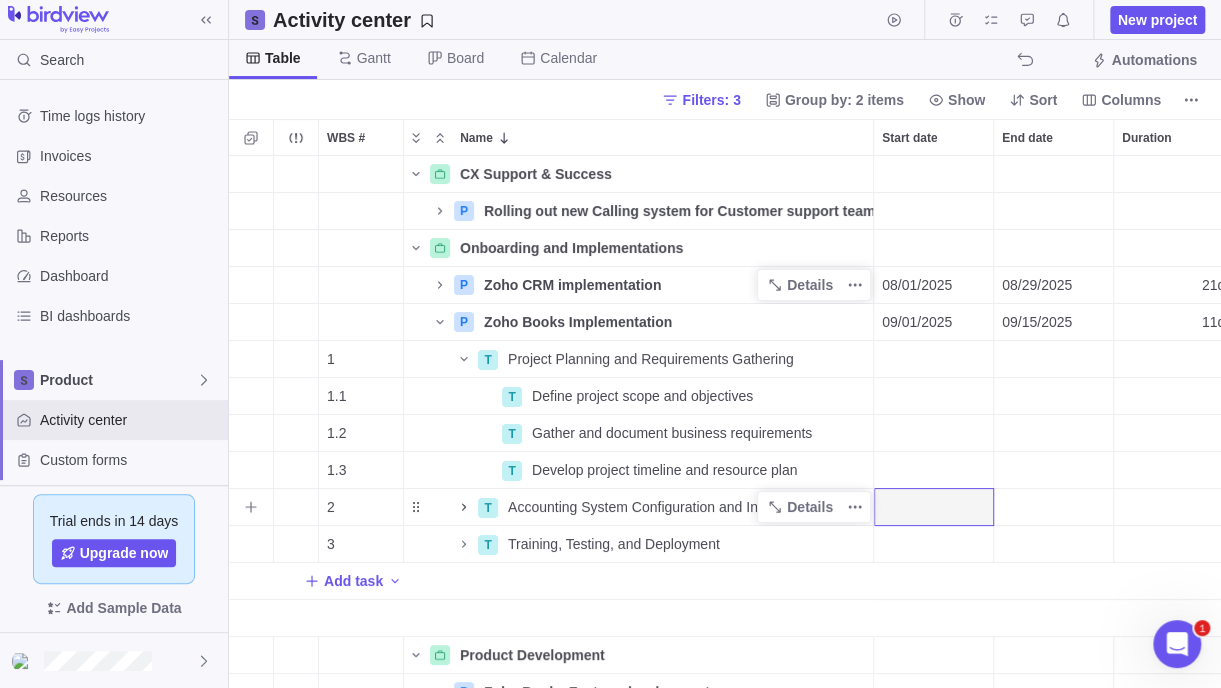 click 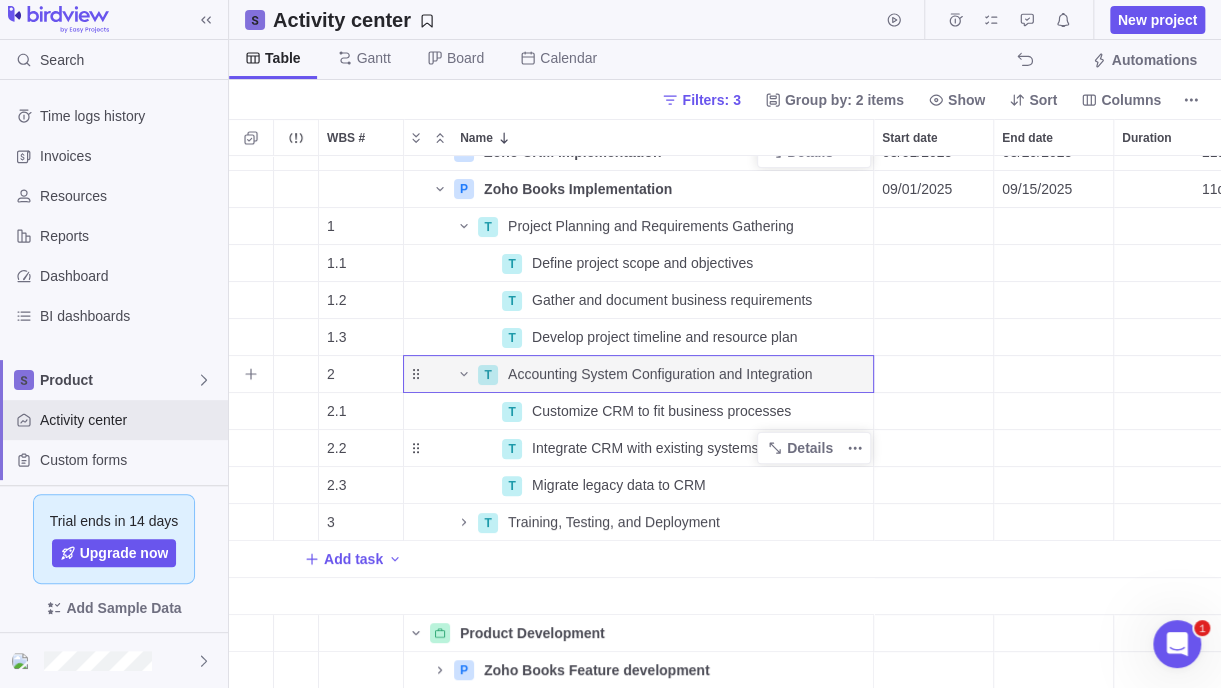 scroll, scrollTop: 147, scrollLeft: 0, axis: vertical 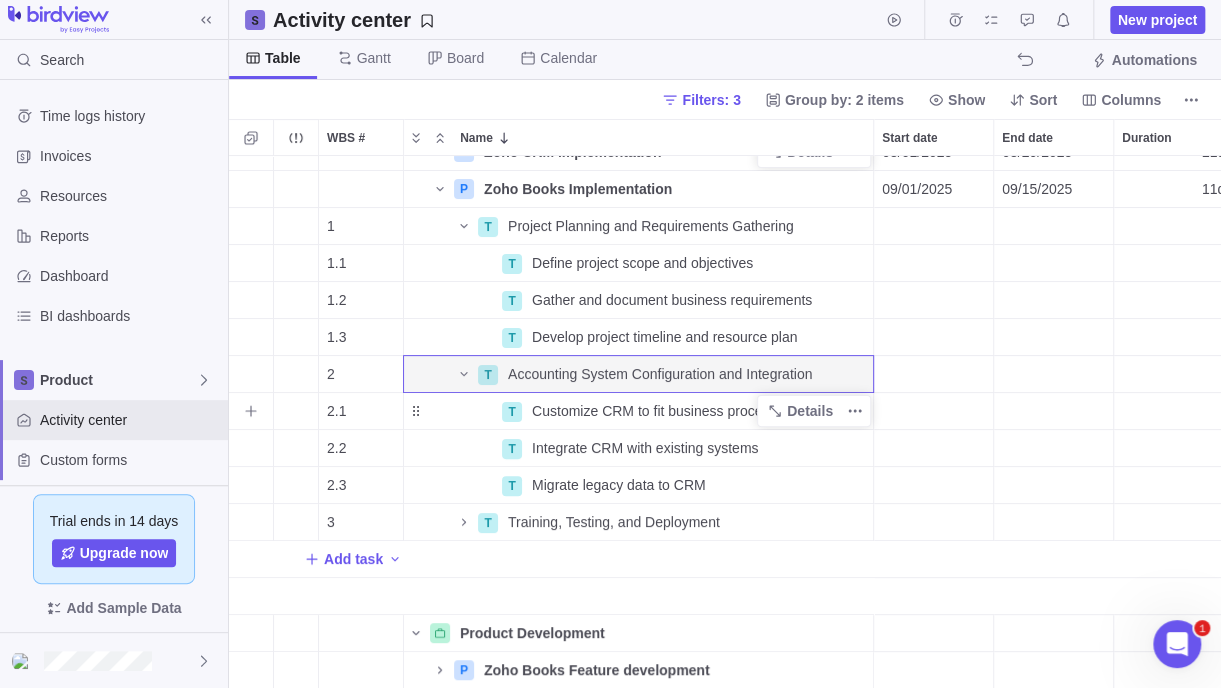 click on "Customize CRM to fit business processes" at bounding box center (661, 411) 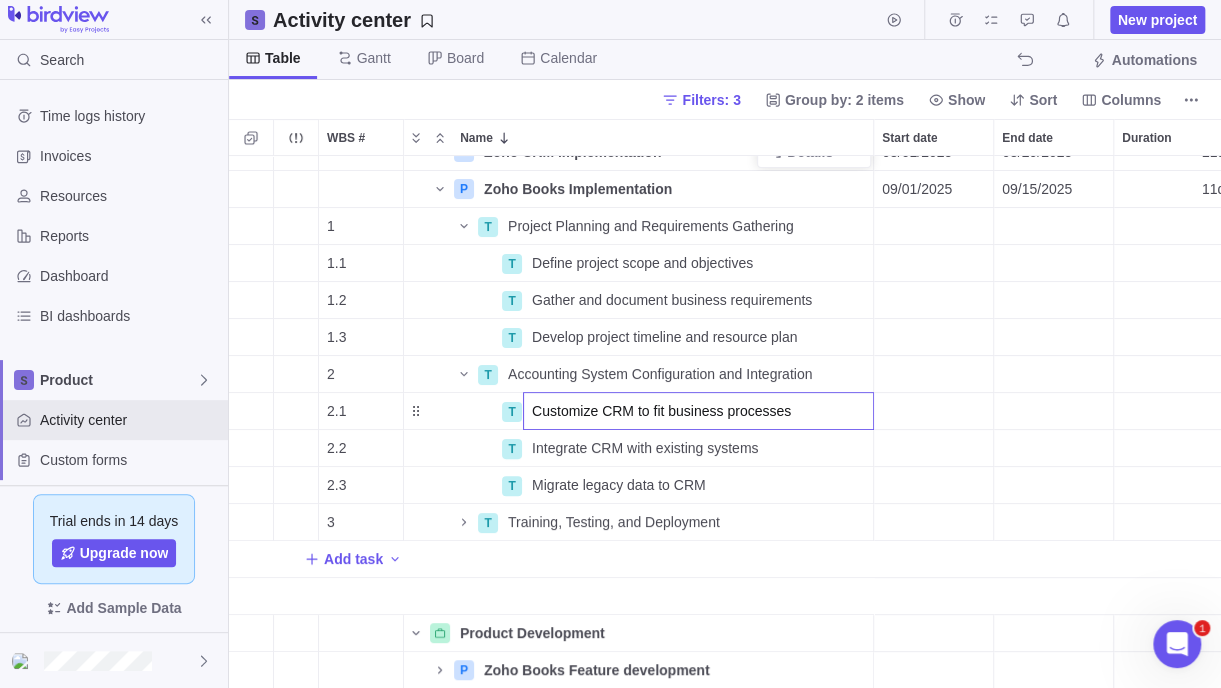 click on "Customize CRM to fit business processes" at bounding box center (698, 411) 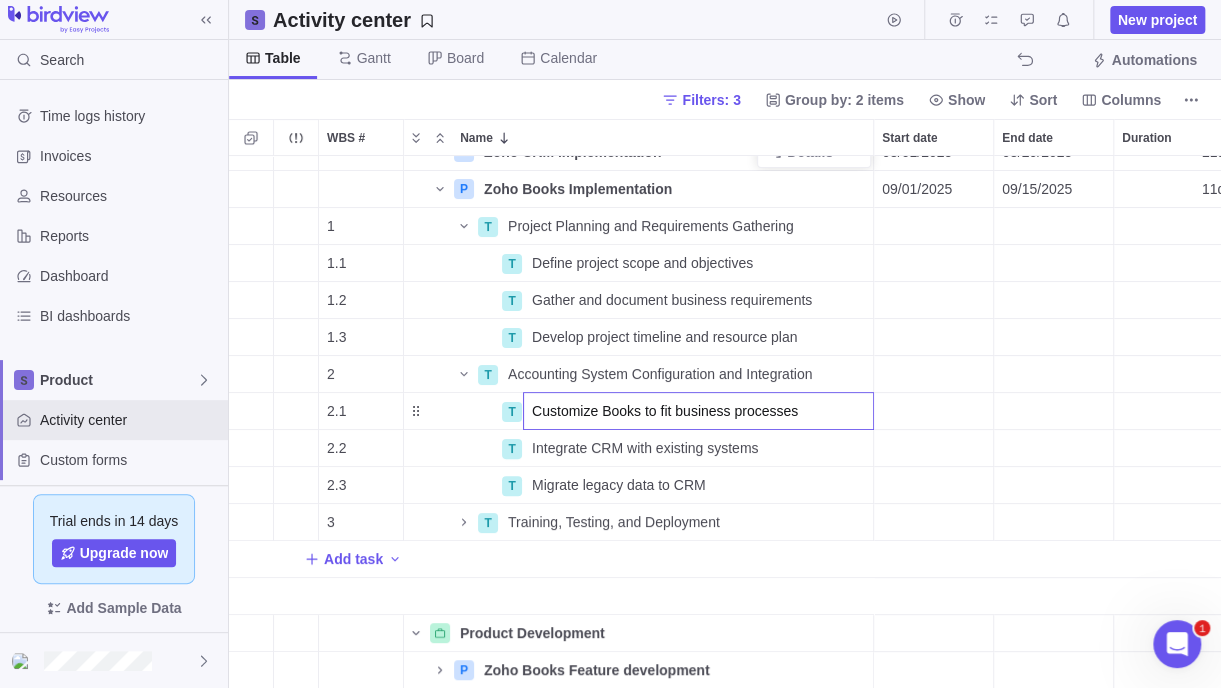 click on "Customize Books to fit business processes" at bounding box center [698, 411] 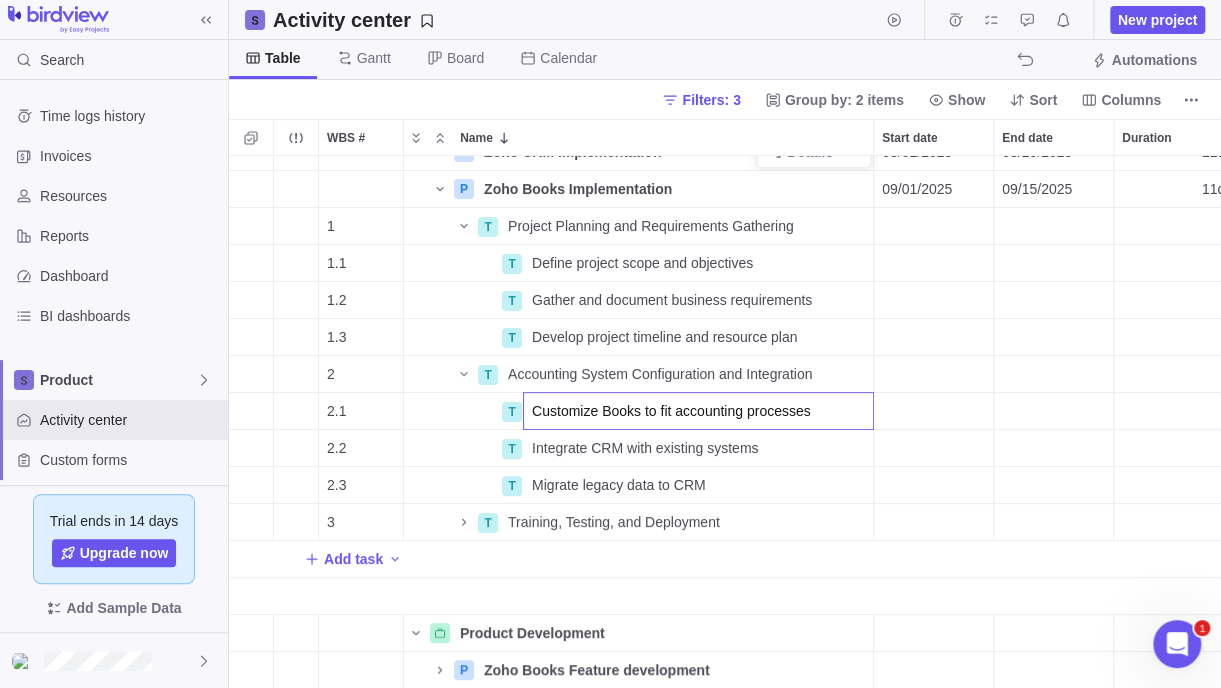type on "Customize Books to fit accounting processes" 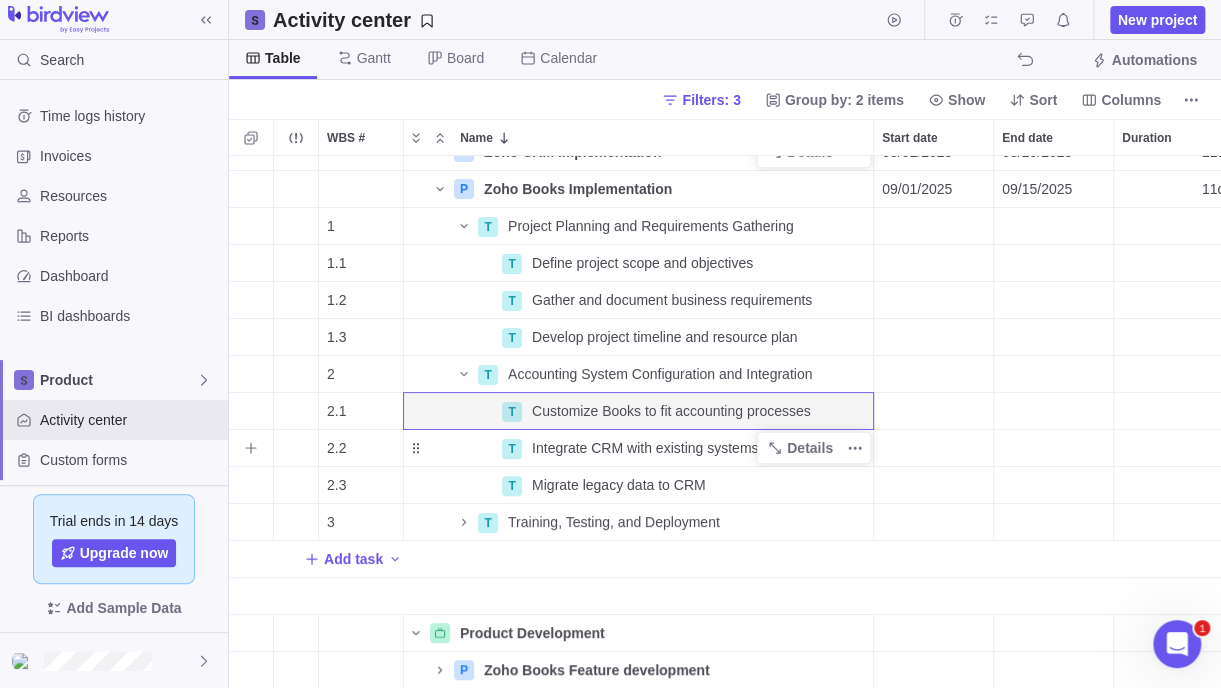 click on "Integrate CRM with existing systems" at bounding box center (645, 448) 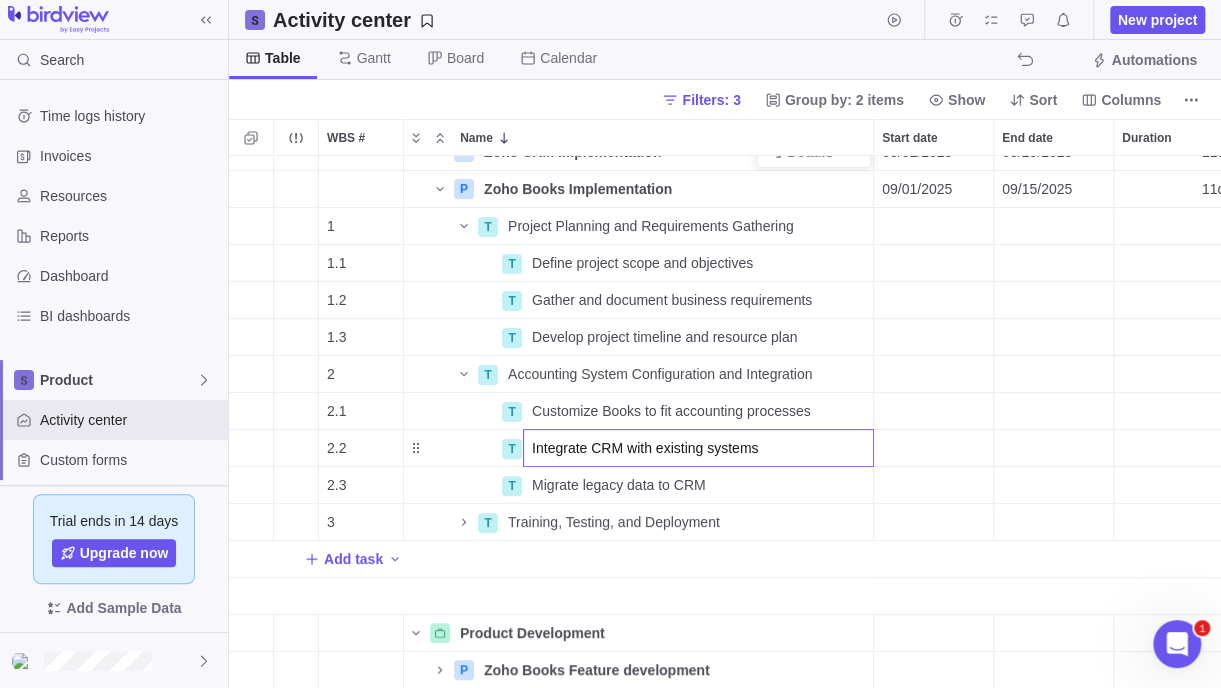 click on "Integrate CRM with existing systems" at bounding box center (698, 448) 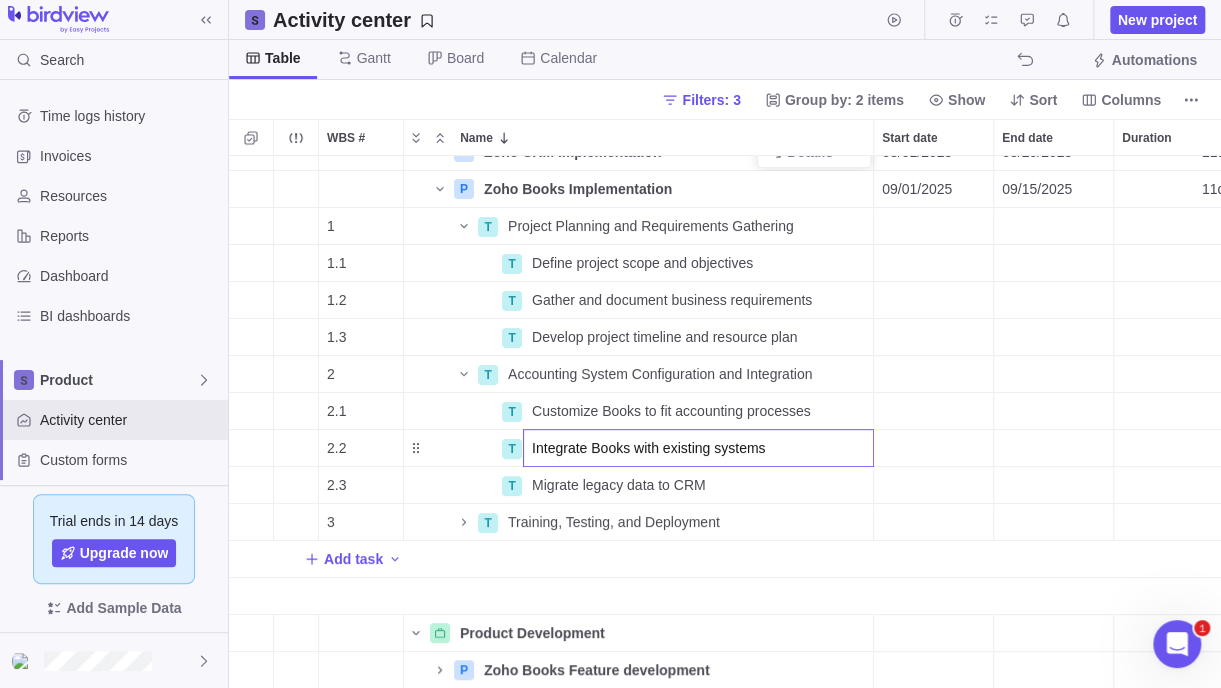 click on "Integrate Books with existing systems" at bounding box center [698, 448] 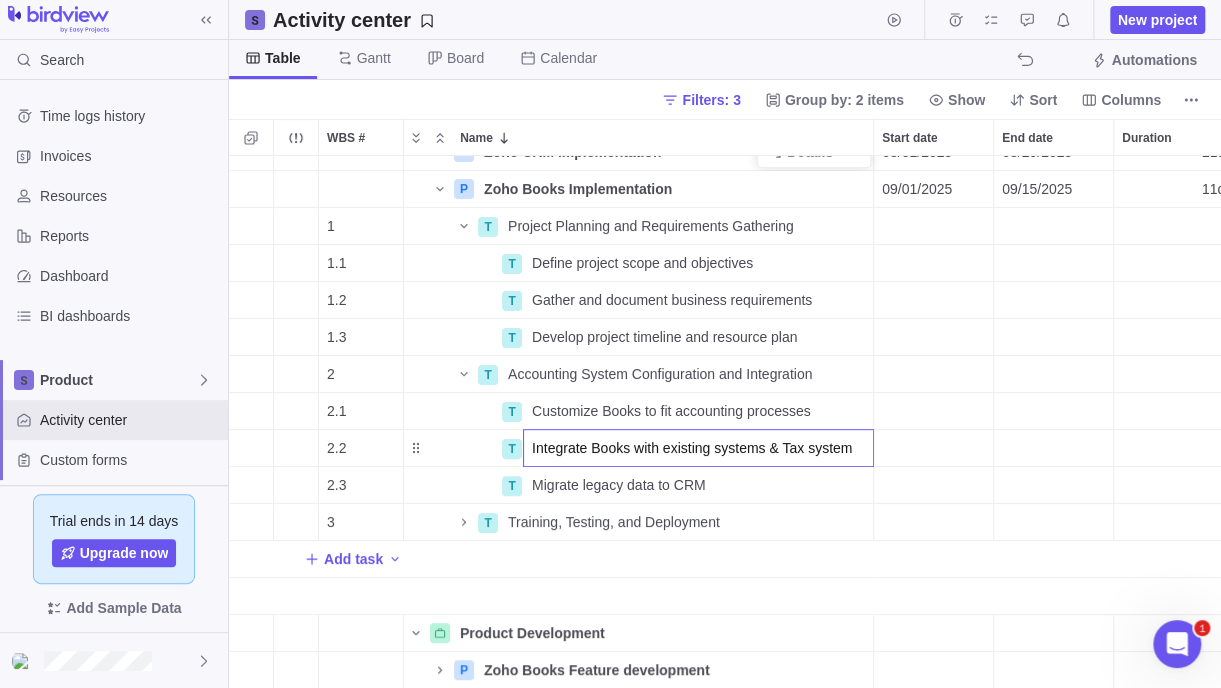 type on "Integrate Books with existing systems & Tax systems" 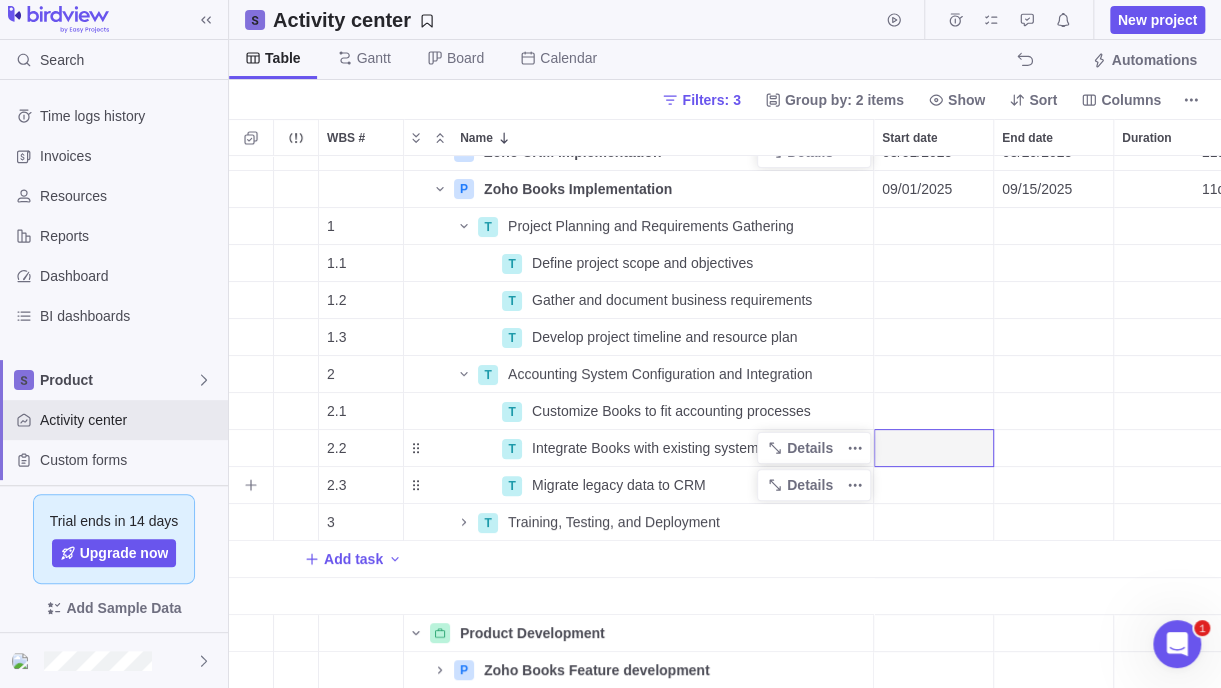 click on "Migrate legacy data to CRM" at bounding box center (619, 485) 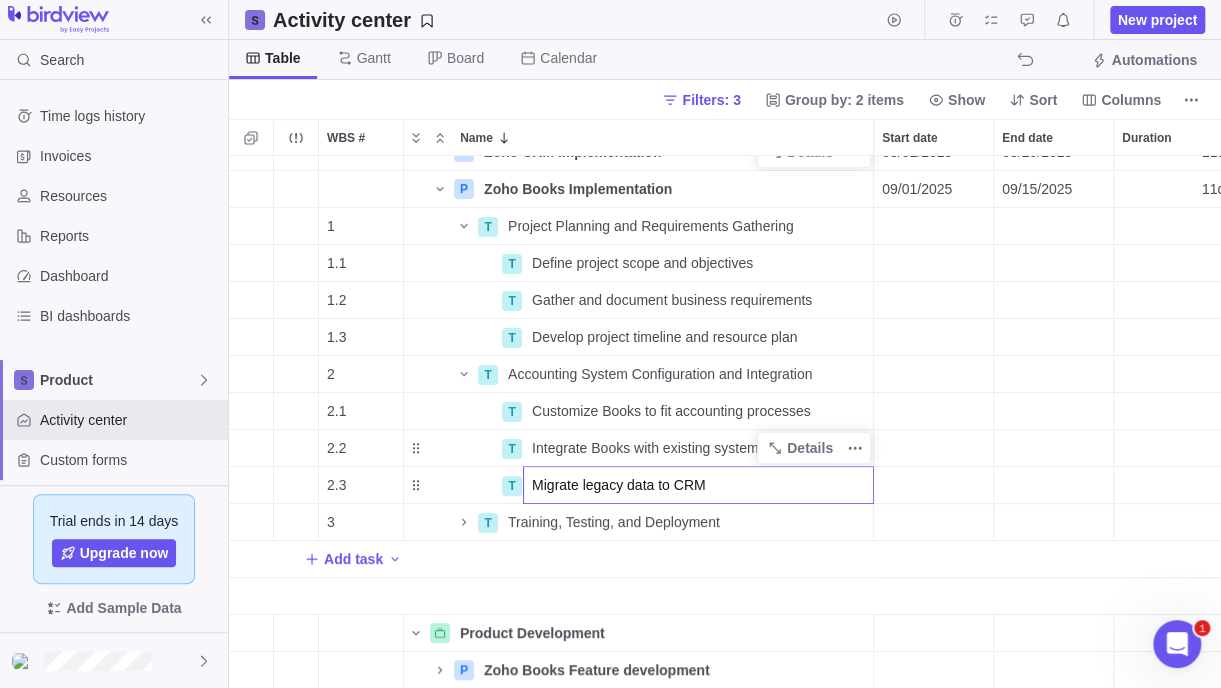 click on "Migrate legacy data to CRM" at bounding box center (698, 485) 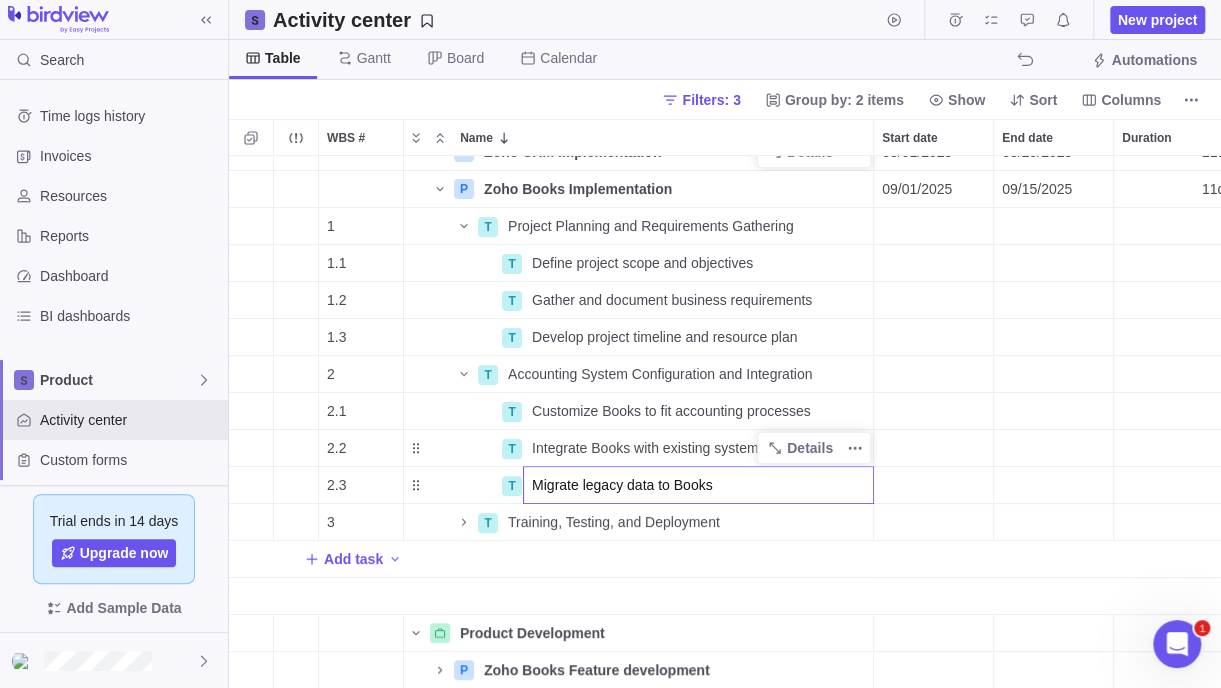 type on "Migrate legacy data to Books" 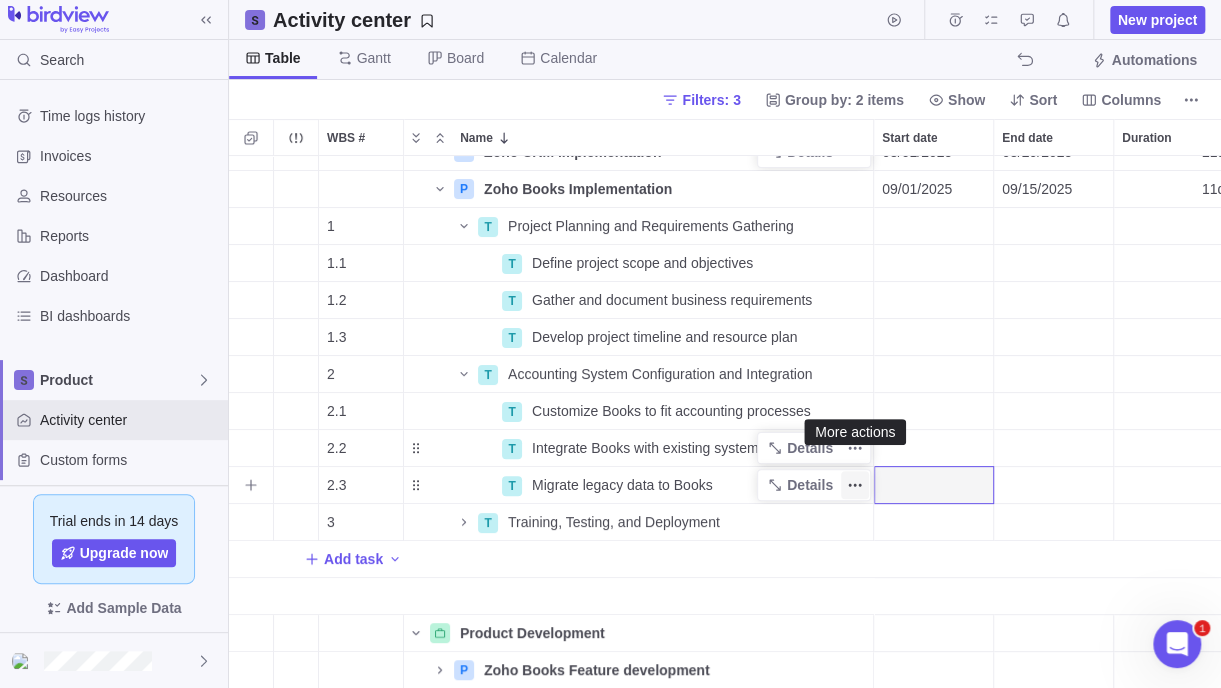 click 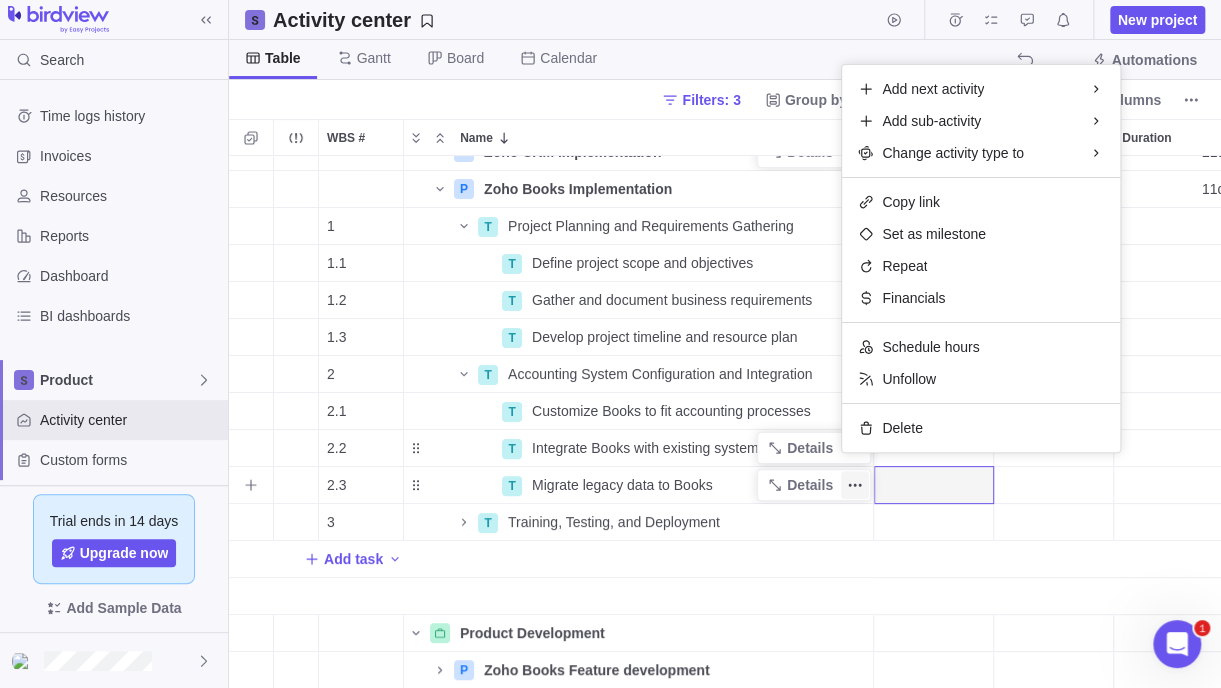 click 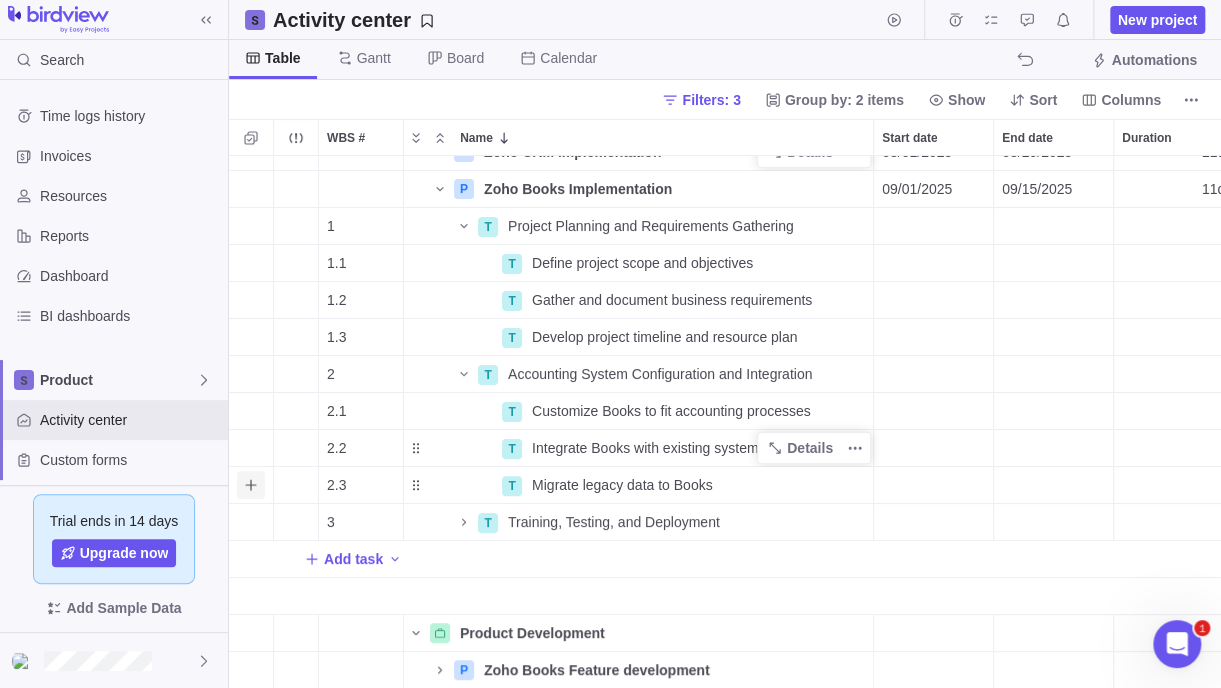 click 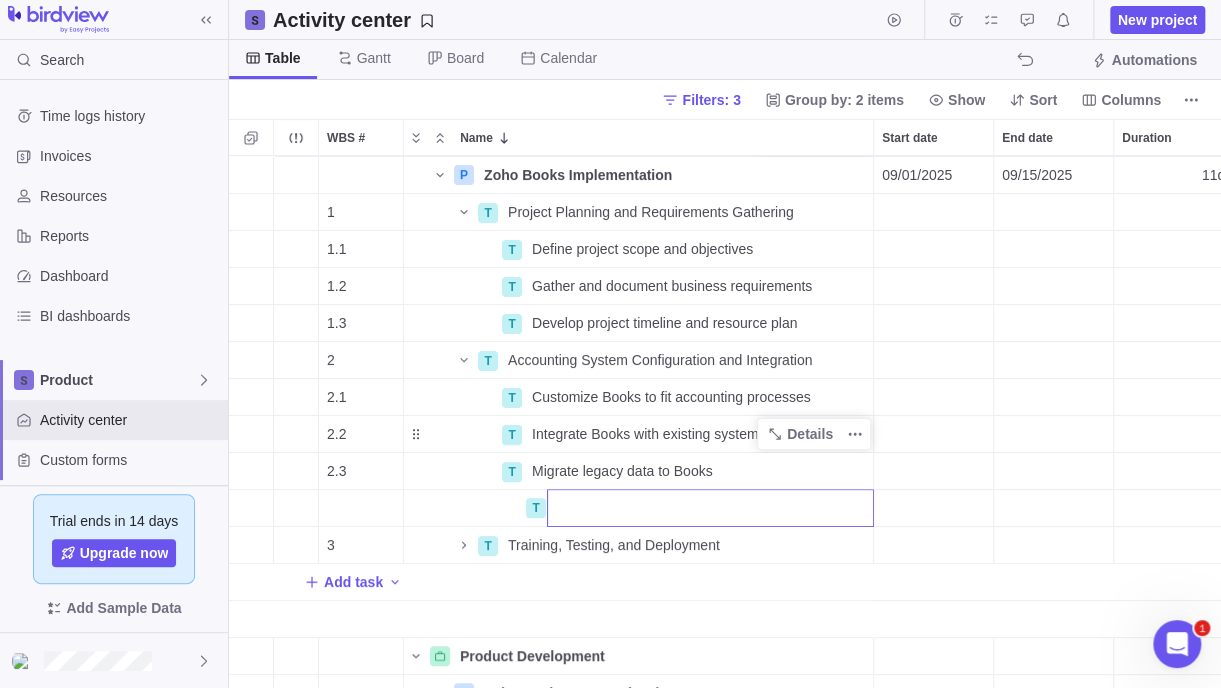 click on "P Zoho CRM implementation Details 08/01/2025 08/29/2025 21d Open 4 Onboarding and Implementations P Zoho Books Implementation Details 09/01/2025 09/15/2025 11d Open 3 Onboarding and Implementations 1 T Project Planning and Requirements Gathering Details Open 25 1.1 T Define project scope and objectives Details Open 26 1.2 T Gather and document business requirements Details Open 27 1.3 T Develop project timeline and resource plan Details Open 28 2 T Accounting System Configuration and Integration Details Open 29 2.1 T Customize Books to fit accounting processes Details Open 30 2.2 T Integrate Books with existing systems & Tax systems Details Open 31 2.3 T Migrate legacy data to Books Details Open 32 T 3 T Training, Testing, and Deployment Details Open 33 Add task Product Development Details 2 P Zoho Books Feature development Details Open 8 Product Development" at bounding box center (725, 422) 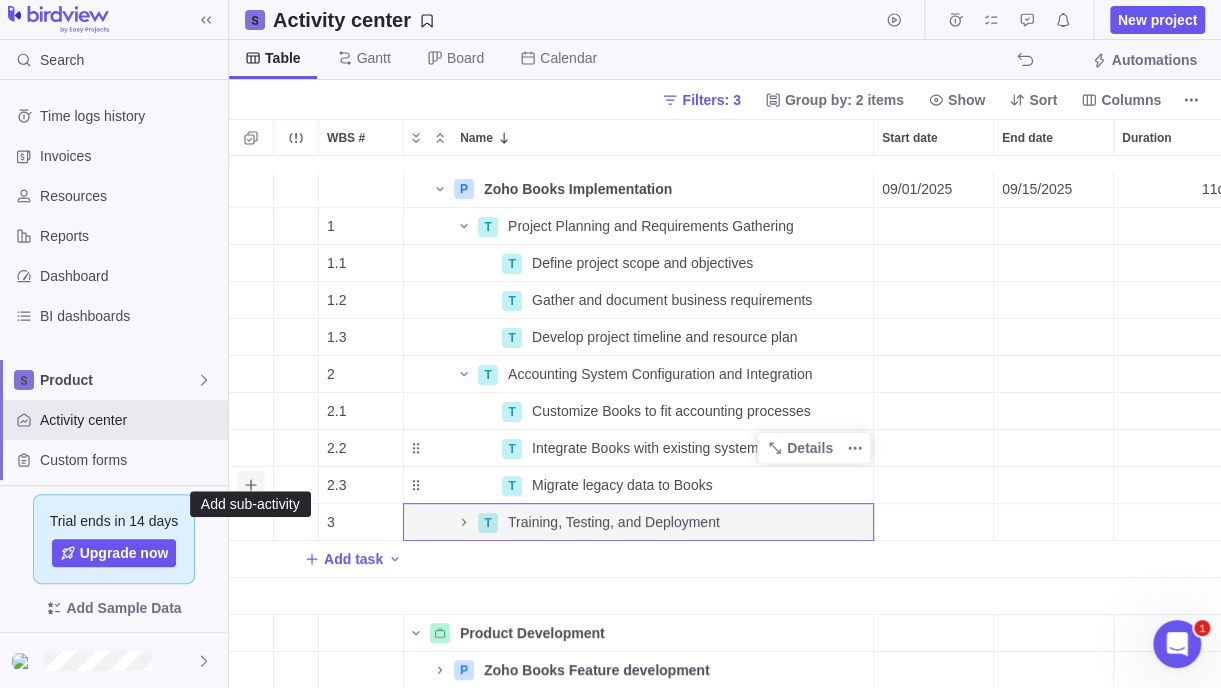 click 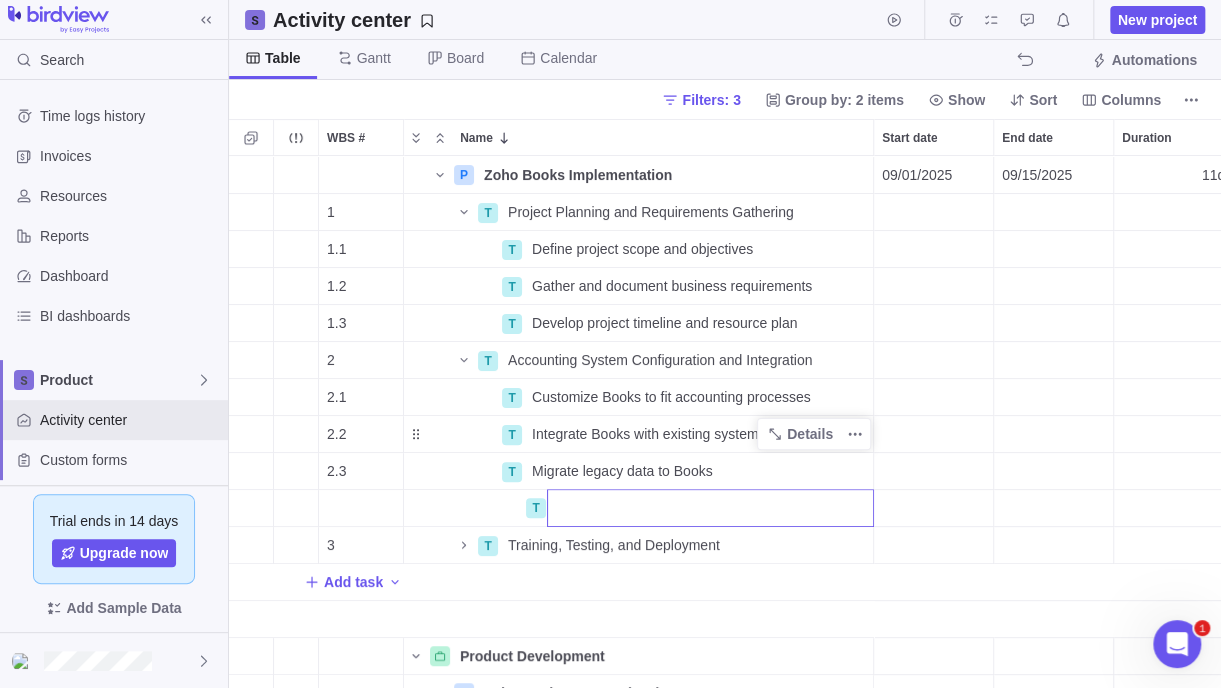 click on "P Zoho Books Implementation Details 09/01/2025 09/15/2025 11d Open 3 Onboarding and Implementations 1 T Project Planning and Requirements Gathering Details Open 25 1.1 T Define project scope and objectives Details Open 26 1.2 T Gather and document business requirements Details Open 27 1.3 T Develop project timeline and resource plan Details Open 28 2 T Accounting System Configuration and Integration Details Open 29 2.1 T Customize Books to fit accounting processes Details Open 30 2.2 T Integrate Books with existing systems & Tax systems Details Open 31 2.3 T Migrate legacy data to Books Details Open 32 T 3 T Training, Testing, and Deployment Details Open 33 Add task Product Development Details 2 P Zoho Books Feature development Details Open 8 Product Development" at bounding box center (725, 422) 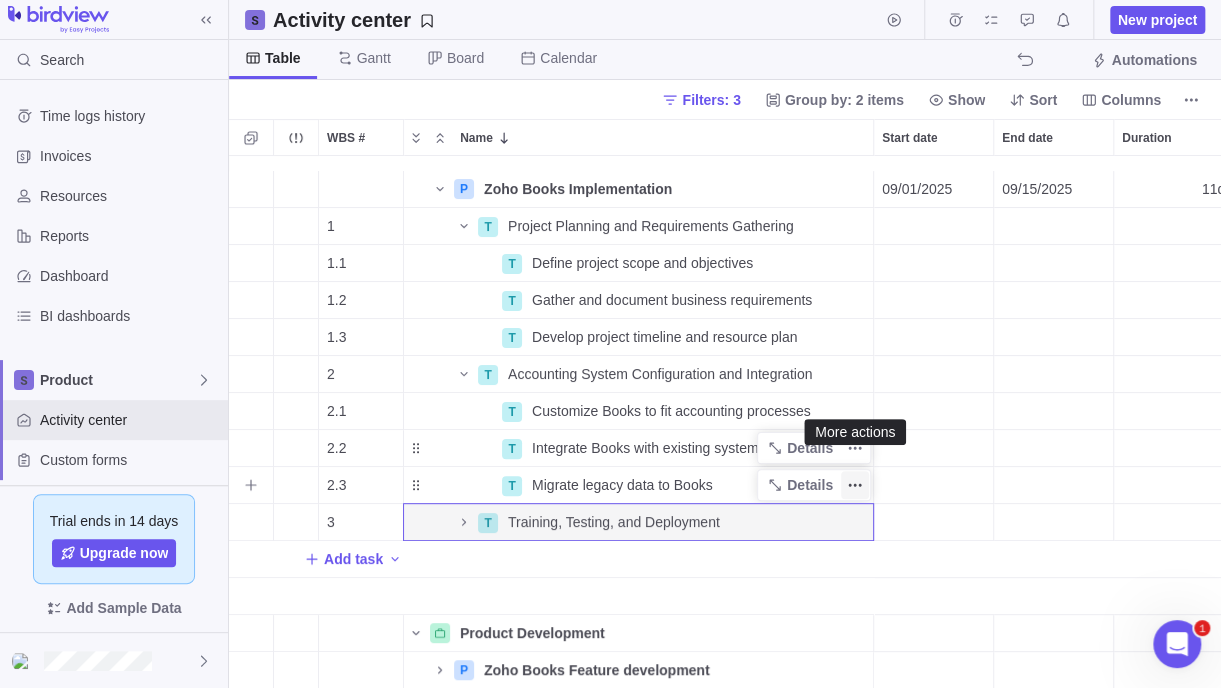click 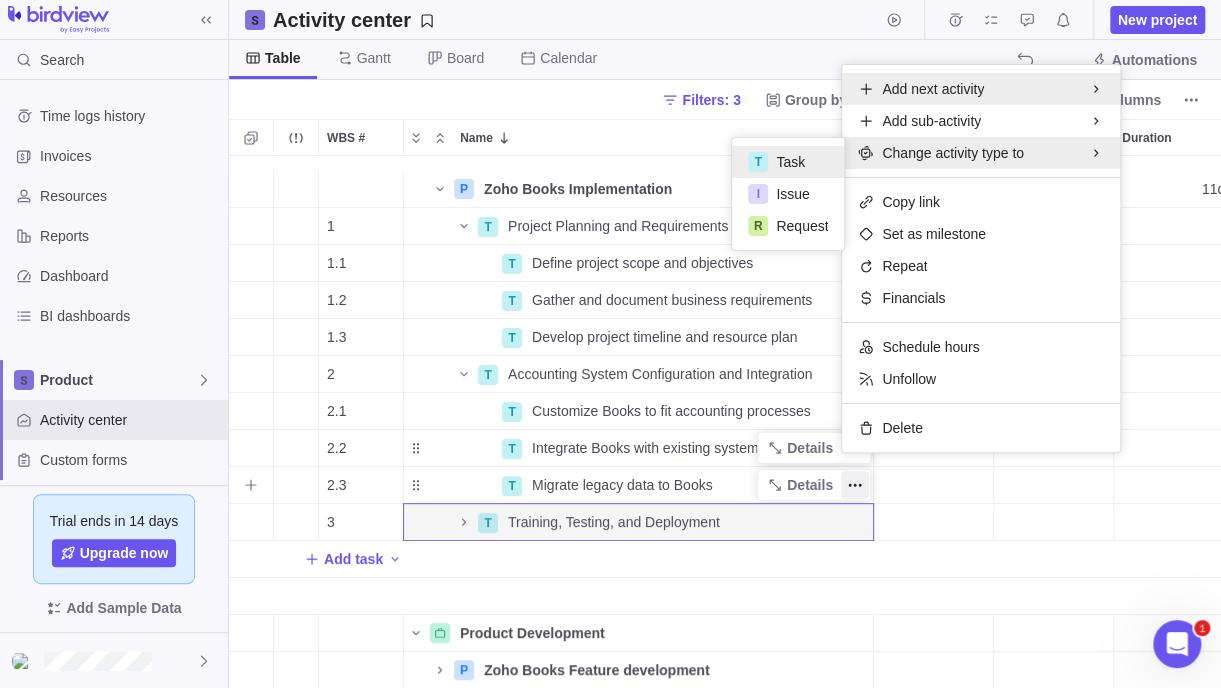 click on "Add next activity" at bounding box center (981, 89) 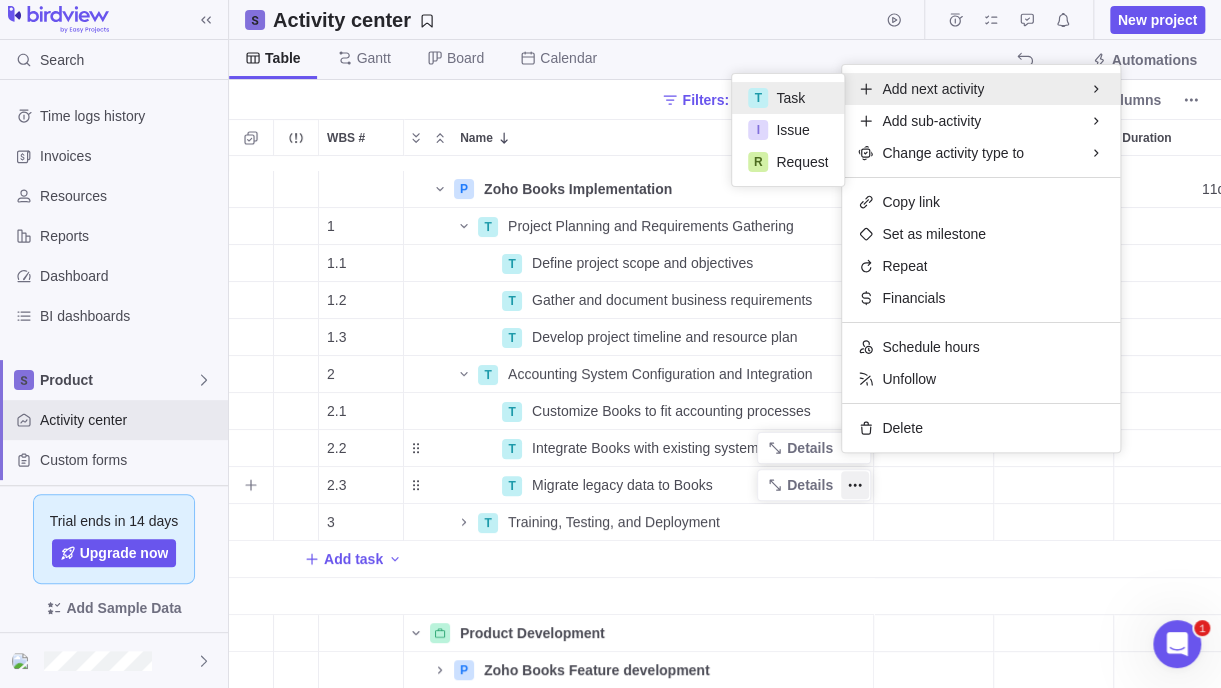 click on "Task" at bounding box center (790, 98) 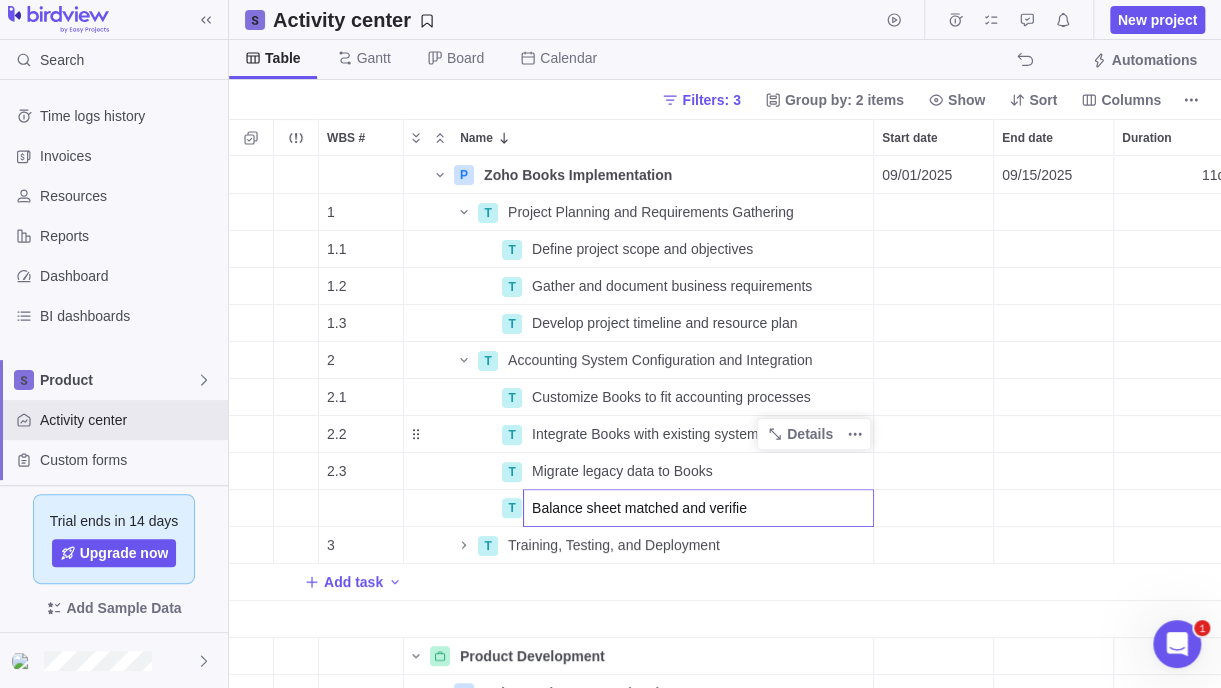 type on "Balance sheet matched and verified" 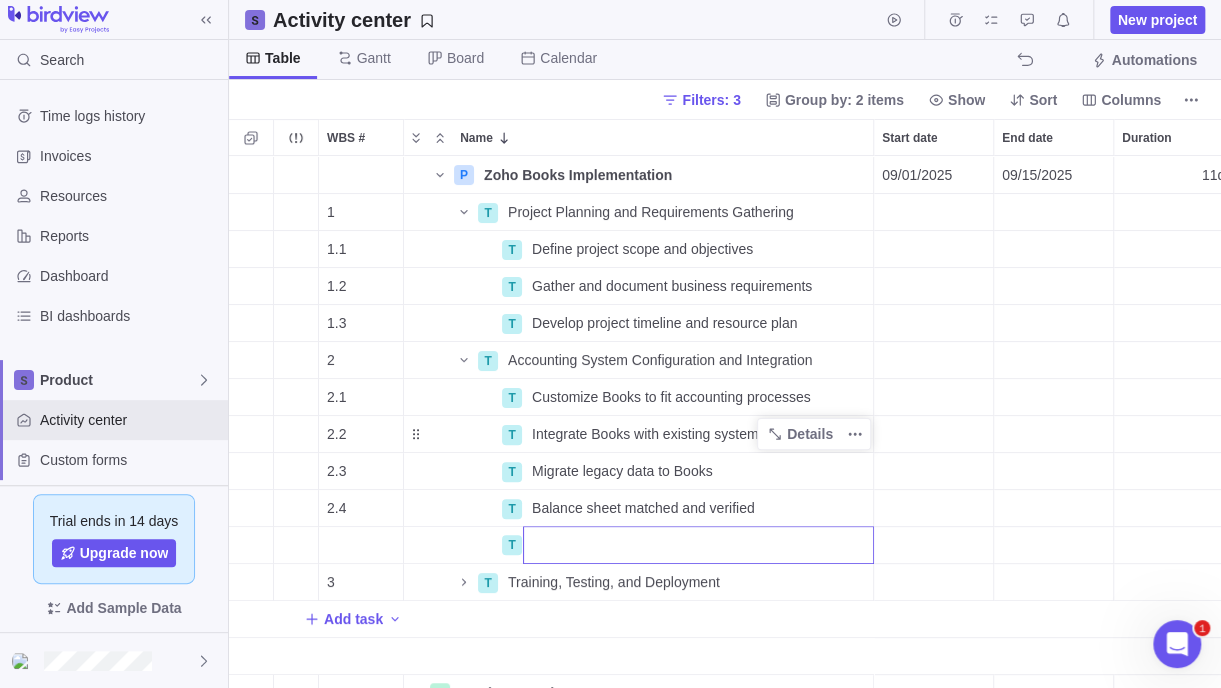 click on "P Zoho Books Implementation Details 09/01/2025 09/15/2025 11d Open 3 Onboarding and Implementations 1 T Project Planning and Requirements Gathering Details Open 25 1.1 T Define project scope and objectives Details Open 26 1.2 T Gather and document business requirements Details Open 27 1.3 T Develop project timeline and resource plan Details Open 28 2 T Accounting System Configuration and Integration Details Open 29 2.1 T Customize Books to fit accounting processes Details Open 30 2.2 T Integrate Books with existing systems & Tax systems Details Open 31 2.3 T Migrate legacy data to Books Details Open 32 2.4 T Balance sheet matched and verified Details Open 289 T 3 T Training, Testing, and Deployment Details Open 33 Add task Product Development Details 2 P Zoho Books Feature development Details Open 8 Product Development" at bounding box center [725, 422] 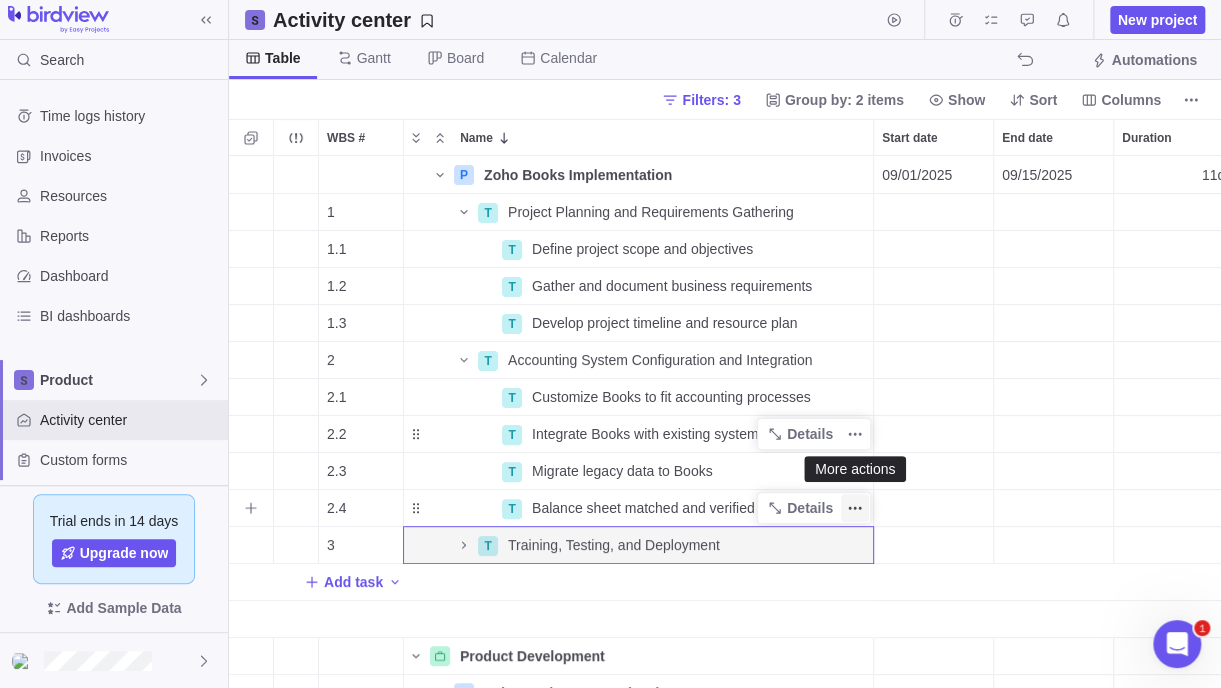 click 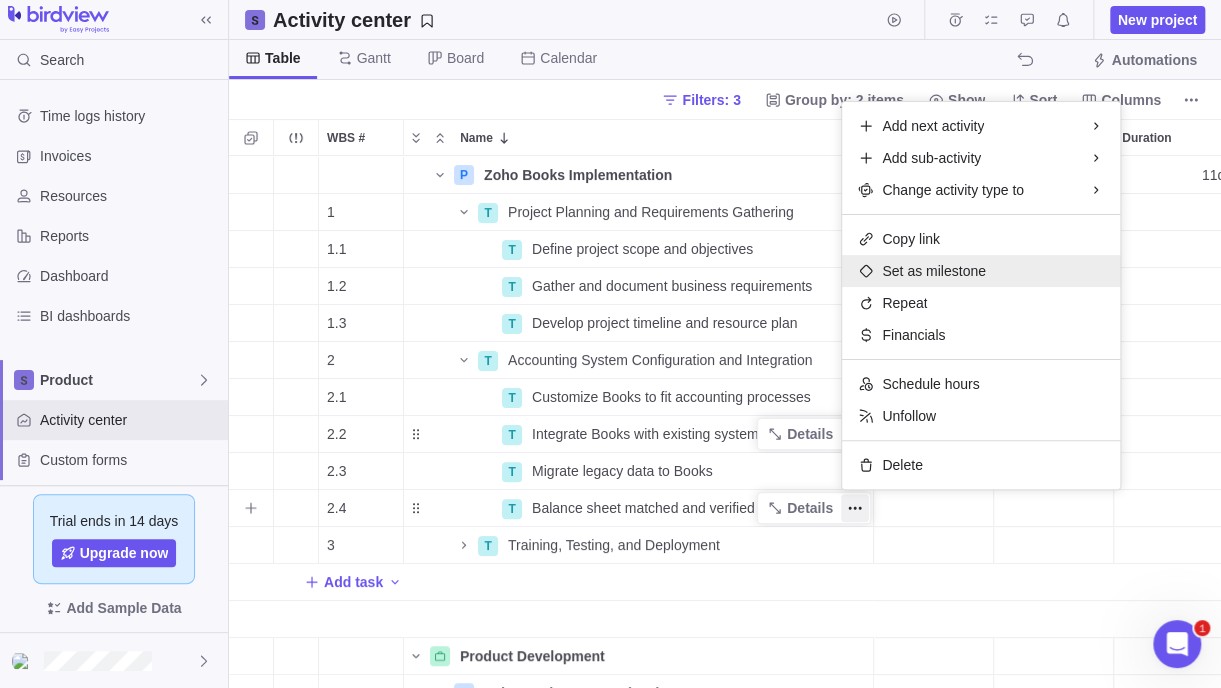 click on "Set as milestone" at bounding box center (934, 271) 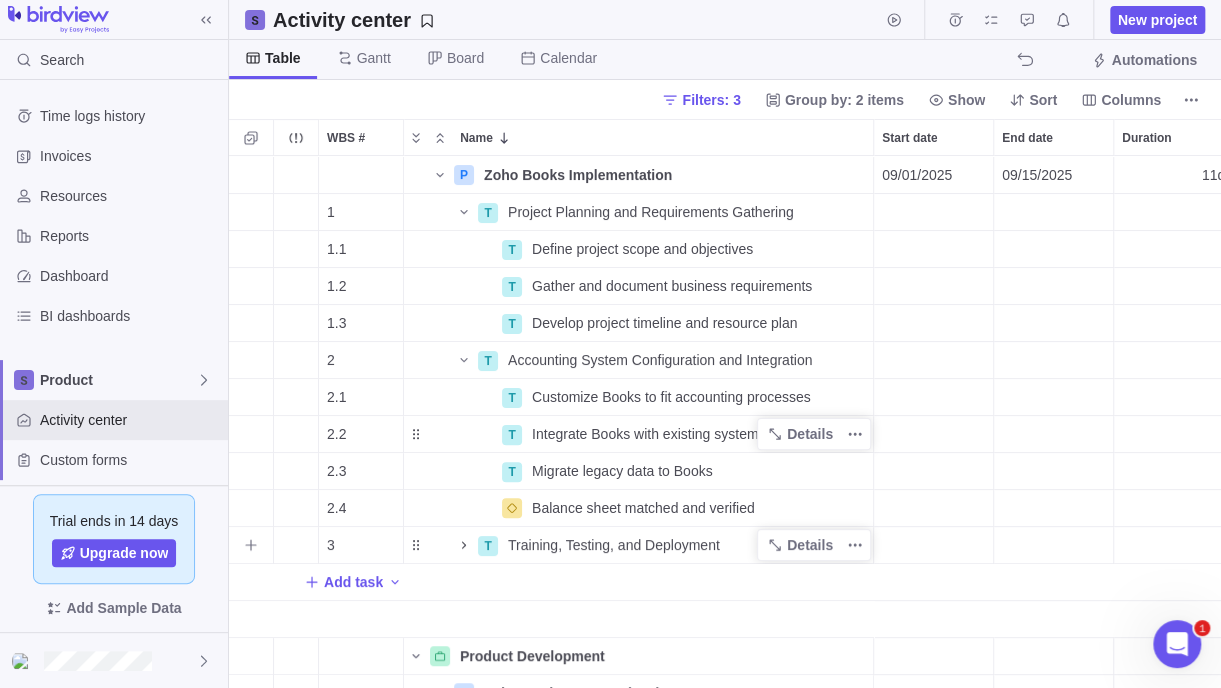 click 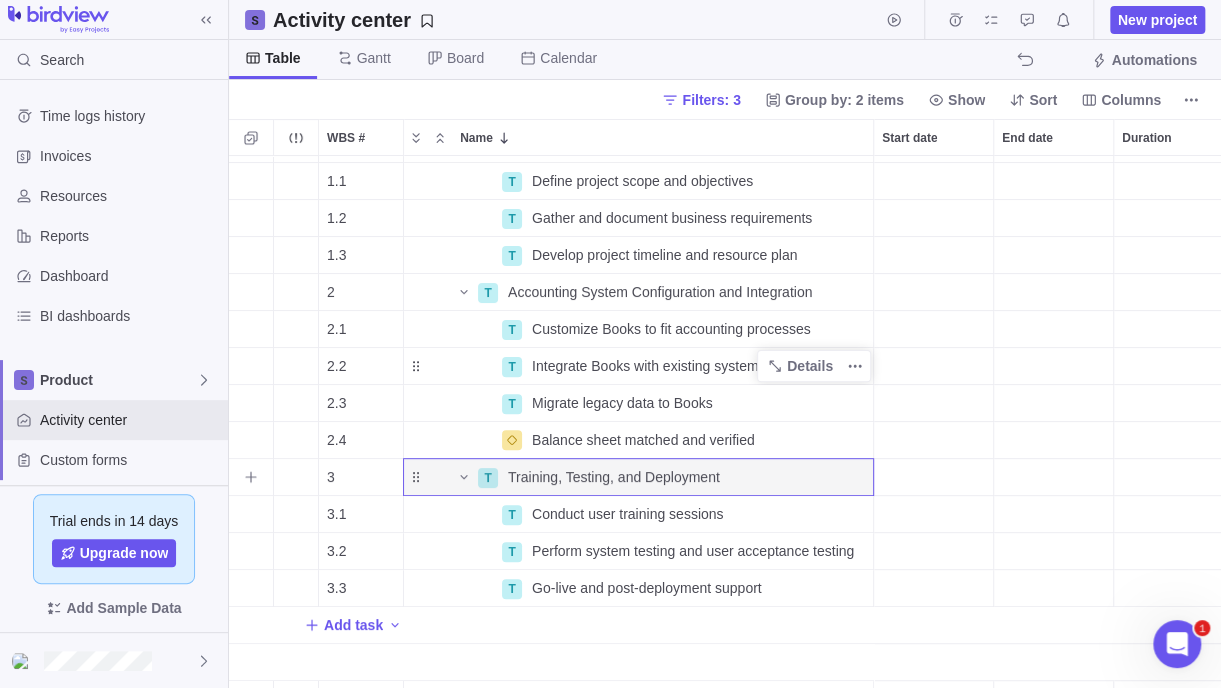 scroll, scrollTop: 296, scrollLeft: 0, axis: vertical 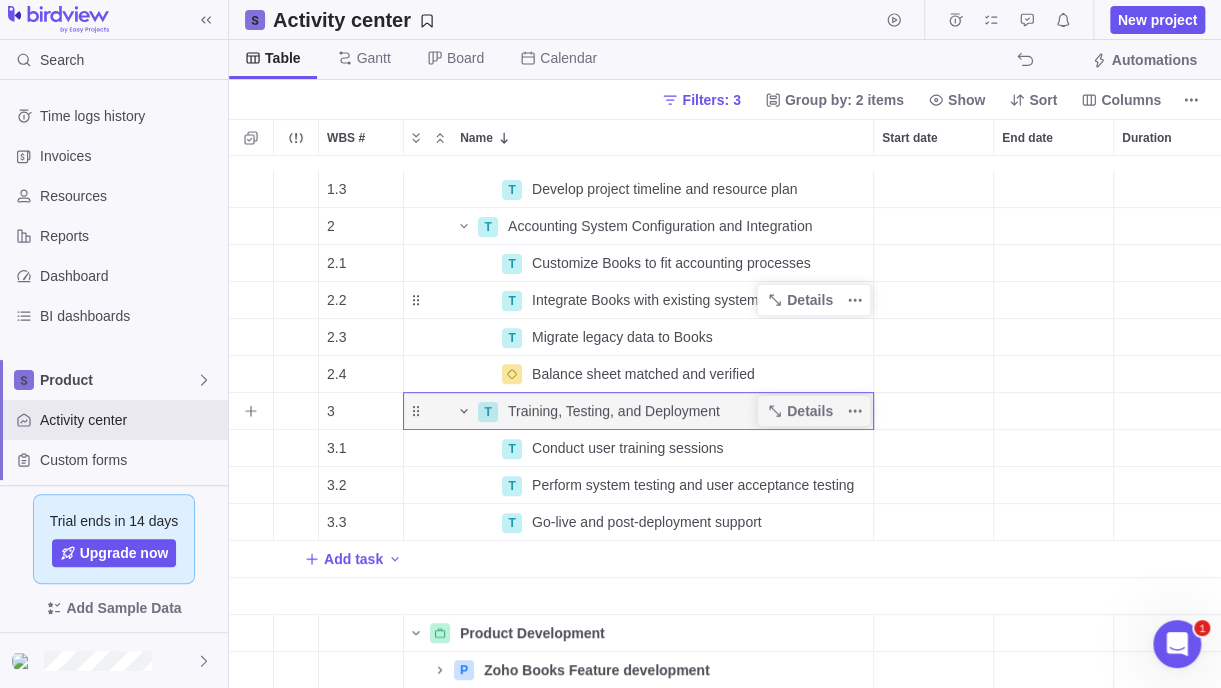 click 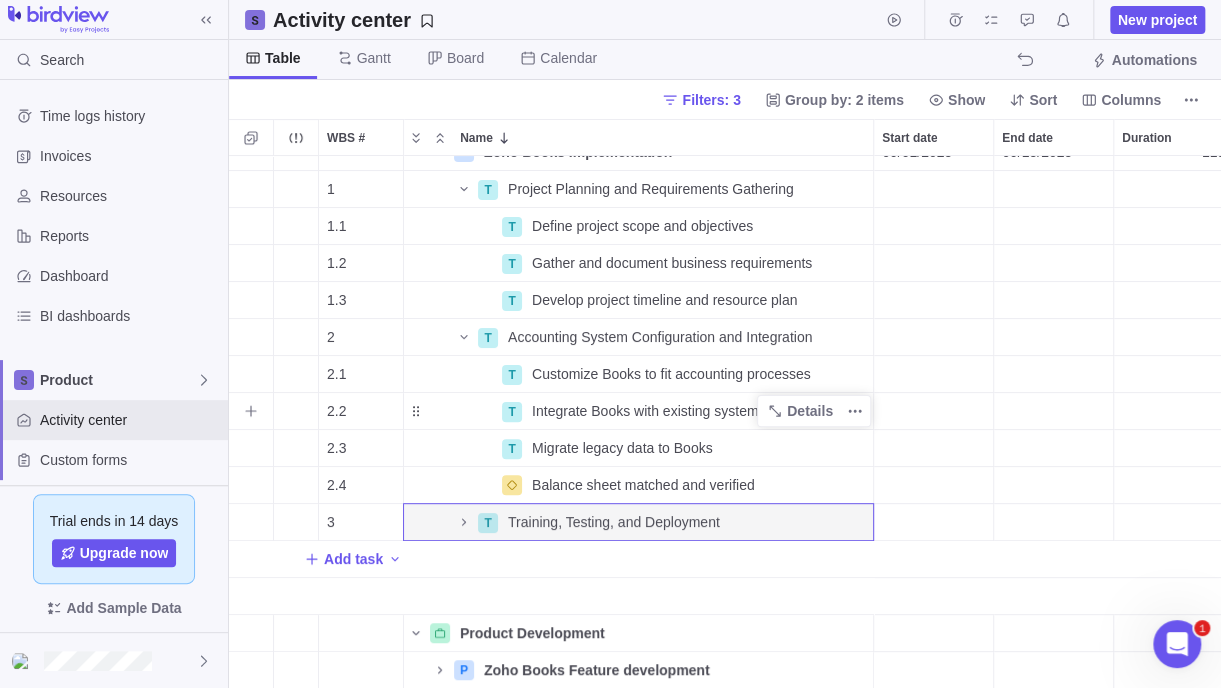 scroll, scrollTop: 184, scrollLeft: 0, axis: vertical 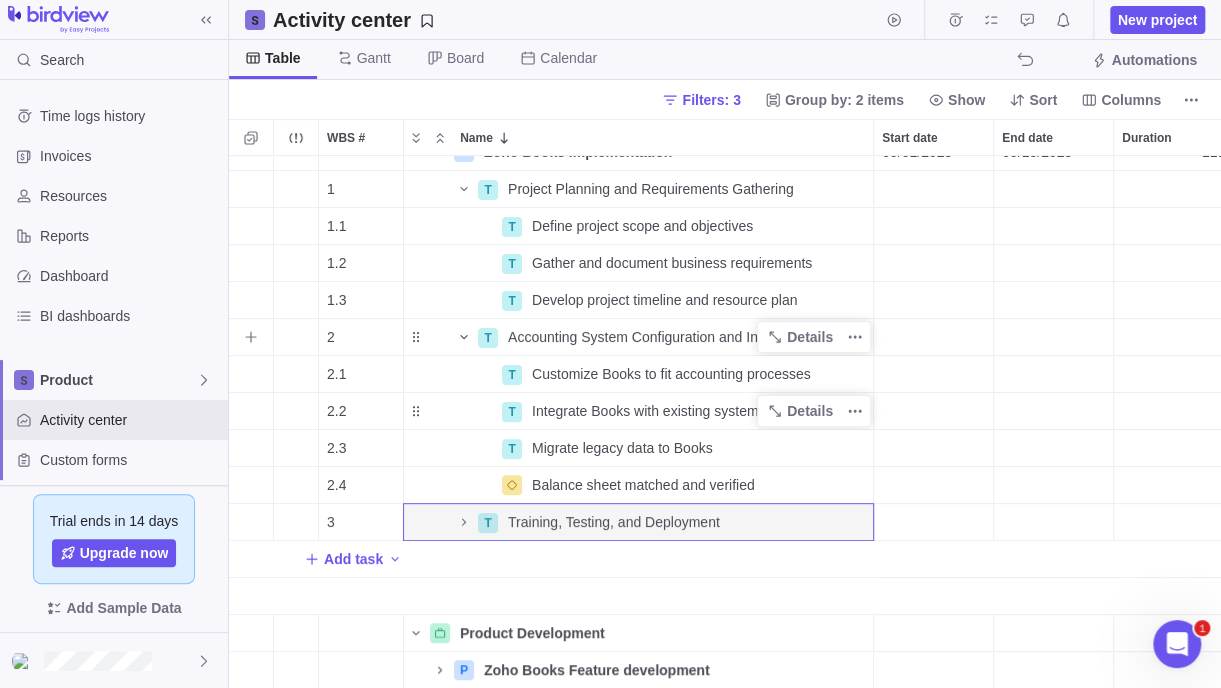 click 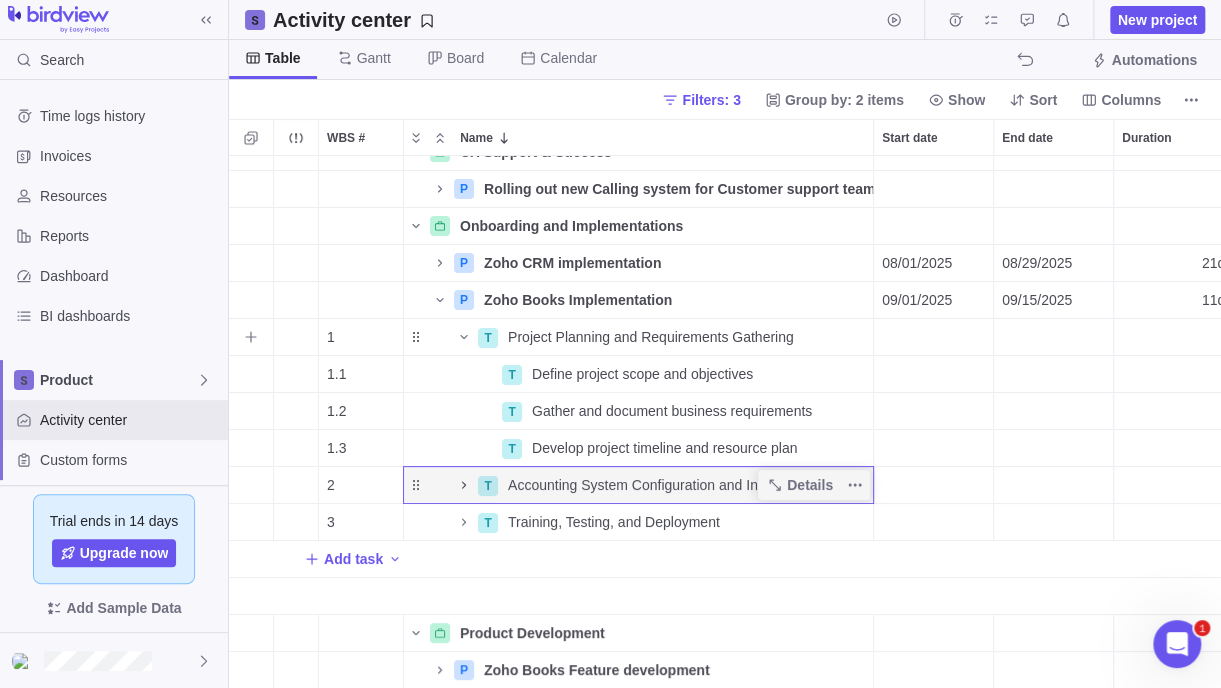 scroll, scrollTop: 37, scrollLeft: 0, axis: vertical 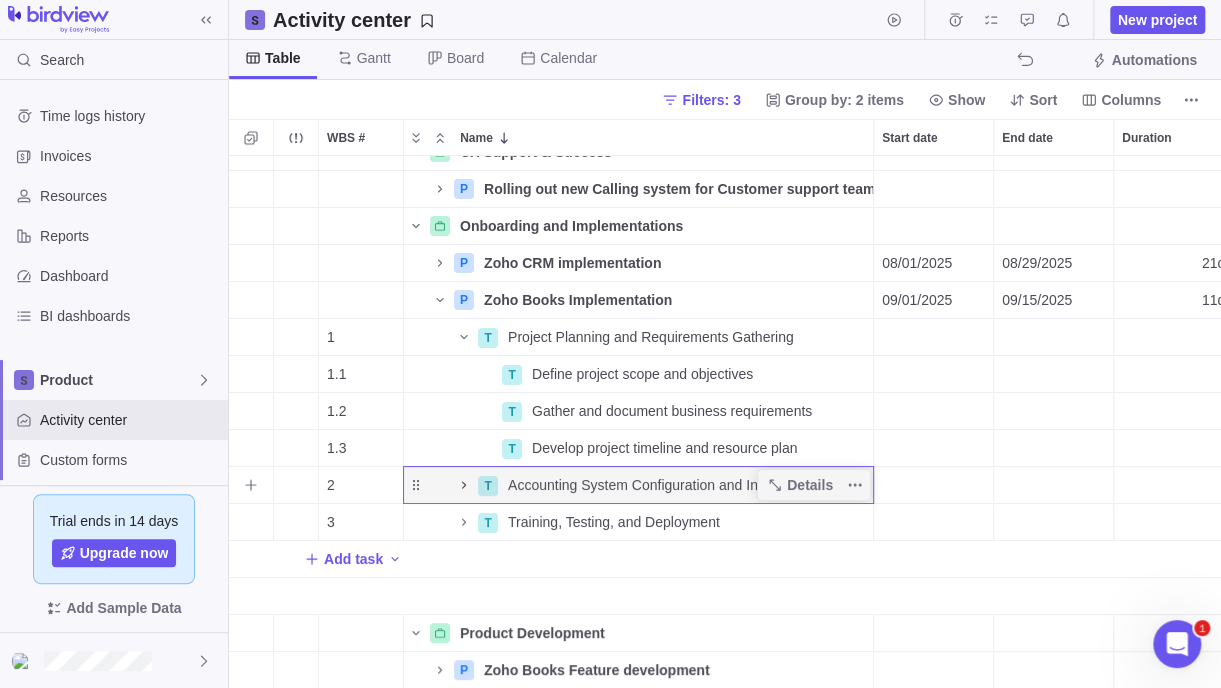 click 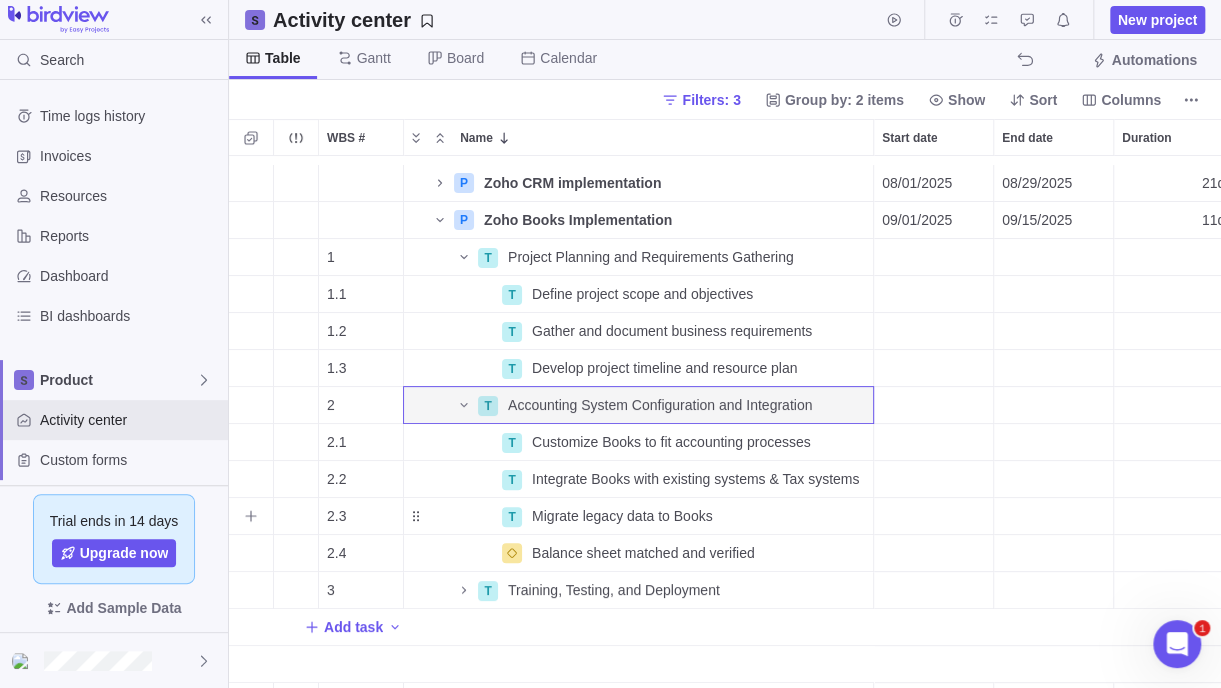 scroll, scrollTop: 137, scrollLeft: 0, axis: vertical 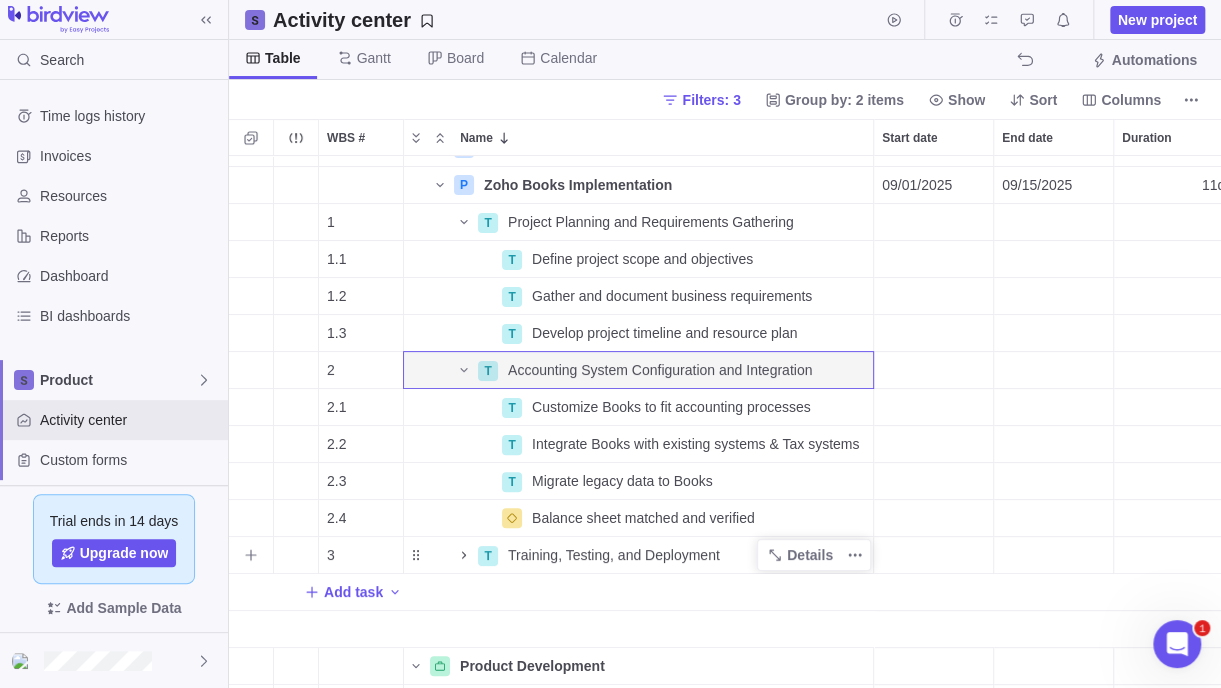 click 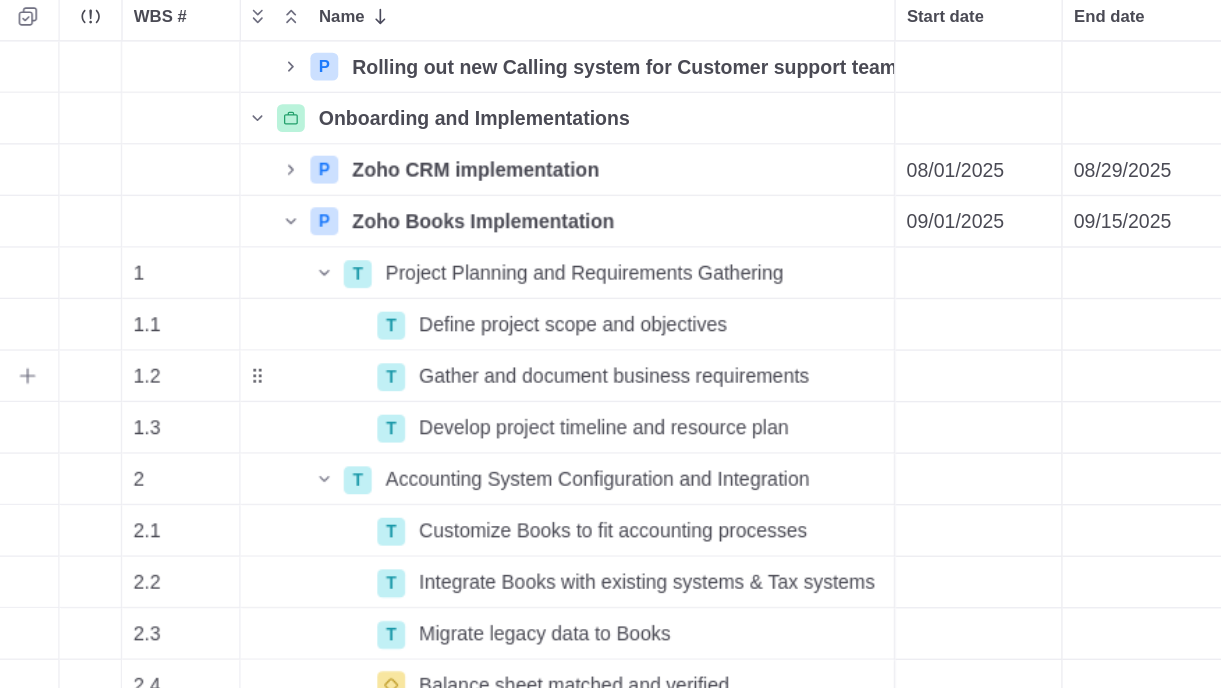 scroll, scrollTop: 50, scrollLeft: 69, axis: both 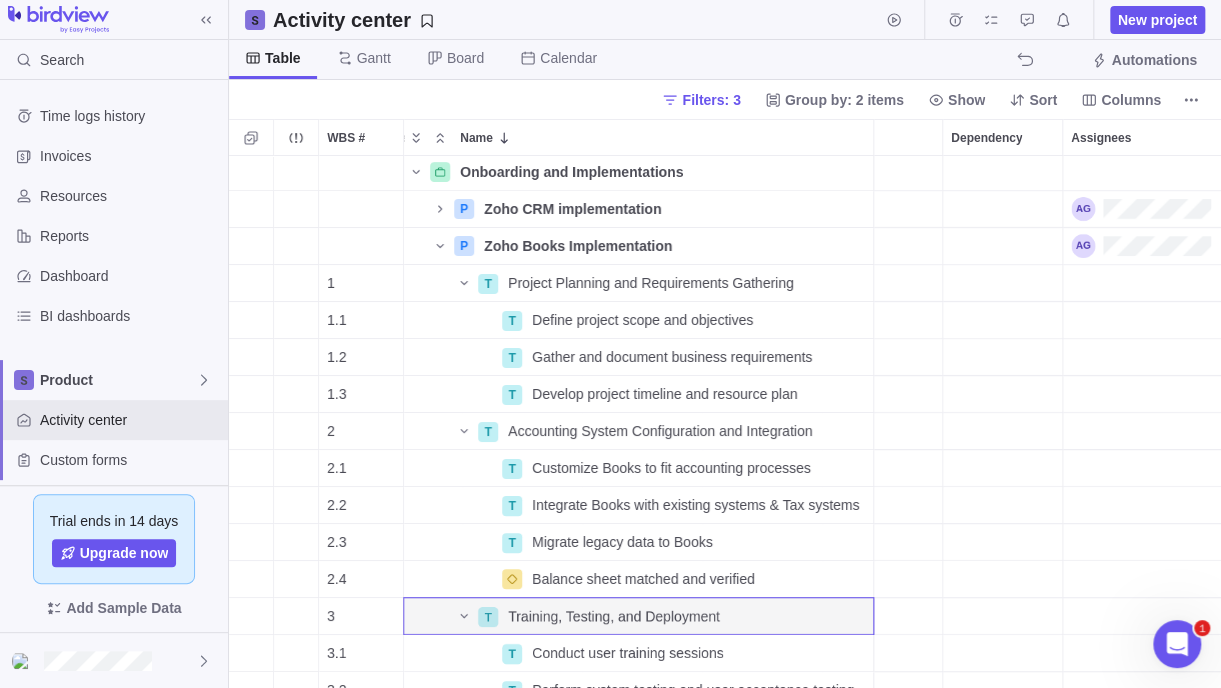 click at bounding box center (1003, 172) 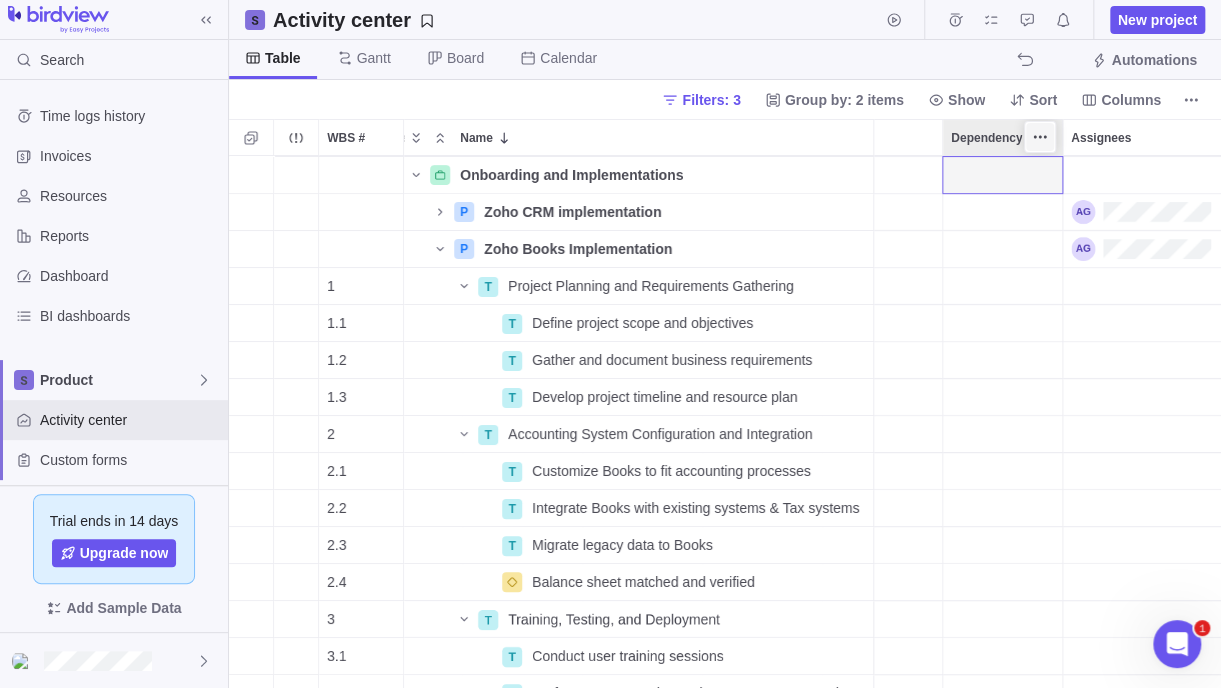 click 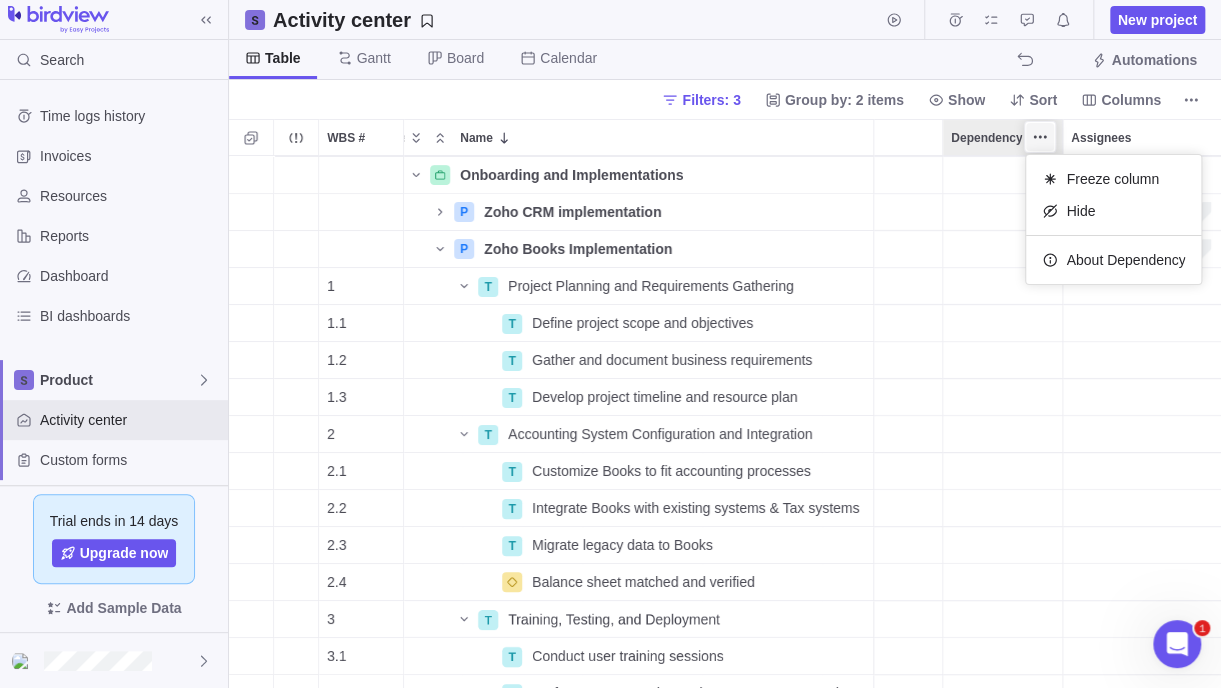 click 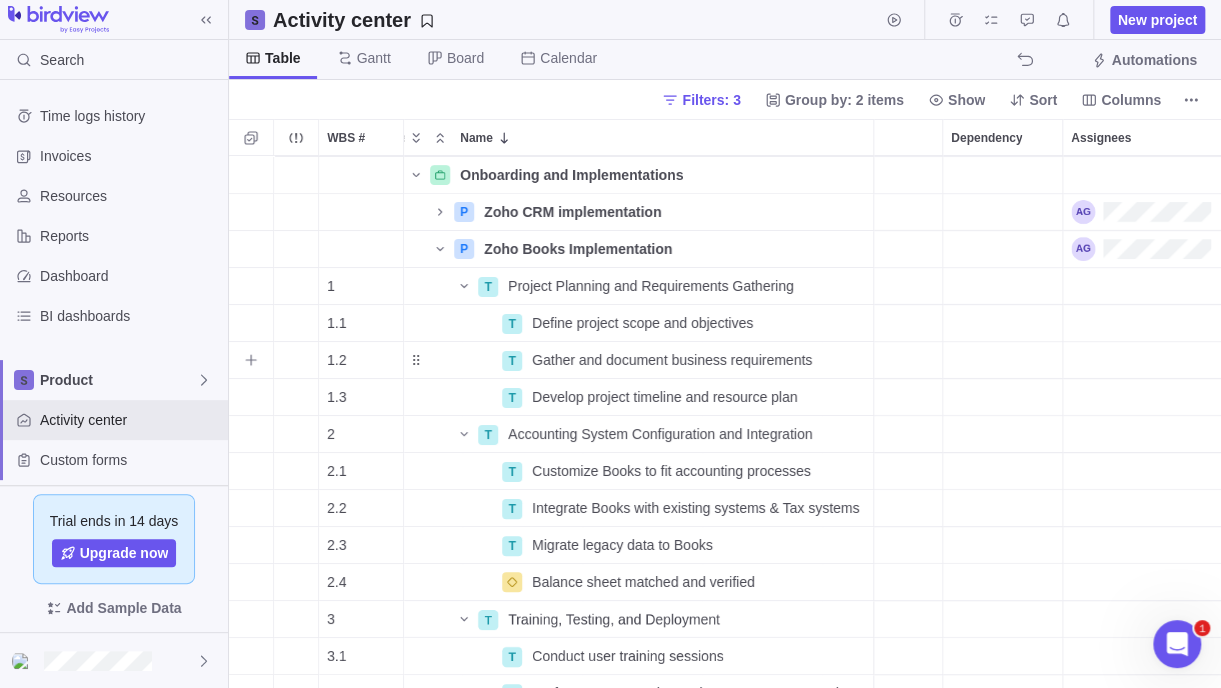 click at bounding box center [1002, 360] 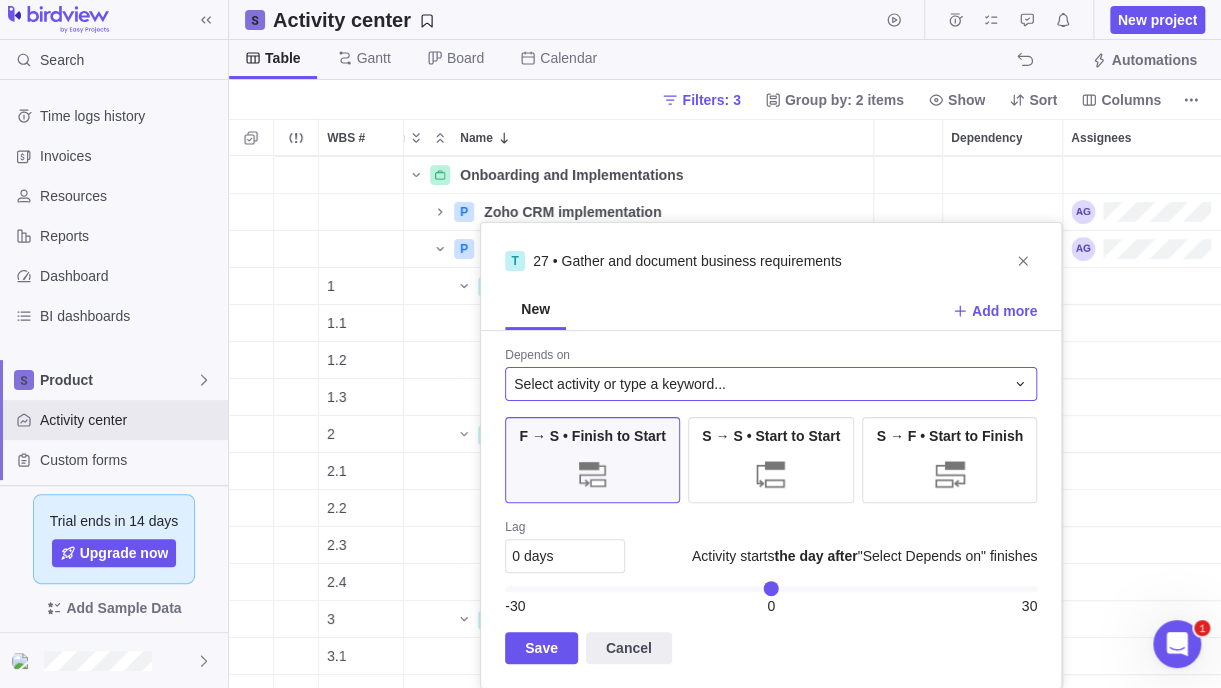 click on "Select activity or type a keyword..." at bounding box center [620, 384] 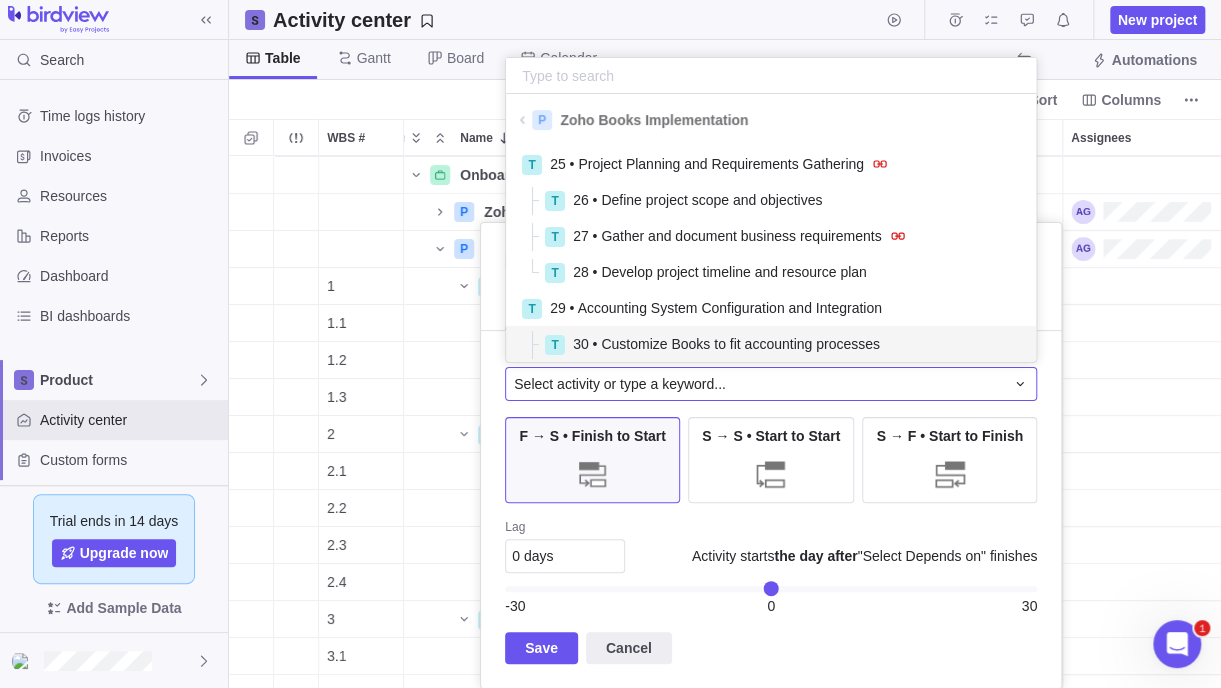 click on "Select activity or type a keyword..." at bounding box center [620, 384] 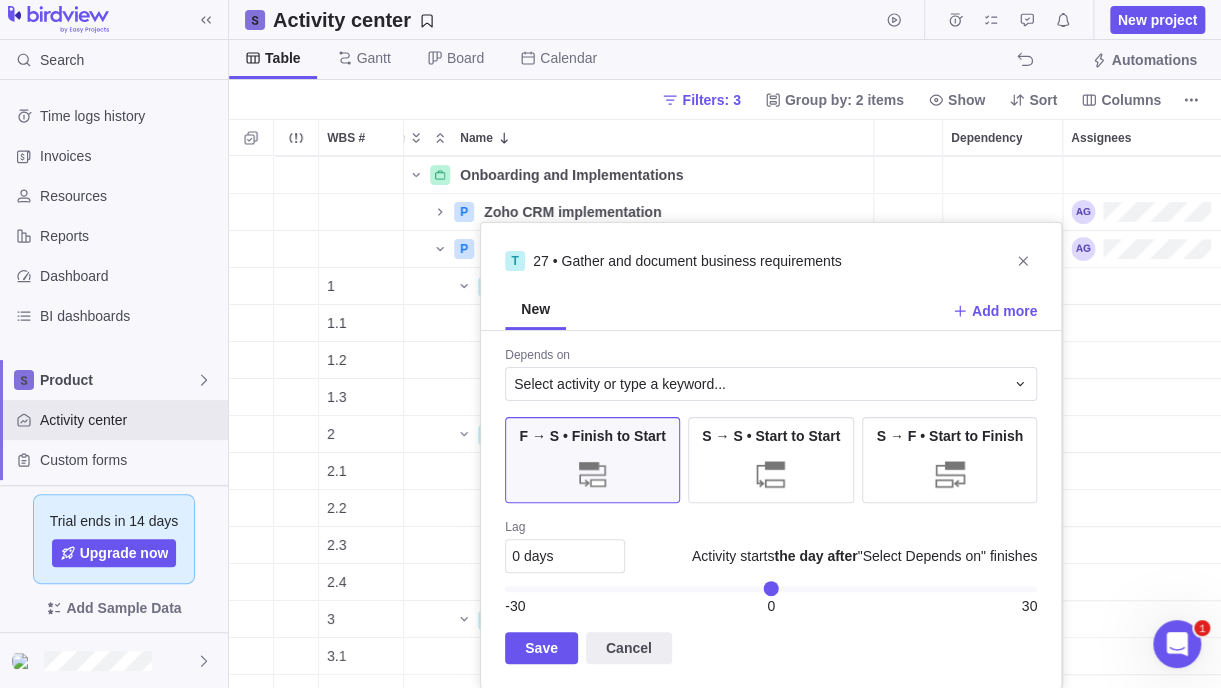 click on "T 27 • Gather and document business requirements New Add more Depends on Select activity or type a keyword...  F → S • Finish to Start S → S • Start to Start S → F • Start to Finish Lag 0 days Activity starts  the day after  "Select Depends on" finishes 0 -30 0 30 Save Cancel" at bounding box center [771, 455] 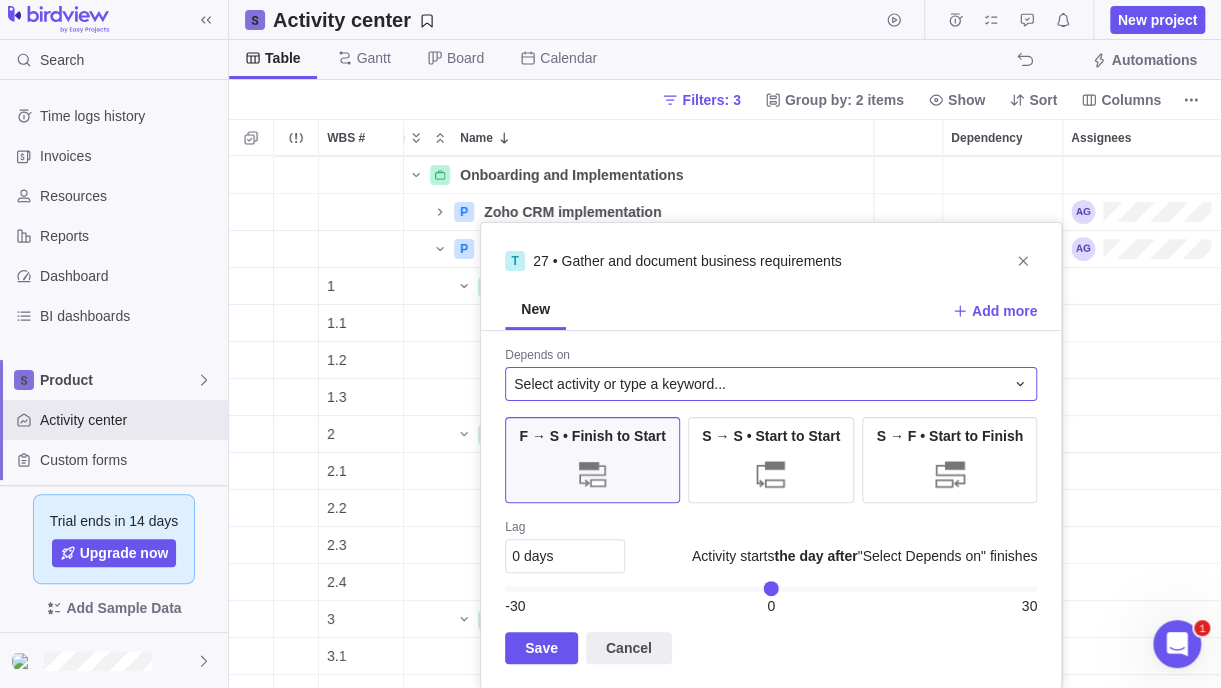 click on "Select activity or type a keyword..." at bounding box center [620, 384] 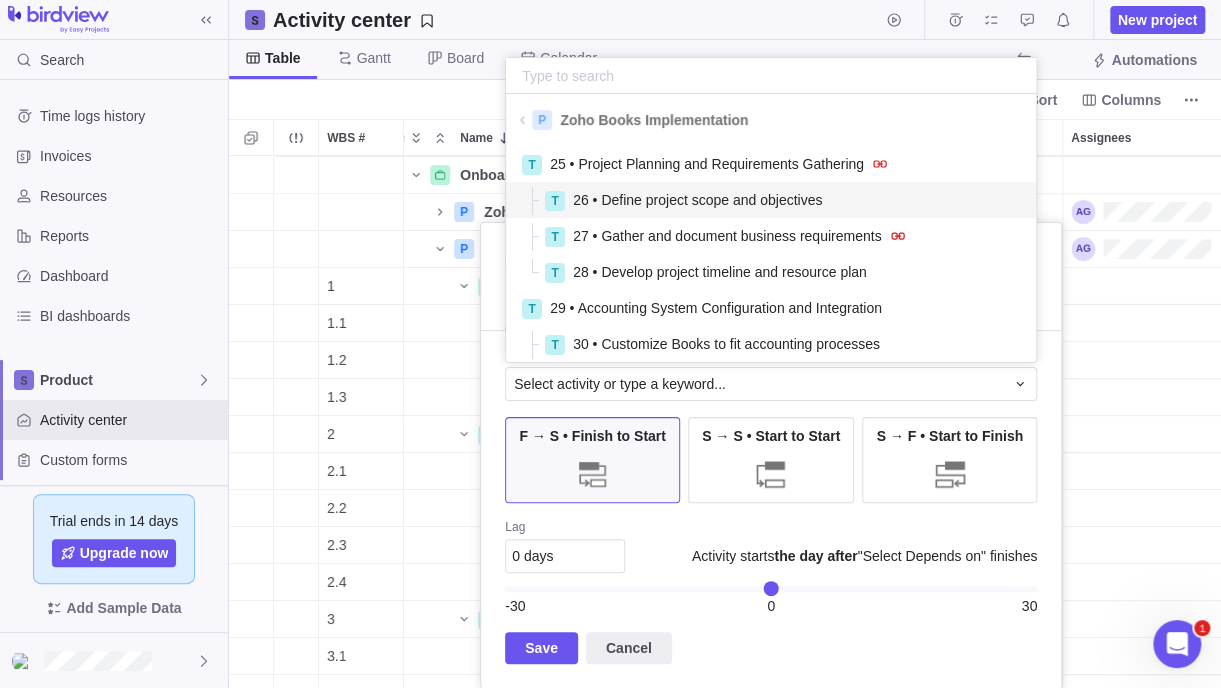 click on "26 • Define project scope and objectives" at bounding box center [697, 200] 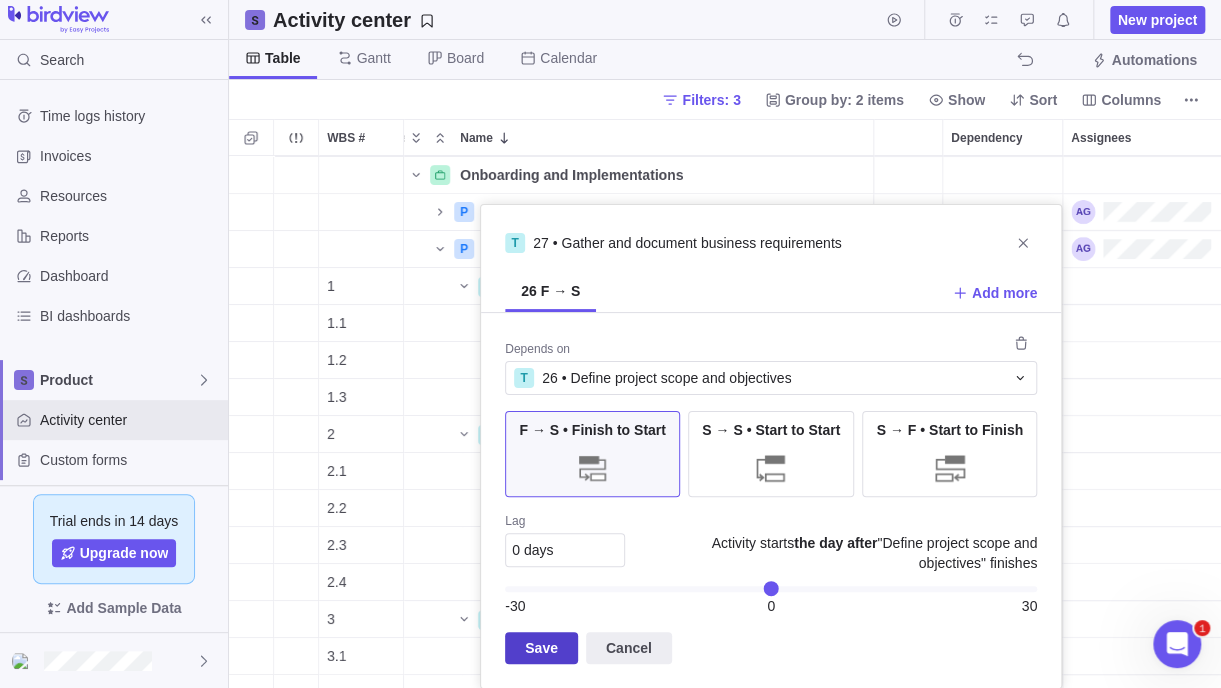 click on "Save" at bounding box center [541, 648] 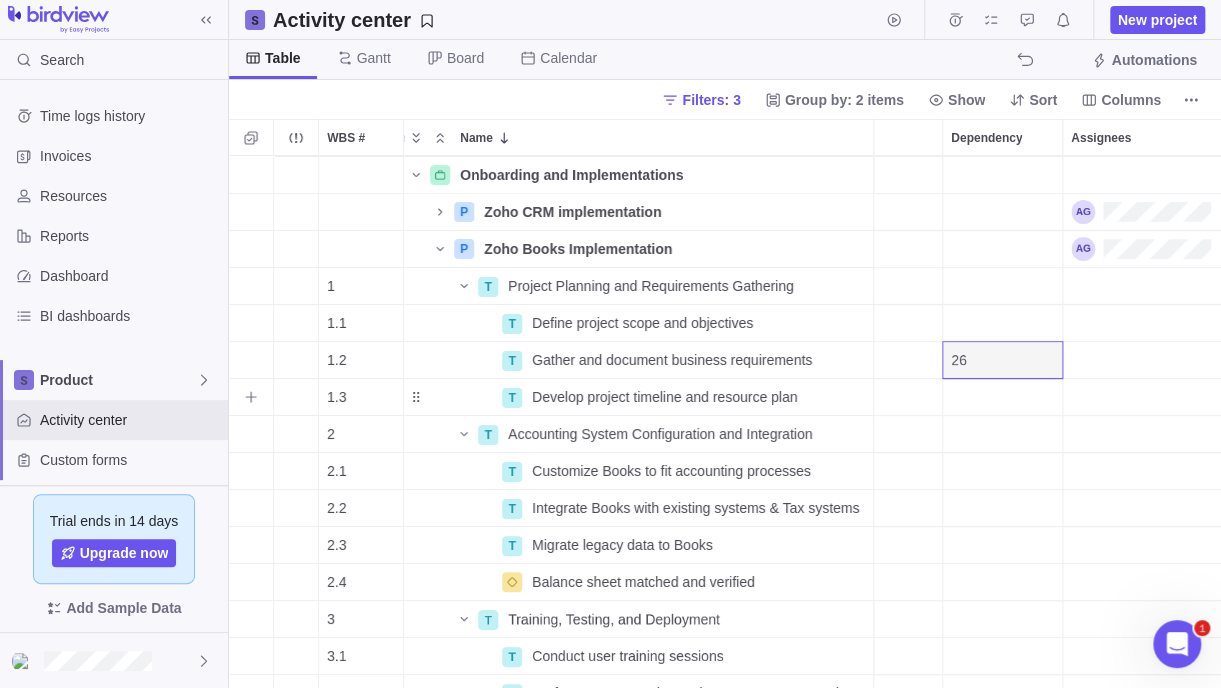 click at bounding box center (1002, 397) 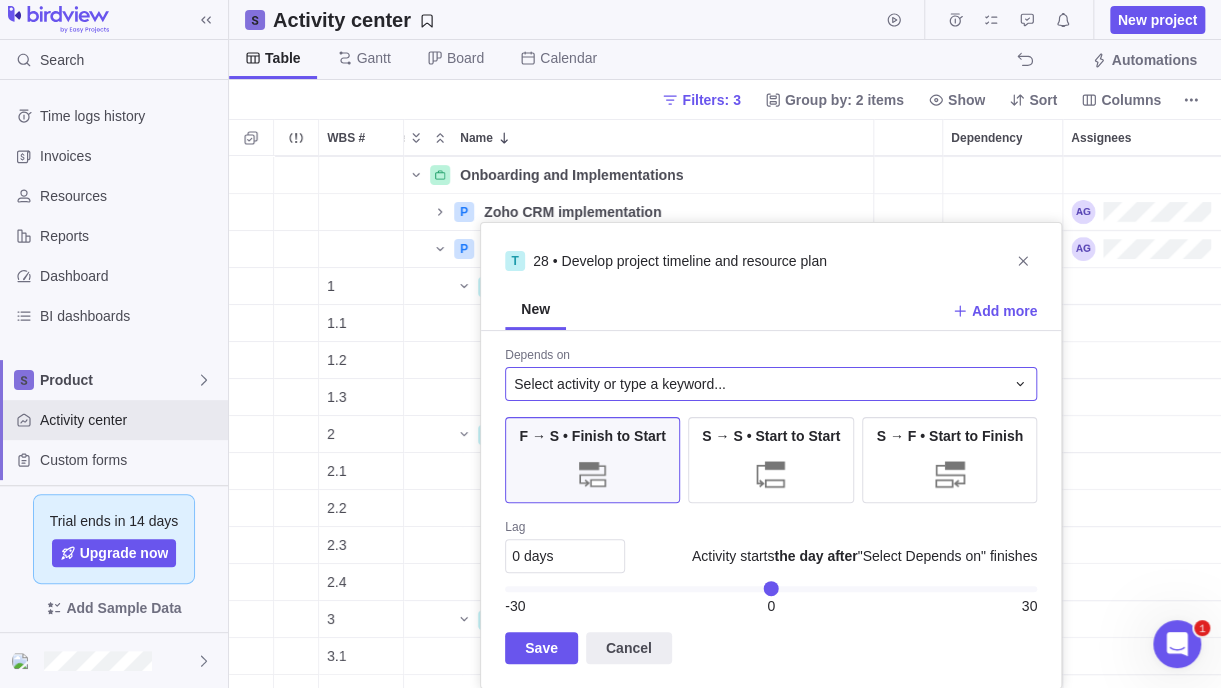 click on "Select activity or type a keyword..." at bounding box center [620, 384] 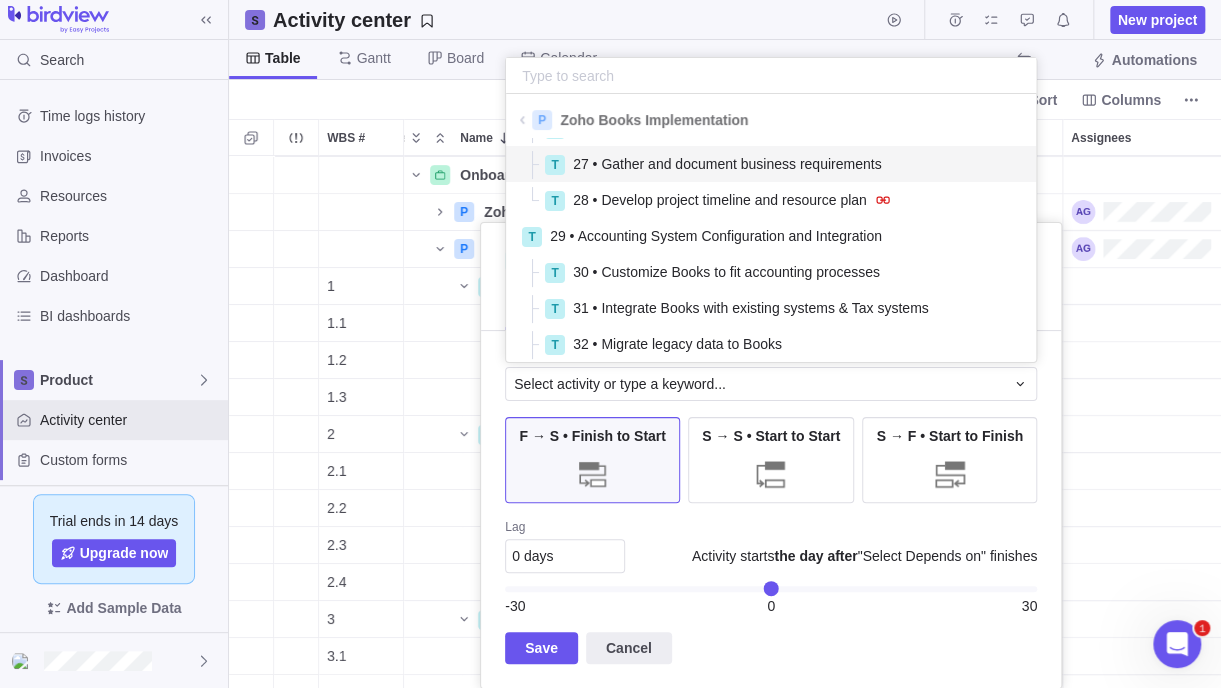 click on "27 • Gather and document business requirements" at bounding box center (727, 164) 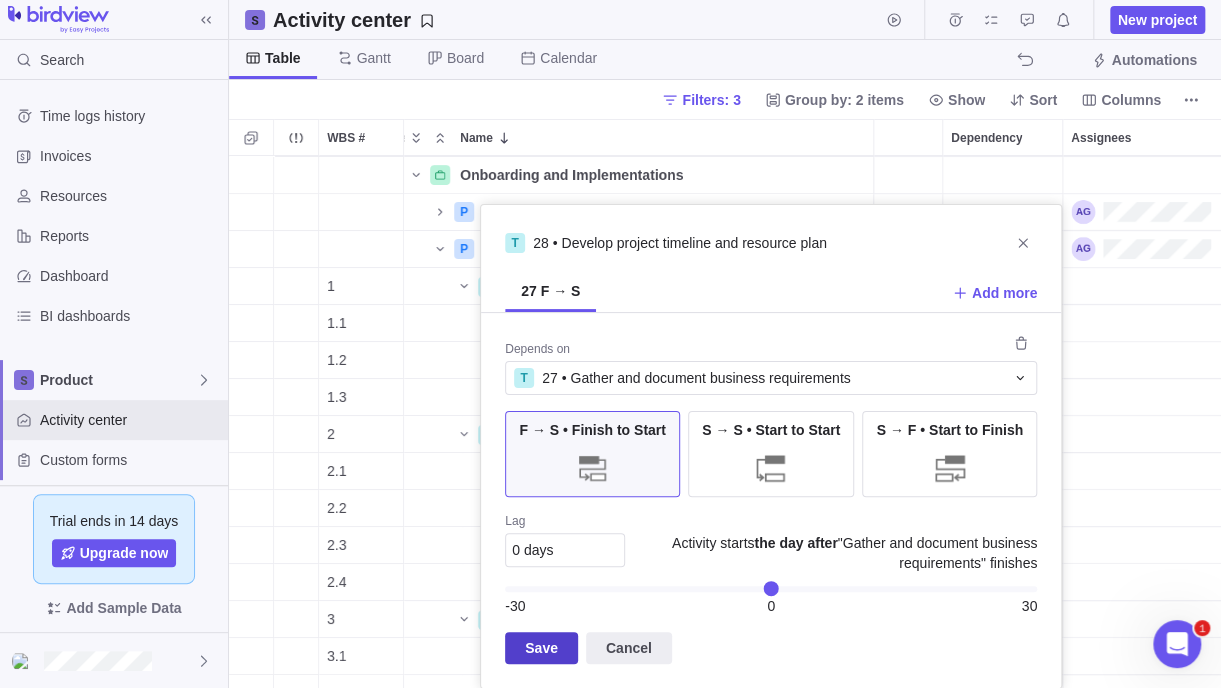 click on "Save" at bounding box center [541, 648] 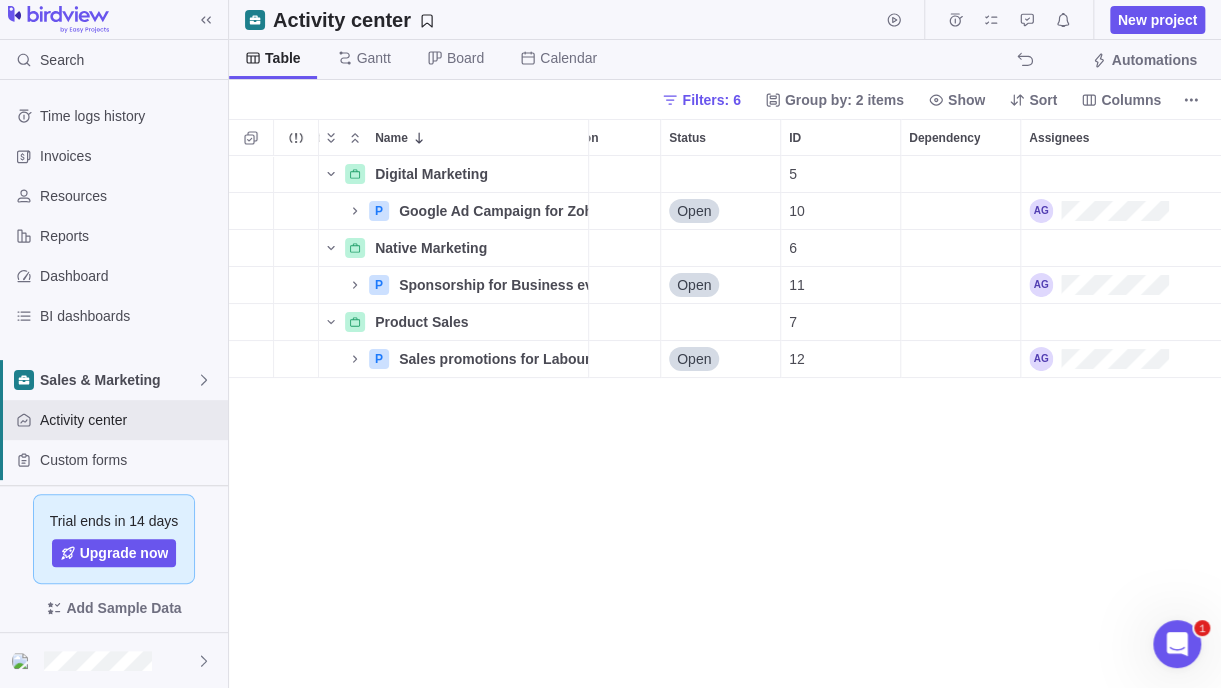 scroll, scrollTop: 0, scrollLeft: 0, axis: both 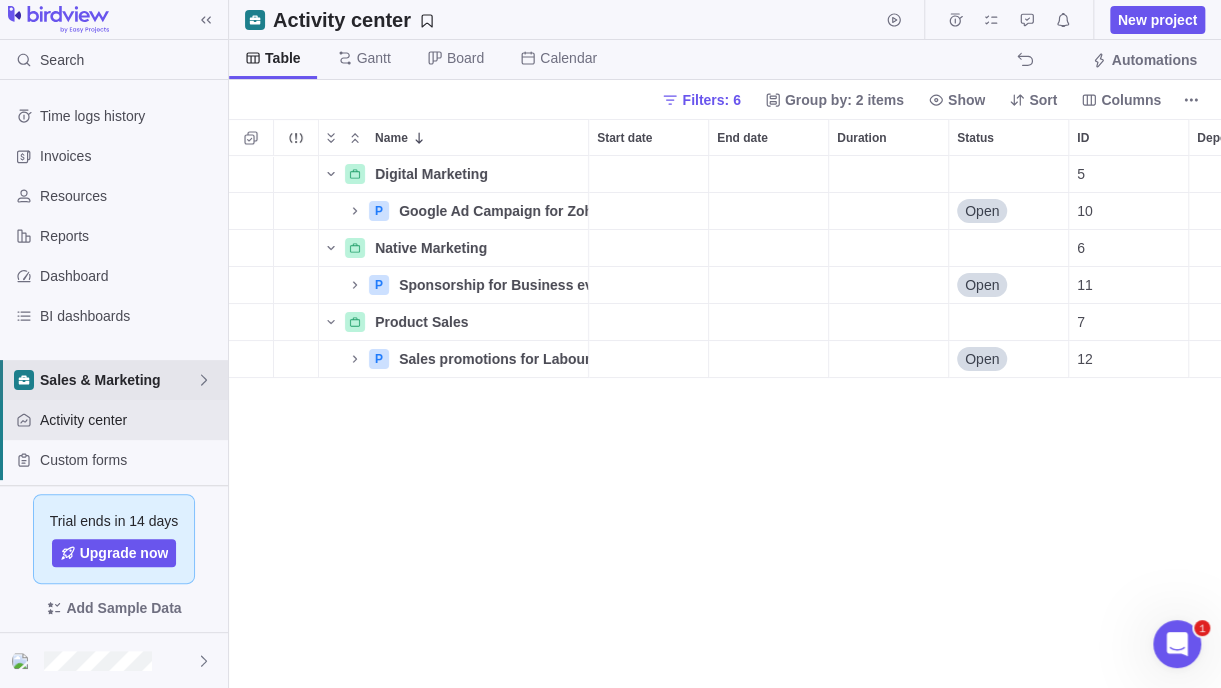 click on "Sales & Marketing" at bounding box center (118, 380) 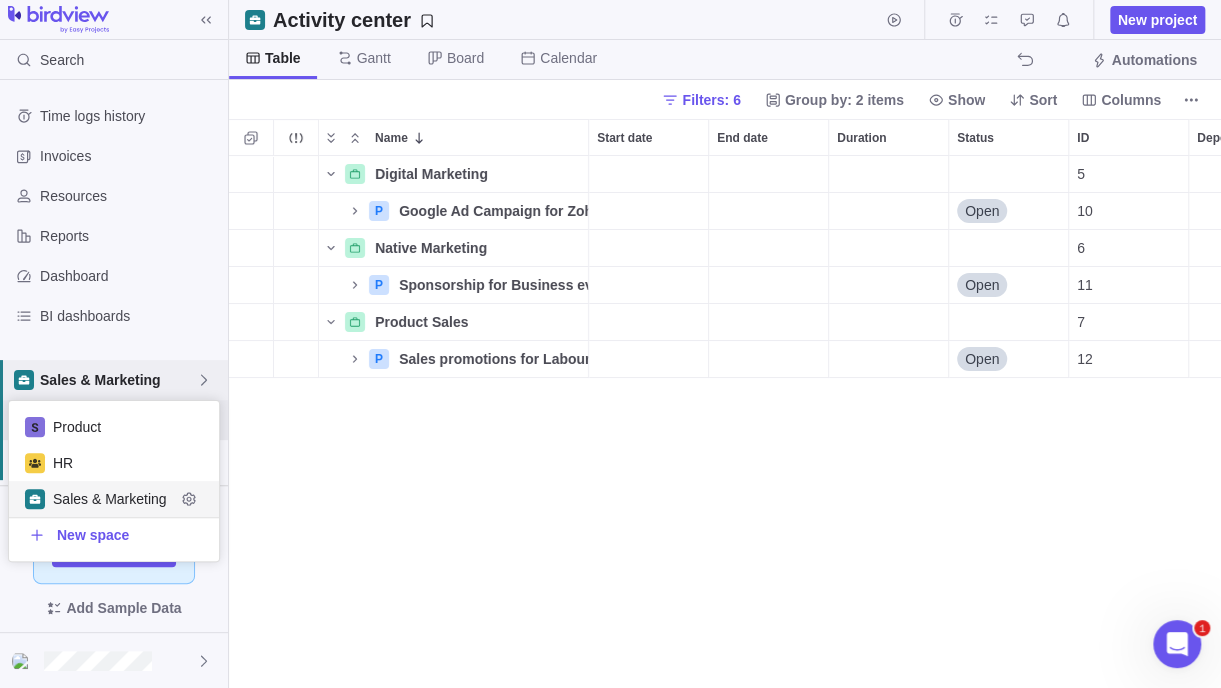 scroll, scrollTop: 15, scrollLeft: 15, axis: both 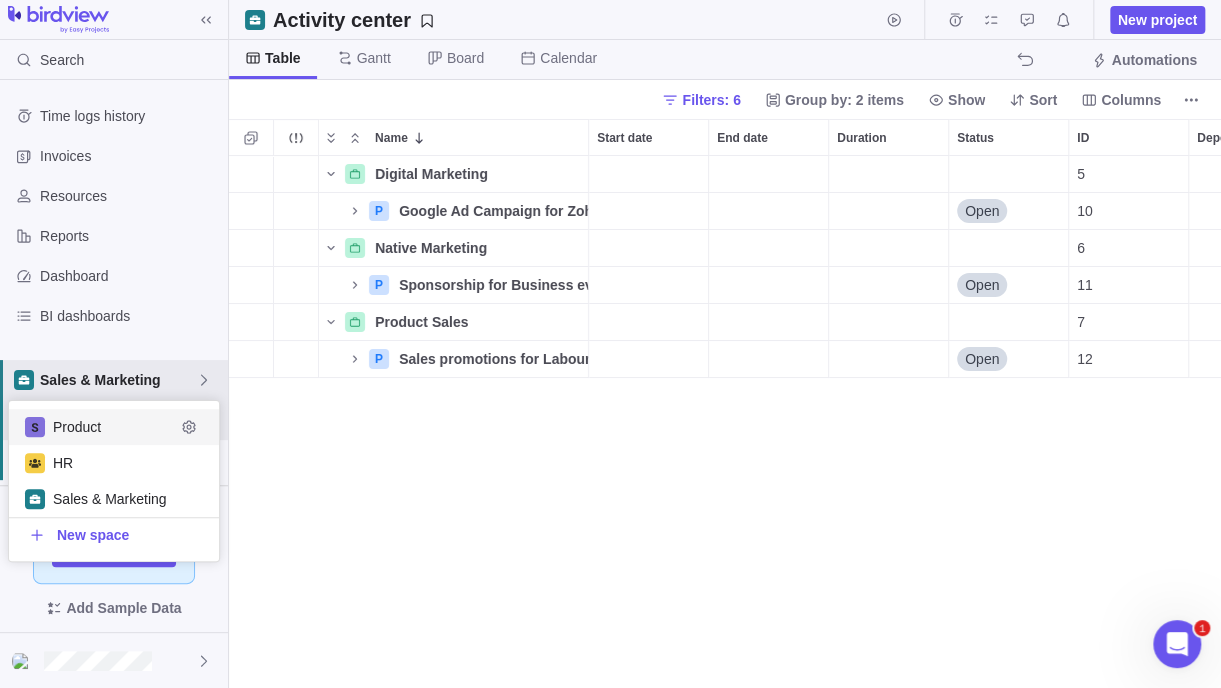 click on "Product" at bounding box center [114, 427] 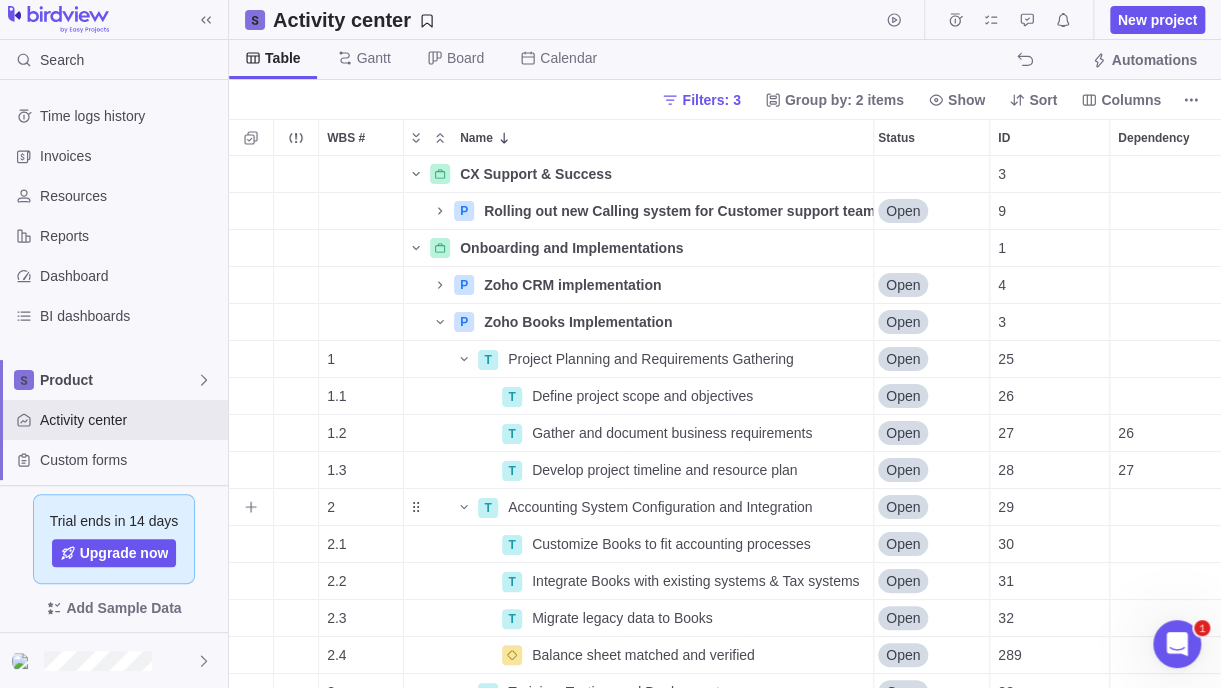 click at bounding box center (1169, 507) 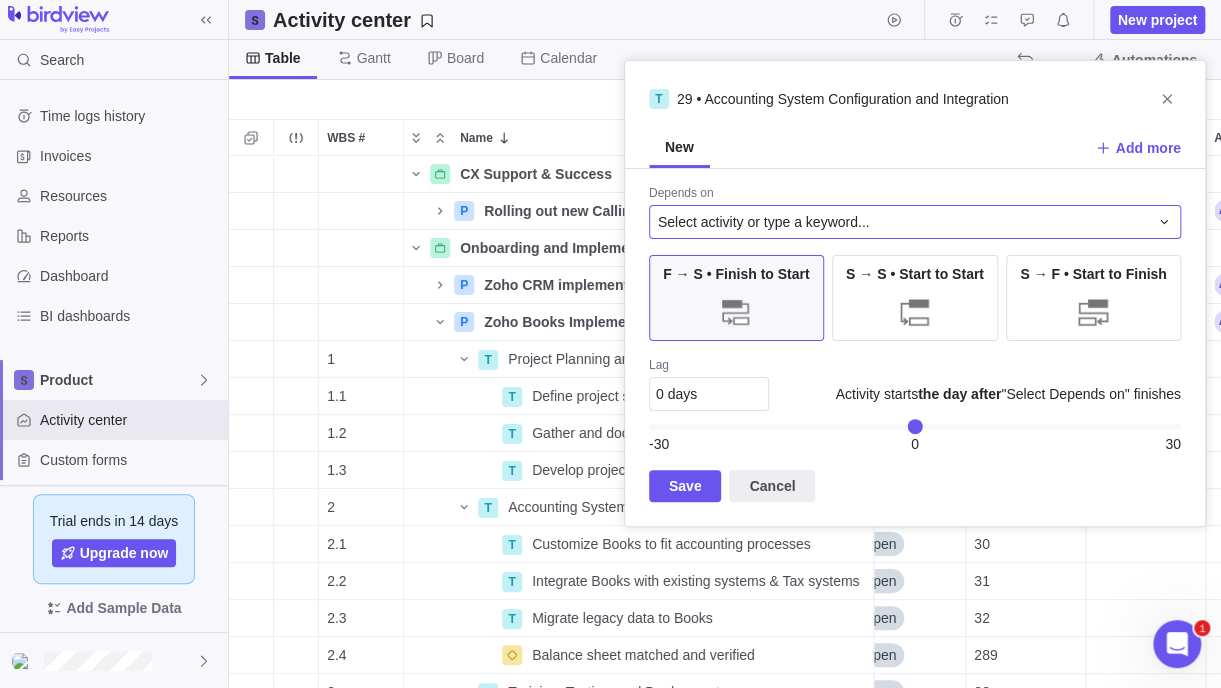 click on "Select activity or type a keyword..." at bounding box center [903, 222] 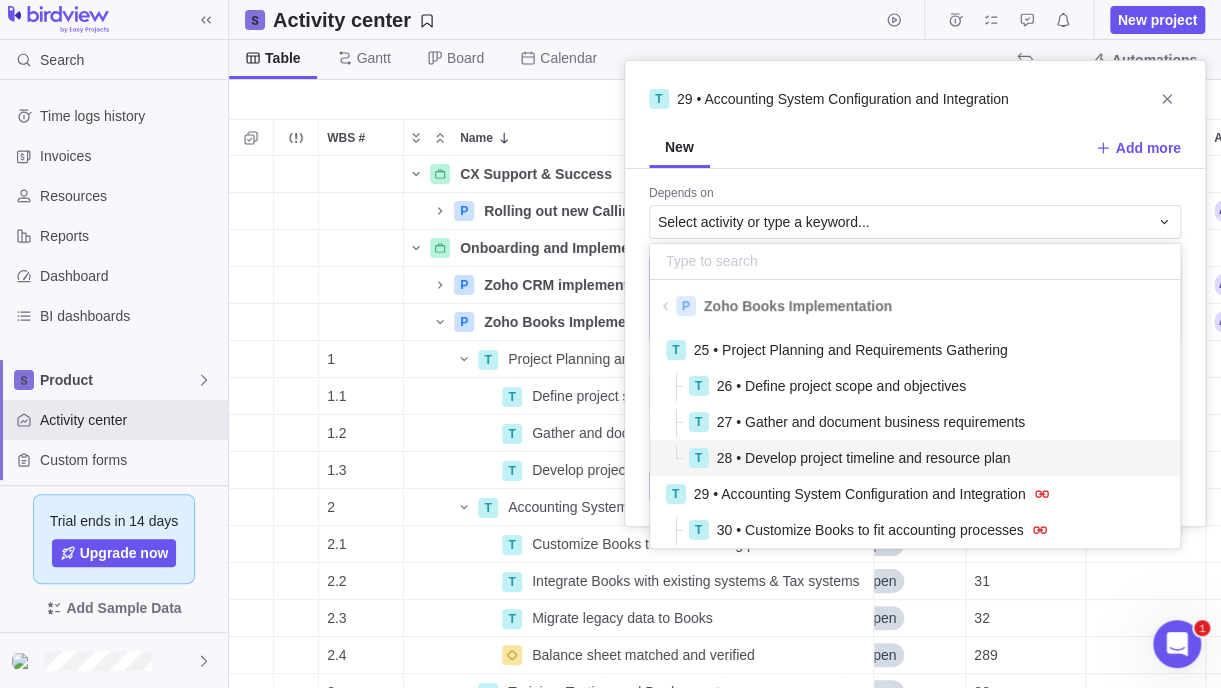 click on "28 • Develop project timeline and resource plan" at bounding box center (864, 458) 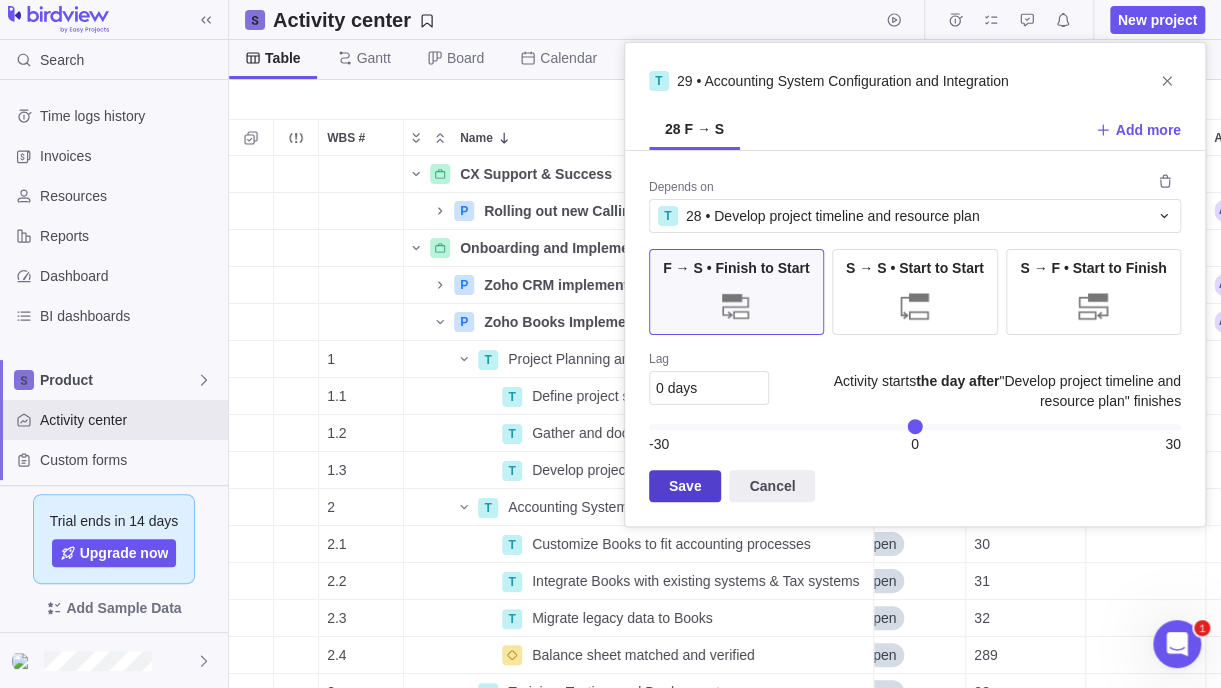click on "Save" at bounding box center (685, 486) 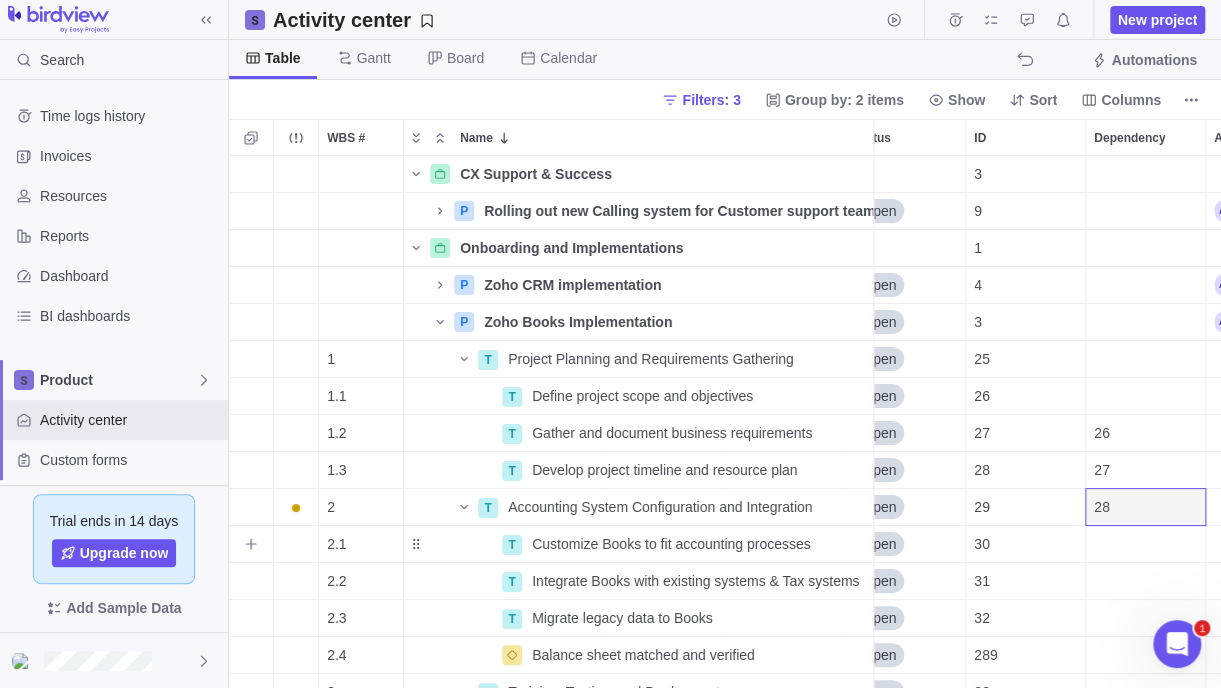 click at bounding box center (1145, 544) 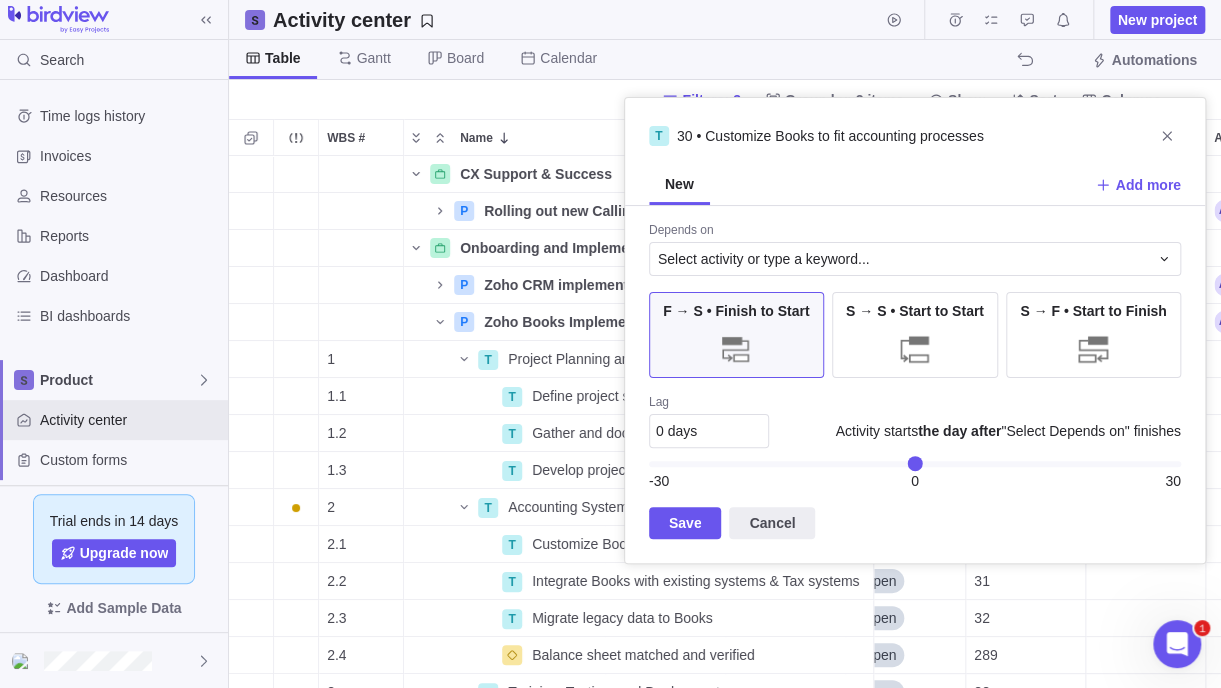 click on "Depends on" at bounding box center (915, 232) 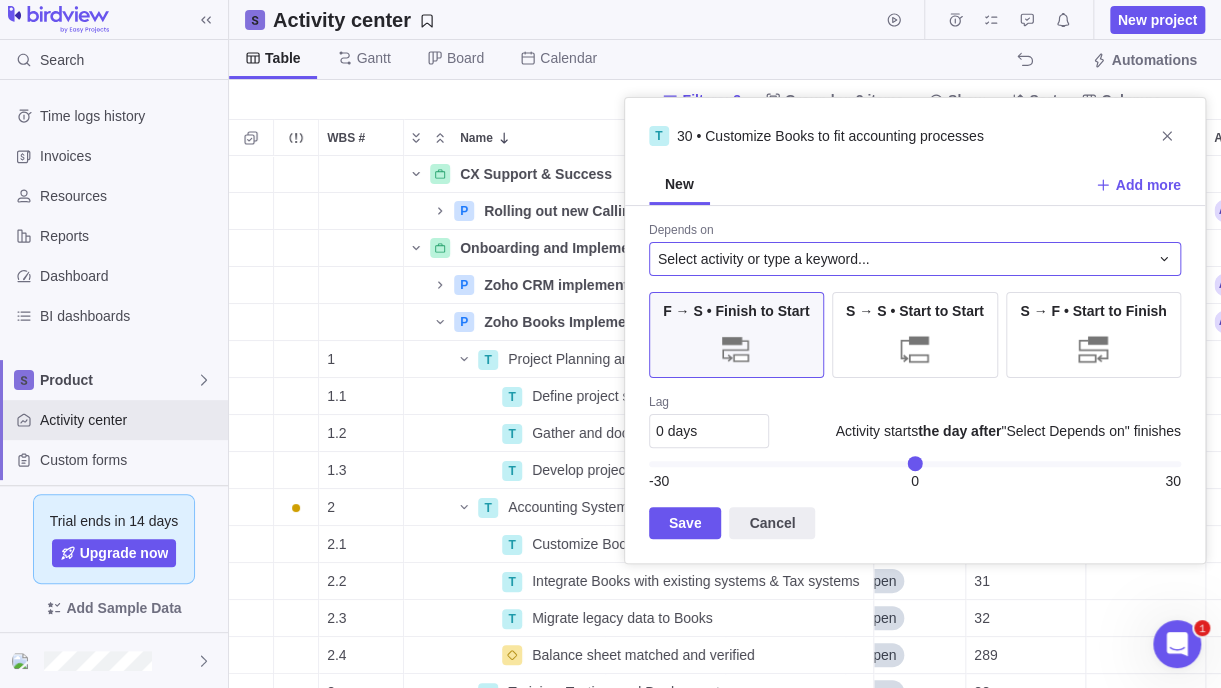 click on "Select activity or type a keyword..." at bounding box center (764, 259) 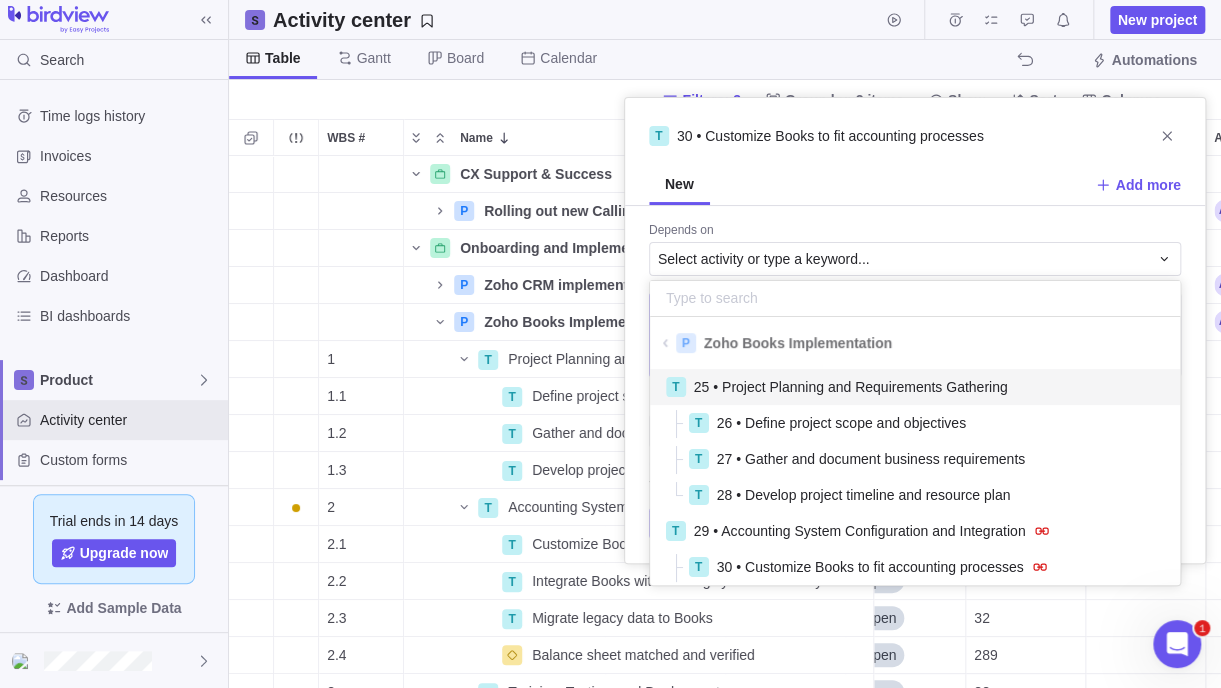 click on "T 30 • Customize Books to fit accounting processes New Add more Depends on Select activity or type a keyword...  P Zoho Books Implementation T 25 • Project Planning and Requirements Gathering T 26 • Define project scope and objectives T 27 • Gather and document business requirements T 28 • Develop project timeline and resource plan T 29 • Accounting System Configuration and Integration T 30 • Customize Books to fit accounting processes T 31 • Integrate Books with existing systems & Tax systems T 32 • Migrate legacy data to Books 289 • Balance sheet matched and verified T 33 • Training, Testing, and Deployment T 34 • Conduct user training sessions T 35 • Perform system testing and user acceptance testing T 36 • Go-live and post-deployment support F → S • Finish to Start S → S • Start to Start S → F • Start to Finish Lag 0 days Activity starts  the day after  "Select Depends on" finishes 0 -30 0 30 Save Cancel" at bounding box center (915, 330) 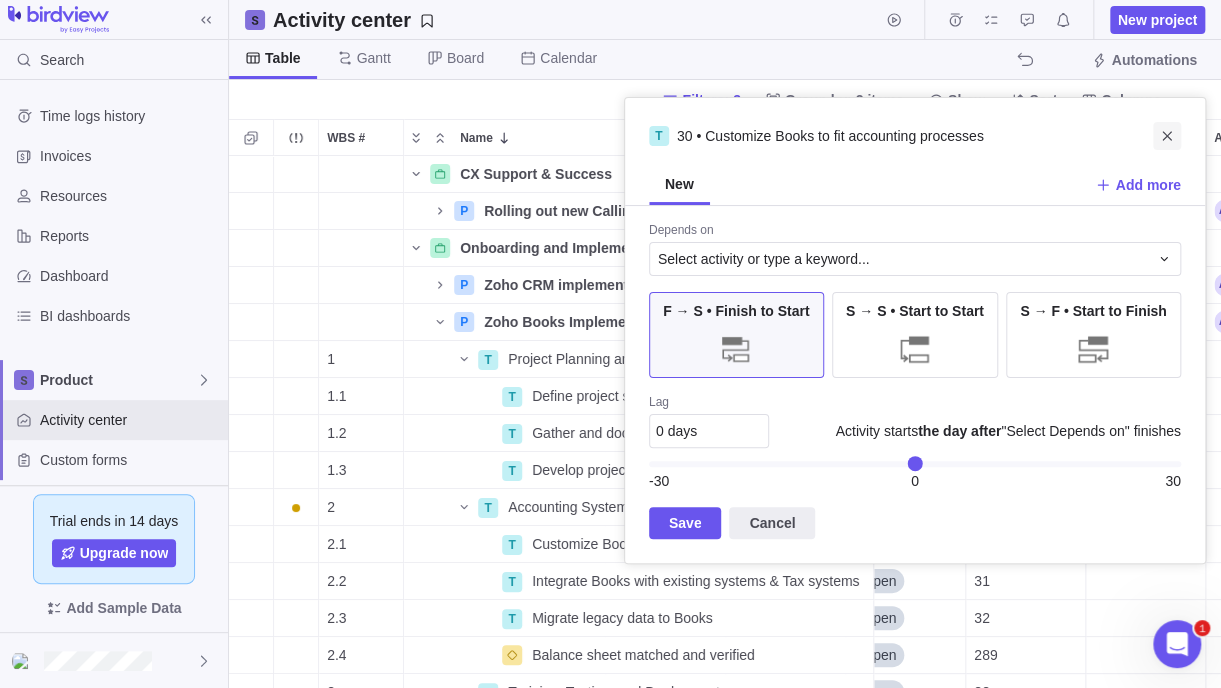 click at bounding box center [1167, 136] 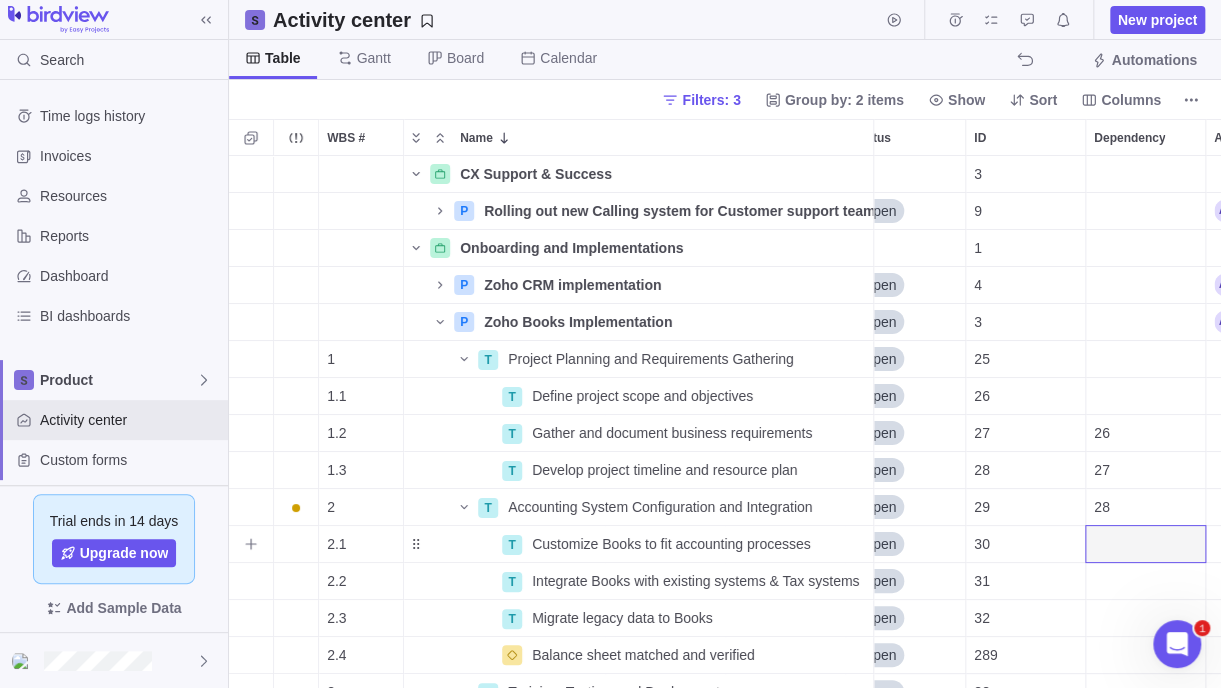click at bounding box center (1145, 544) 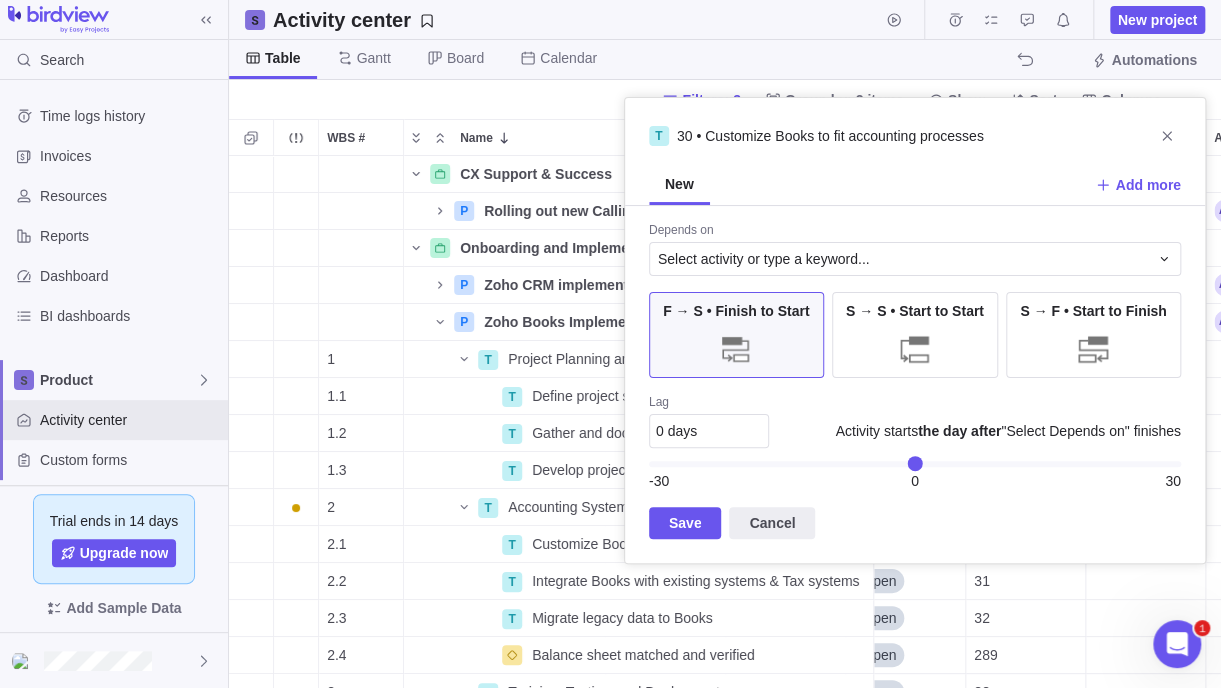 click on "Depends on" at bounding box center [915, 232] 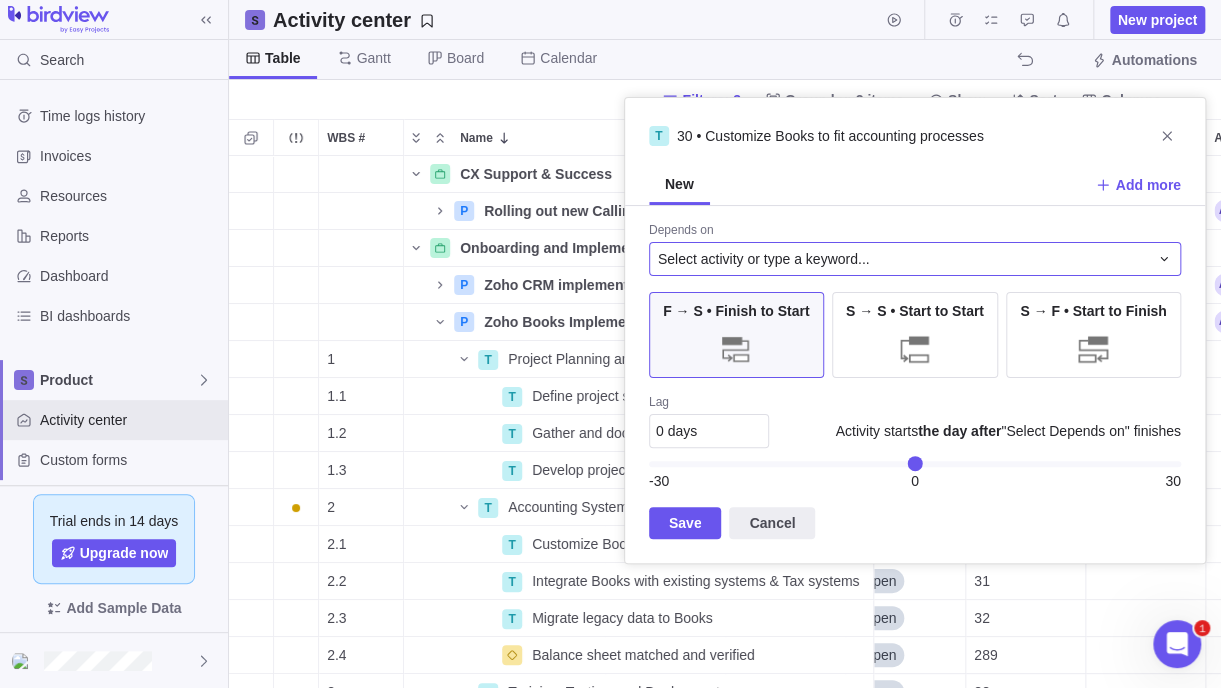 click on "Select activity or type a keyword..." at bounding box center (764, 259) 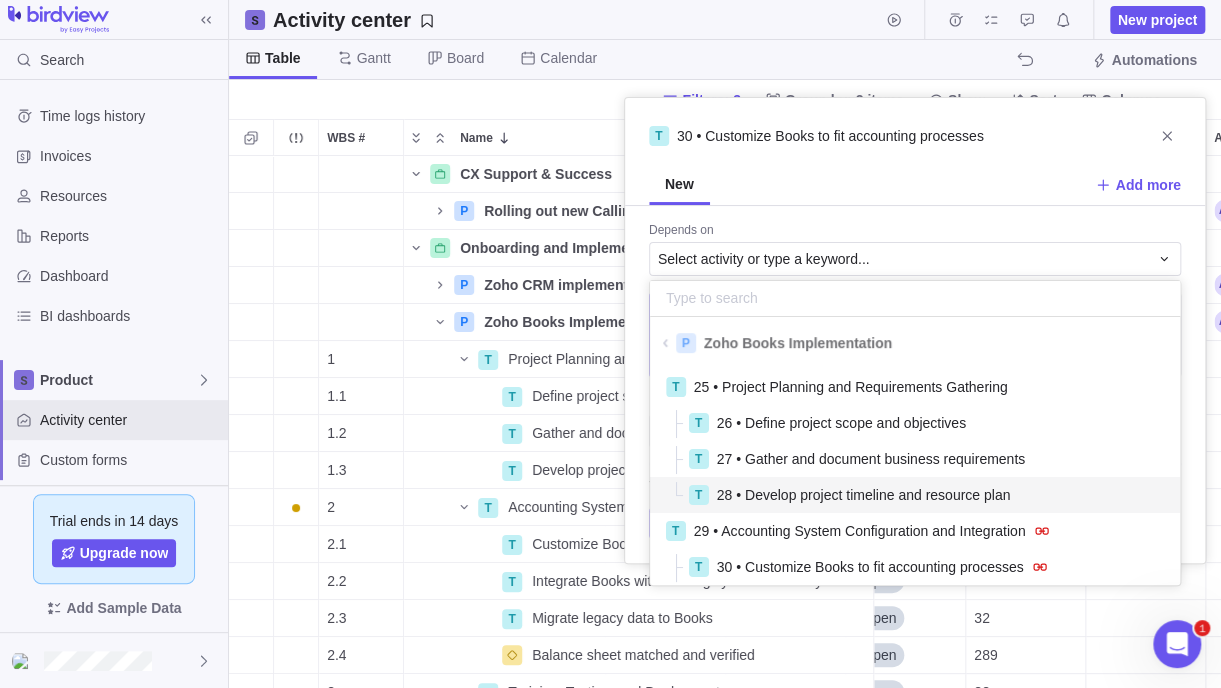 click on "28 • Develop project timeline and resource plan" at bounding box center [864, 495] 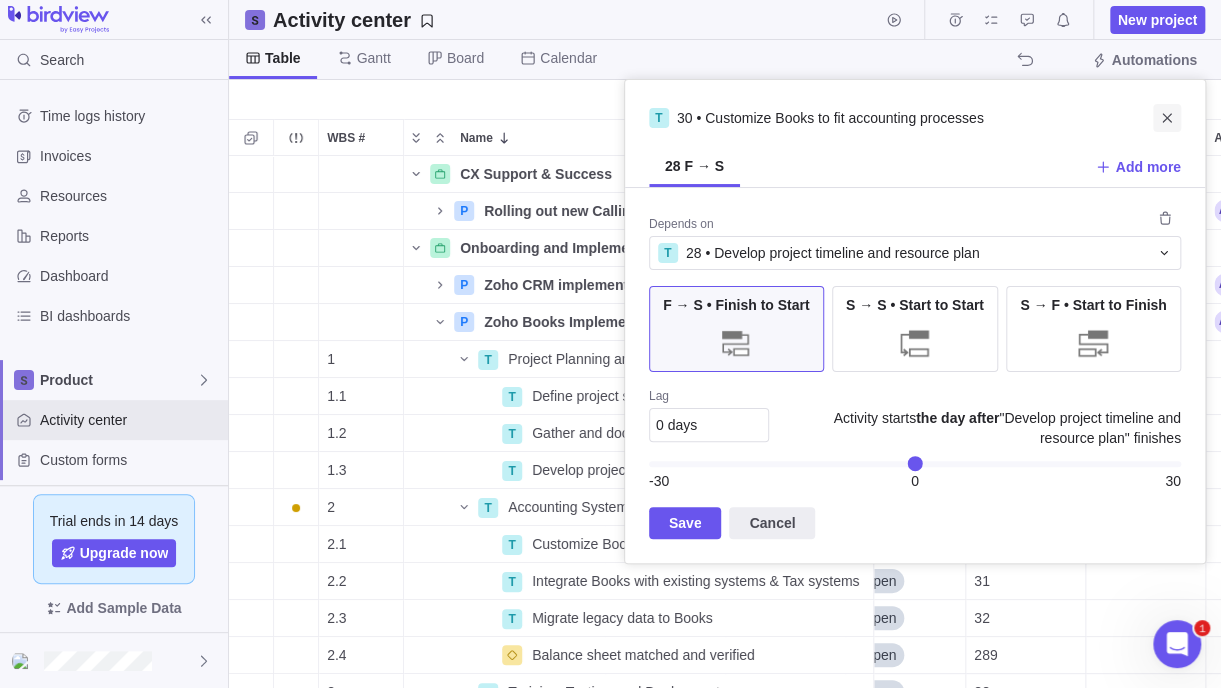 click 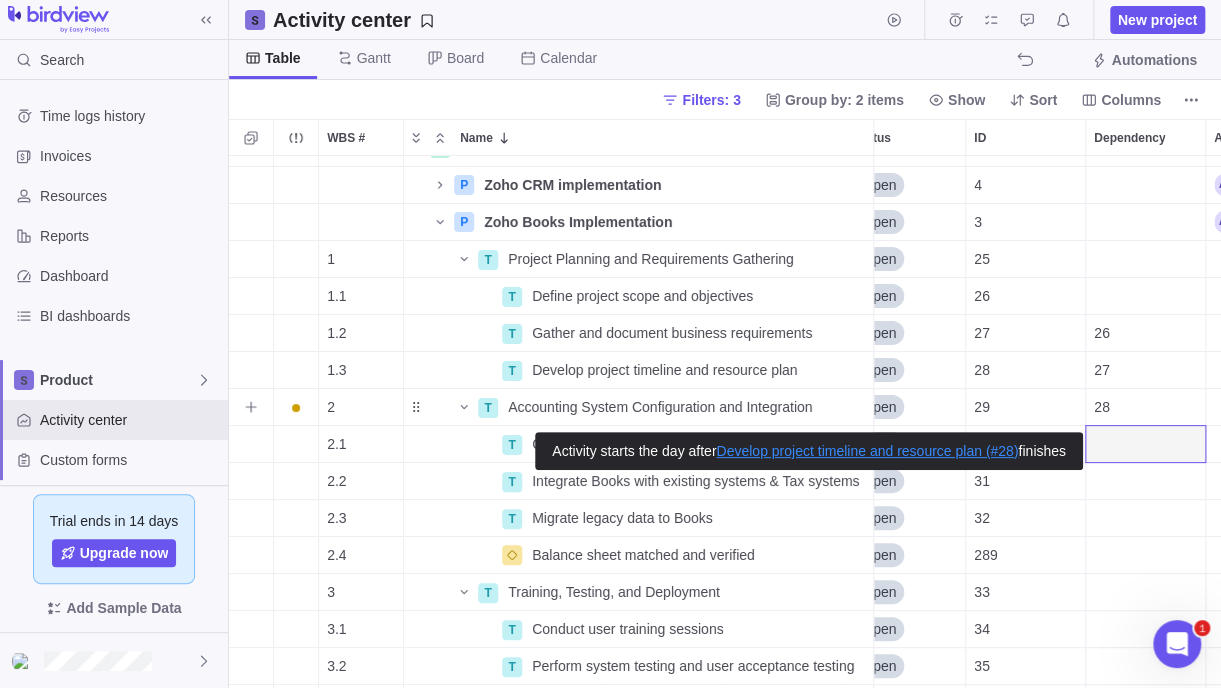 click on "28" at bounding box center (1145, 407) 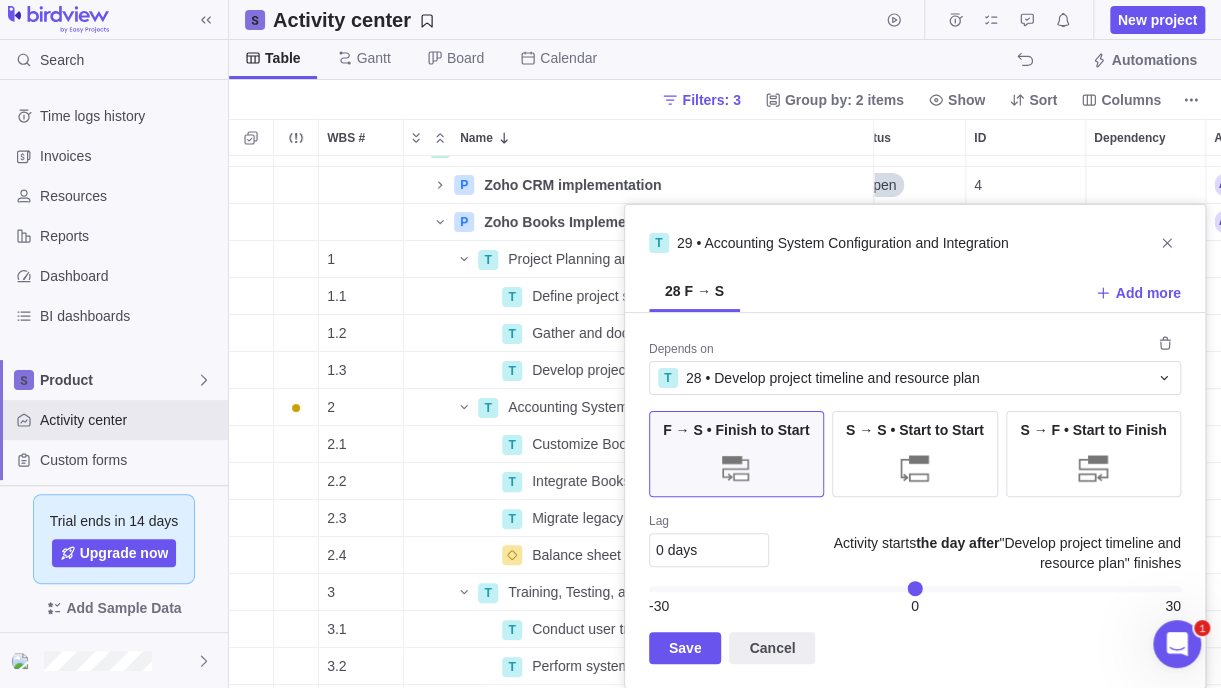 click on "Depends on T 28 • Develop project timeline and resource plan F → S • Finish to Start S → S • Start to Start S → F • Start to Finish Lag 0 days Activity starts  the day after  "Develop project timeline and resource plan" finishes 0 -30 0 30 Save Cancel" at bounding box center (915, 500) 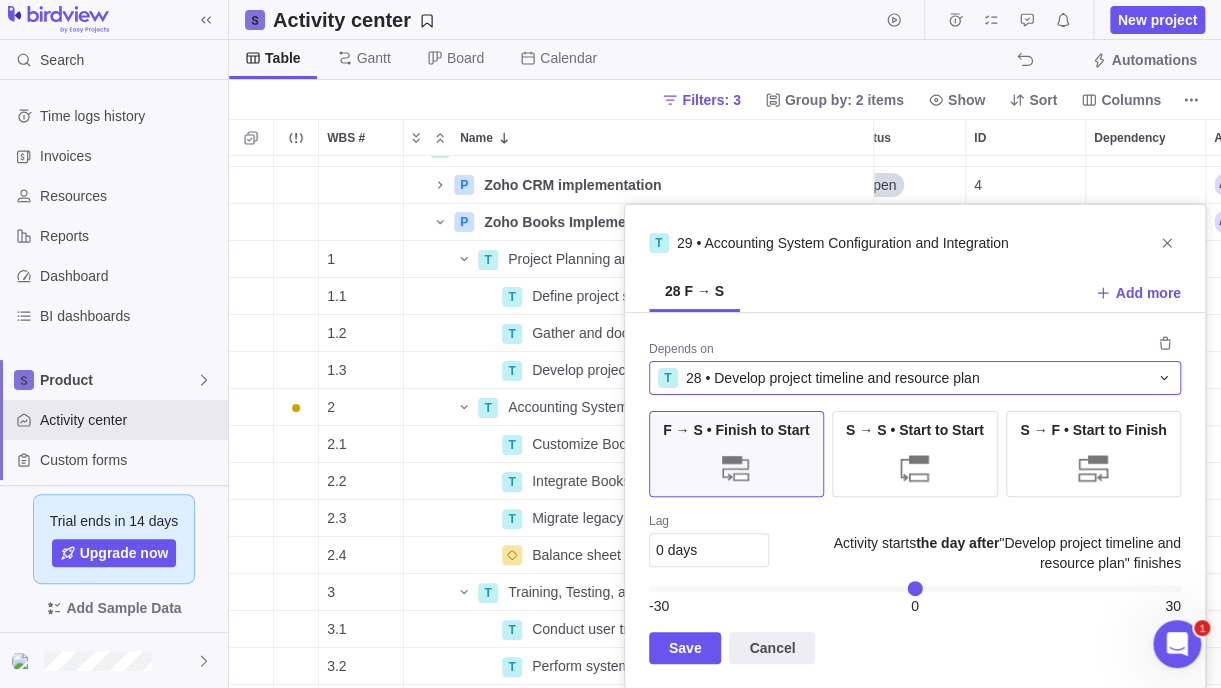 click on "28 • Develop project timeline and resource plan" at bounding box center (833, 378) 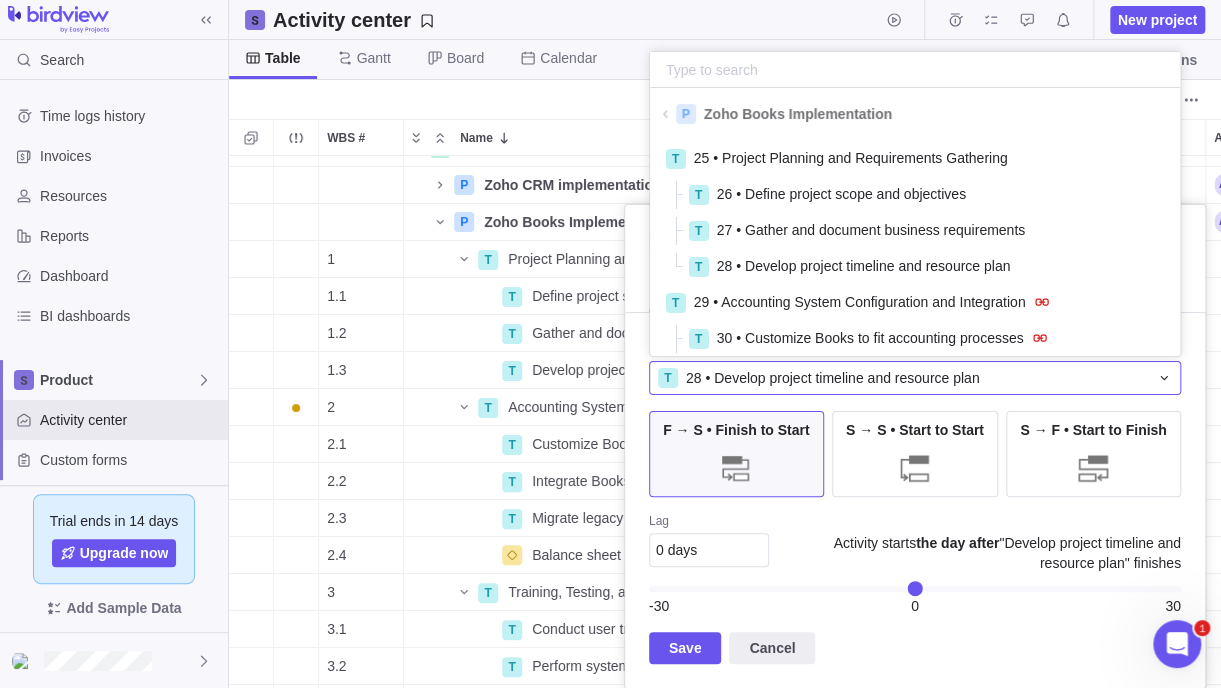 drag, startPoint x: 1103, startPoint y: 379, endPoint x: 1084, endPoint y: 384, distance: 19.646883 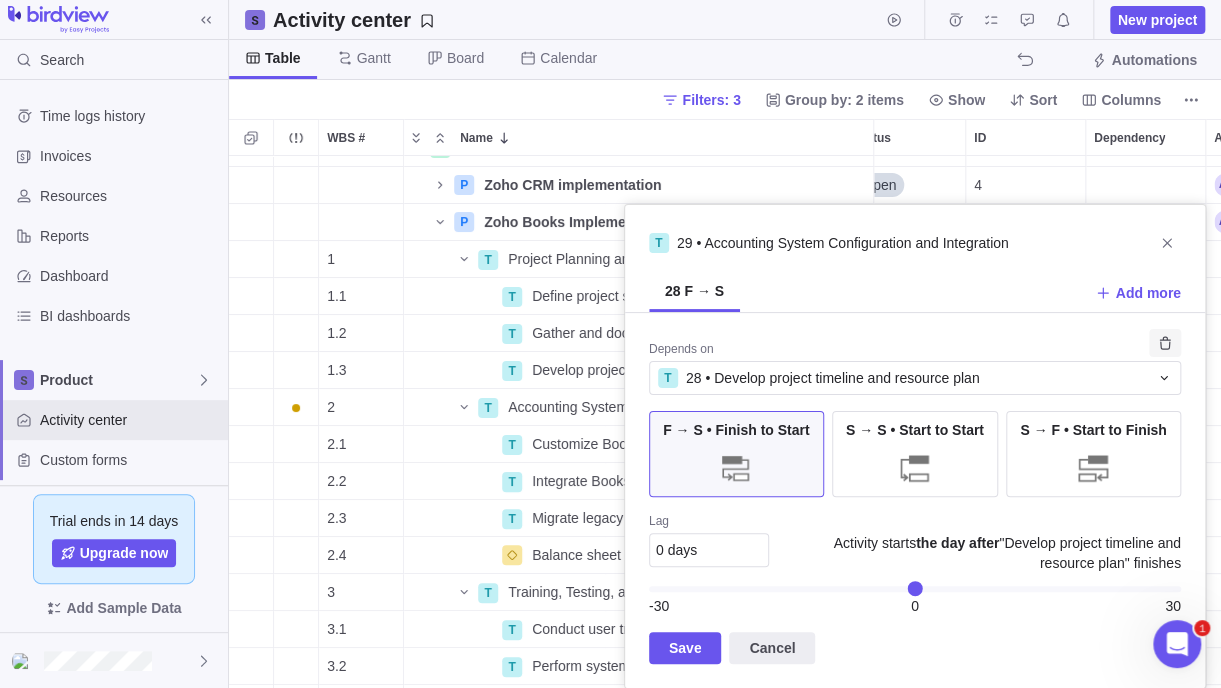 click 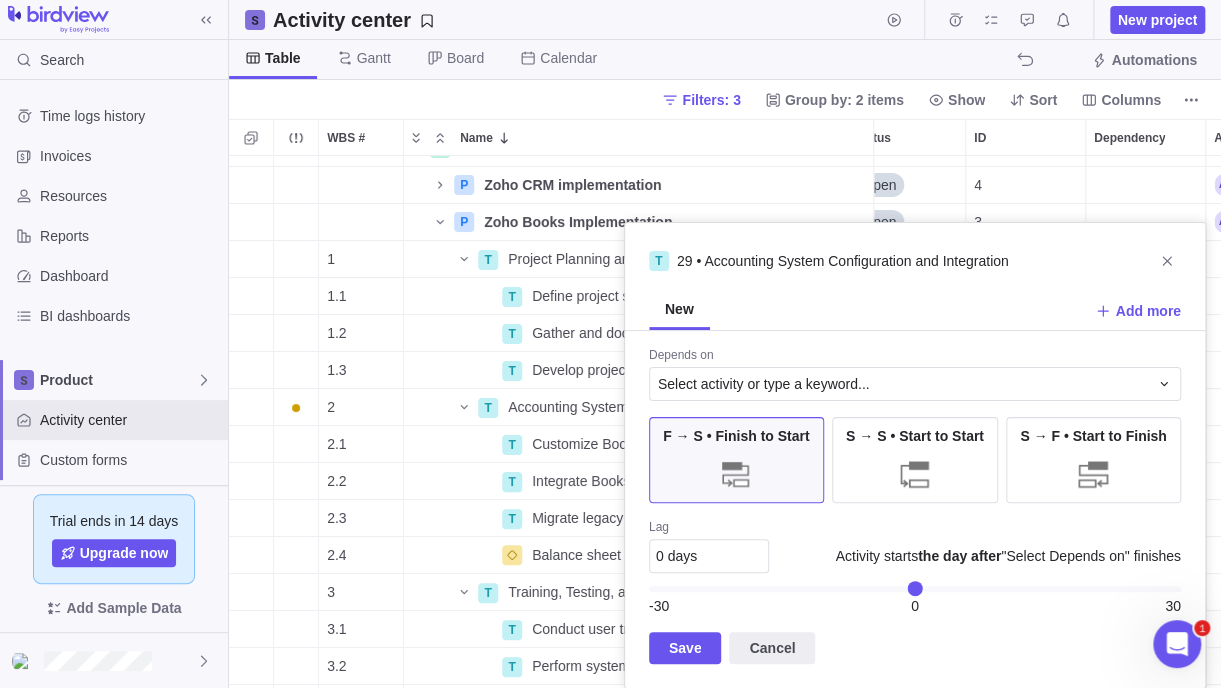 click 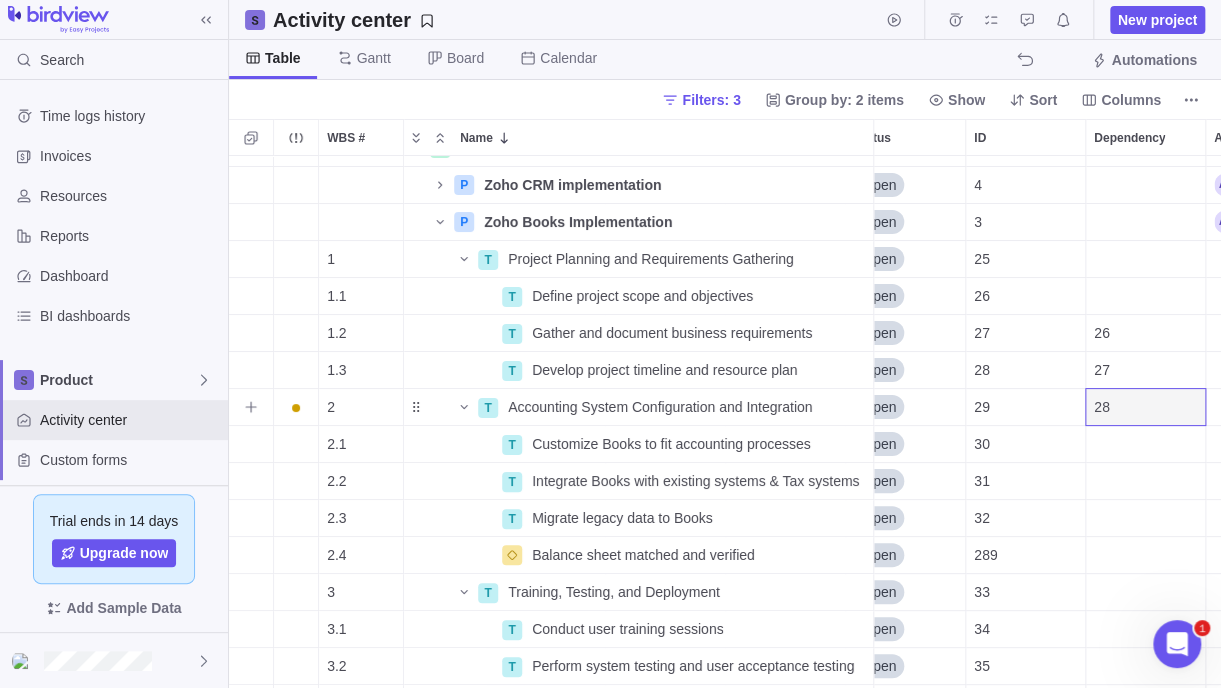 click on "28" at bounding box center (1145, 407) 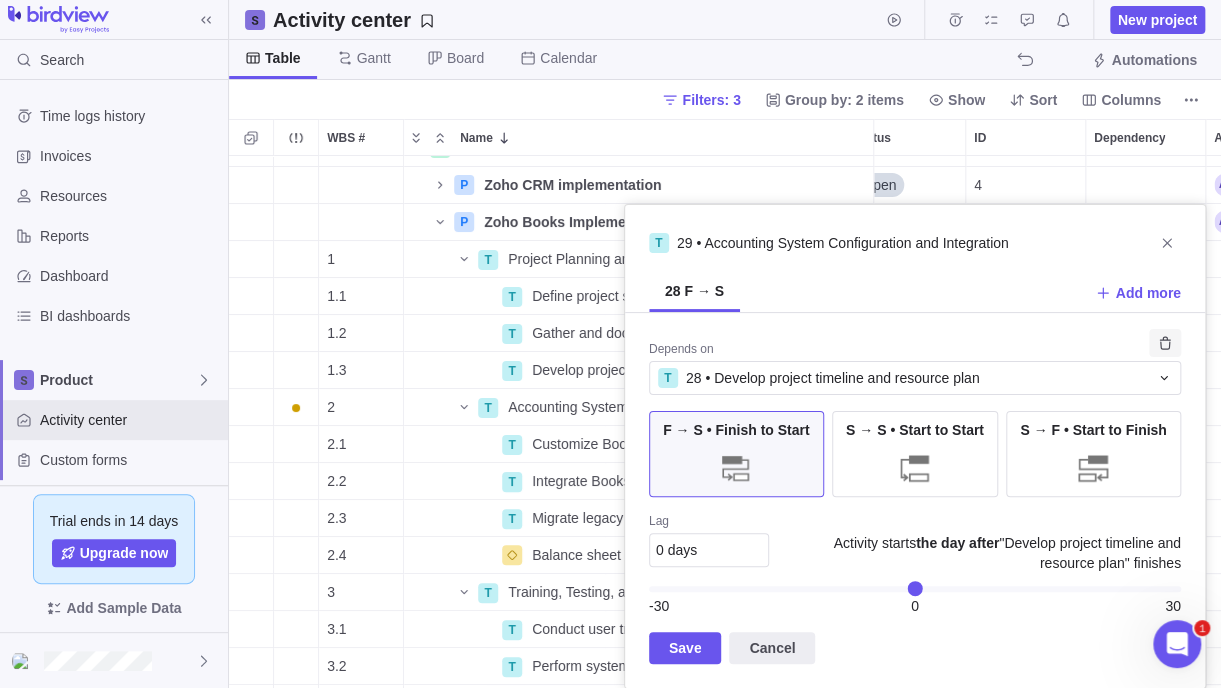 click at bounding box center [1165, 343] 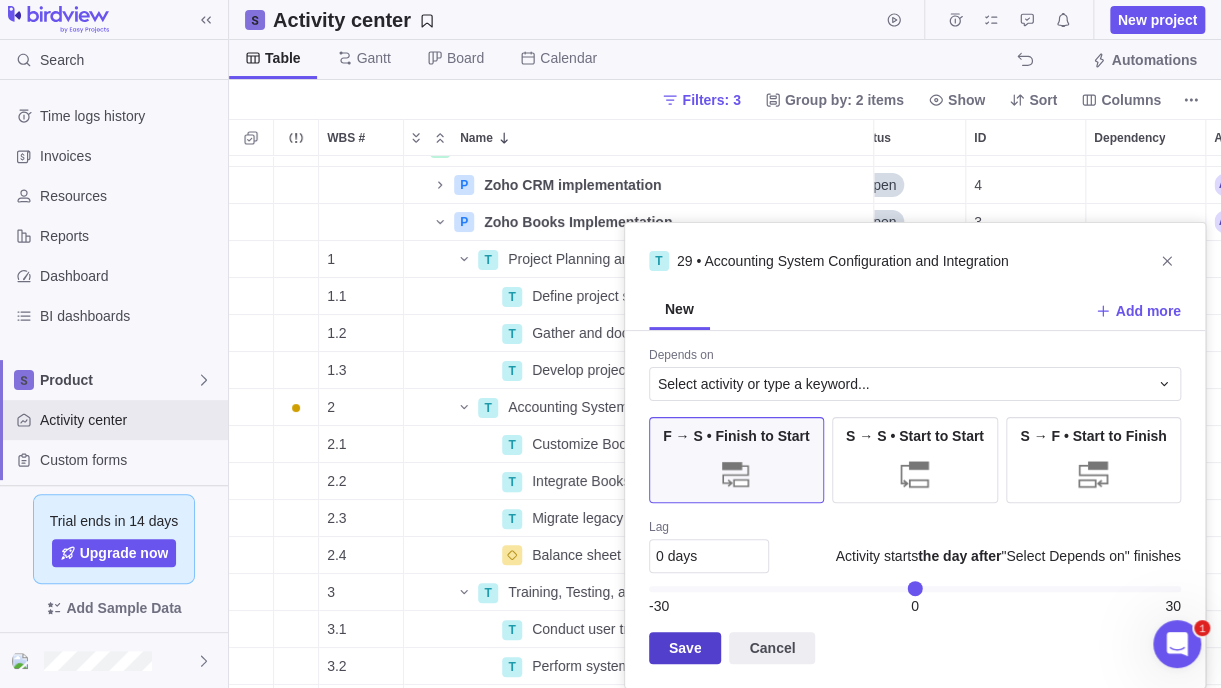 click on "Save" at bounding box center (685, 648) 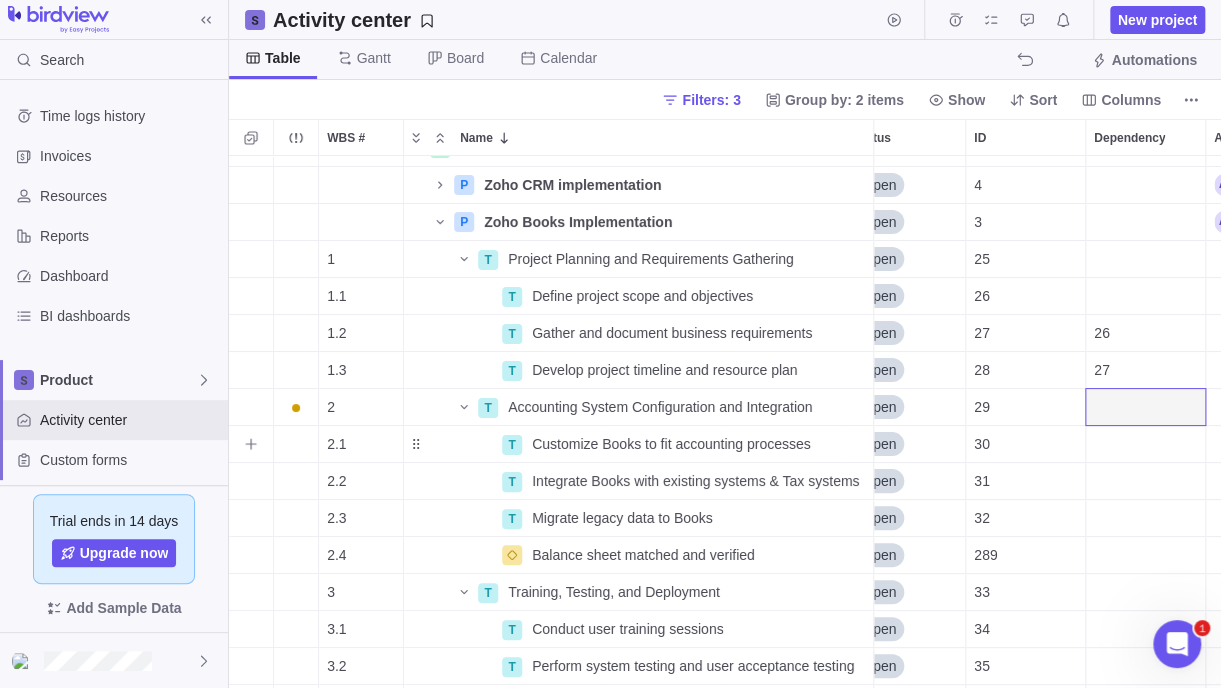 click at bounding box center [1145, 444] 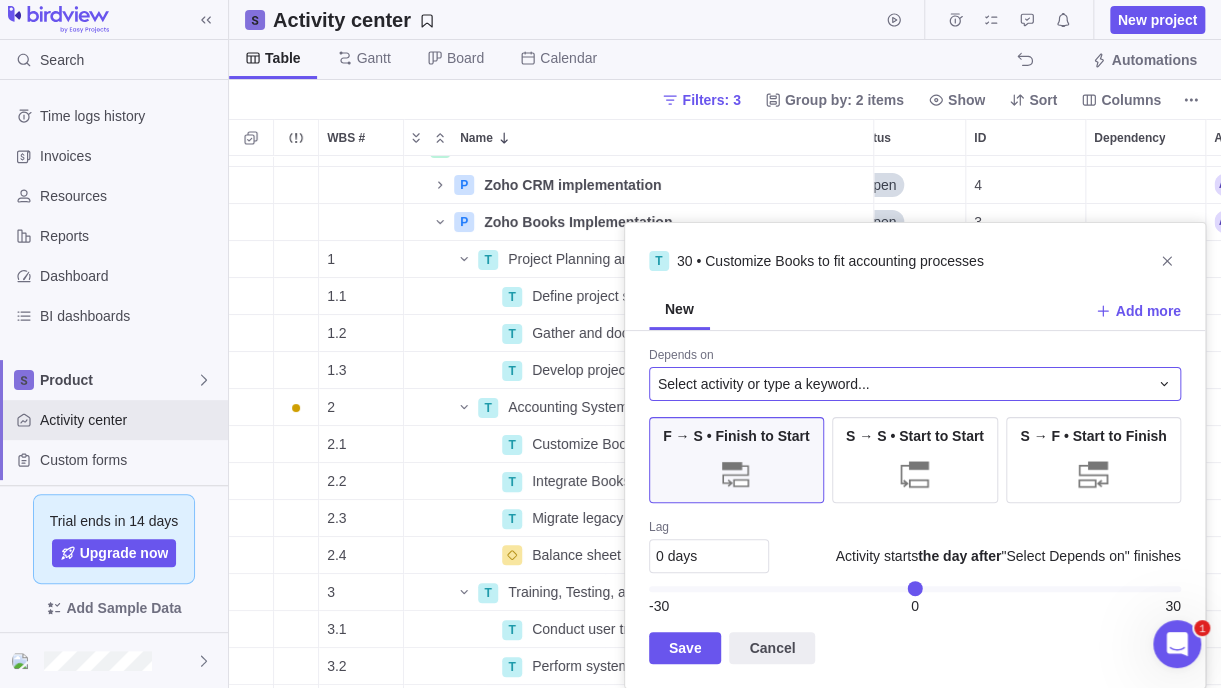 click on "Select activity or type a keyword..." at bounding box center [903, 384] 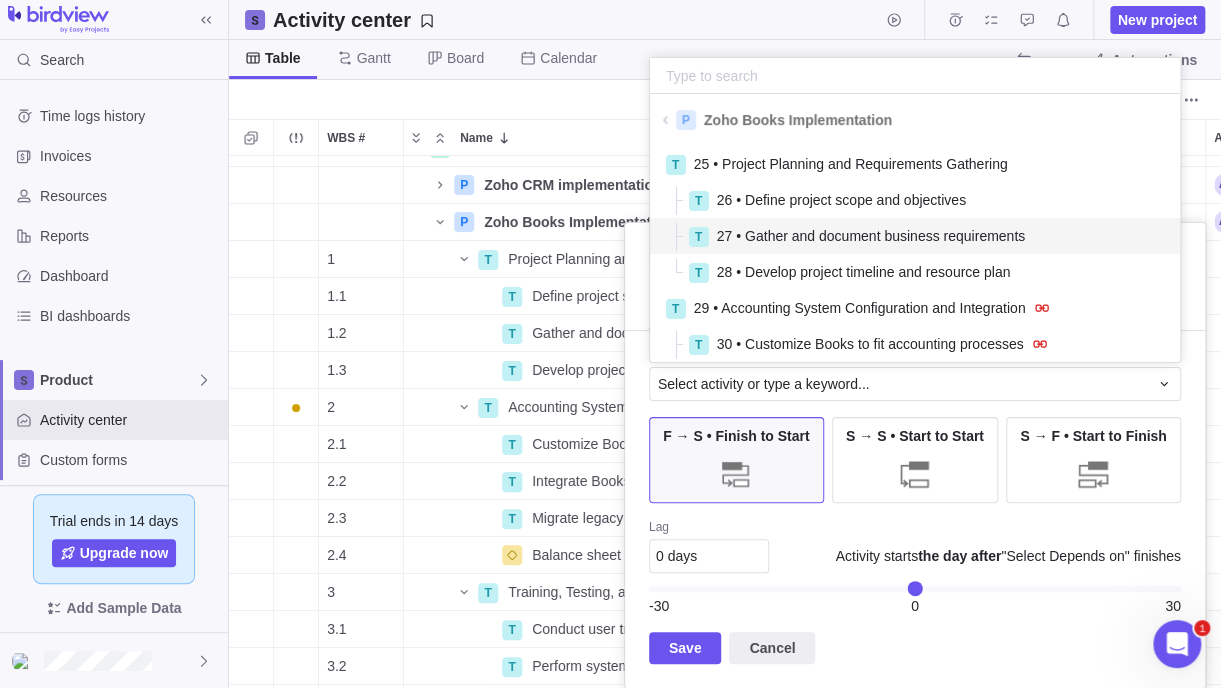 click on "27 • Gather and document business requirements" at bounding box center (871, 236) 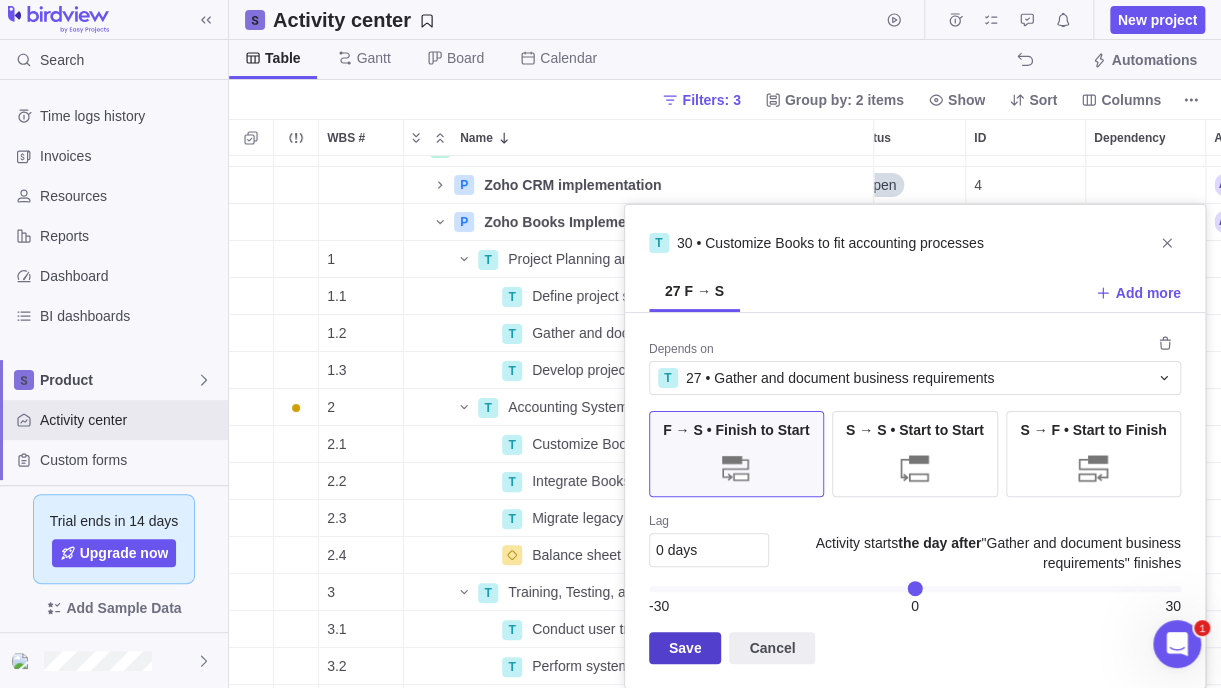 click on "Save" at bounding box center (685, 648) 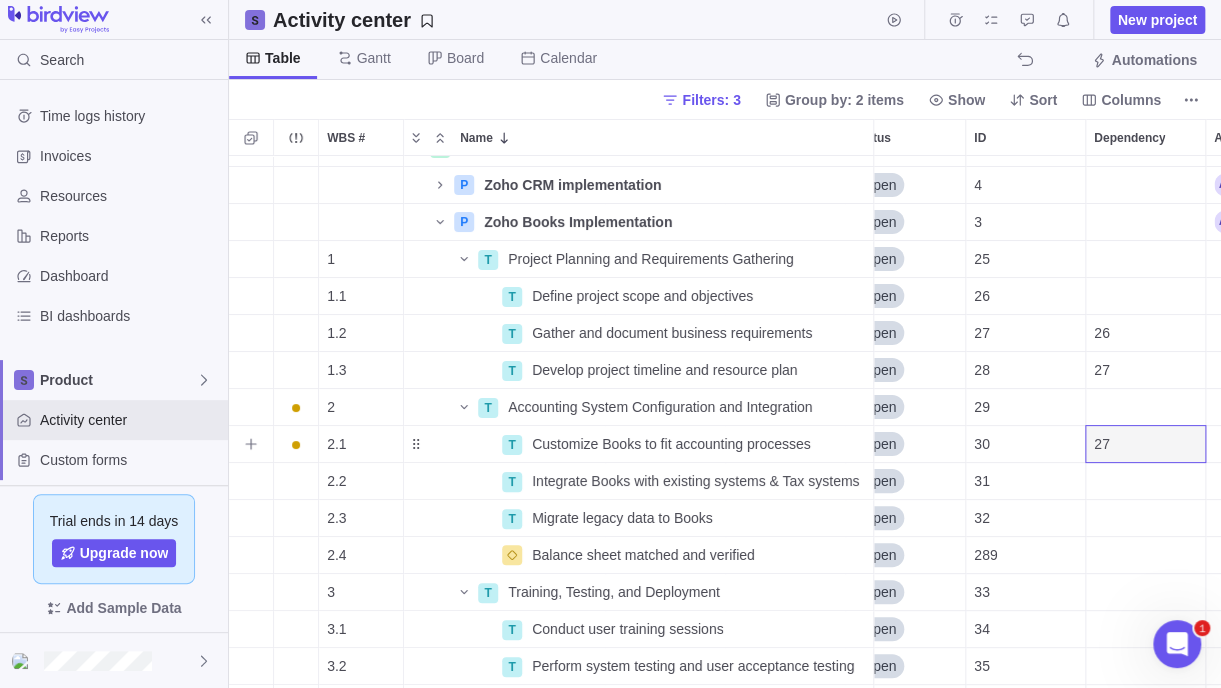 click on "27" at bounding box center (1145, 444) 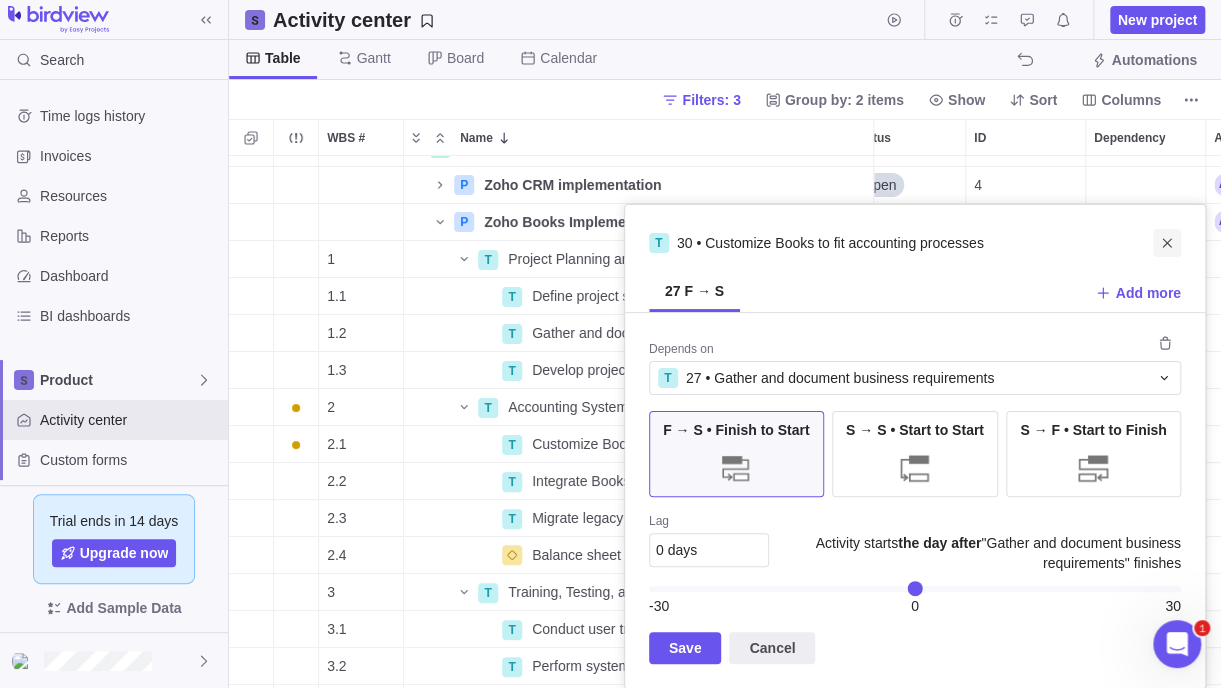click 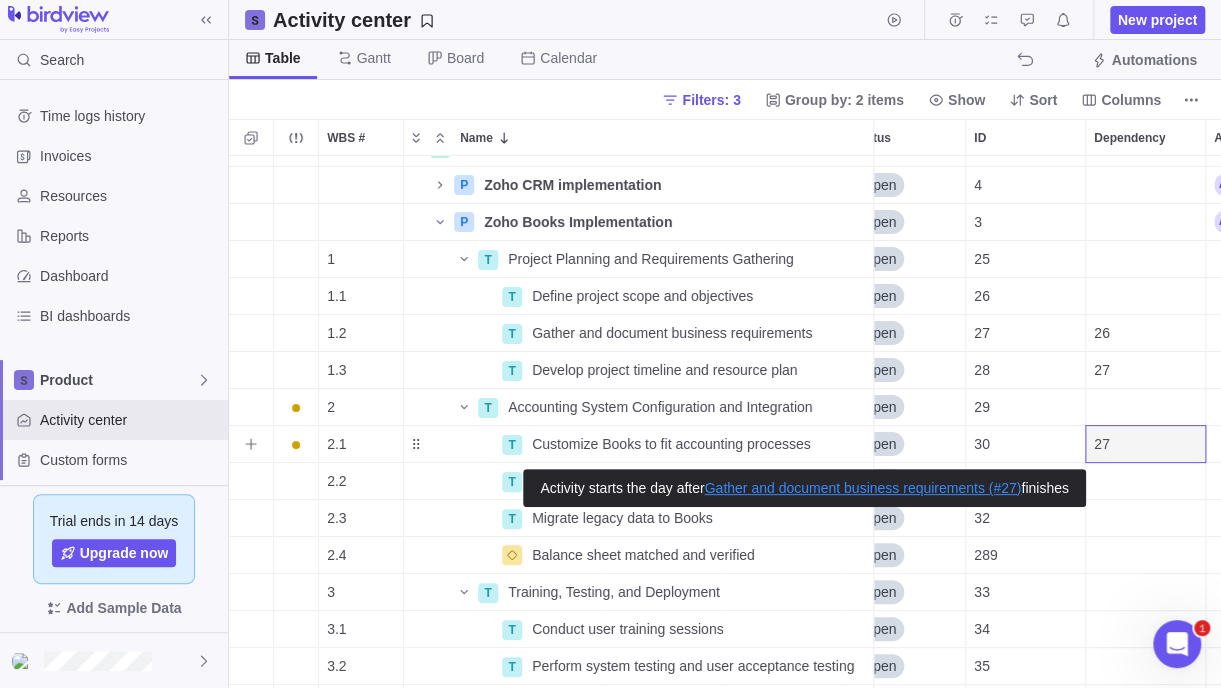 click on "27" at bounding box center (1145, 444) 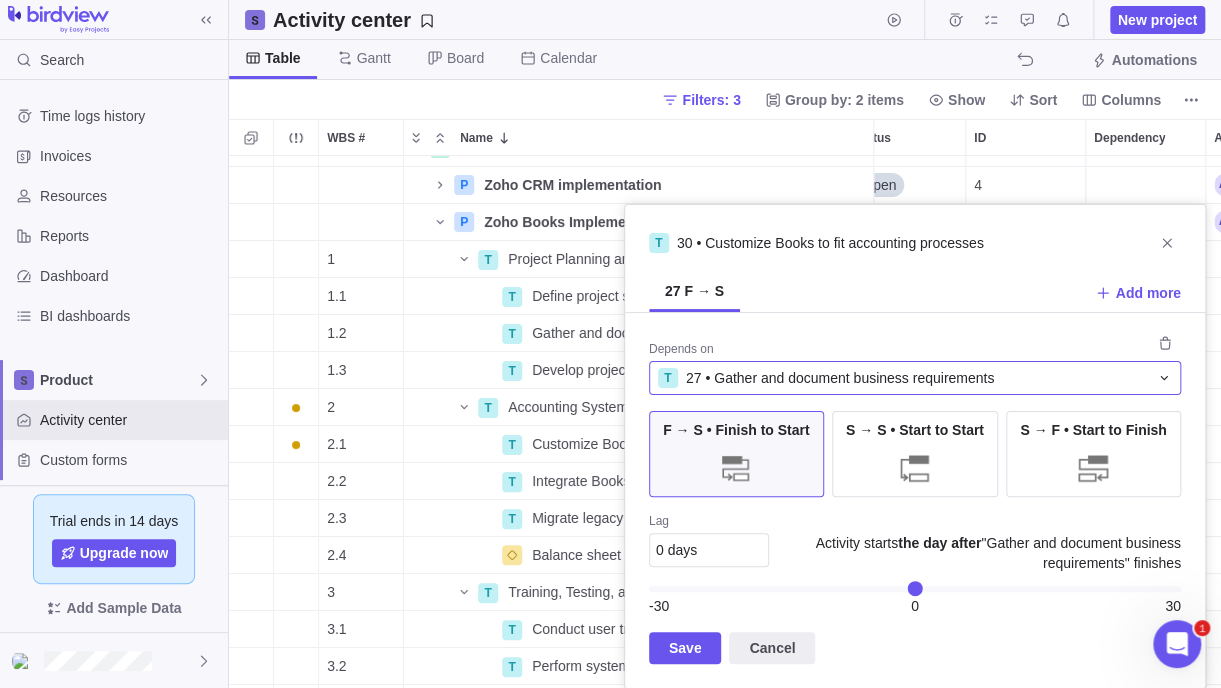 click on "27 • Gather and document business requirements" at bounding box center [840, 378] 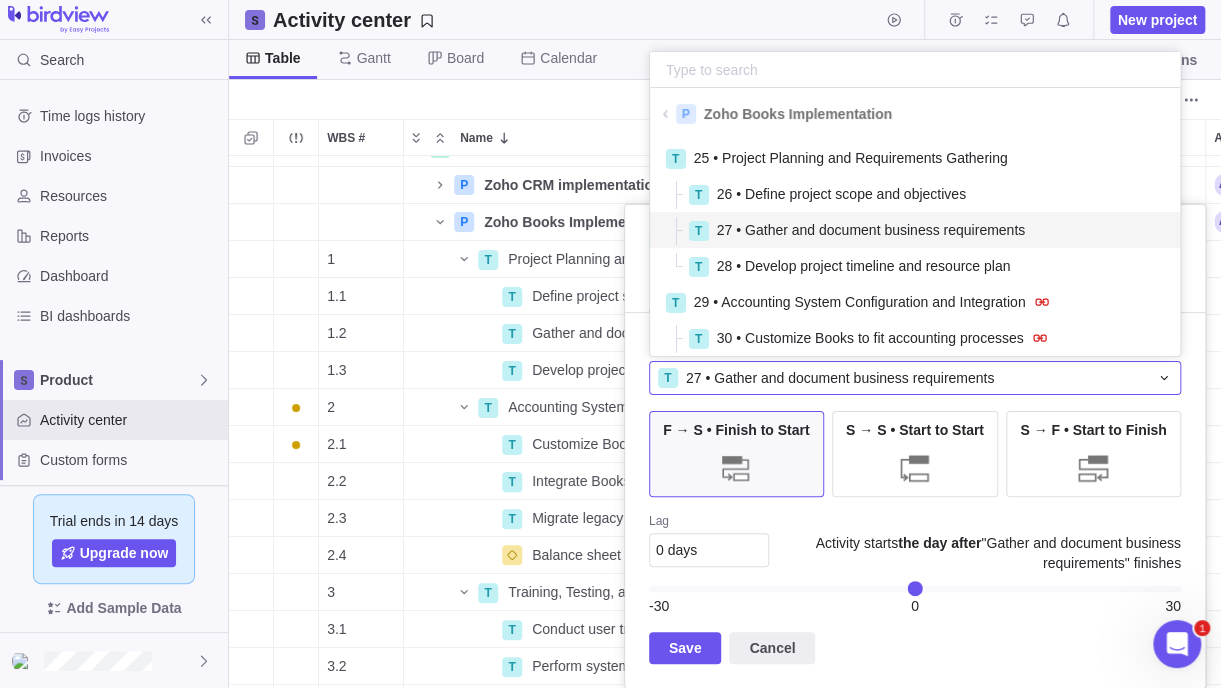 scroll, scrollTop: 16, scrollLeft: 15, axis: both 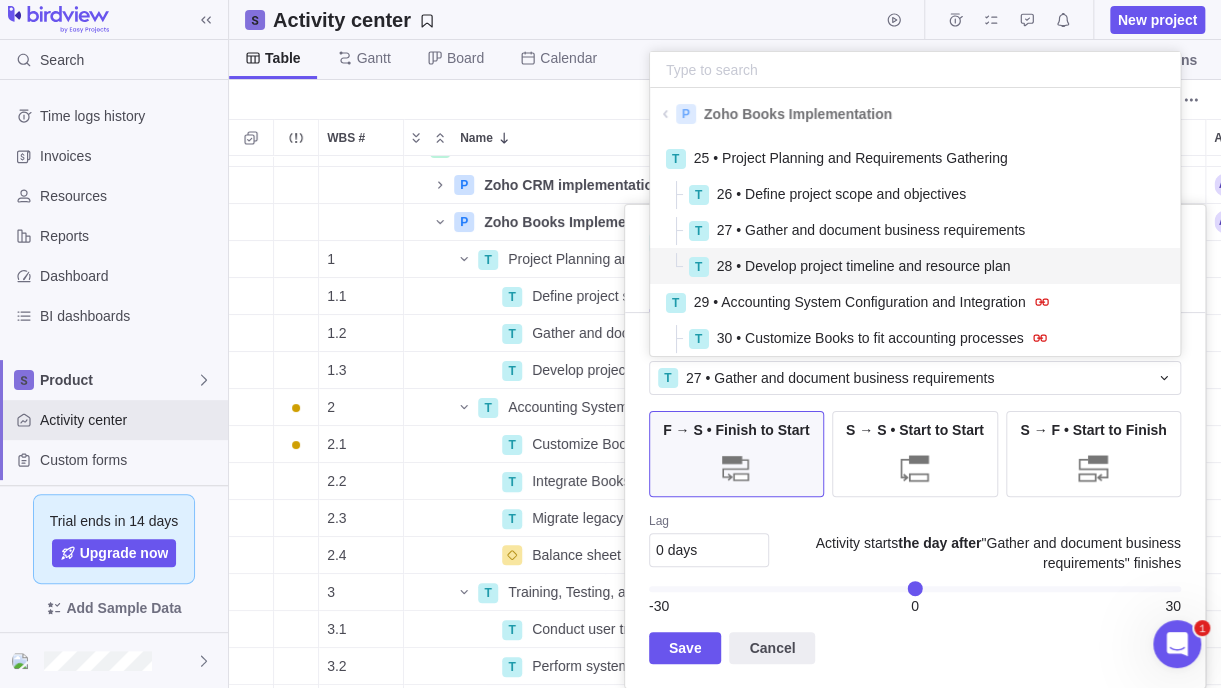 click on "28 • Develop project timeline and resource plan" at bounding box center [864, 266] 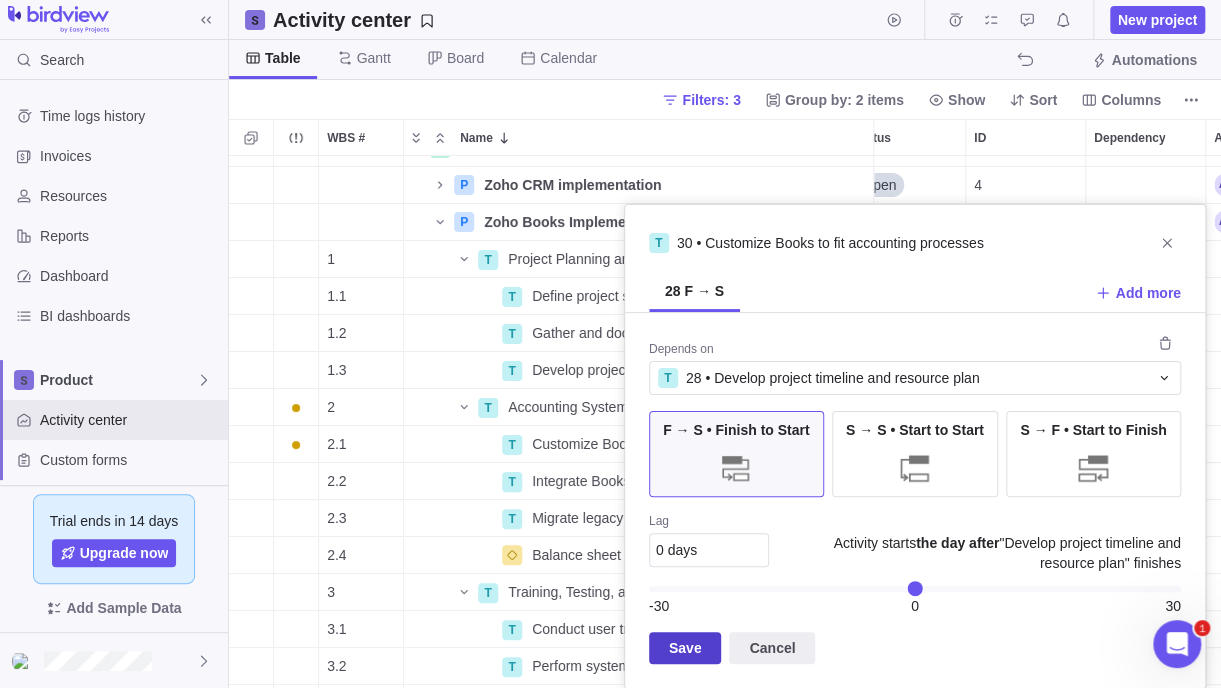 click on "Save" at bounding box center [685, 648] 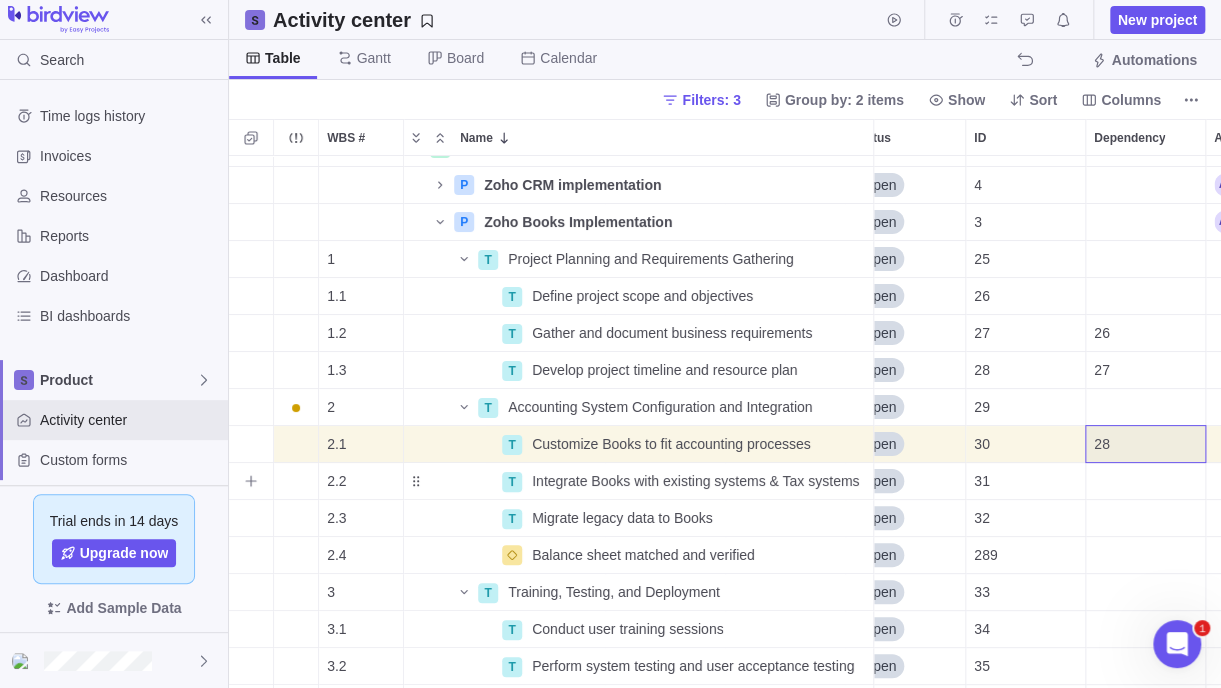 click at bounding box center [1145, 481] 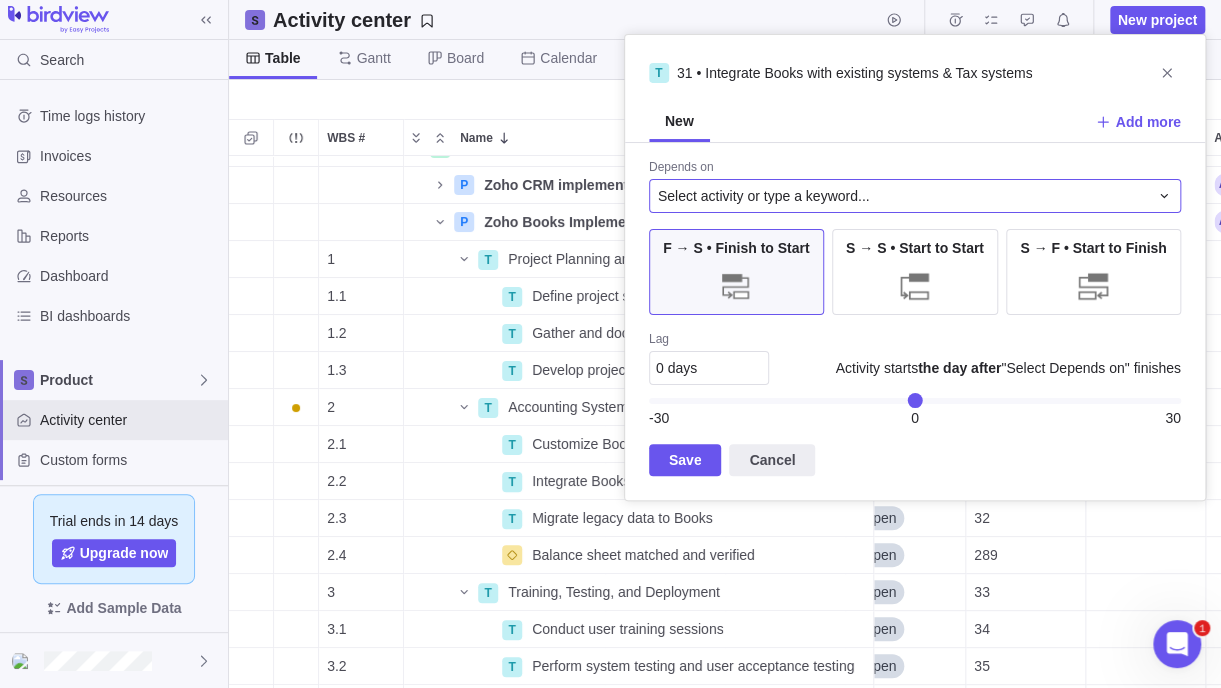 click on "Select activity or type a keyword..." at bounding box center [764, 196] 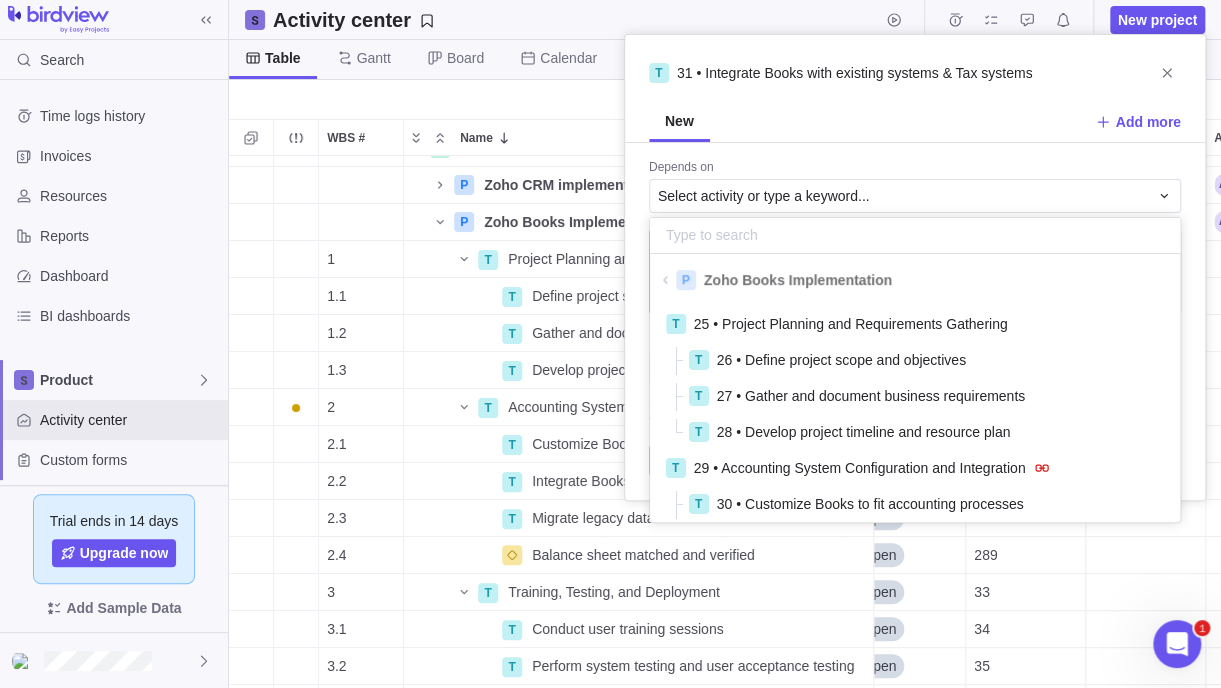 scroll, scrollTop: 16, scrollLeft: 15, axis: both 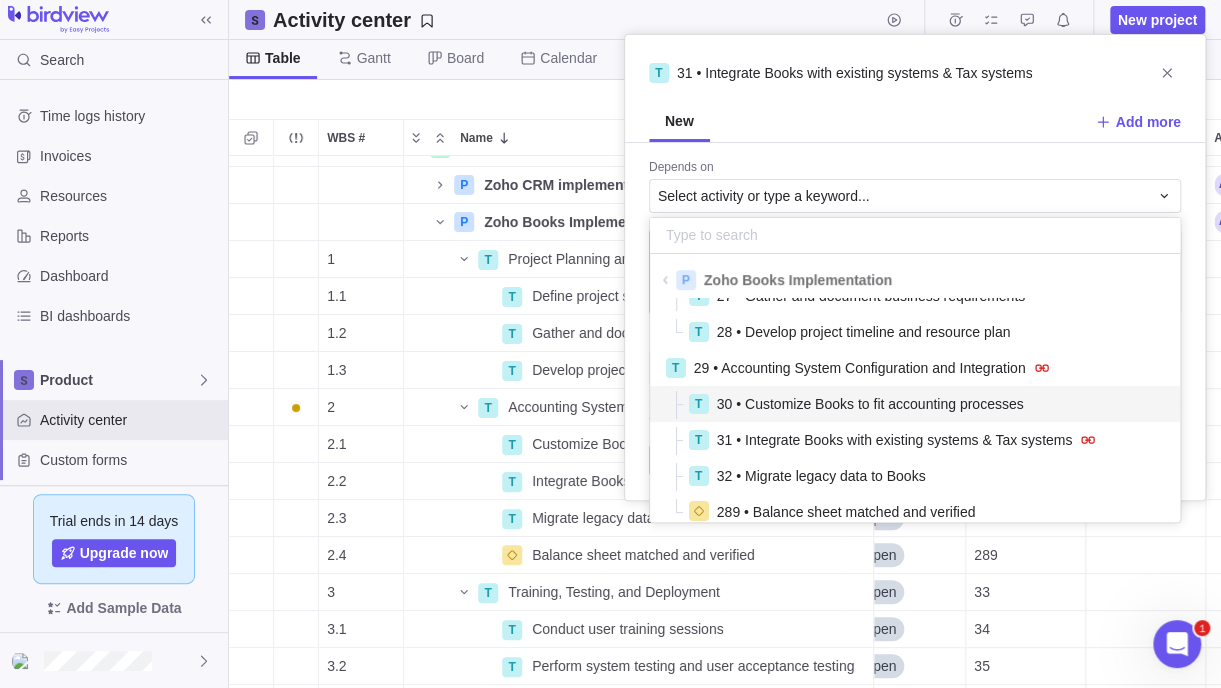 click on "30 • Customize Books to fit accounting processes" at bounding box center (870, 404) 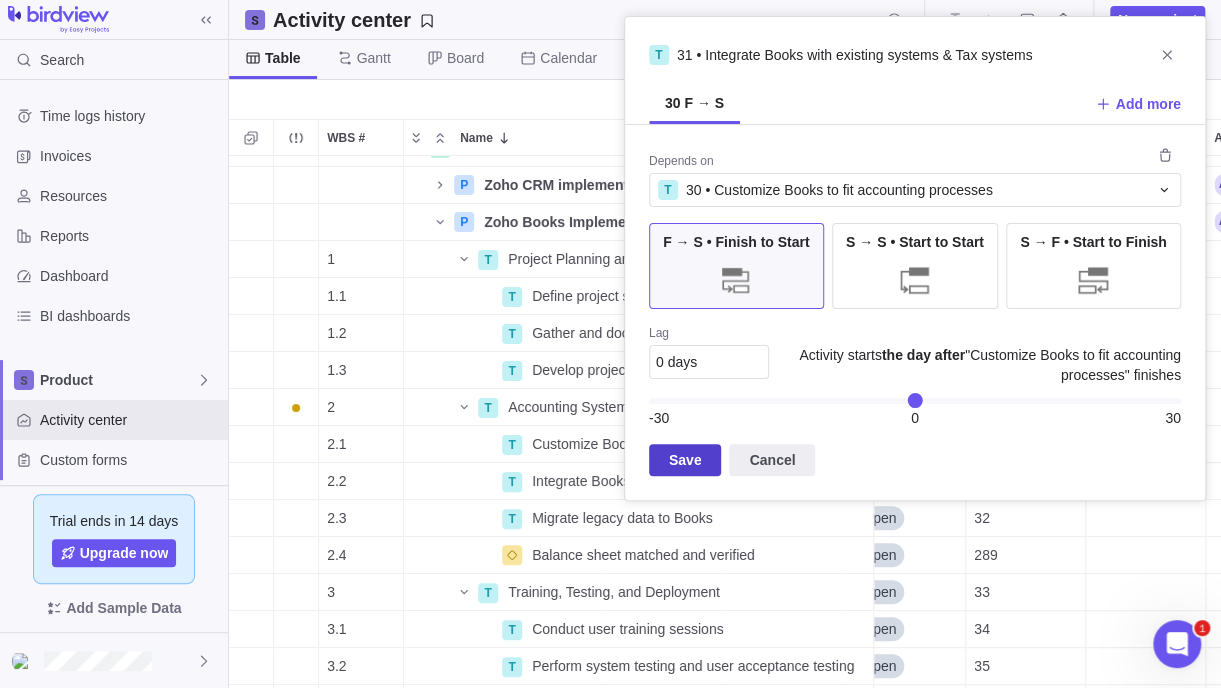 click on "Save" at bounding box center [685, 460] 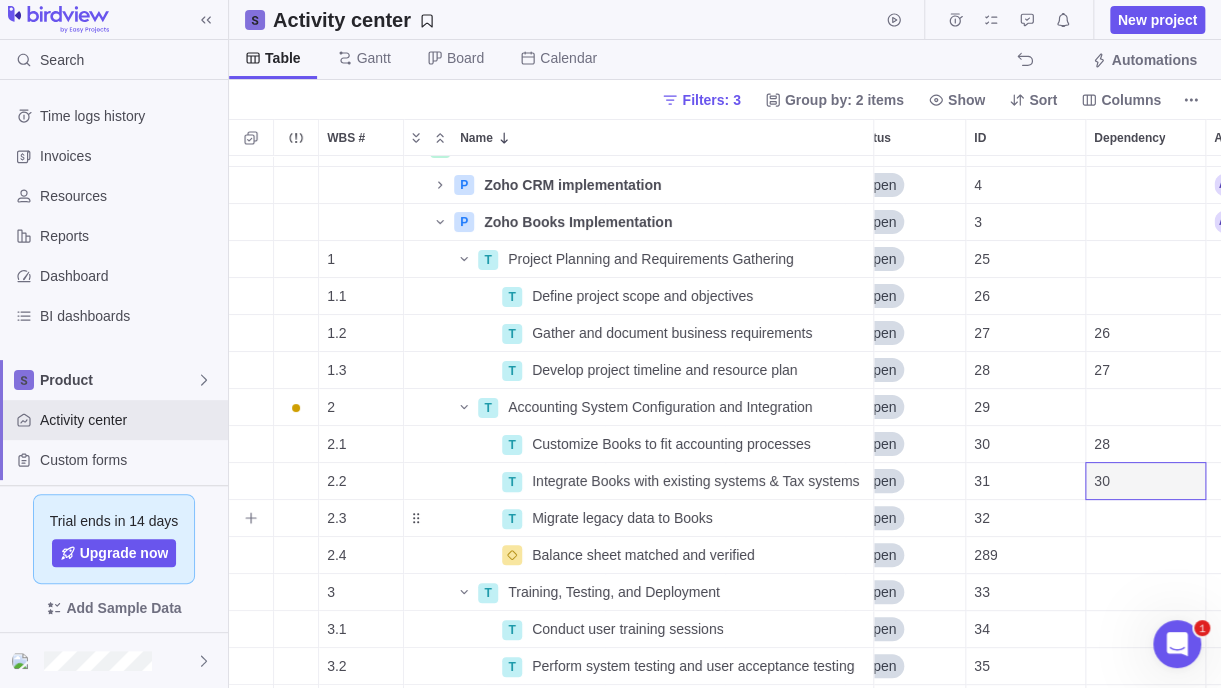 click at bounding box center [1145, 518] 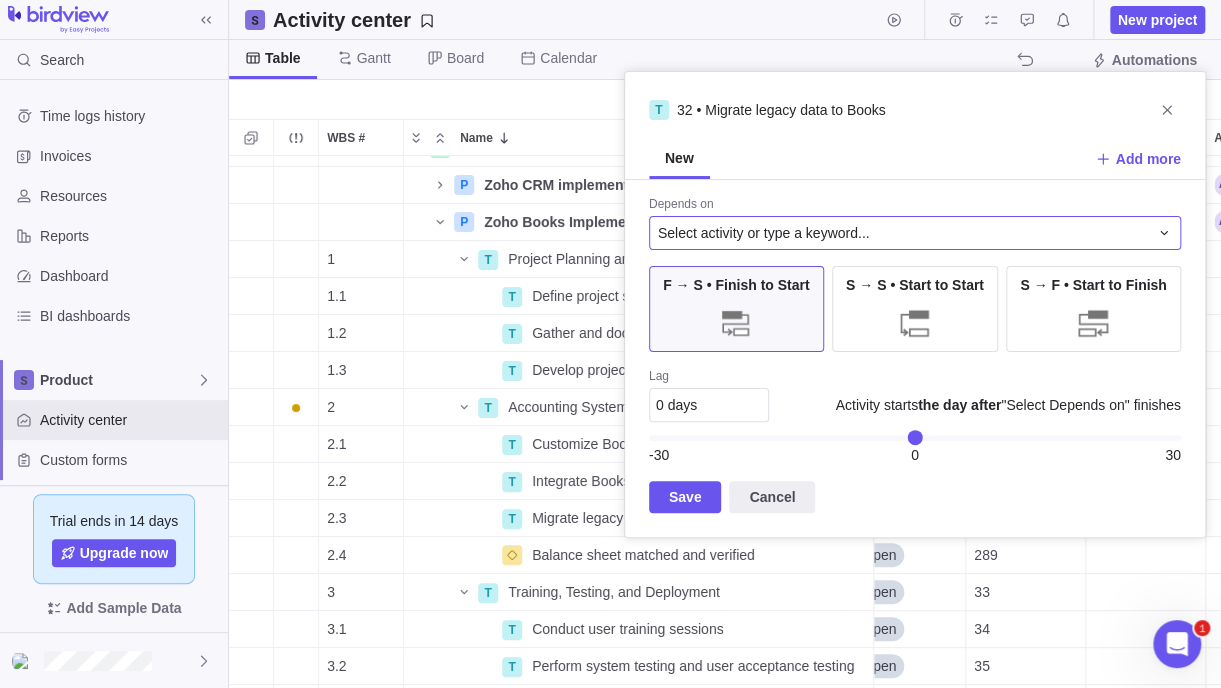 click on "Select activity or type a keyword..." at bounding box center [764, 233] 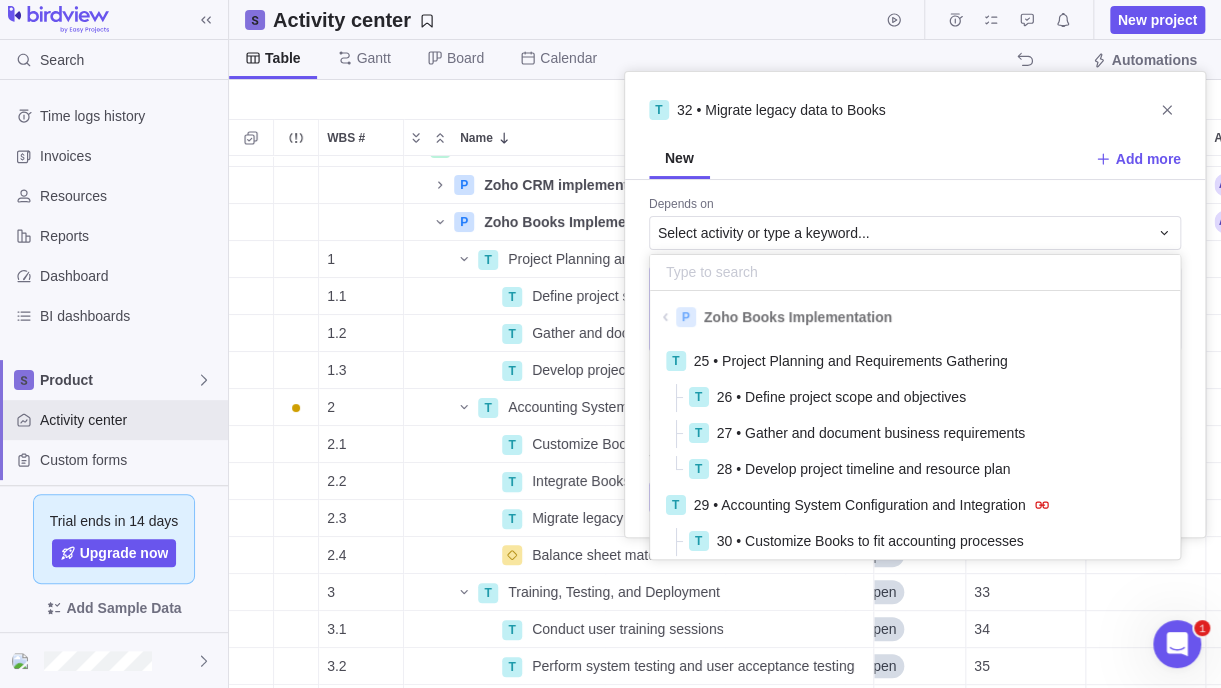 scroll, scrollTop: 16, scrollLeft: 15, axis: both 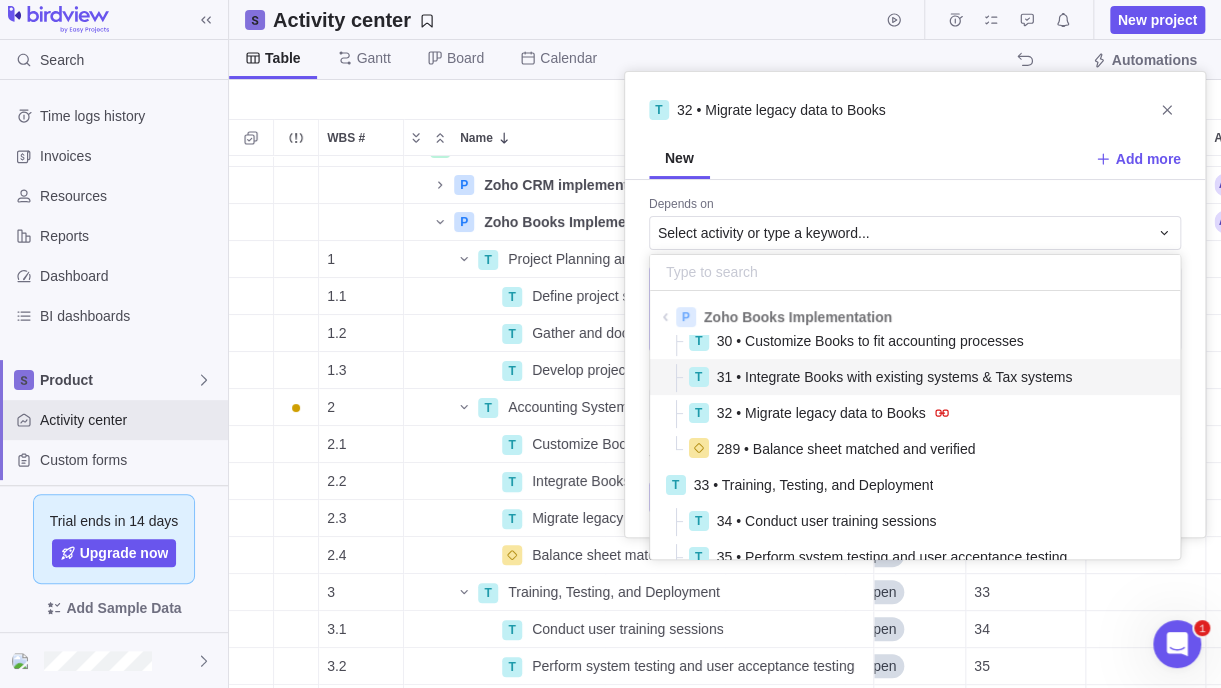 click on "31 • Integrate Books with existing systems & Tax systems" at bounding box center (895, 377) 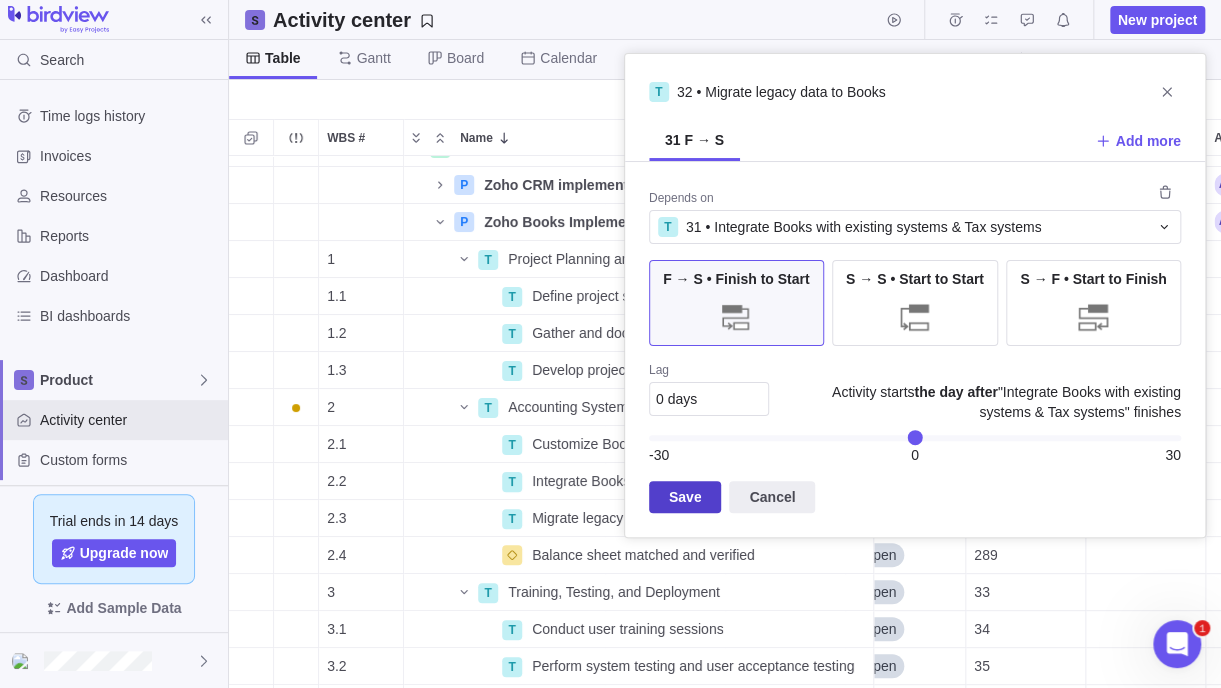 click on "Save" at bounding box center [685, 497] 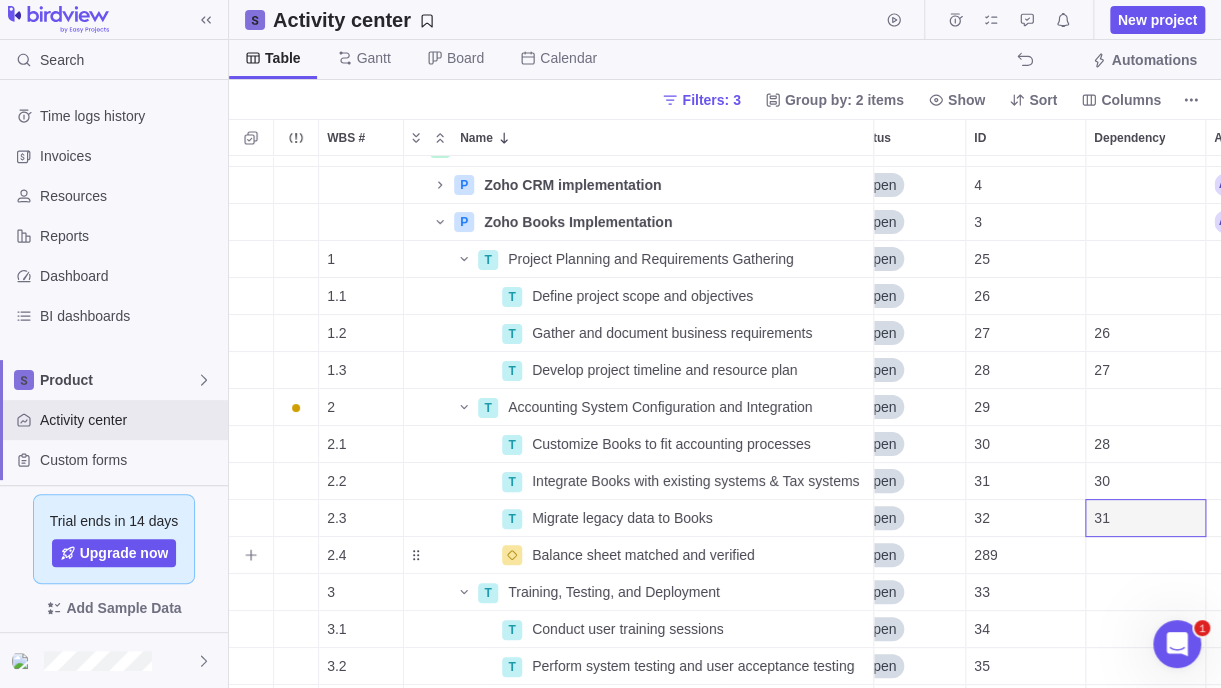 click at bounding box center (1145, 555) 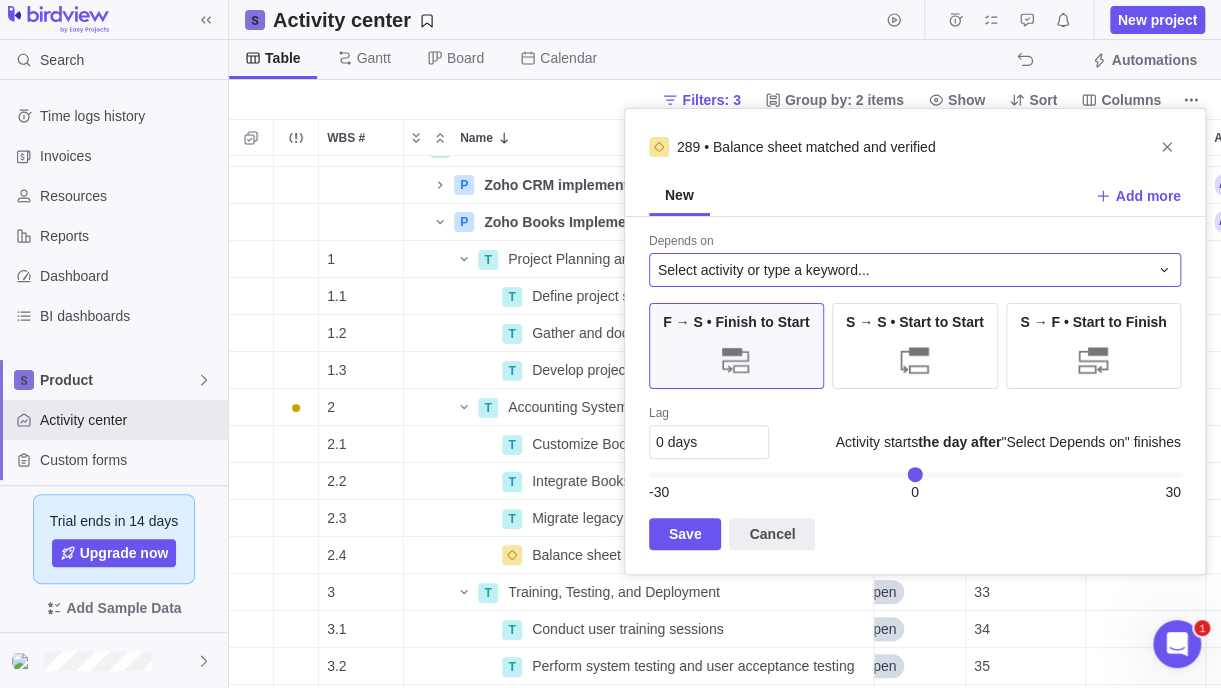 click on "Select activity or type a keyword..." at bounding box center (903, 270) 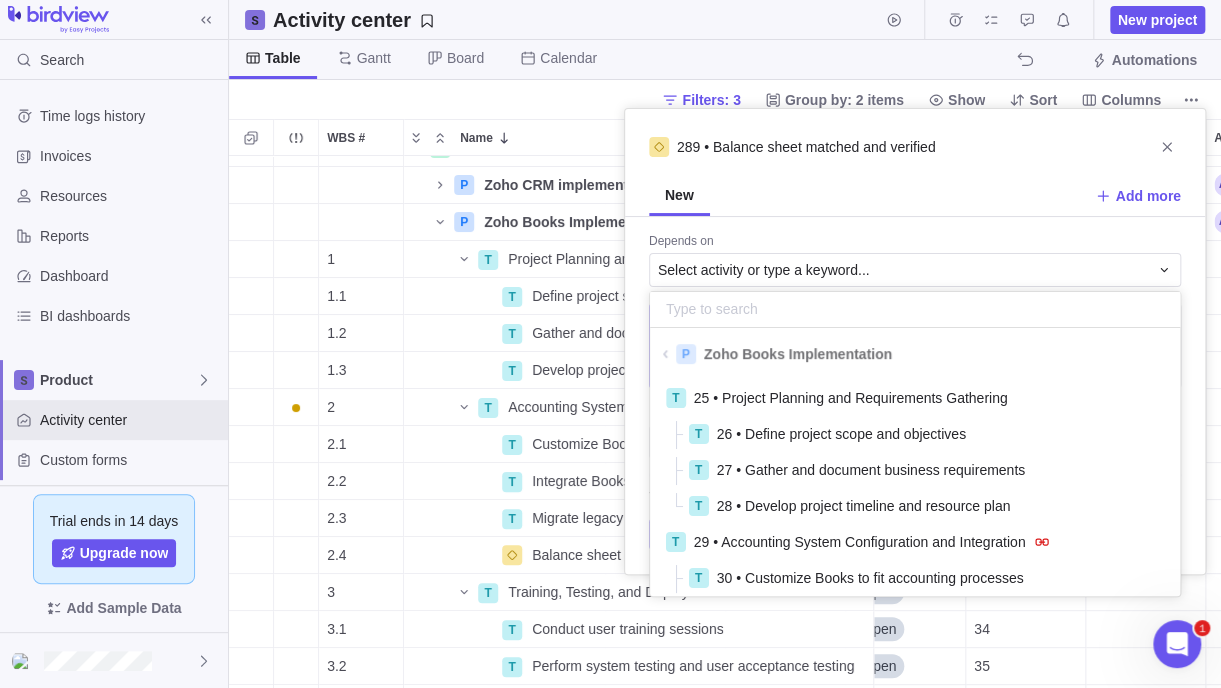 scroll, scrollTop: 16, scrollLeft: 15, axis: both 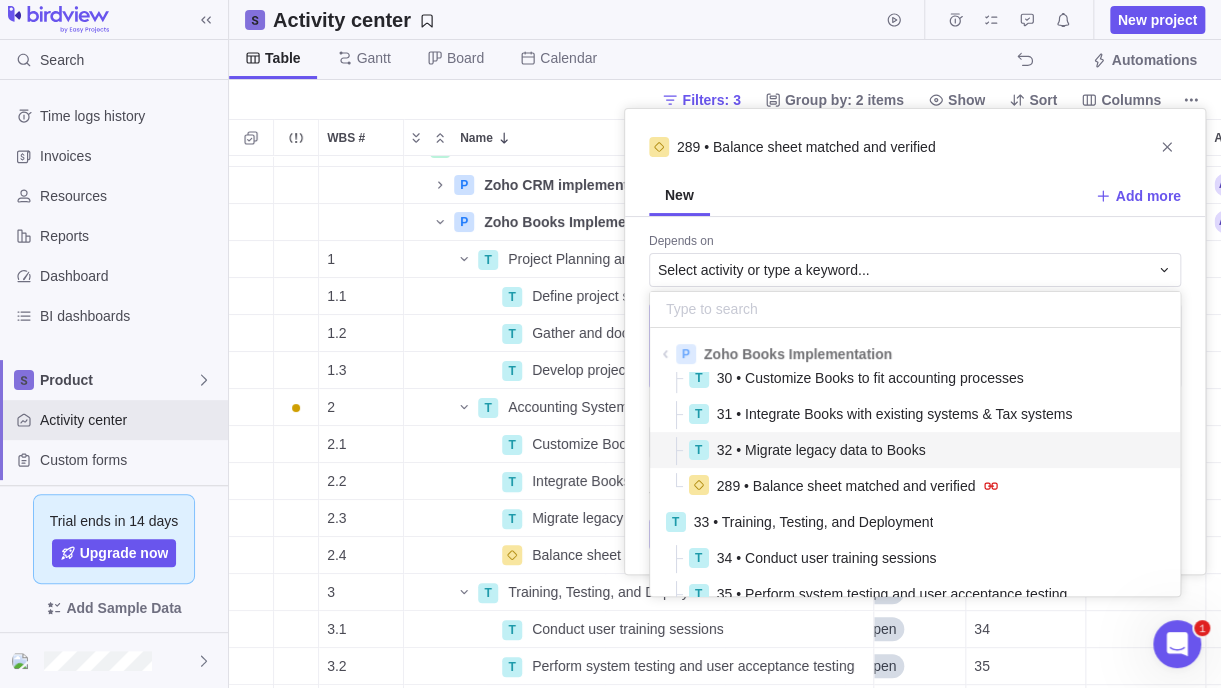click on "32 • Migrate legacy data to Books" at bounding box center [821, 450] 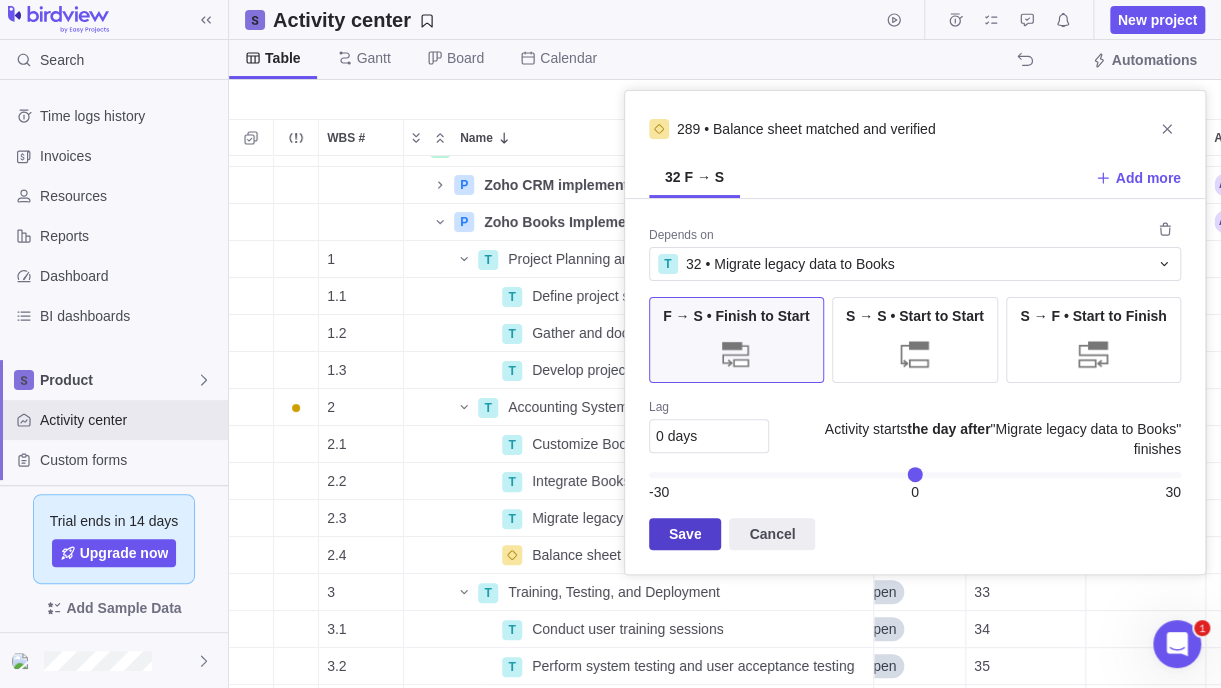click on "Save" at bounding box center [685, 534] 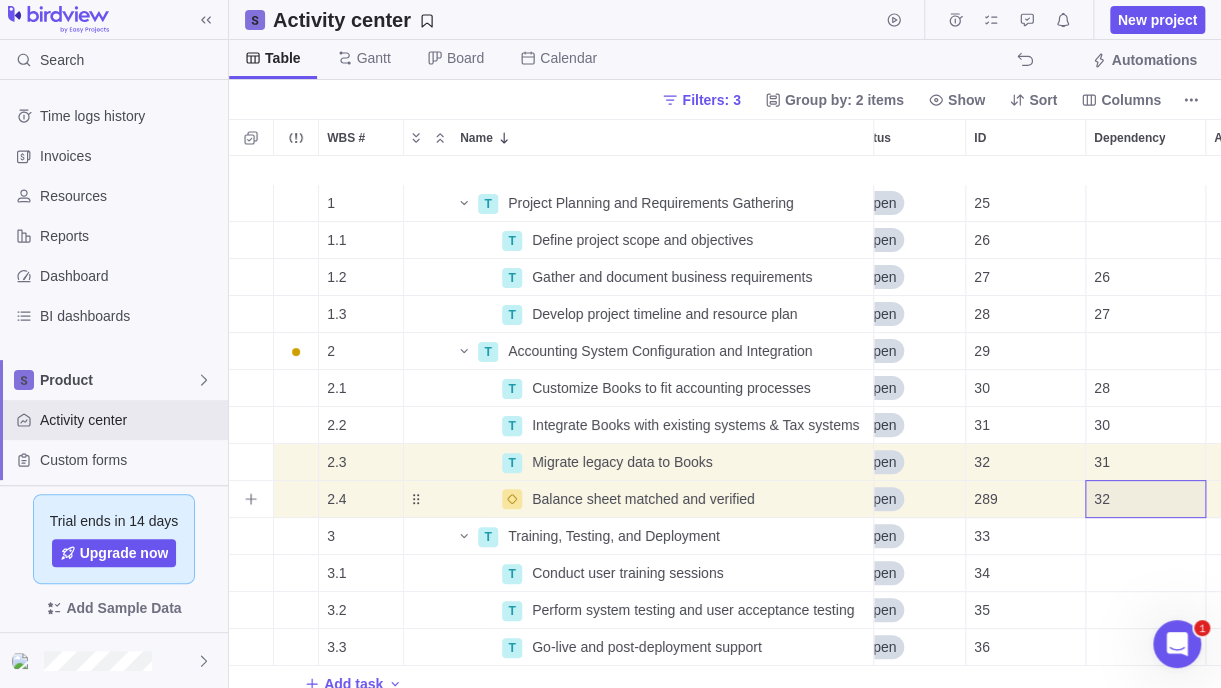 scroll, scrollTop: 200, scrollLeft: 388, axis: both 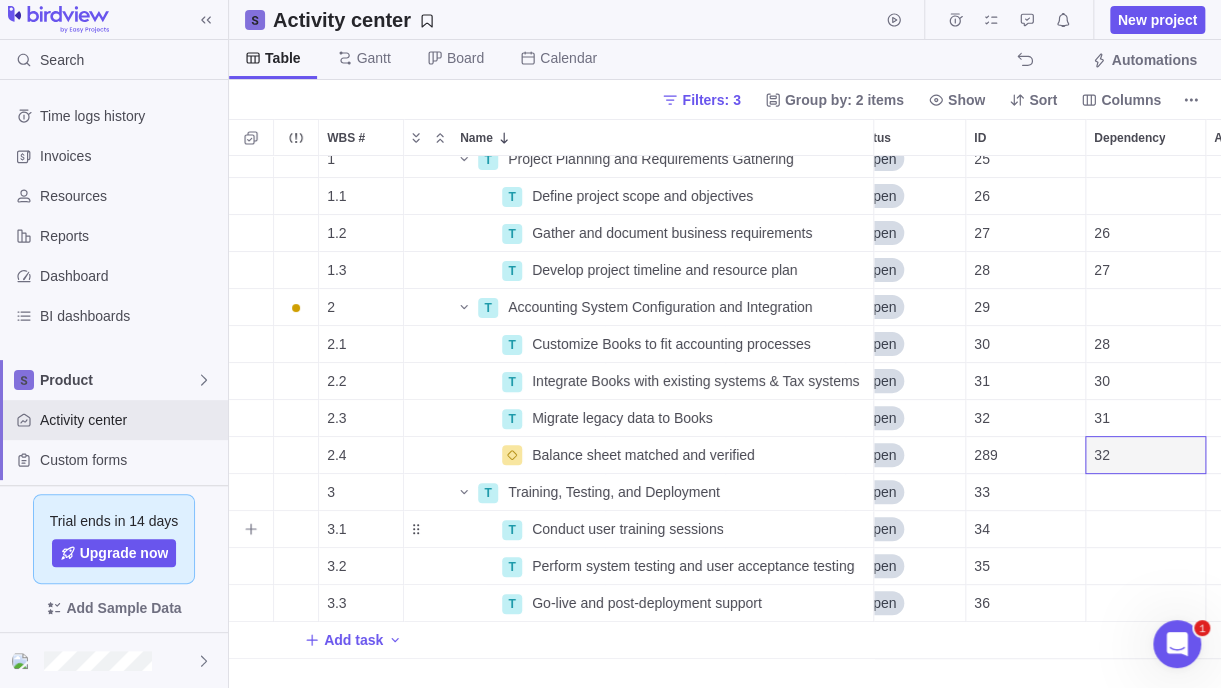 click at bounding box center (1145, 529) 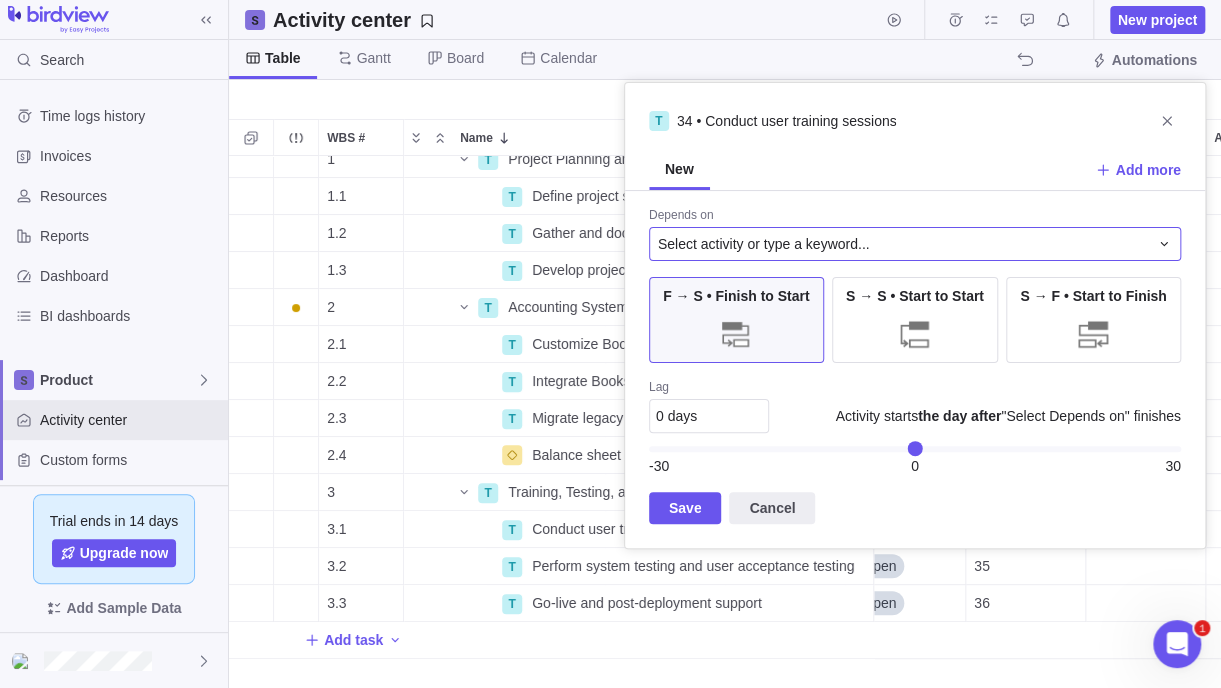 click on "Select activity or type a keyword..." at bounding box center (764, 244) 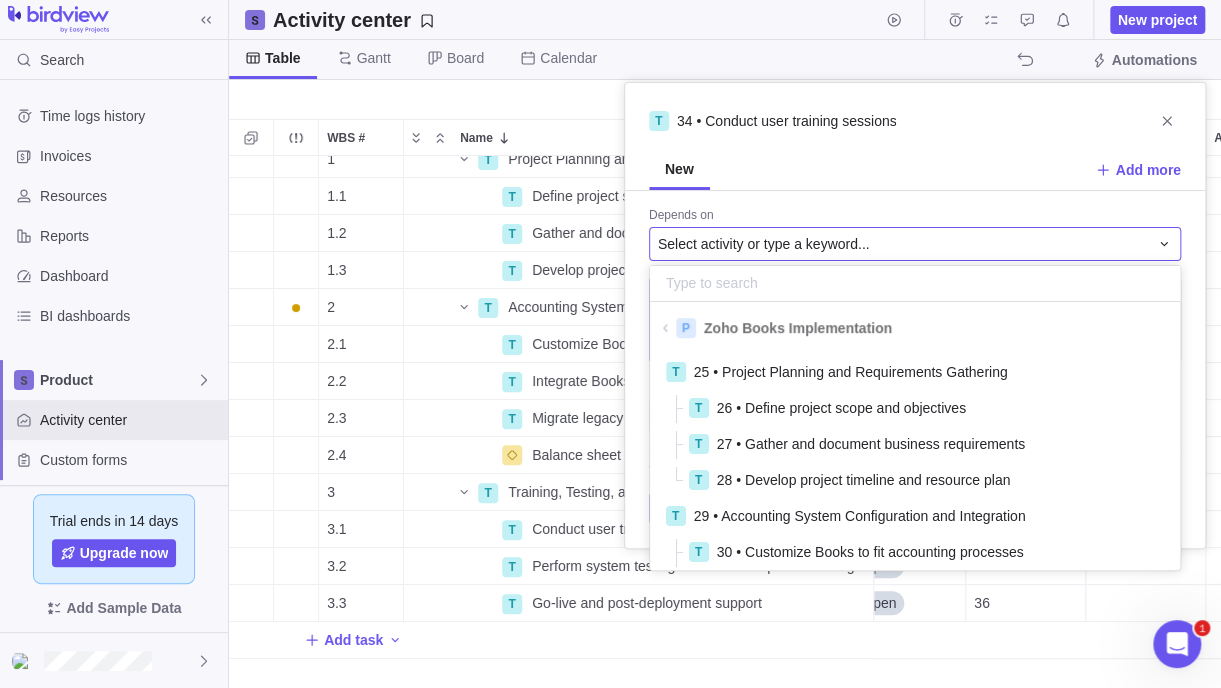 scroll, scrollTop: 16, scrollLeft: 15, axis: both 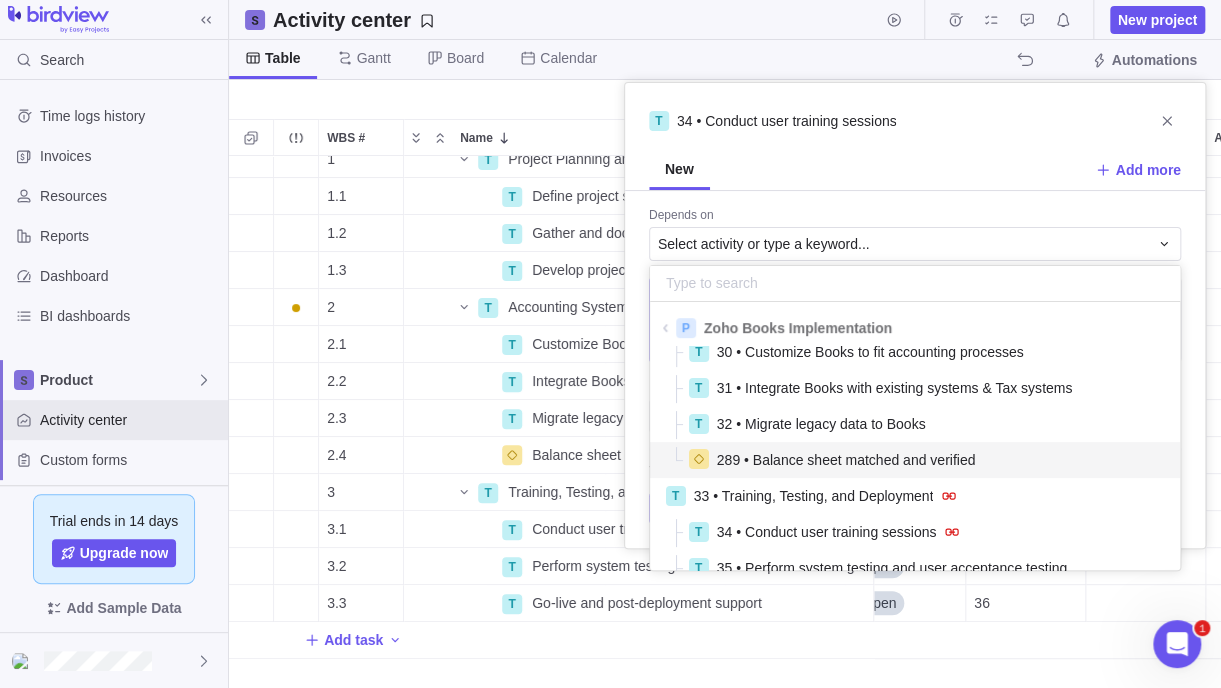 click on "289 • Balance sheet matched and verified" at bounding box center [846, 460] 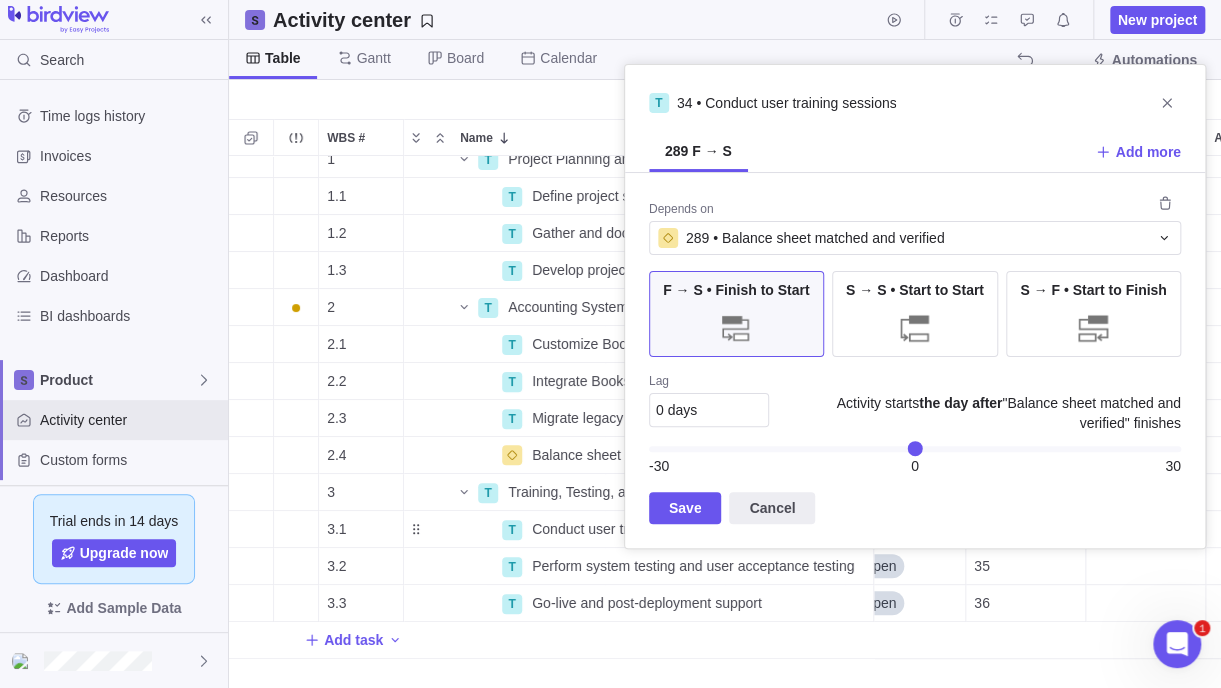 drag, startPoint x: 676, startPoint y: 510, endPoint x: 688, endPoint y: 516, distance: 13.416408 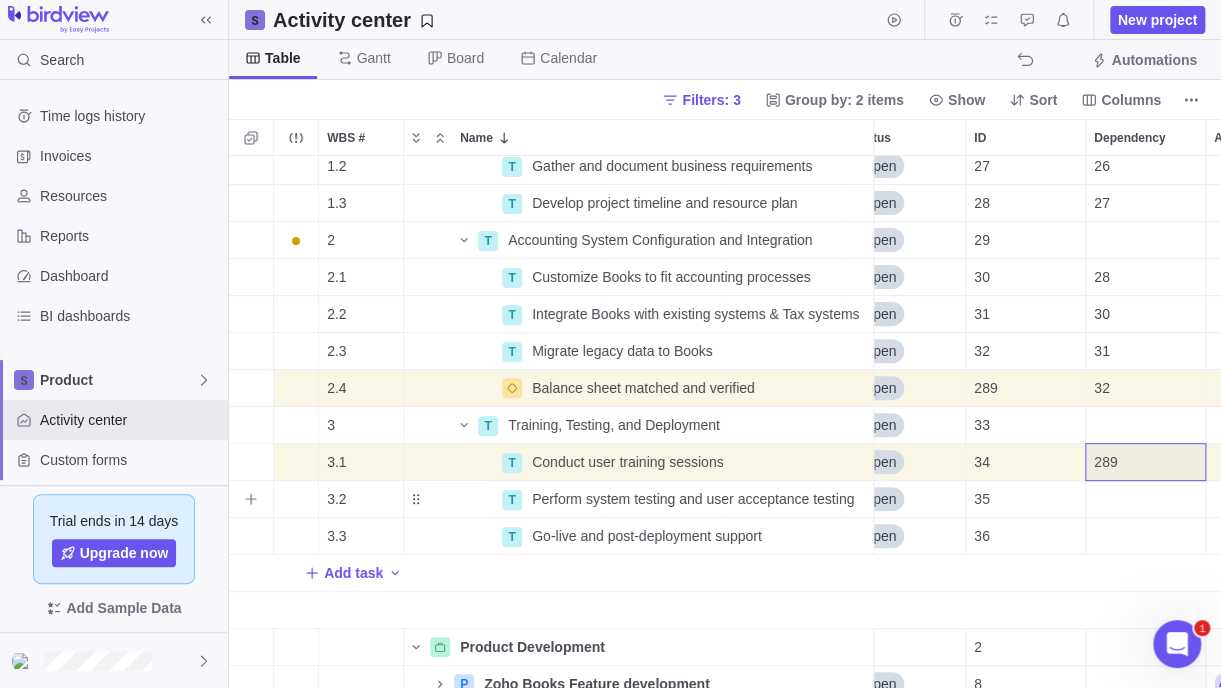 scroll, scrollTop: 296, scrollLeft: 388, axis: both 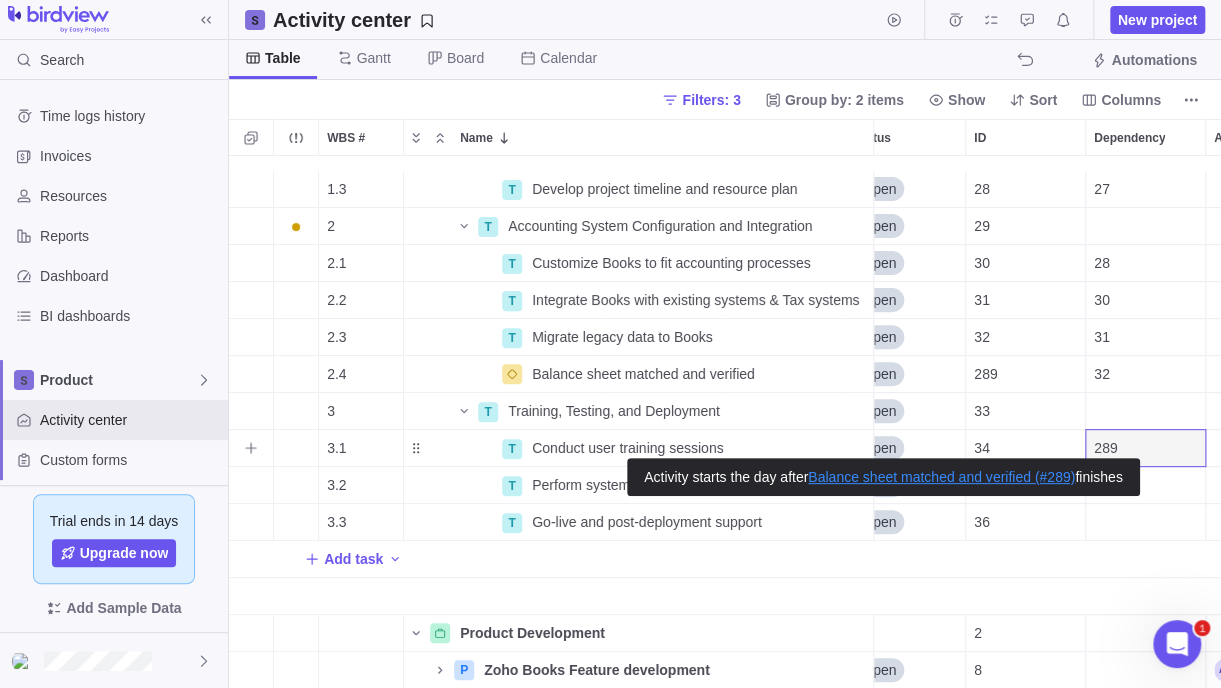 click on "289" at bounding box center (1145, 448) 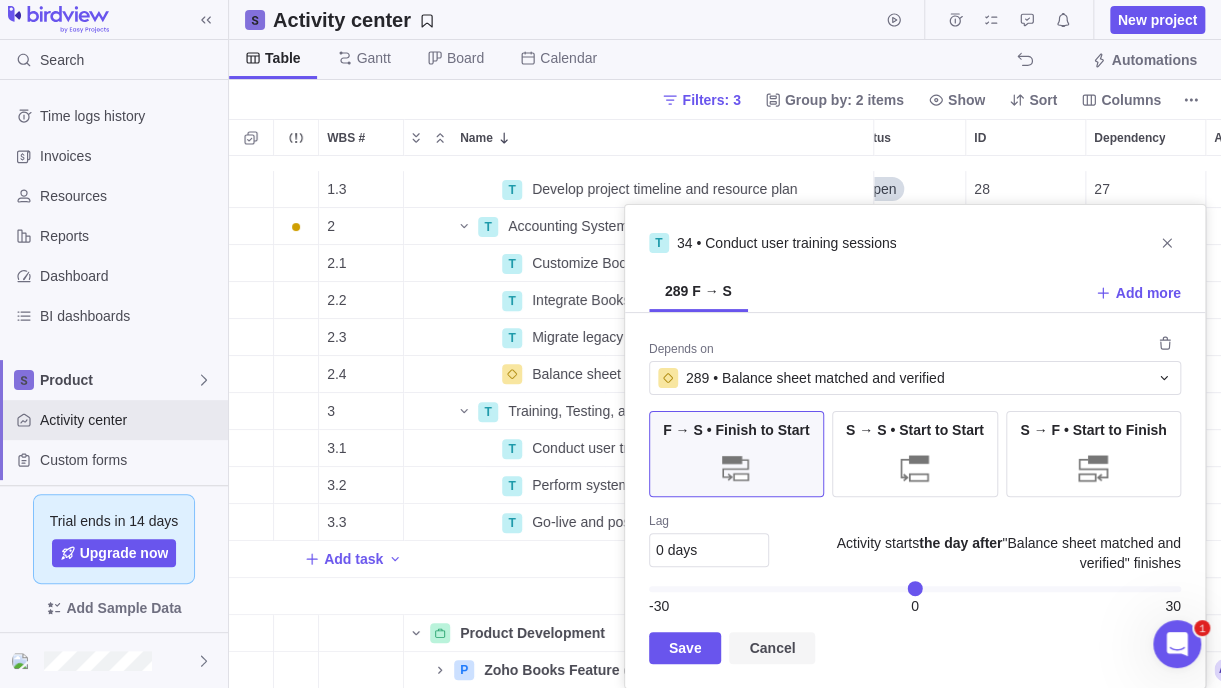 click on "Cancel" at bounding box center [772, 648] 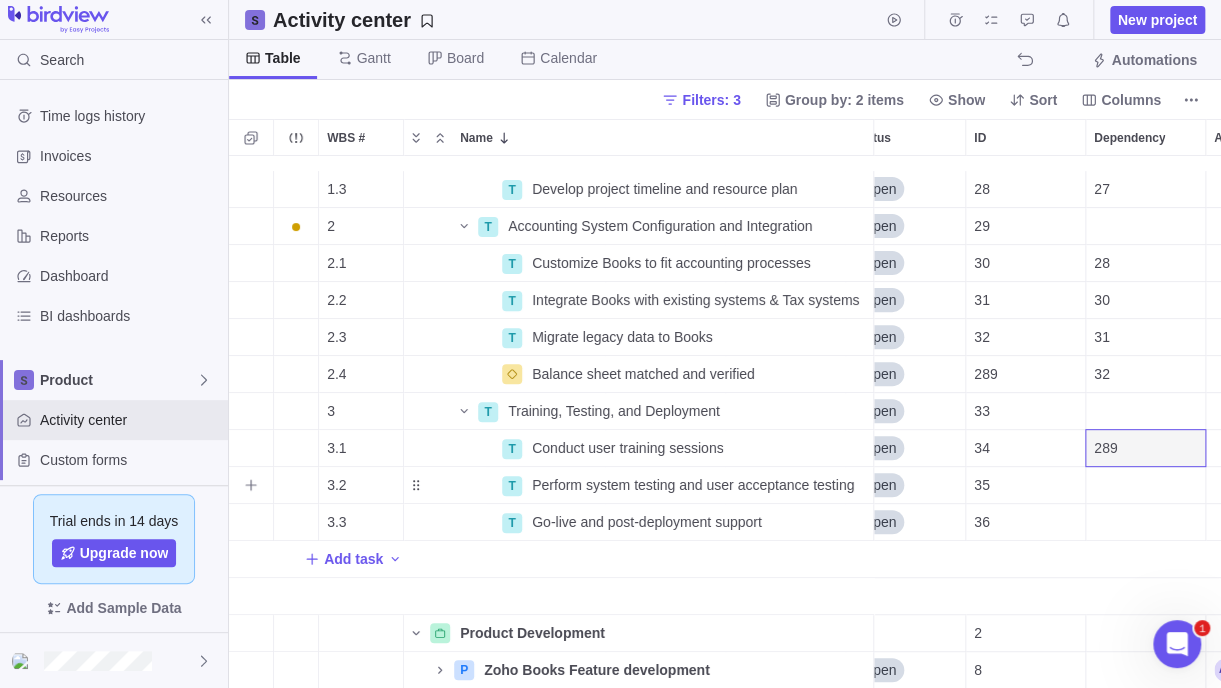 click at bounding box center (1145, 485) 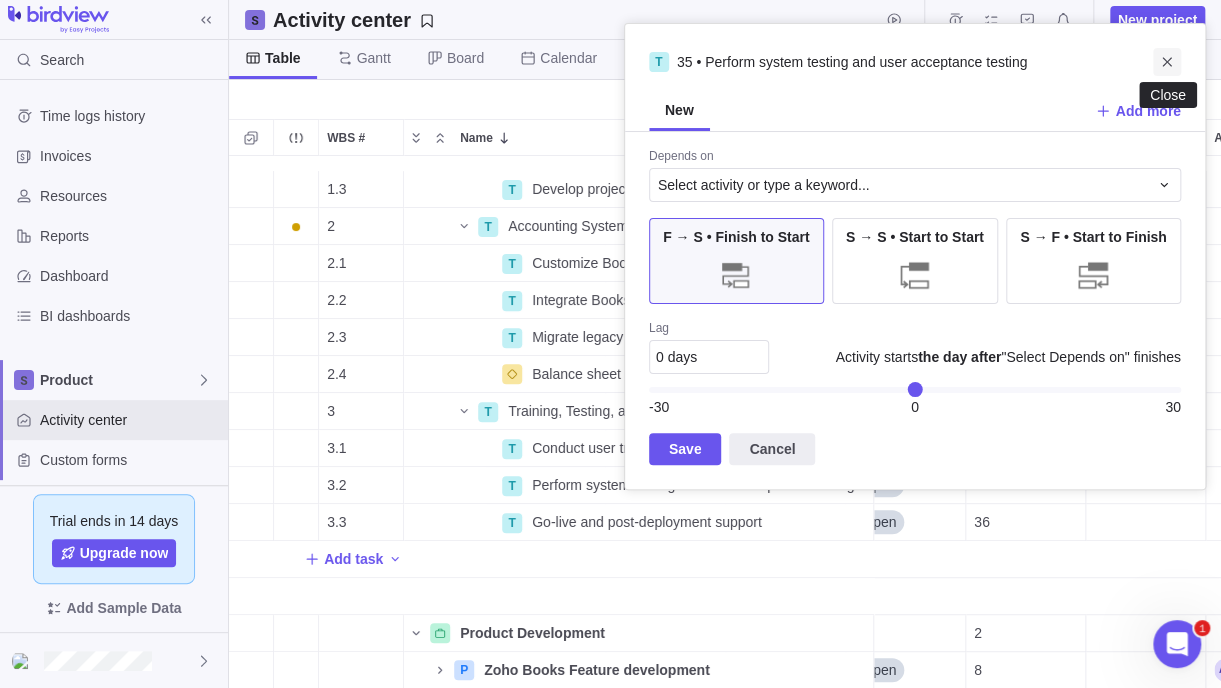 click at bounding box center (1167, 62) 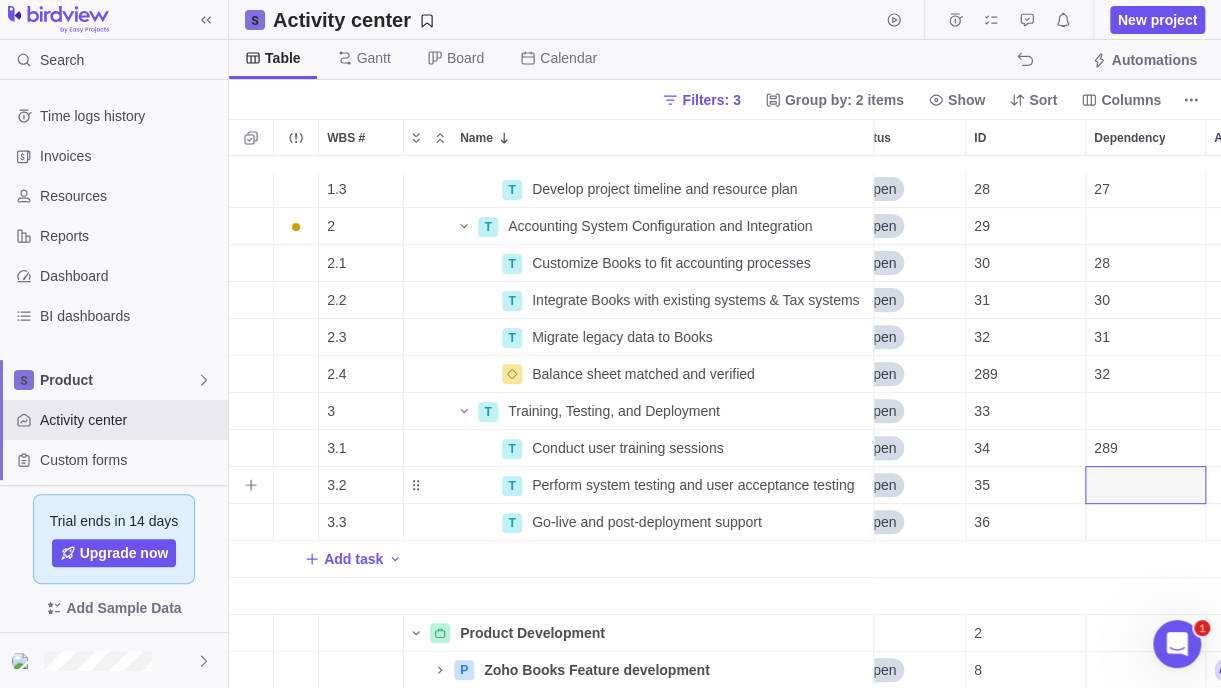 click at bounding box center (1145, 485) 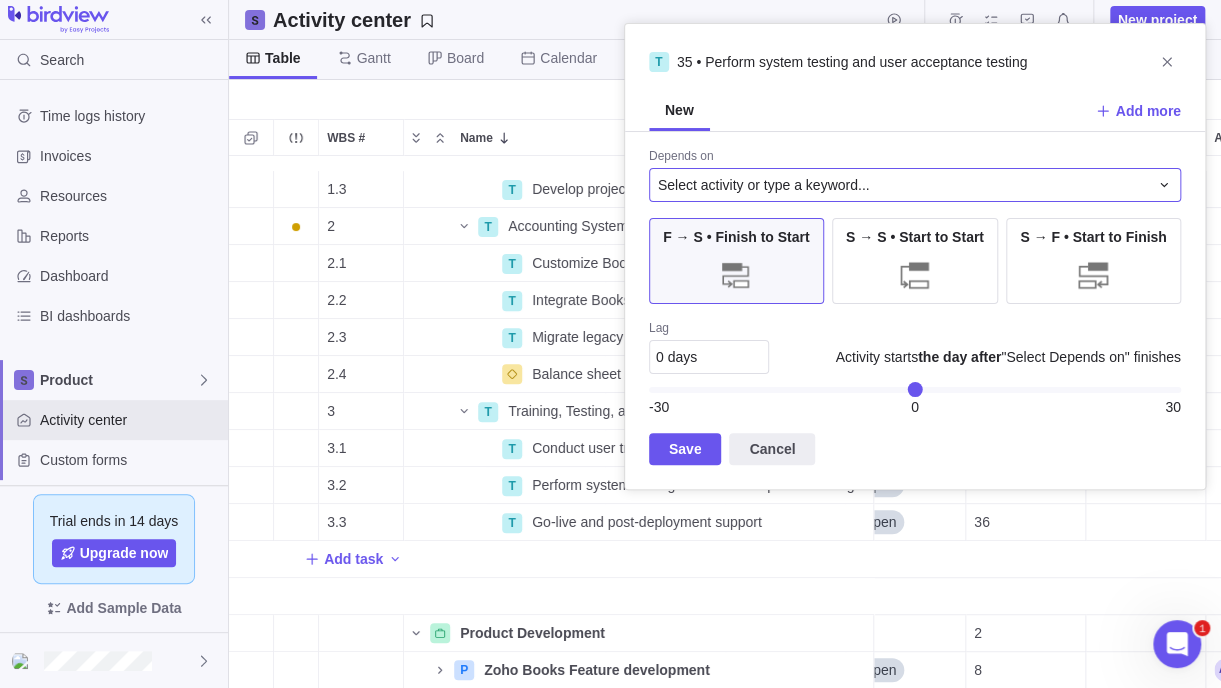 click on "Select activity or type a keyword..." at bounding box center [764, 185] 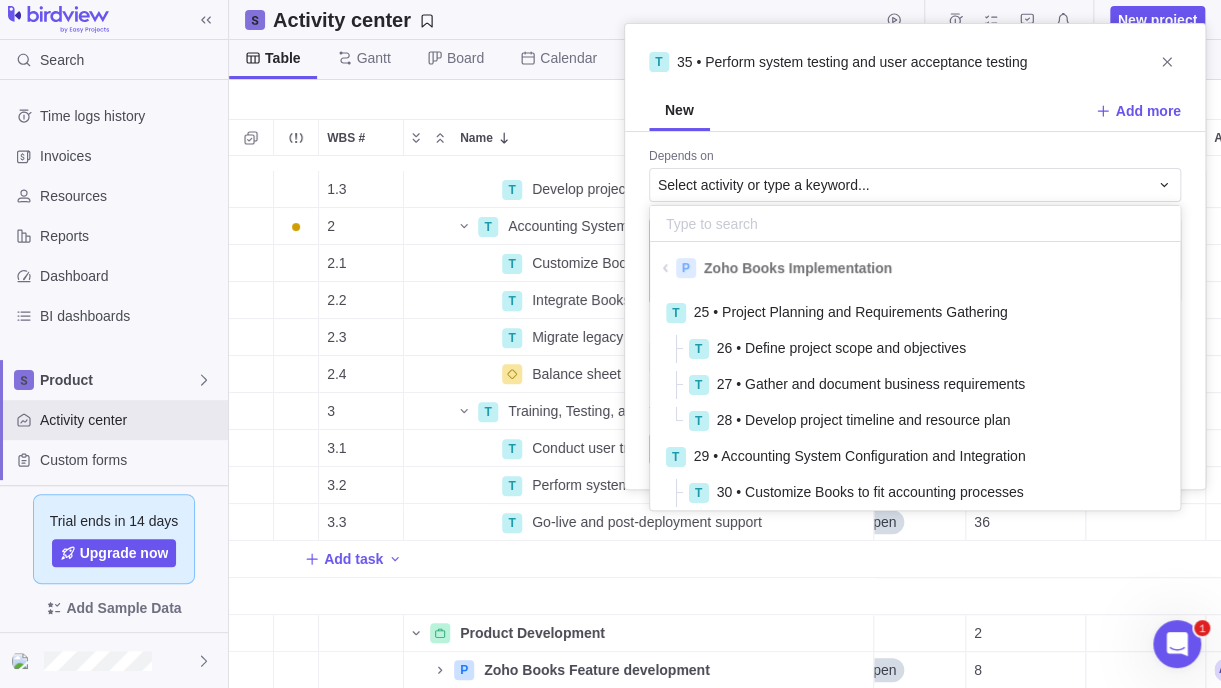 scroll, scrollTop: 16, scrollLeft: 15, axis: both 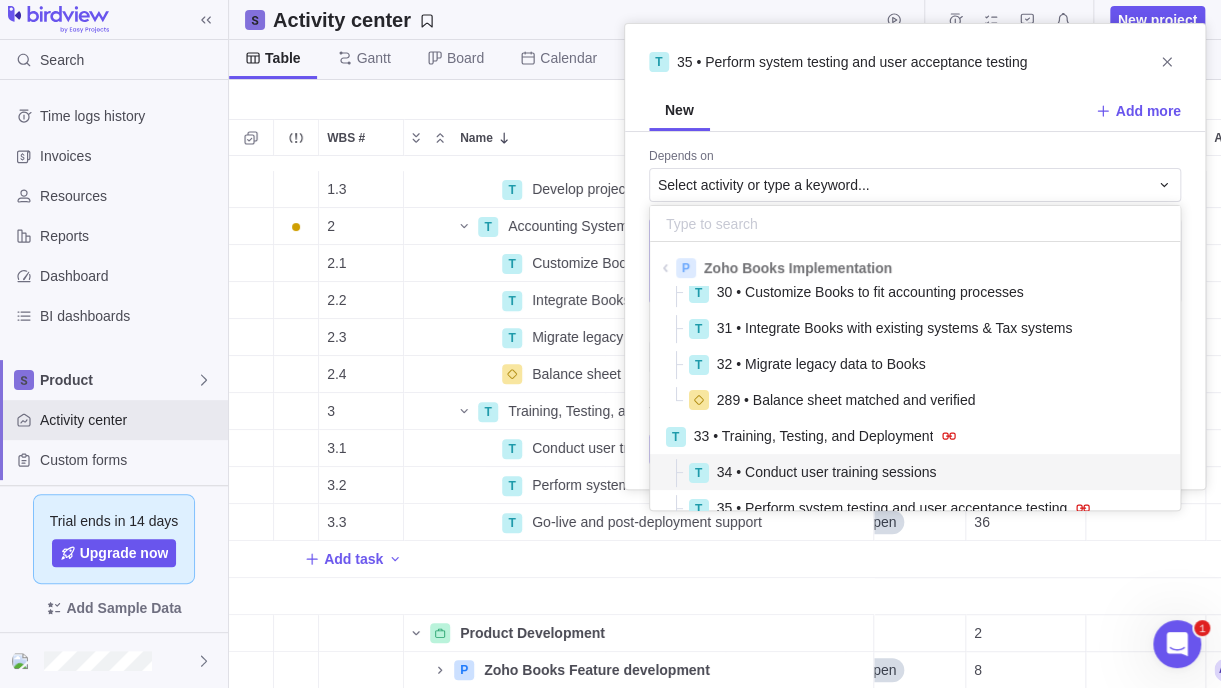 click on "34 • Conduct user training sessions" at bounding box center (827, 472) 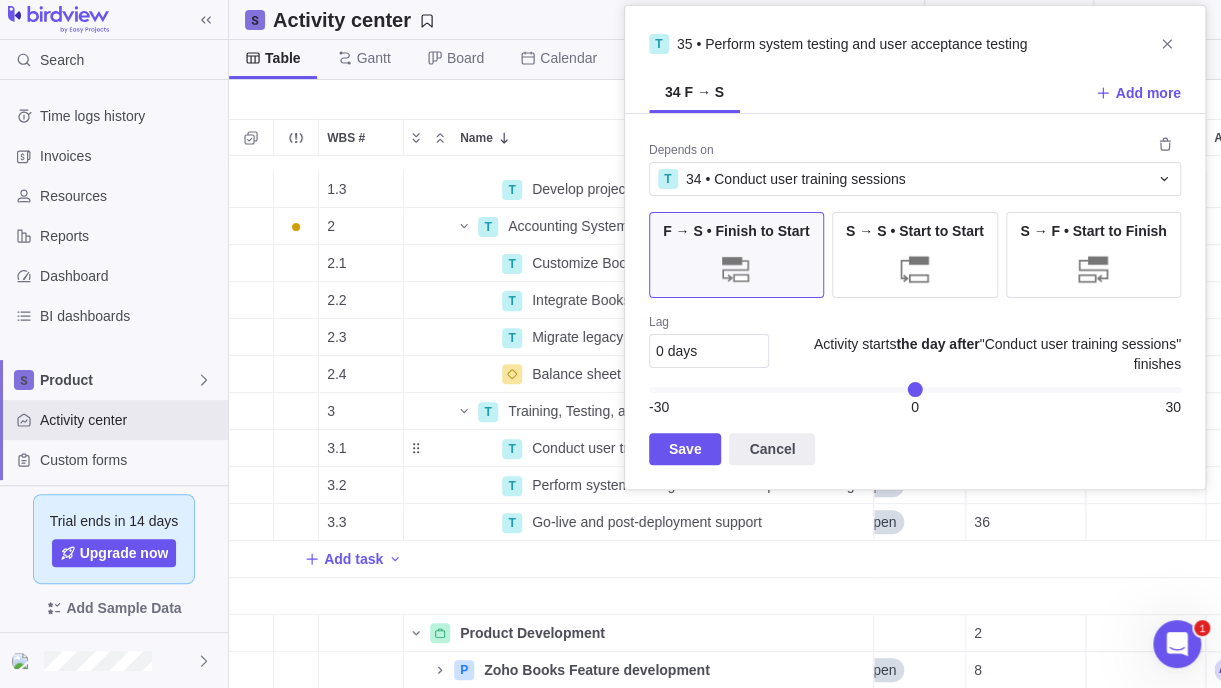 click on "Save" at bounding box center [685, 449] 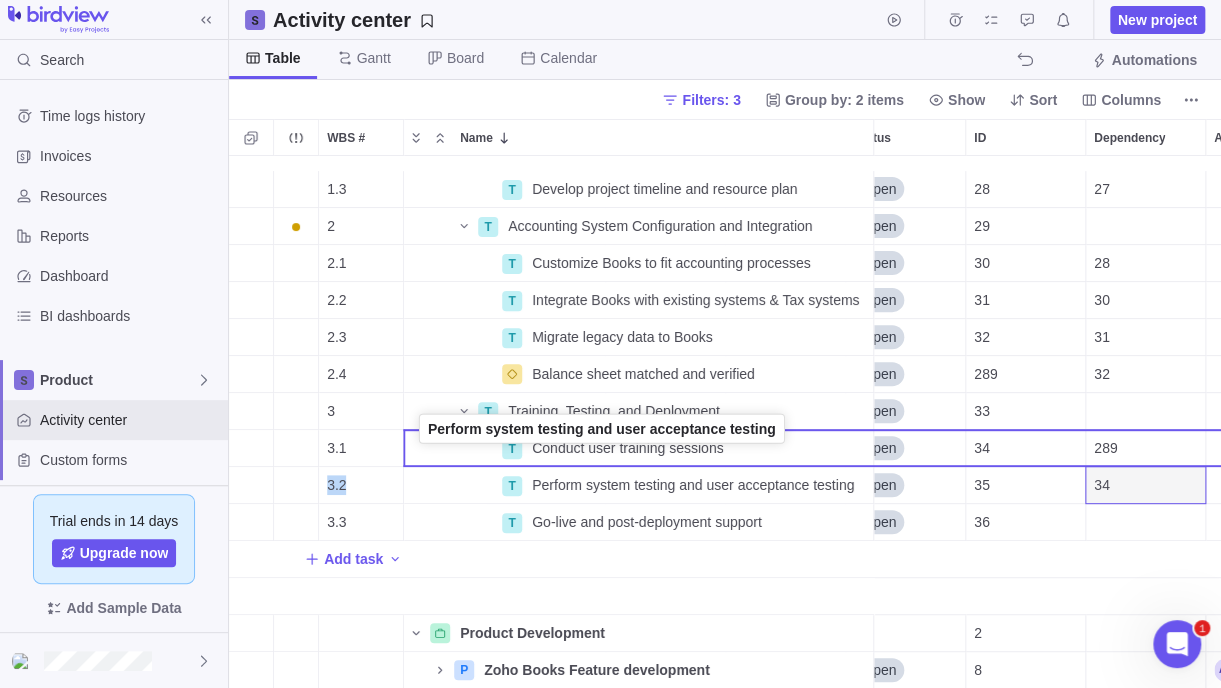 drag, startPoint x: 419, startPoint y: 472, endPoint x: 423, endPoint y: 438, distance: 34.234486 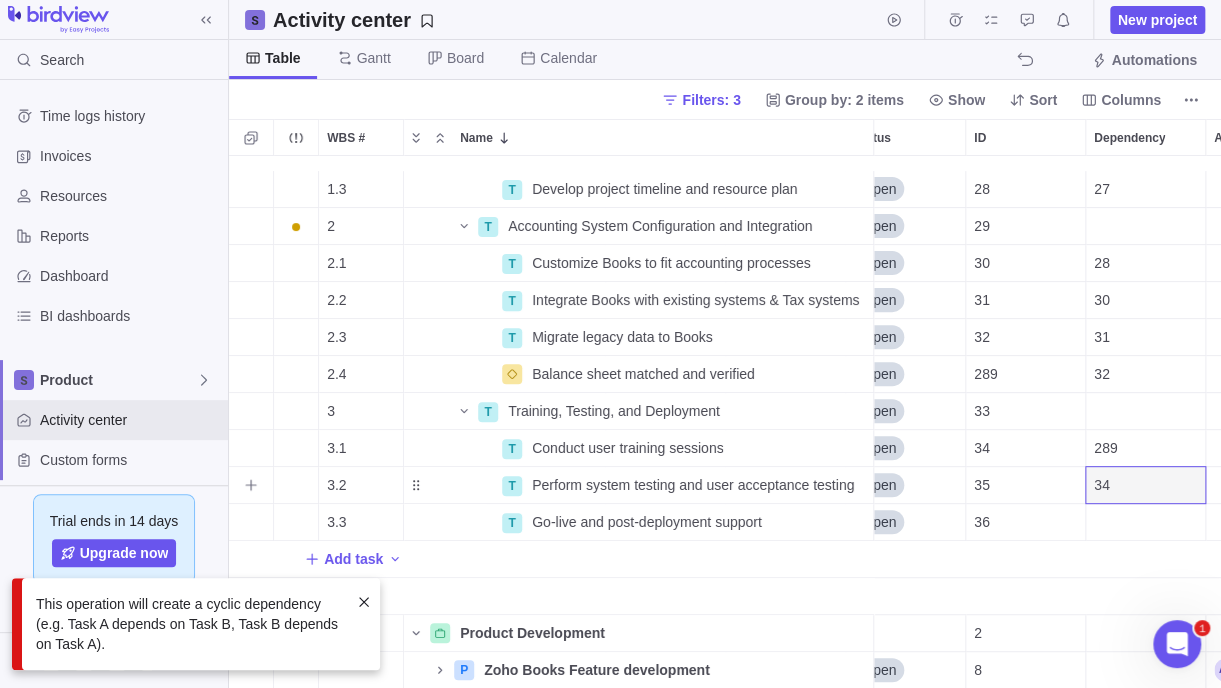 click on "34" at bounding box center (1102, 485) 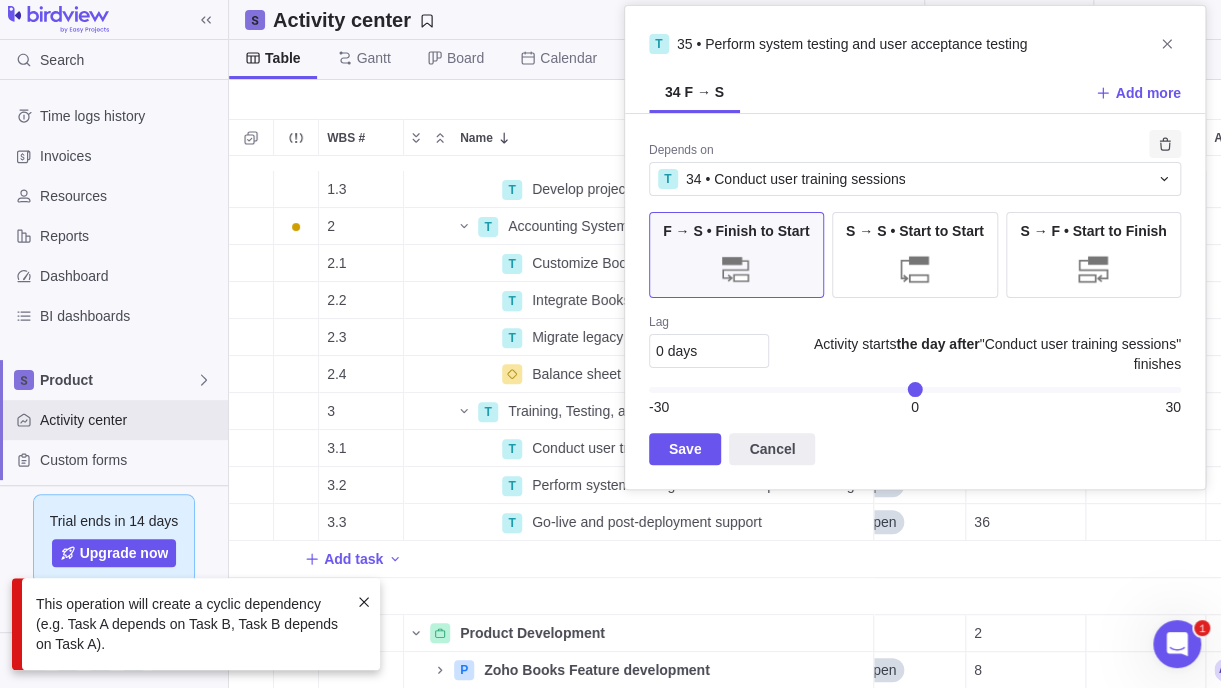 click at bounding box center [1165, 144] 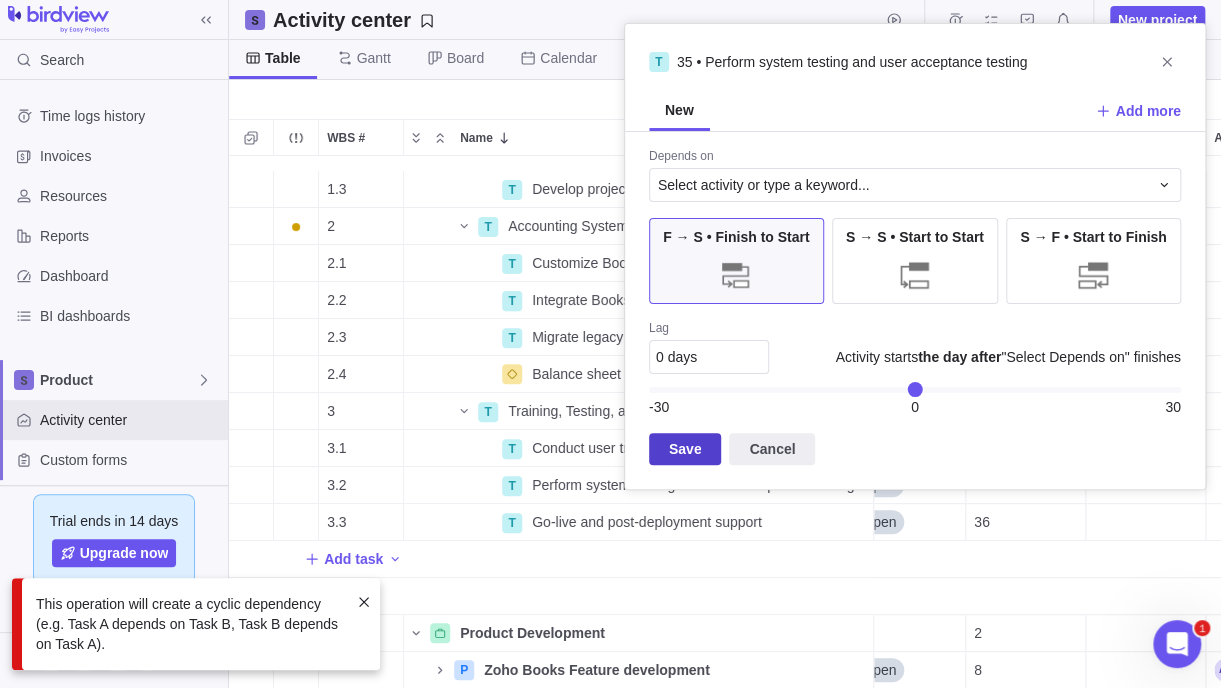 click on "Save" at bounding box center [685, 449] 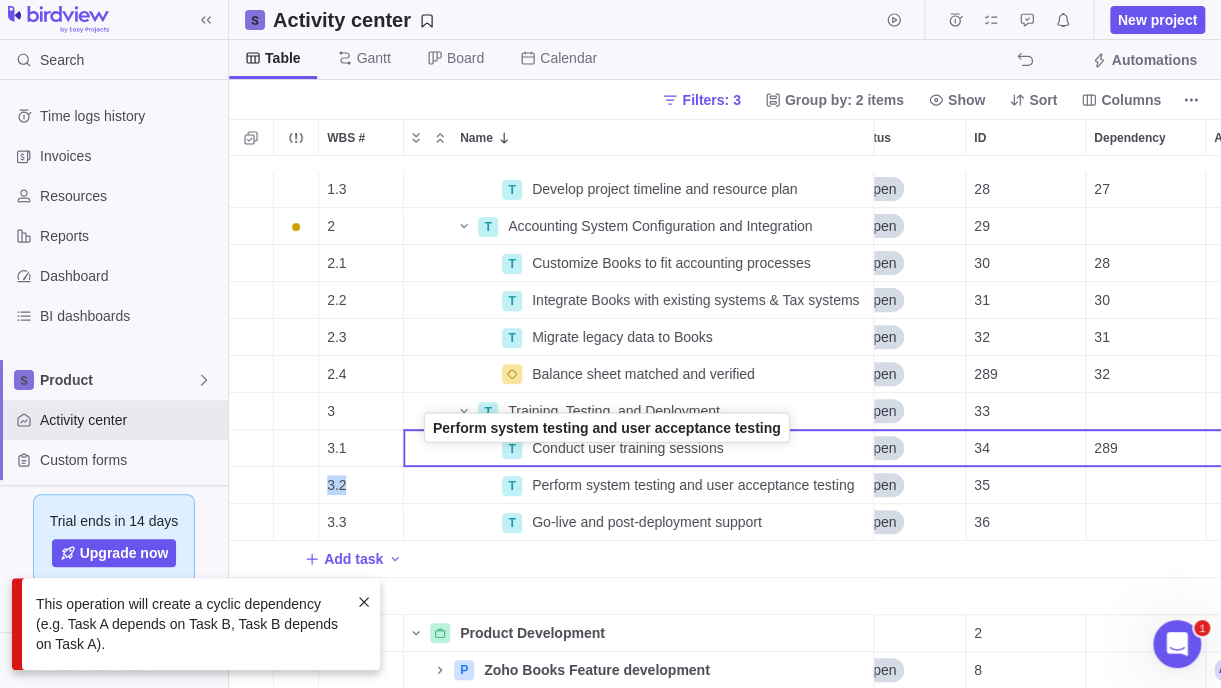 drag, startPoint x: 416, startPoint y: 473, endPoint x: 426, endPoint y: 432, distance: 42.201897 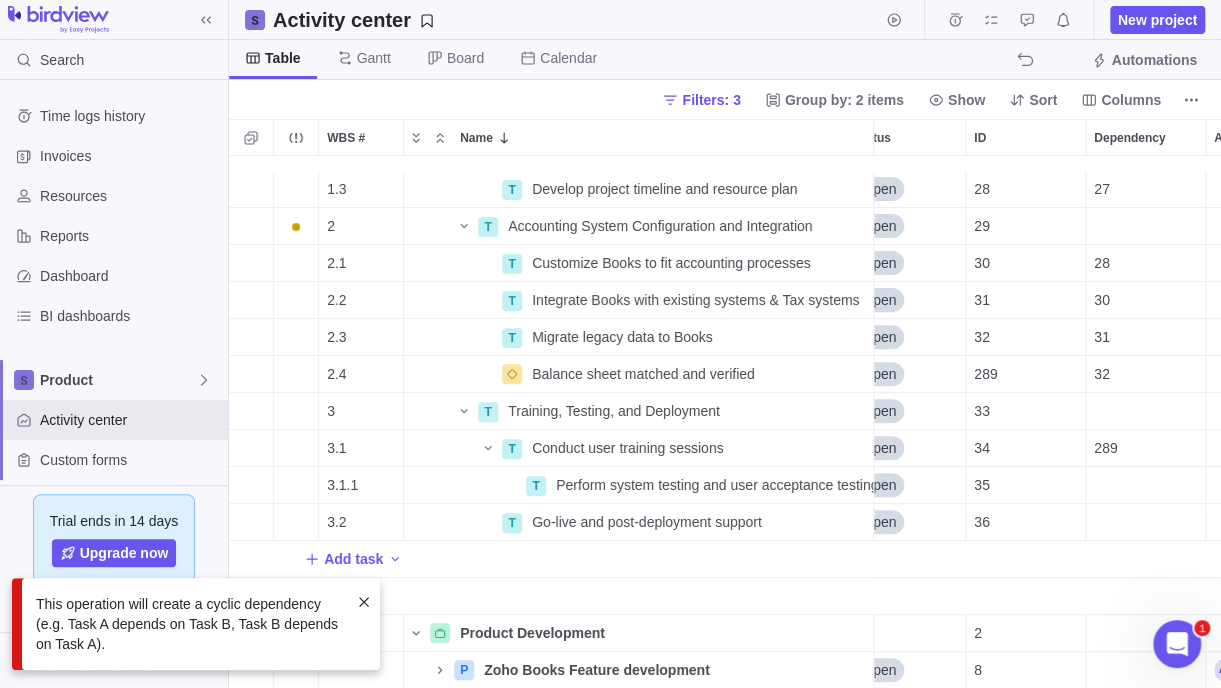 click at bounding box center (364, 602) 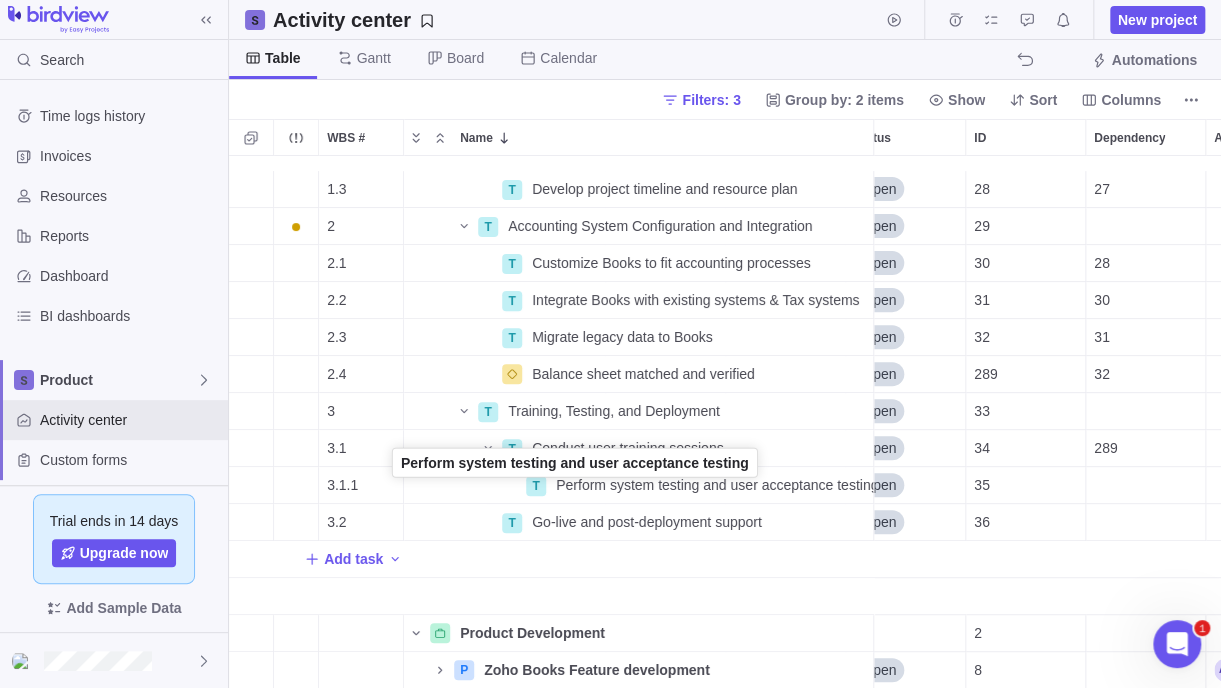 drag, startPoint x: 415, startPoint y: 472, endPoint x: 391, endPoint y: 467, distance: 24.5153 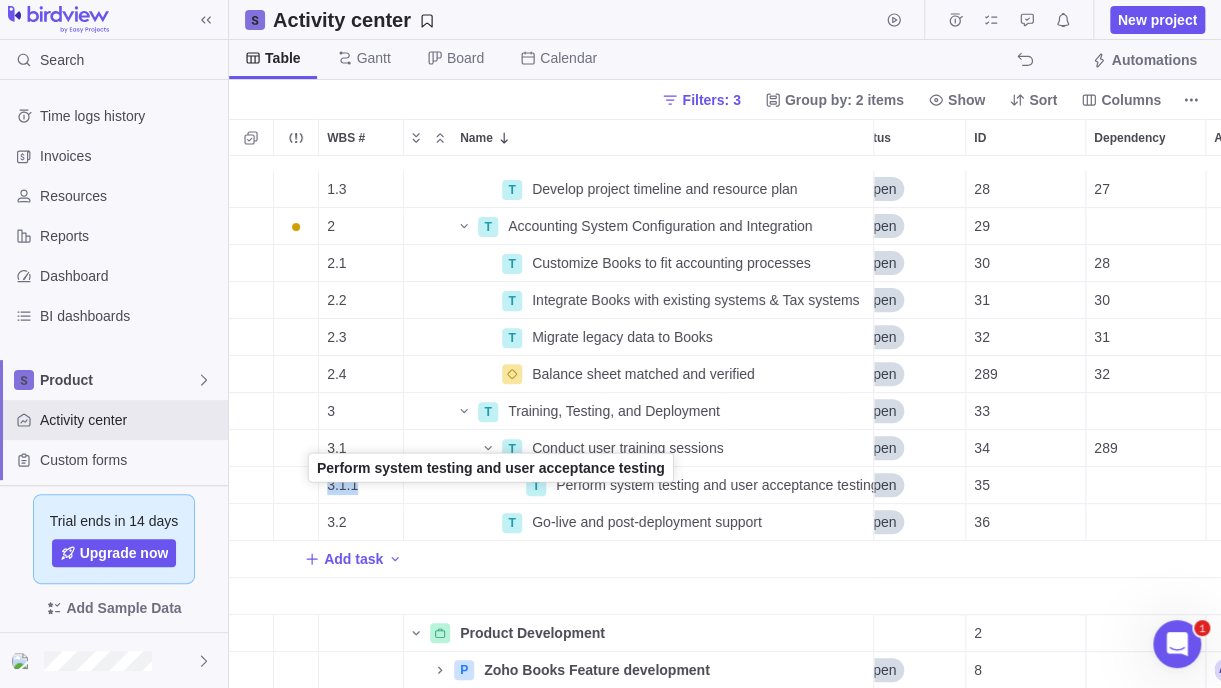 drag, startPoint x: 415, startPoint y: 469, endPoint x: 307, endPoint y: 467, distance: 108.01852 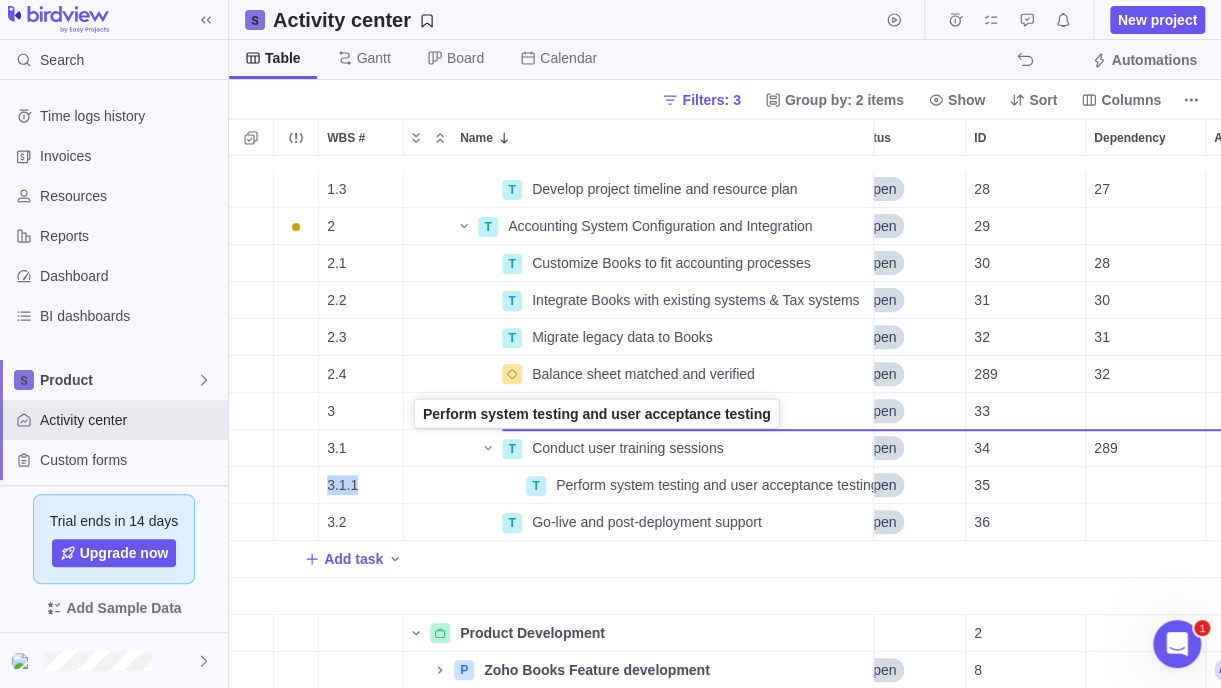 drag, startPoint x: 415, startPoint y: 472, endPoint x: 415, endPoint y: 419, distance: 53 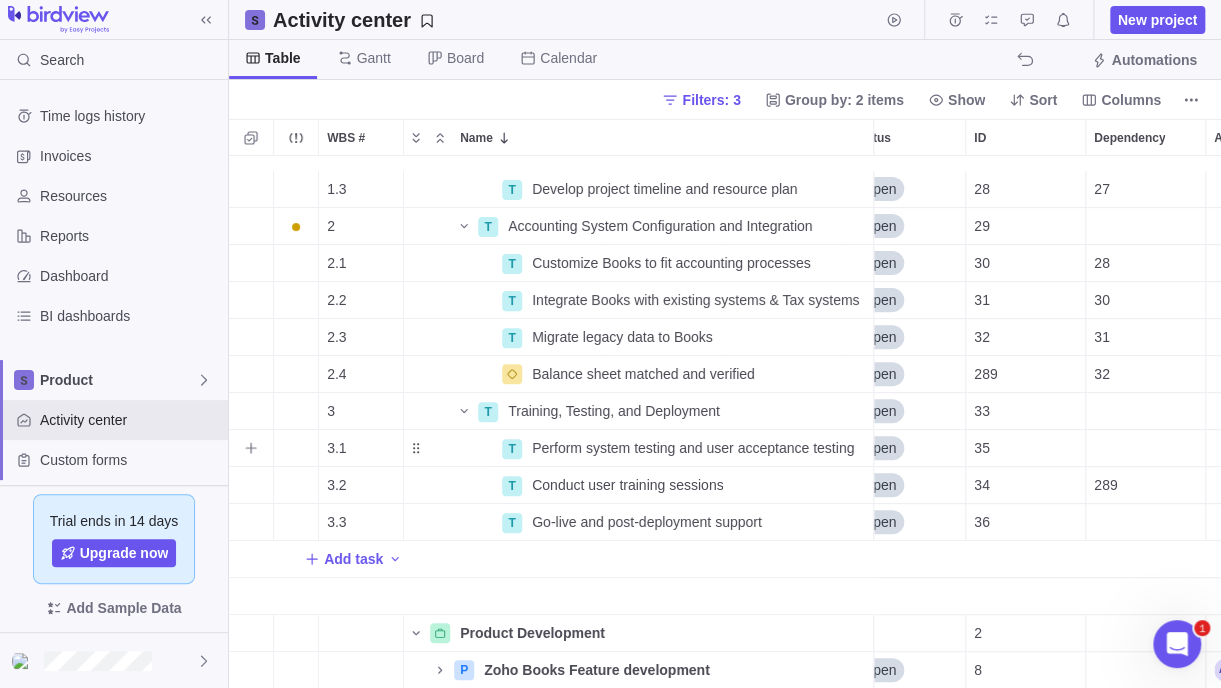 click at bounding box center [1145, 448] 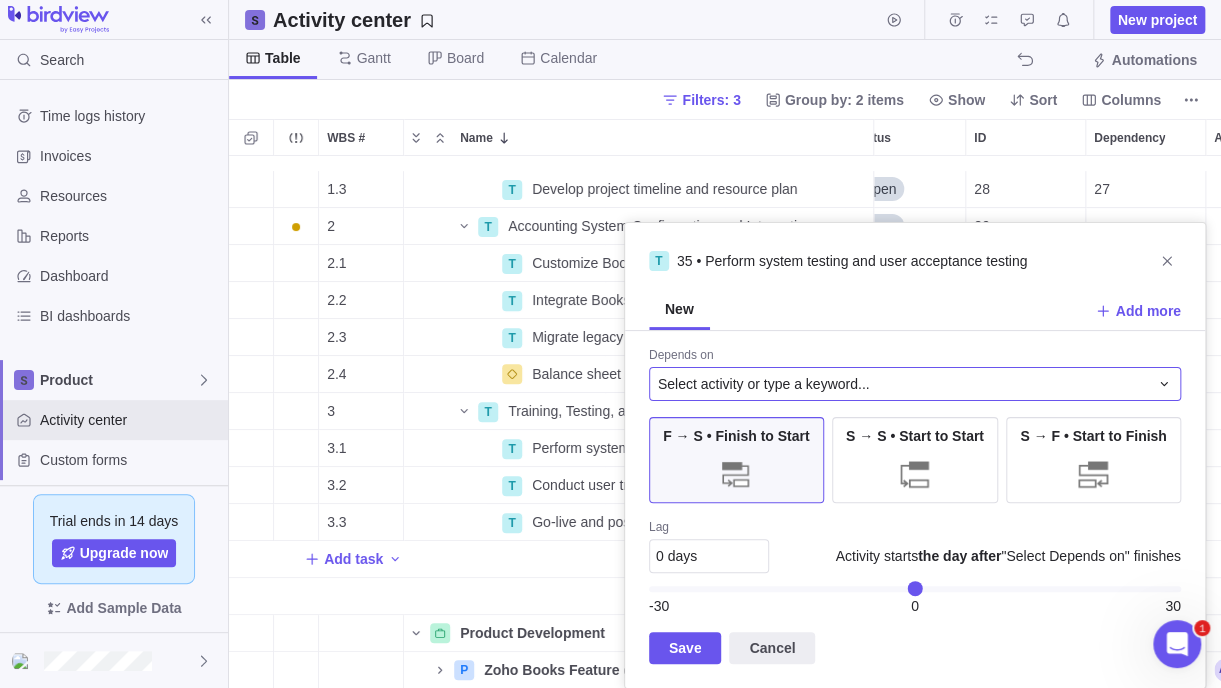 click on "Select activity or type a keyword..." at bounding box center [915, 384] 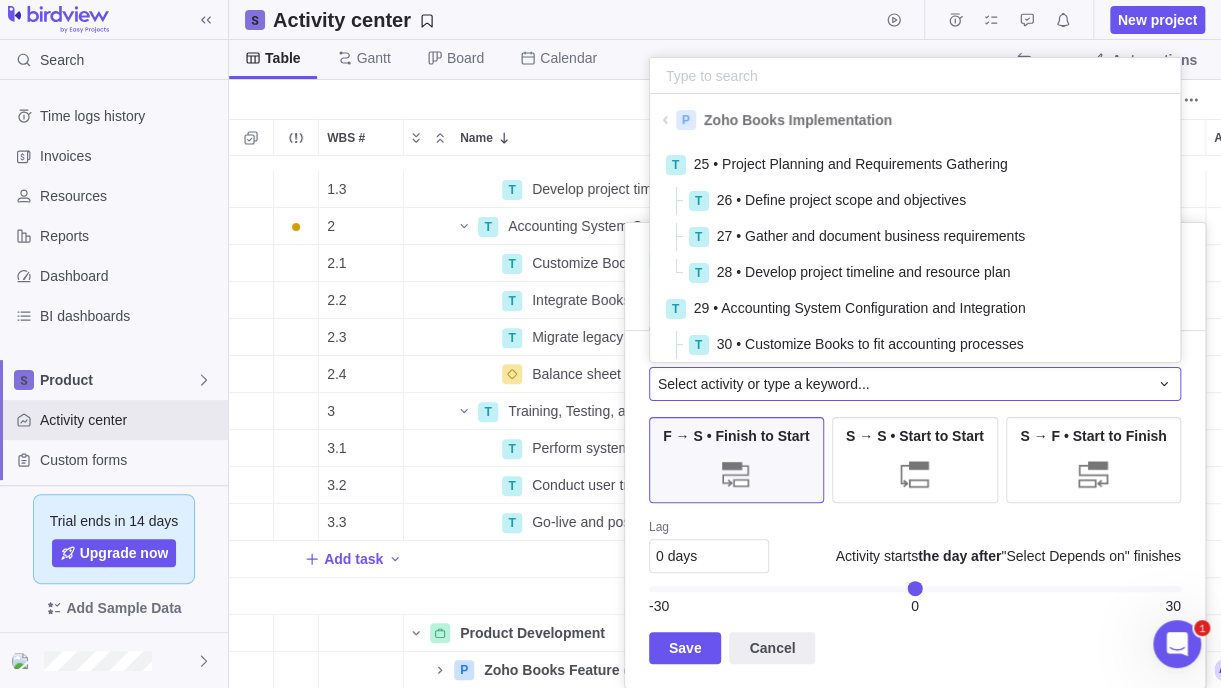 scroll, scrollTop: 16, scrollLeft: 15, axis: both 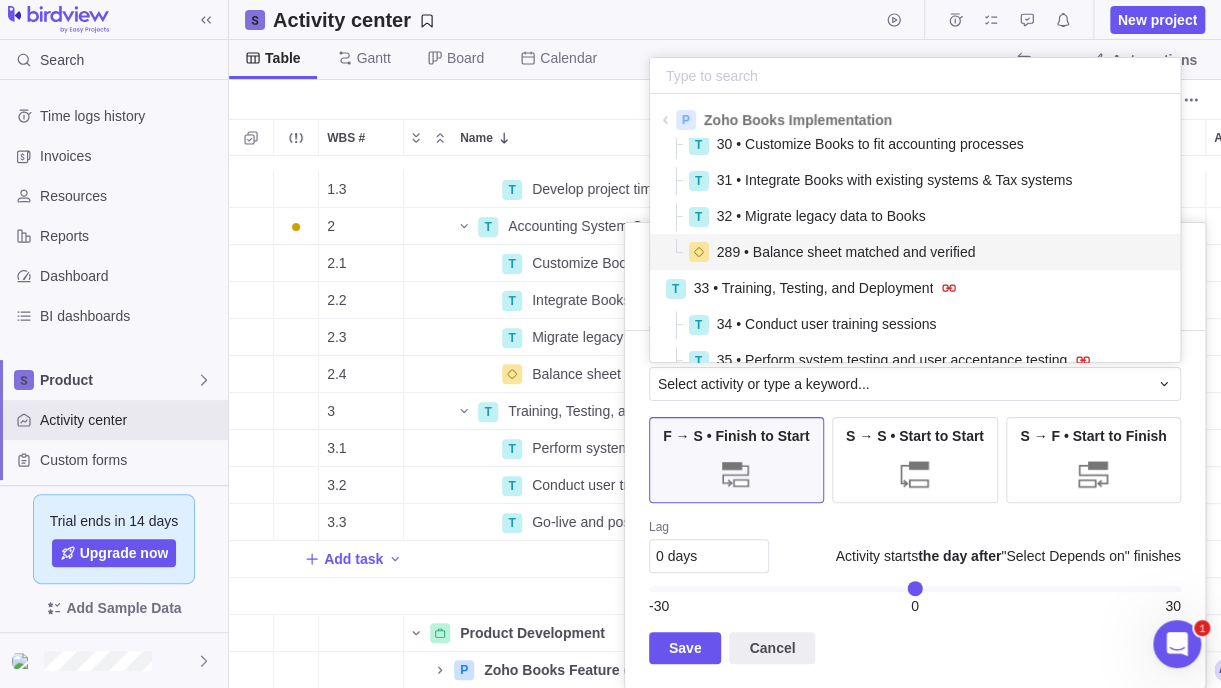 click on "289 • Balance sheet matched and verified" at bounding box center (915, 252) 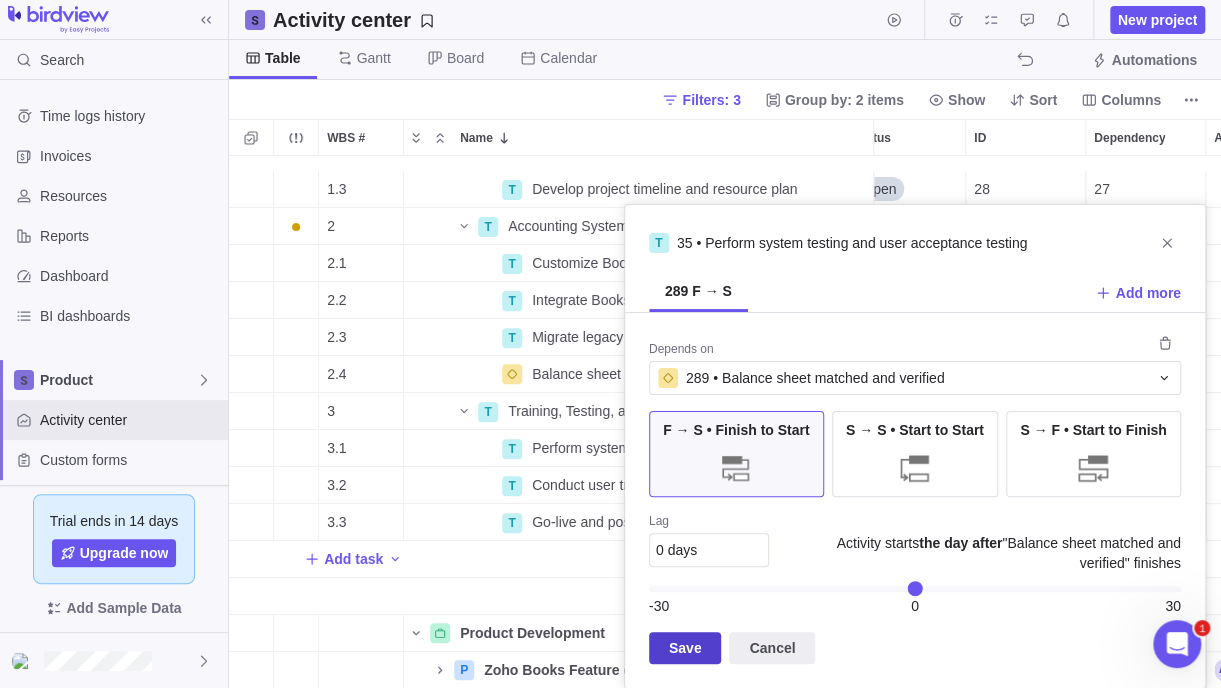 click on "Save" at bounding box center (685, 648) 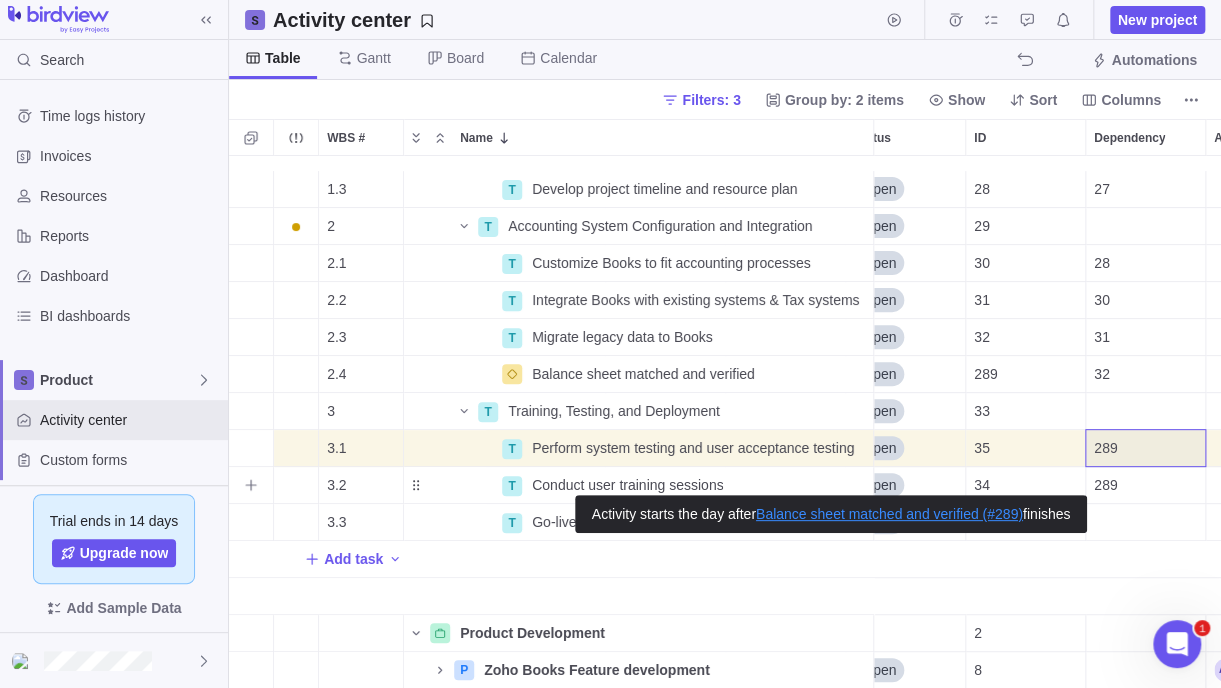 click on "289" at bounding box center [1145, 485] 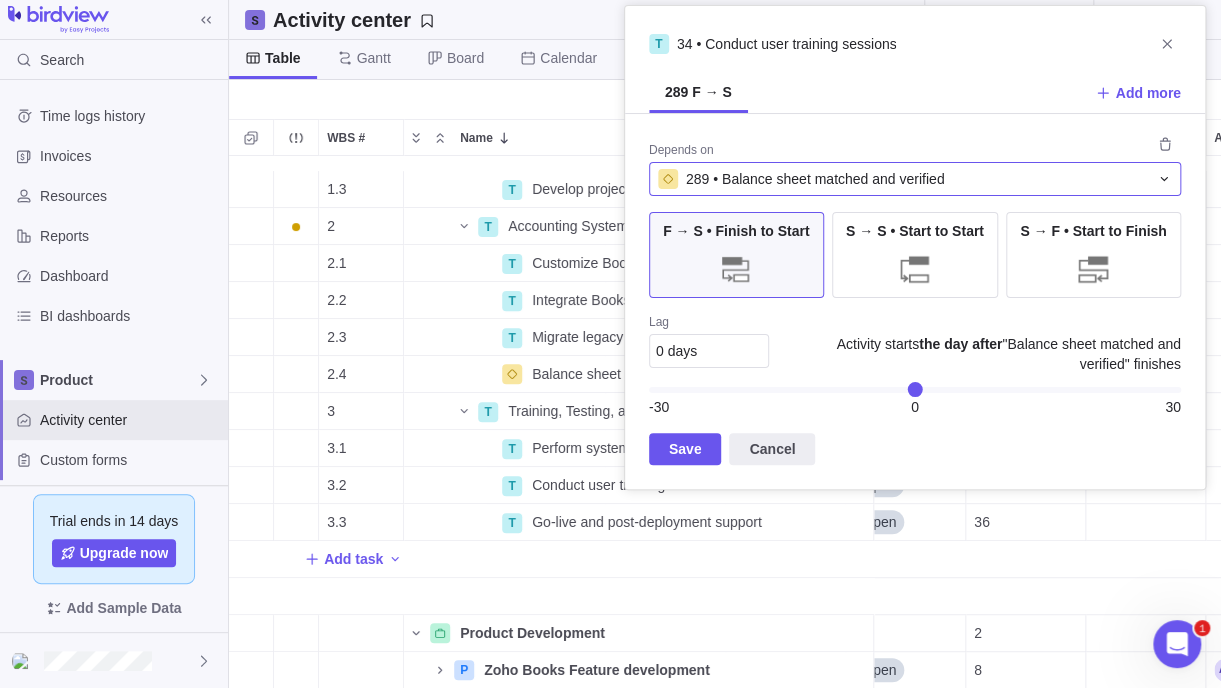 click on "289 • Balance sheet matched and verified" at bounding box center [815, 179] 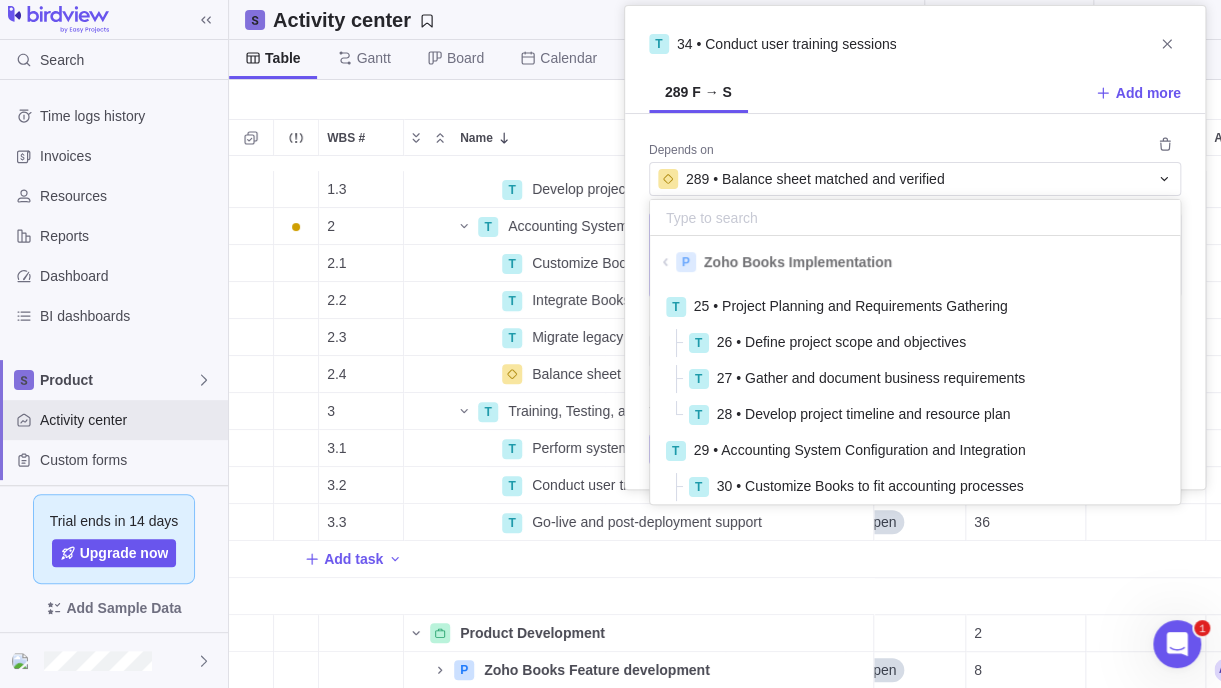 scroll, scrollTop: 107, scrollLeft: 0, axis: vertical 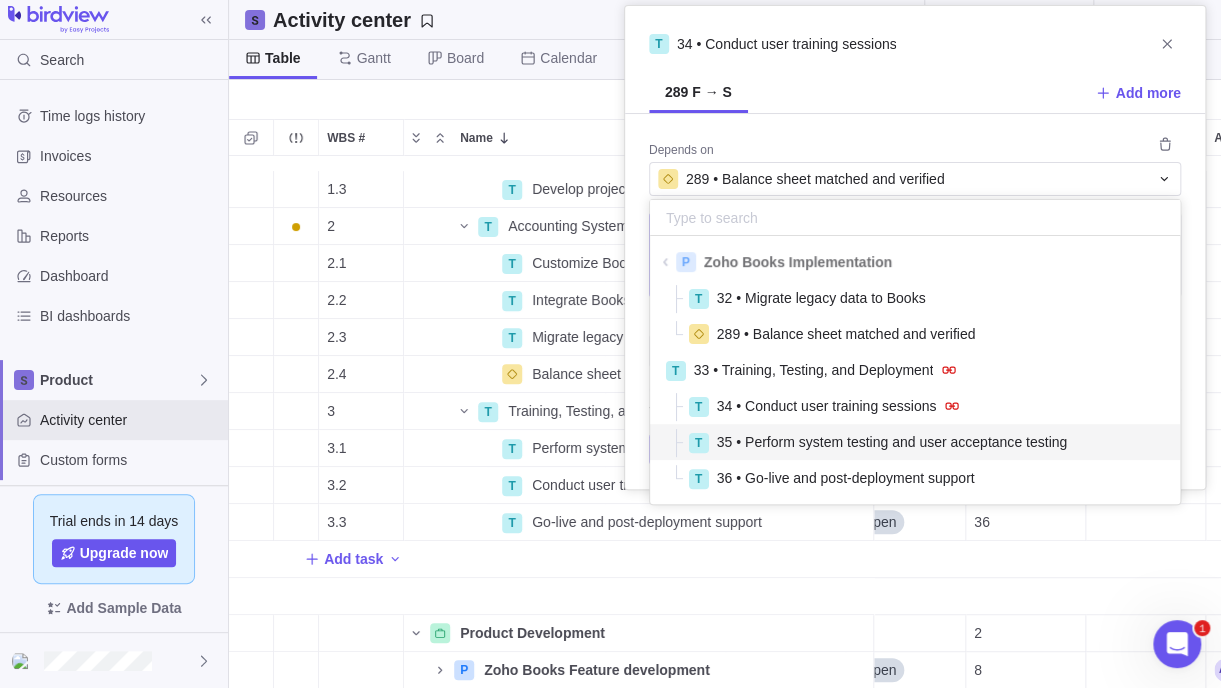 click on "35 • Perform system testing and user acceptance testing" at bounding box center [892, 442] 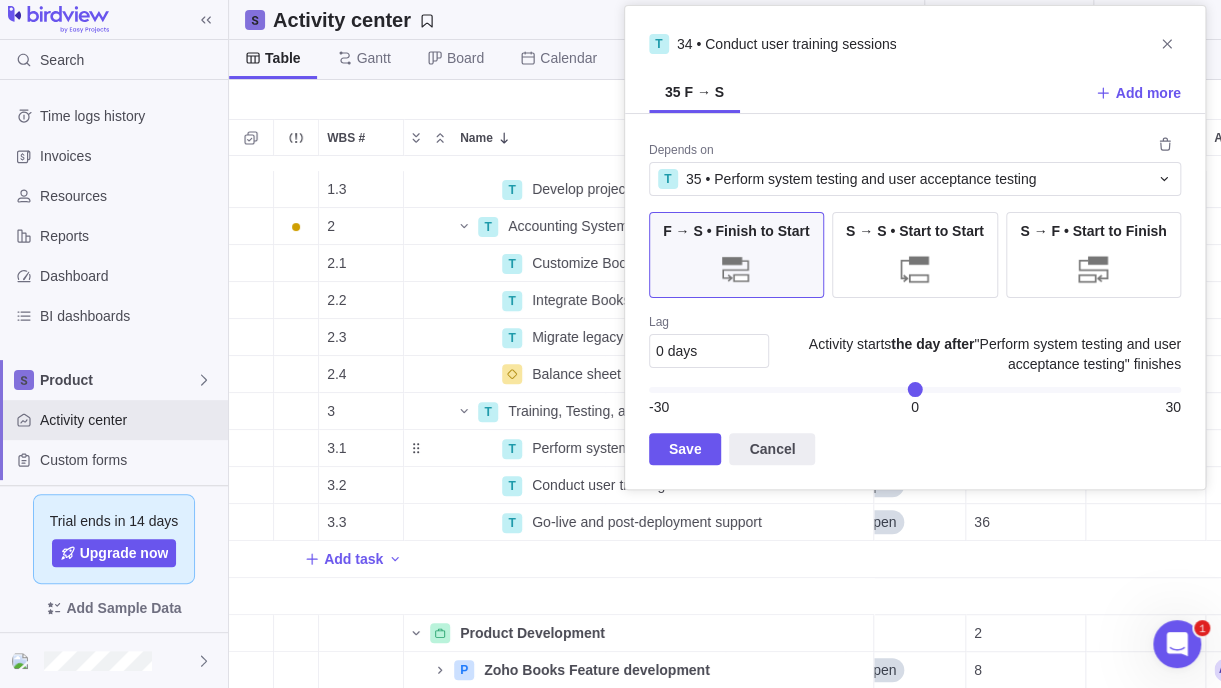 click on "Save" at bounding box center [685, 449] 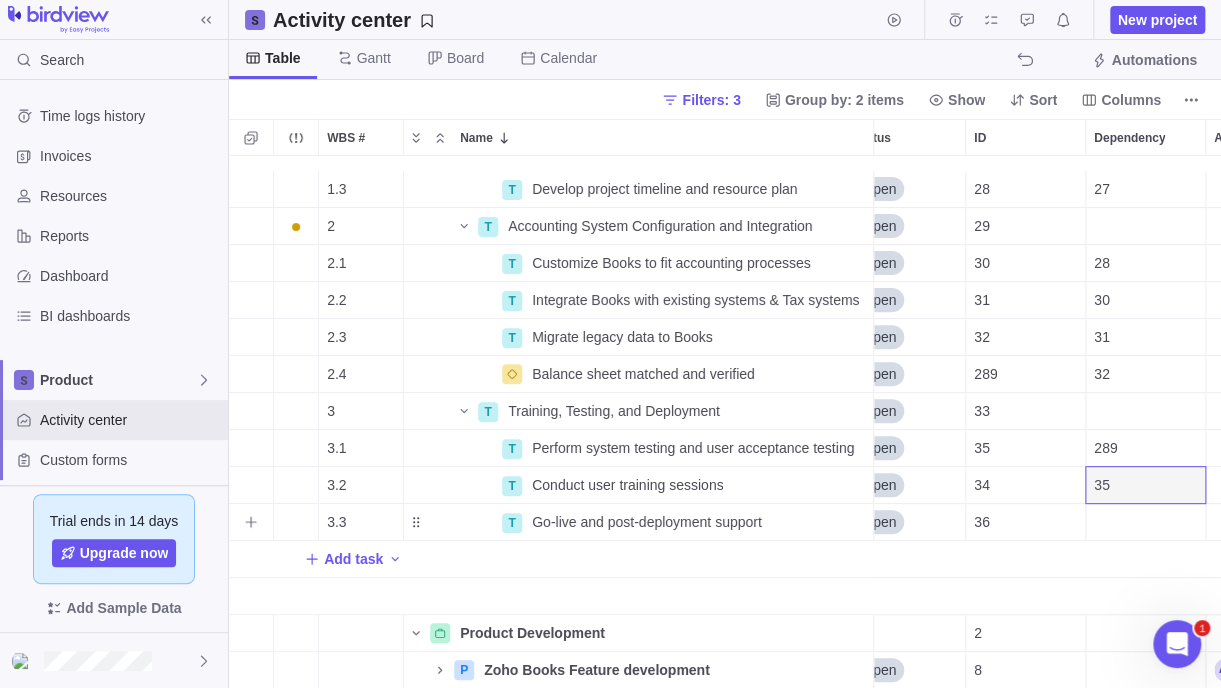 click at bounding box center (1145, 522) 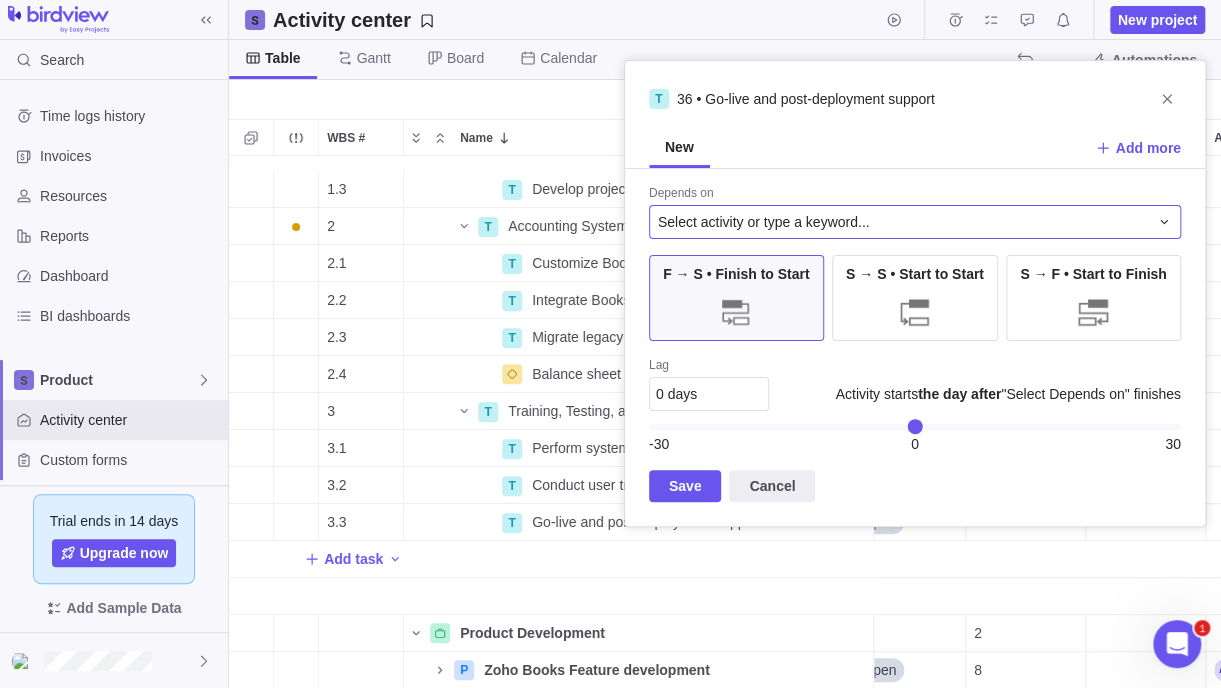 click on "Select activity or type a keyword..." at bounding box center [764, 222] 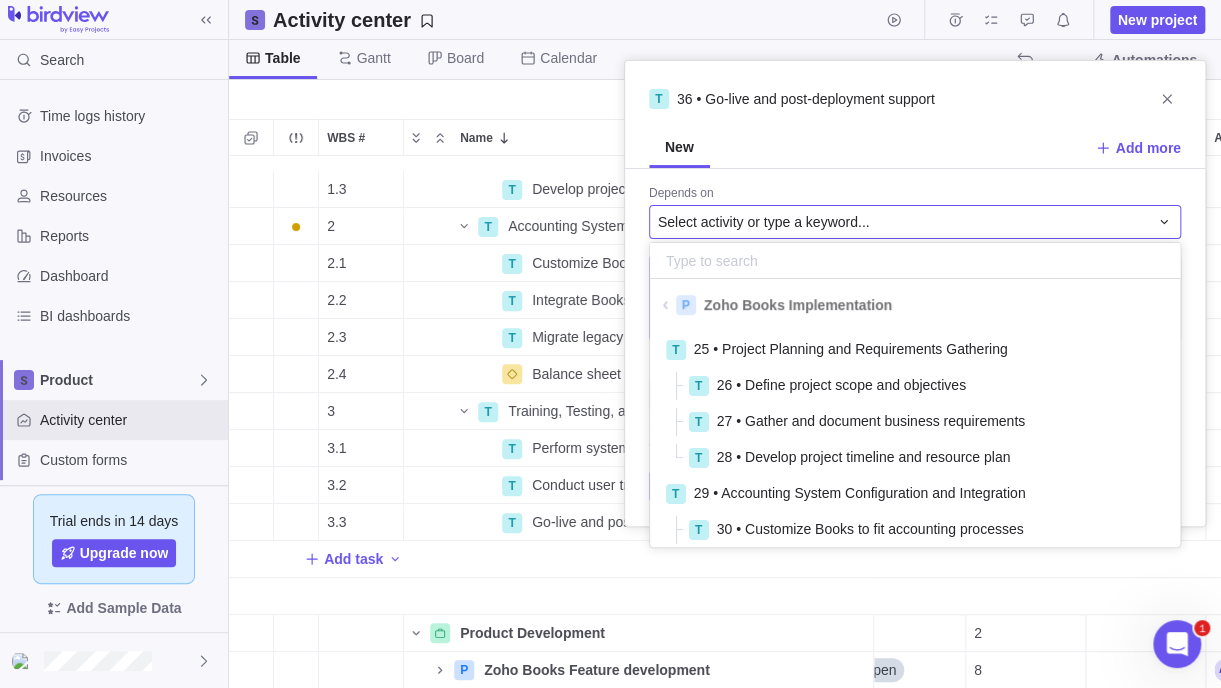 scroll, scrollTop: 16, scrollLeft: 15, axis: both 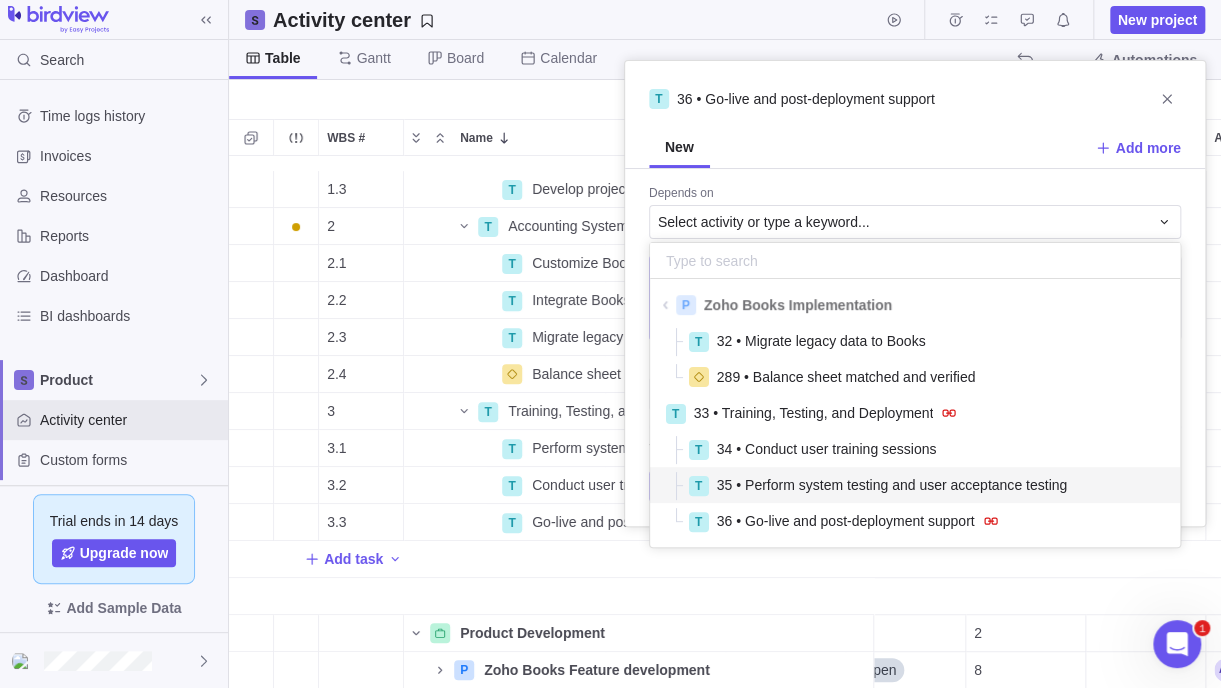 click on "35 • Perform system testing and user acceptance testing" at bounding box center (892, 485) 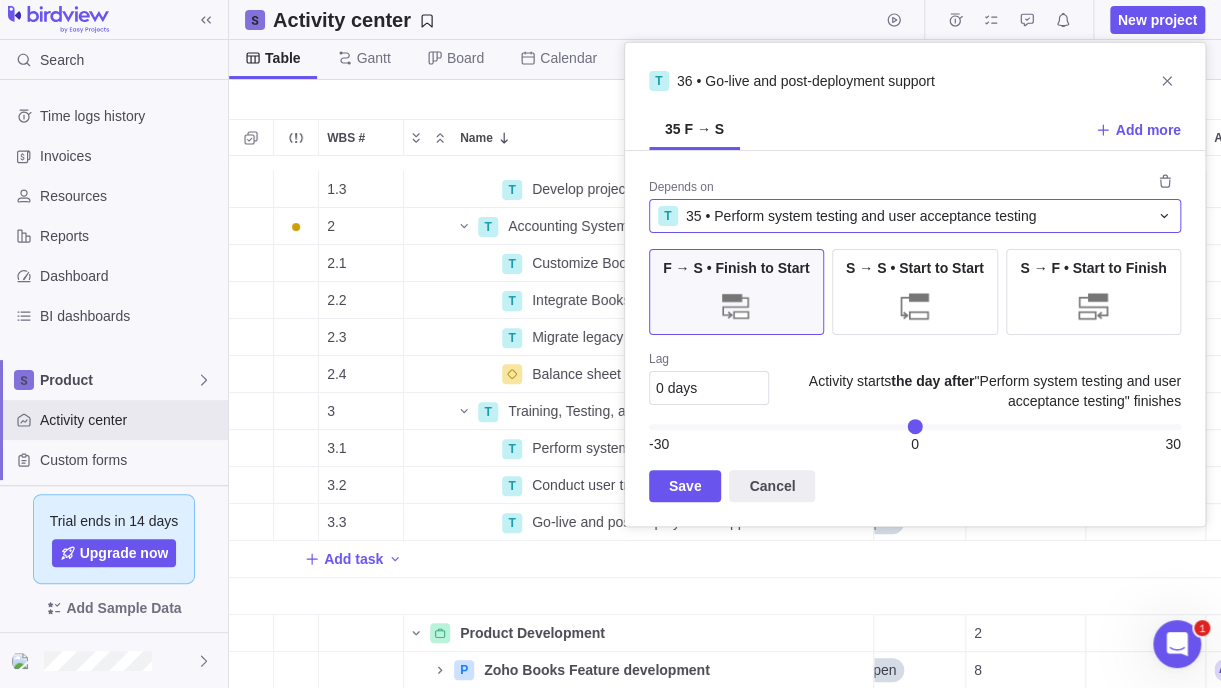 click on "35 • Perform system testing and user acceptance testing" at bounding box center [861, 216] 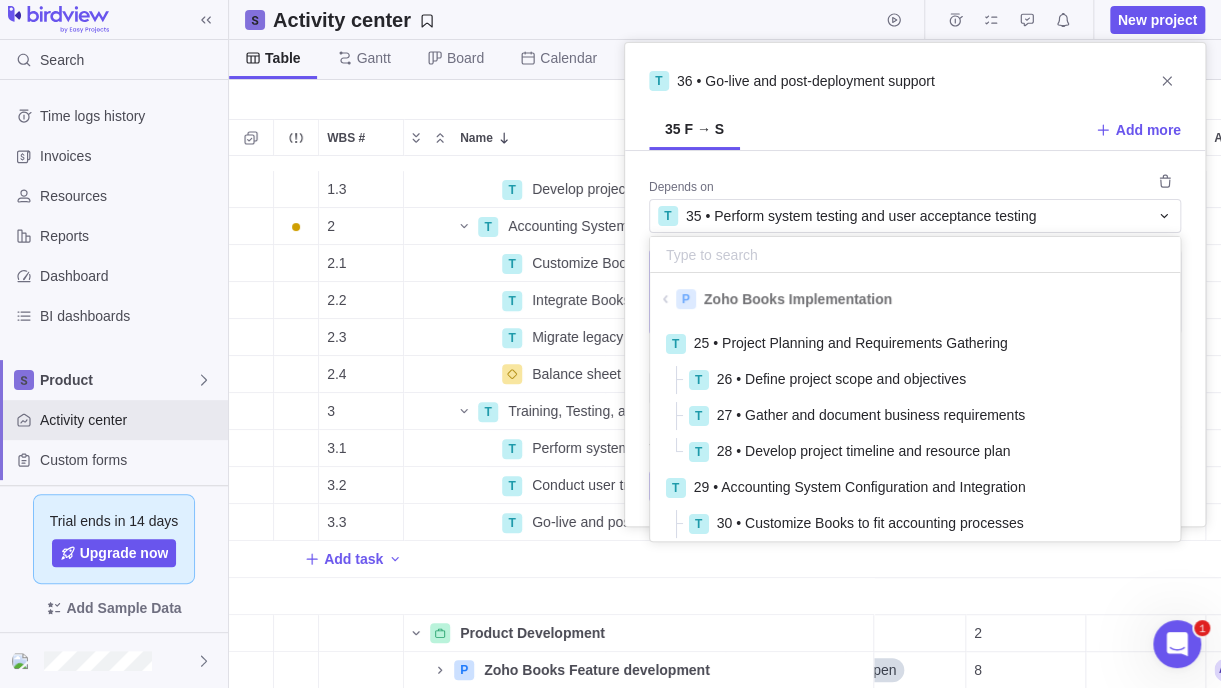scroll, scrollTop: 215, scrollLeft: 0, axis: vertical 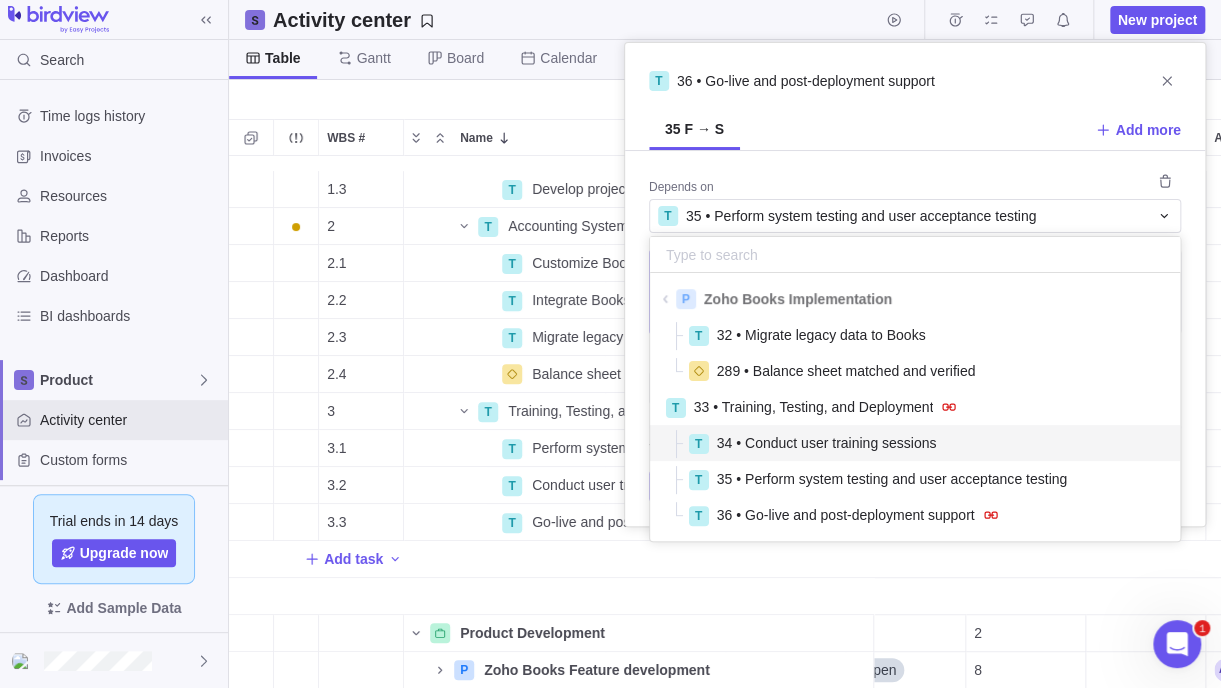 click on "34 • Conduct user training sessions" at bounding box center (827, 443) 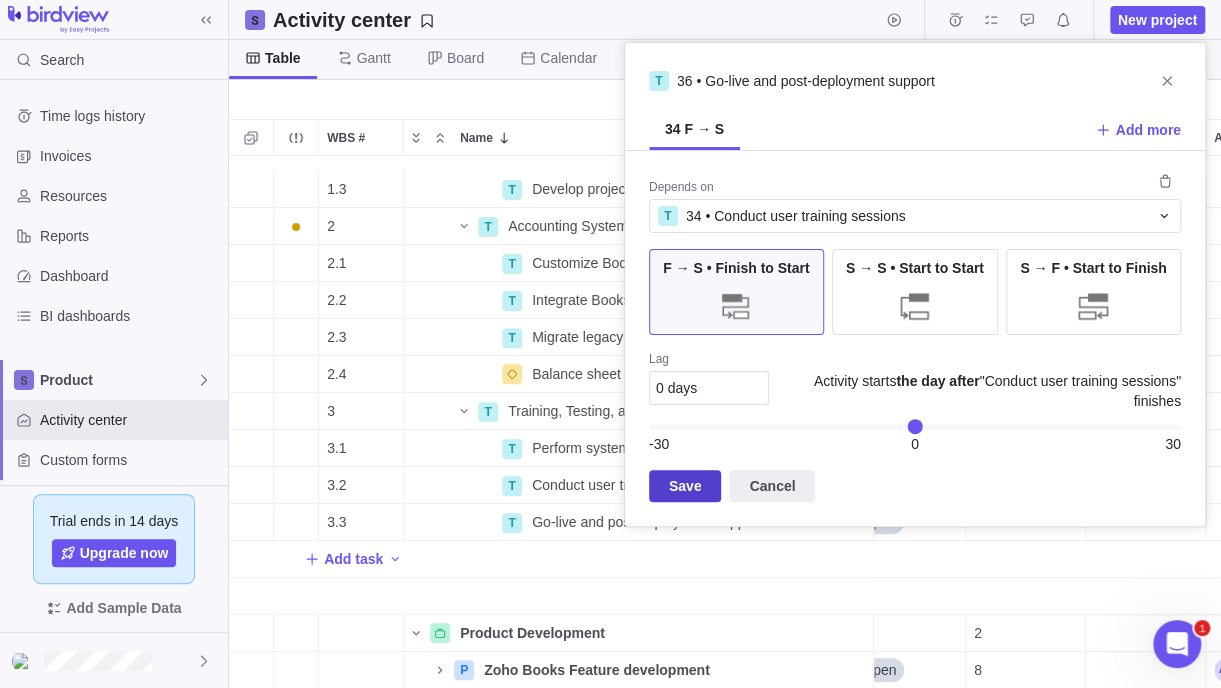 click on "Save" at bounding box center (685, 486) 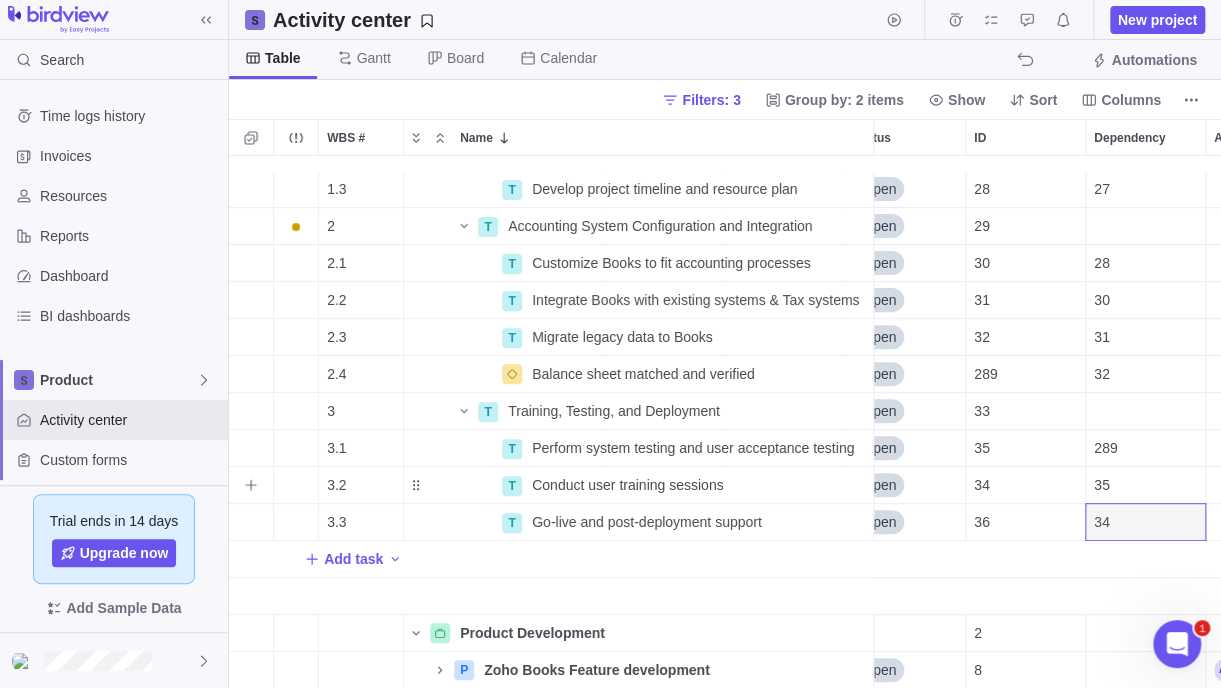 scroll, scrollTop: 0, scrollLeft: 388, axis: horizontal 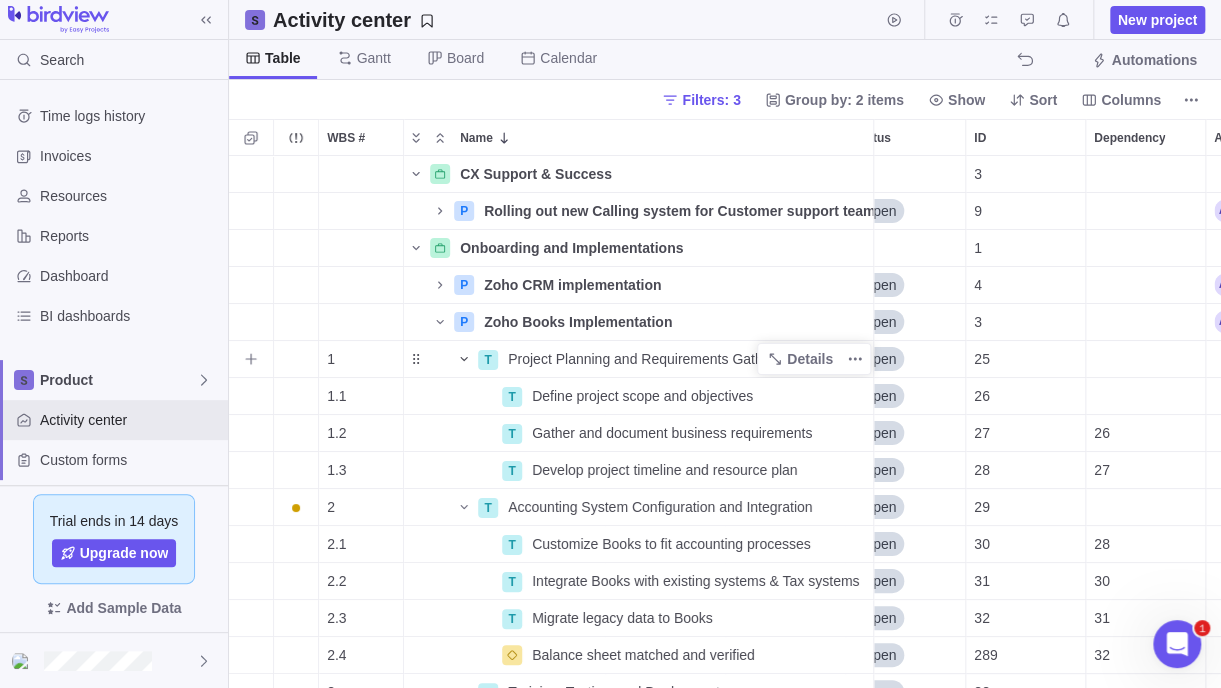 click 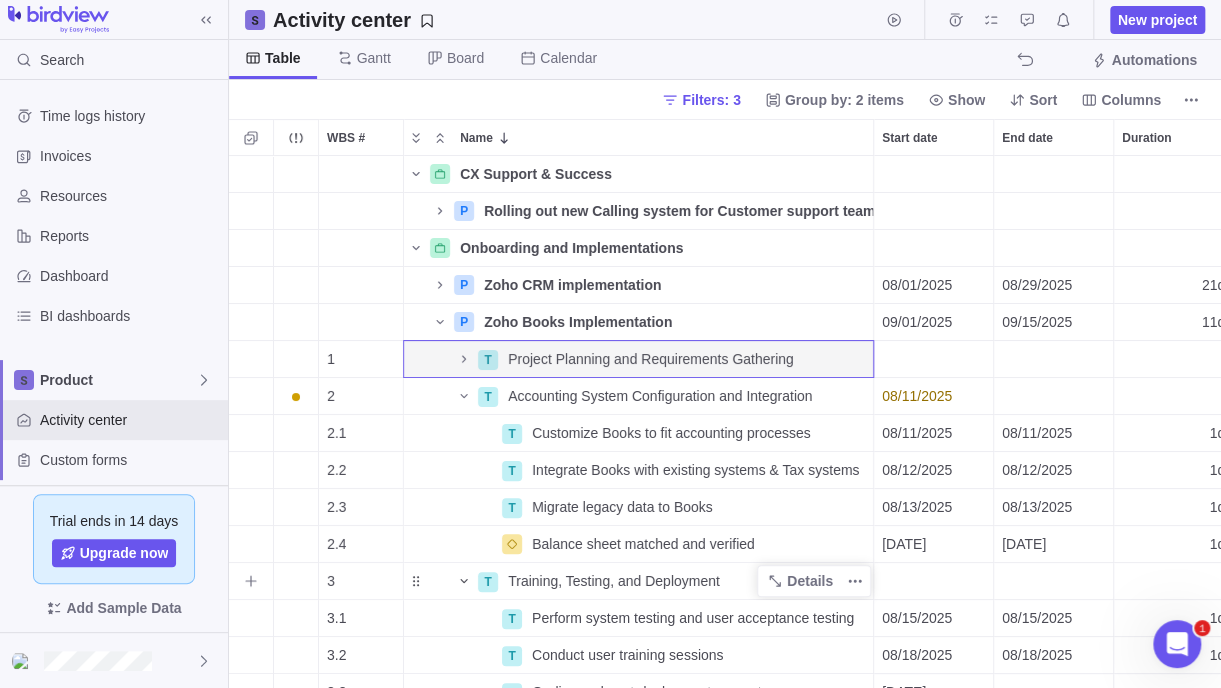 click 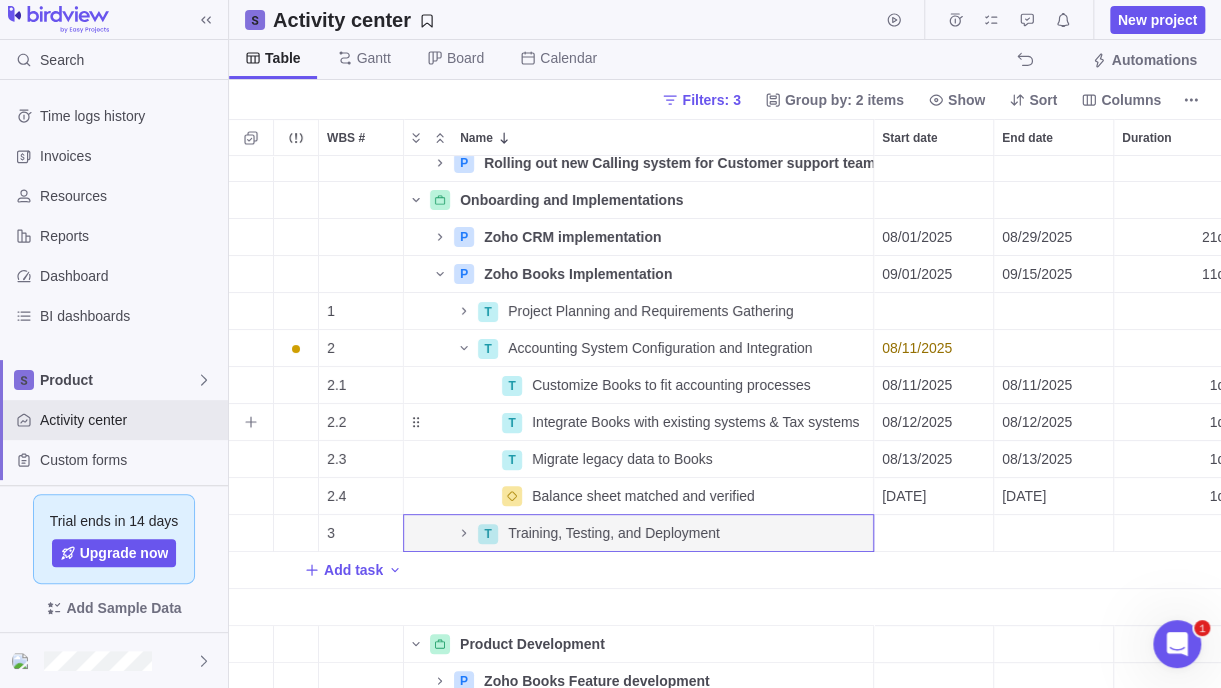 scroll, scrollTop: 73, scrollLeft: 0, axis: vertical 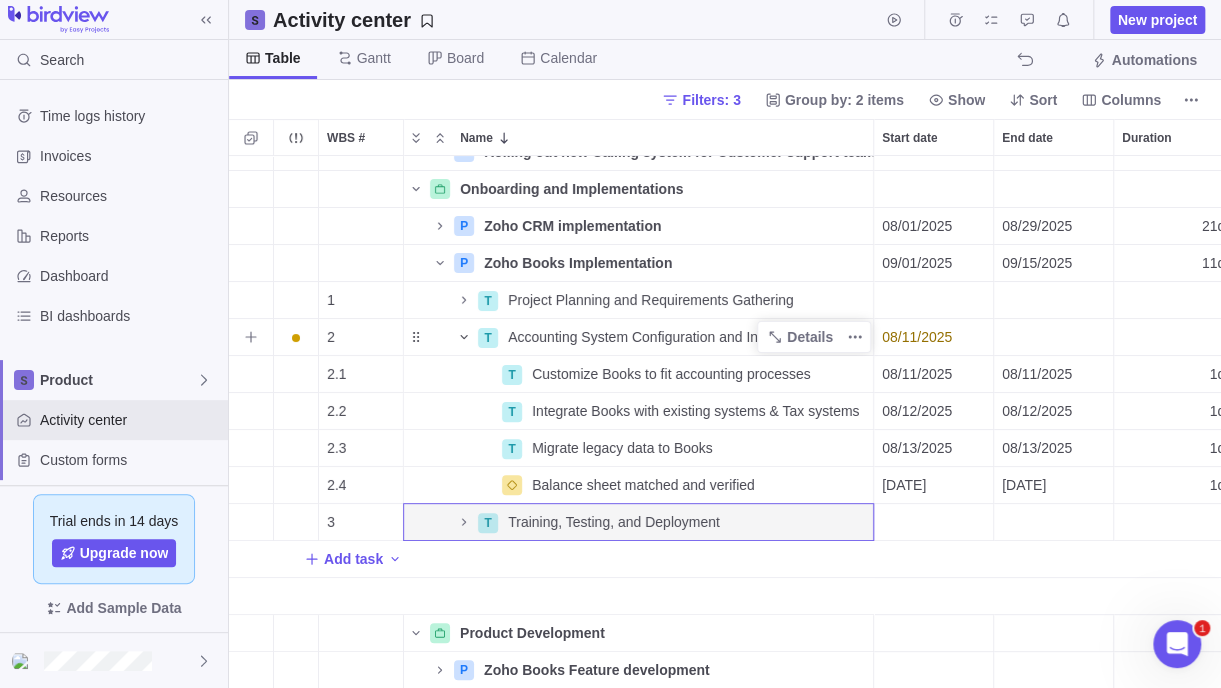 click 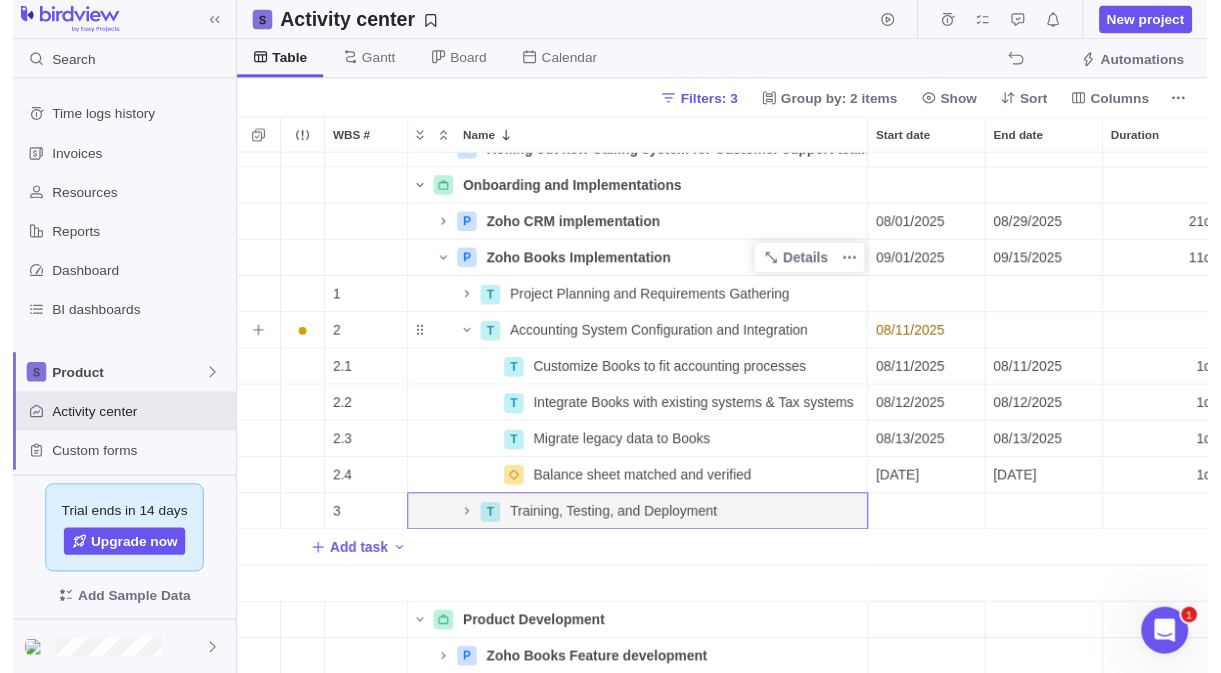 scroll, scrollTop: 0, scrollLeft: 0, axis: both 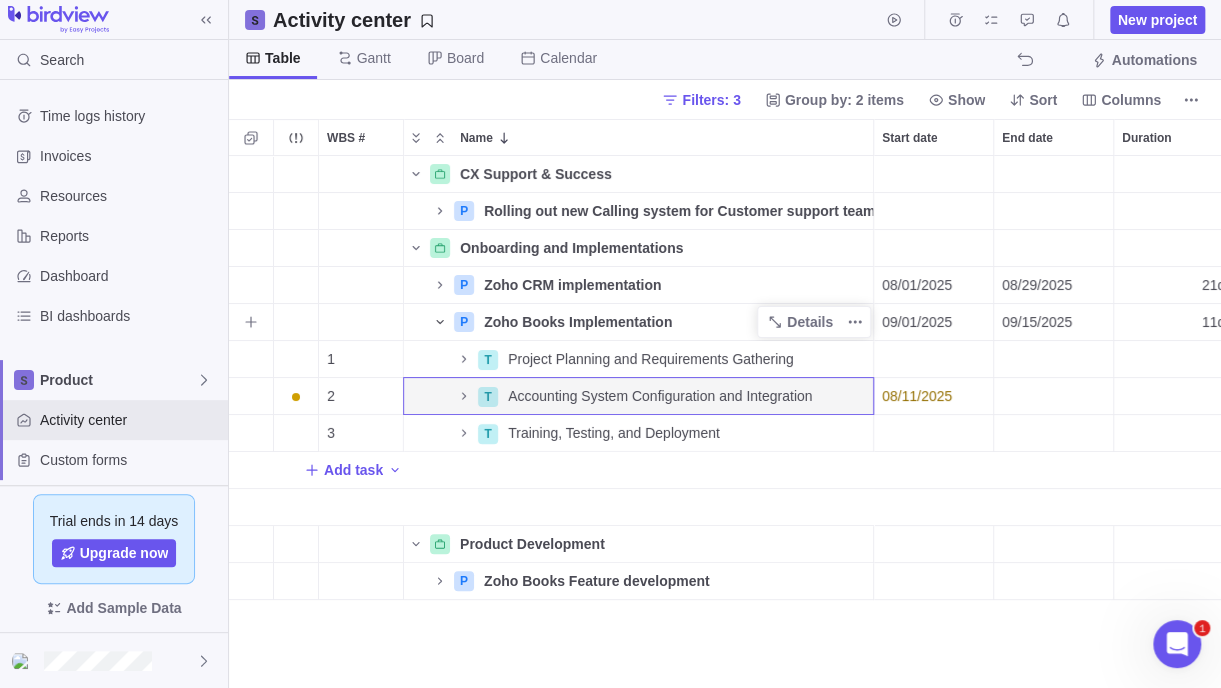click 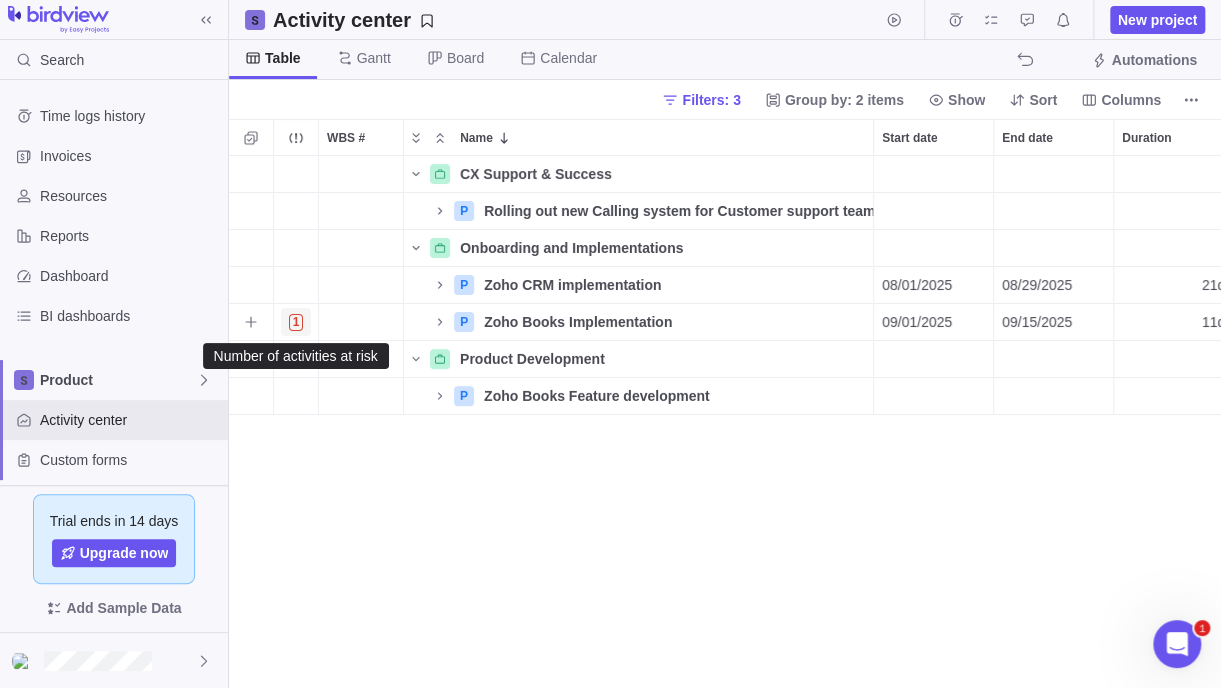click on "1" at bounding box center (296, 322) 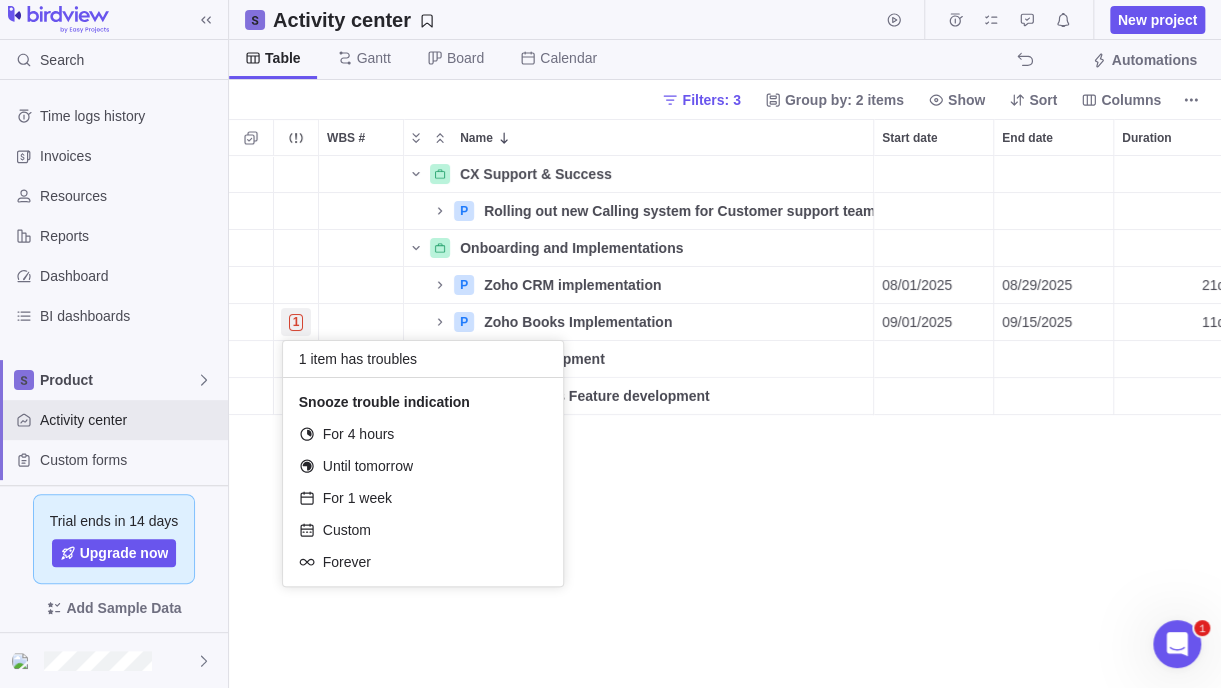 click on "CX Support & Success Details 3 P Rolling out new Calling system for Customer support team Details Open 9 CX Support & Success Onboarding and Implementations Details 1 P Zoho CRM implementation Details 08/01/2025 08/29/2025 21d Open 4 Onboarding and Implementations 1 P Zoho Books Implementation Details 09/01/2025 09/15/2025 11d Open 3 Onboarding and Implementations Product Development Details 2 P Zoho Books Feature development Details Open 8 Product Development" at bounding box center [725, 422] 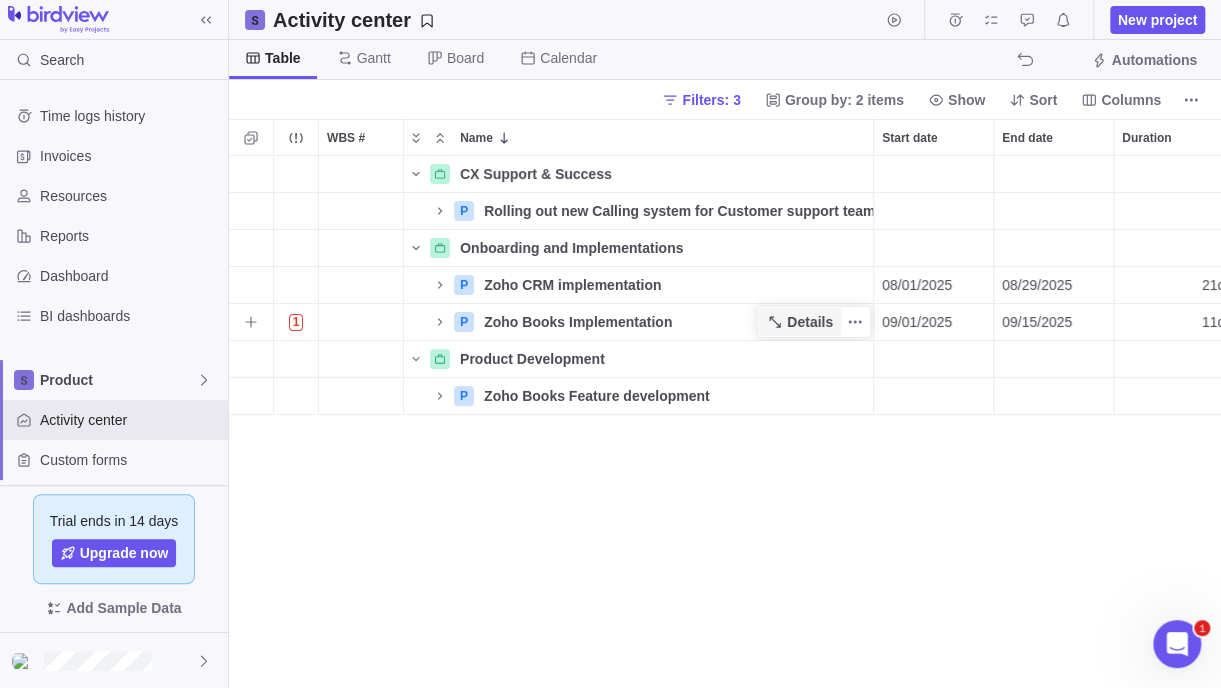 click on "Details" at bounding box center [810, 322] 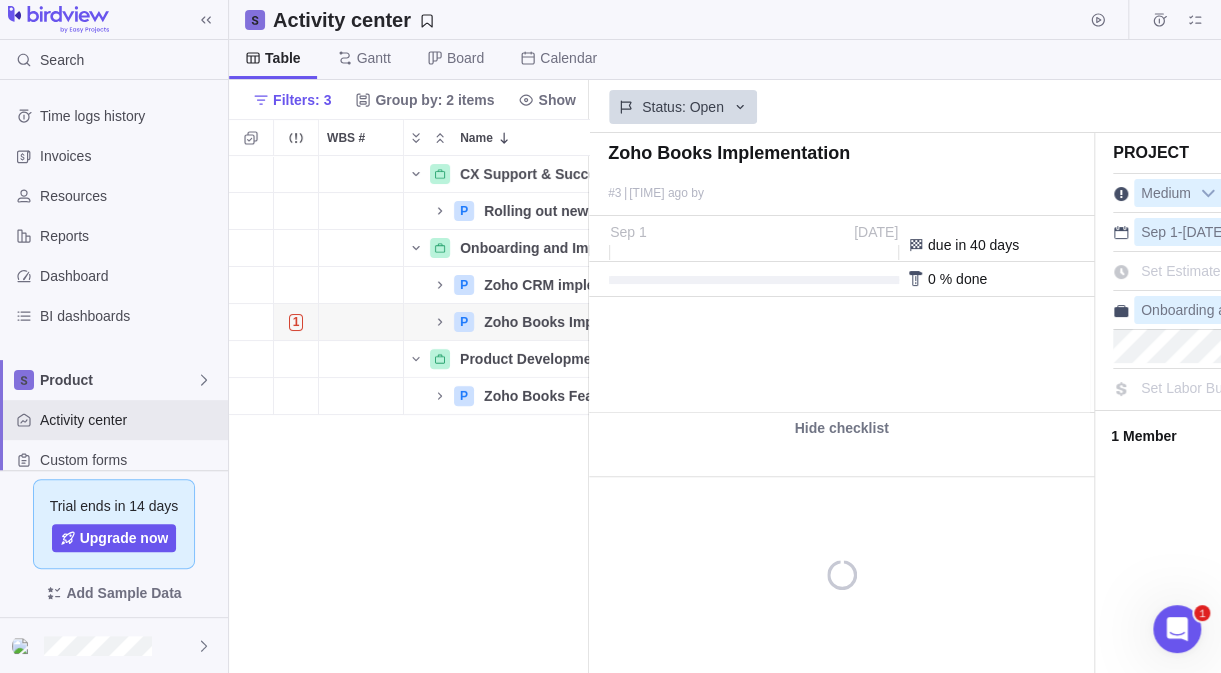 scroll, scrollTop: 502, scrollLeft: 344, axis: both 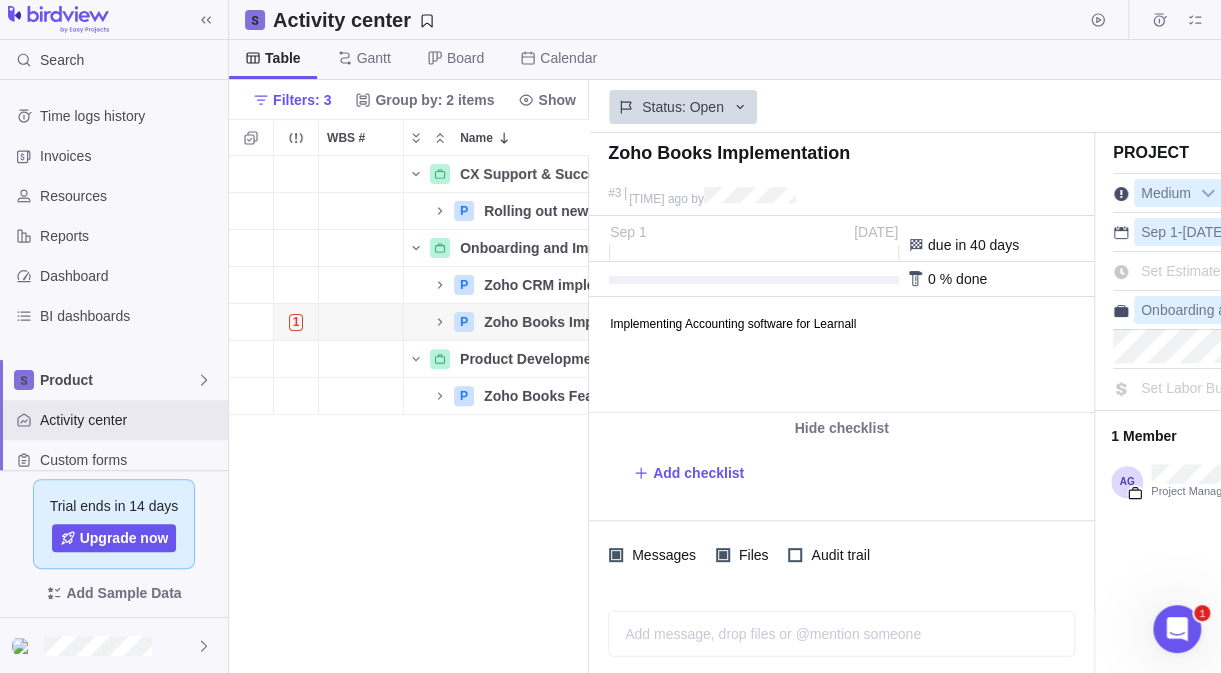 click on "CX Support & Success Details 3 P Rolling out new Calling system for Customer support team Details Open 9 CX Support & Success Onboarding and Implementations Details 1 P Zoho CRM implementation Details 08/01/2025 08/29/2025 21d Open 4 Onboarding and Implementations 1 P Zoho Books Implementation Details 09/01/2025 09/15/2025 11d Open 3 Onboarding and Implementations Product Development Details 2 P Zoho Books Feature development Details Open 8 Product Development" at bounding box center [409, 414] 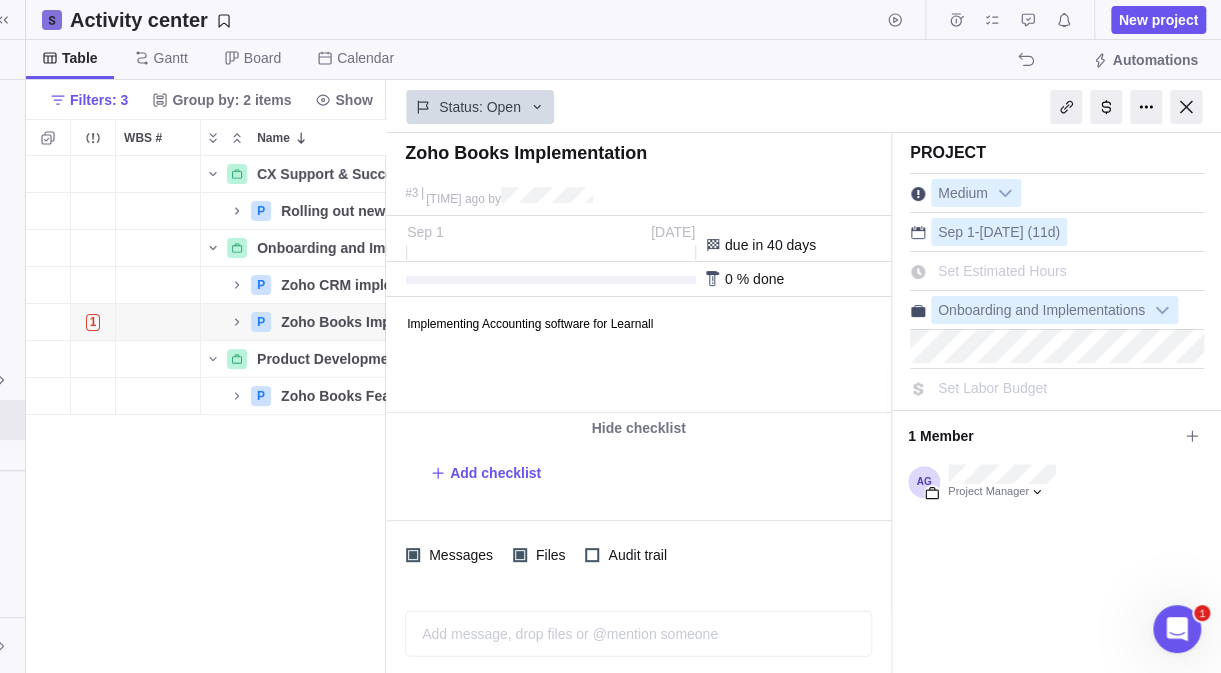drag, startPoint x: 1196, startPoint y: 110, endPoint x: 1064, endPoint y: 189, distance: 153.83432 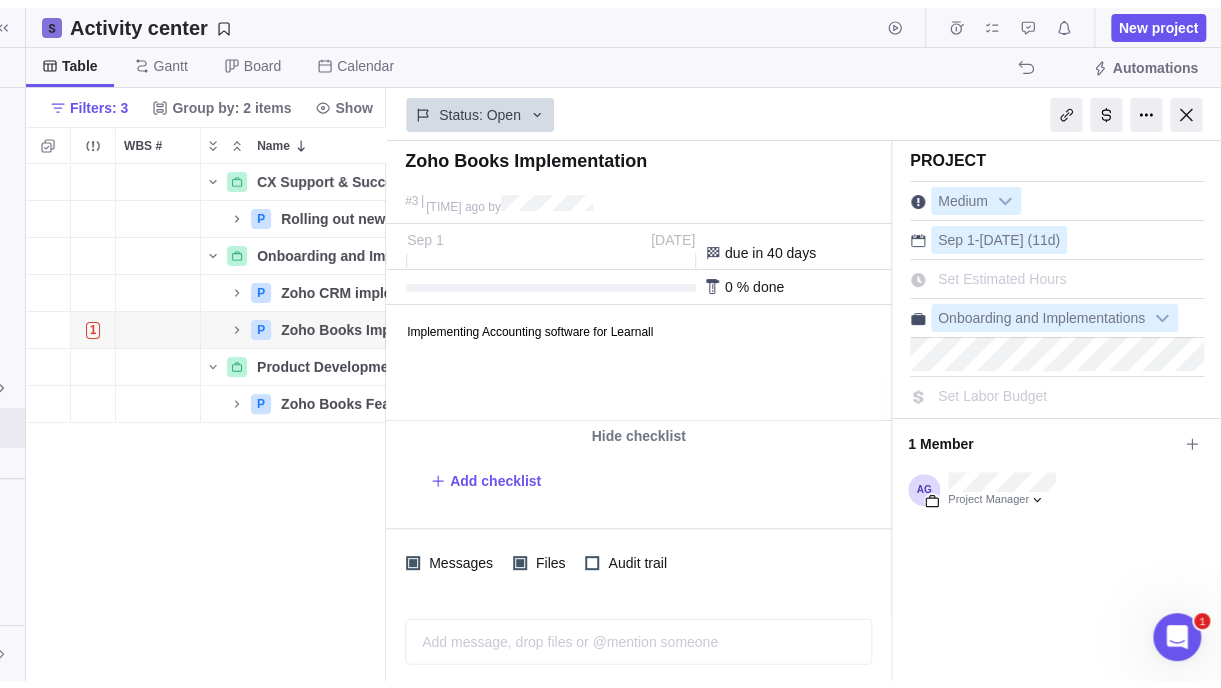 scroll, scrollTop: 0, scrollLeft: 0, axis: both 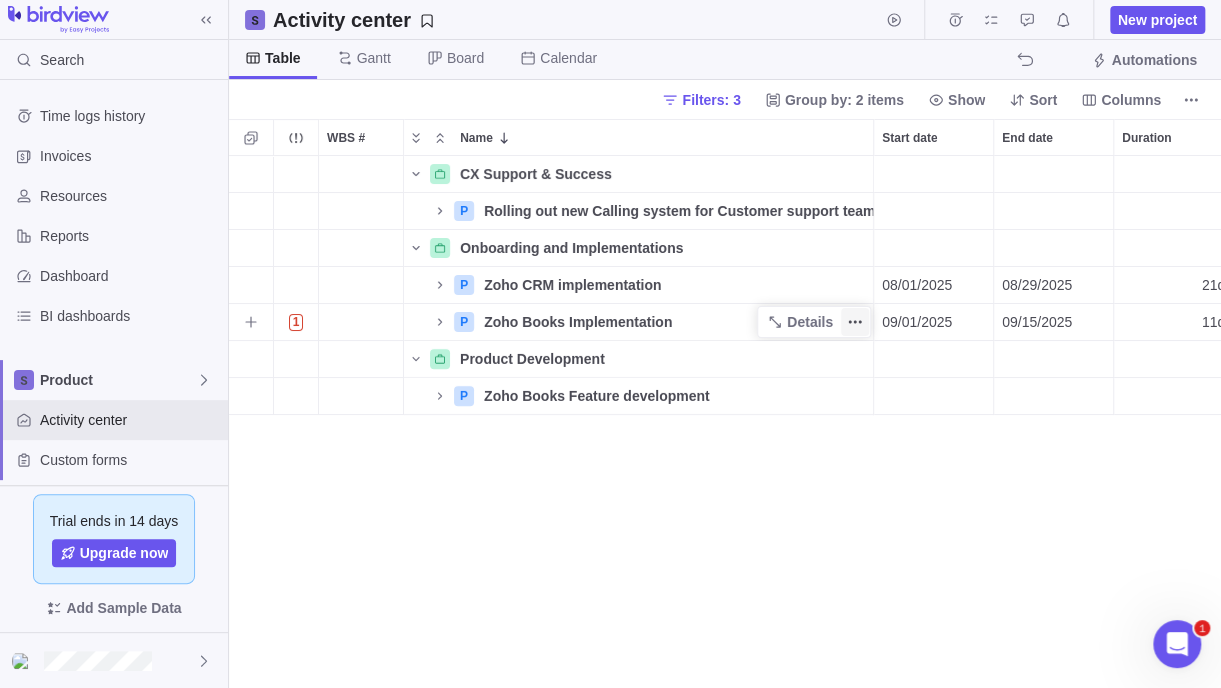 click 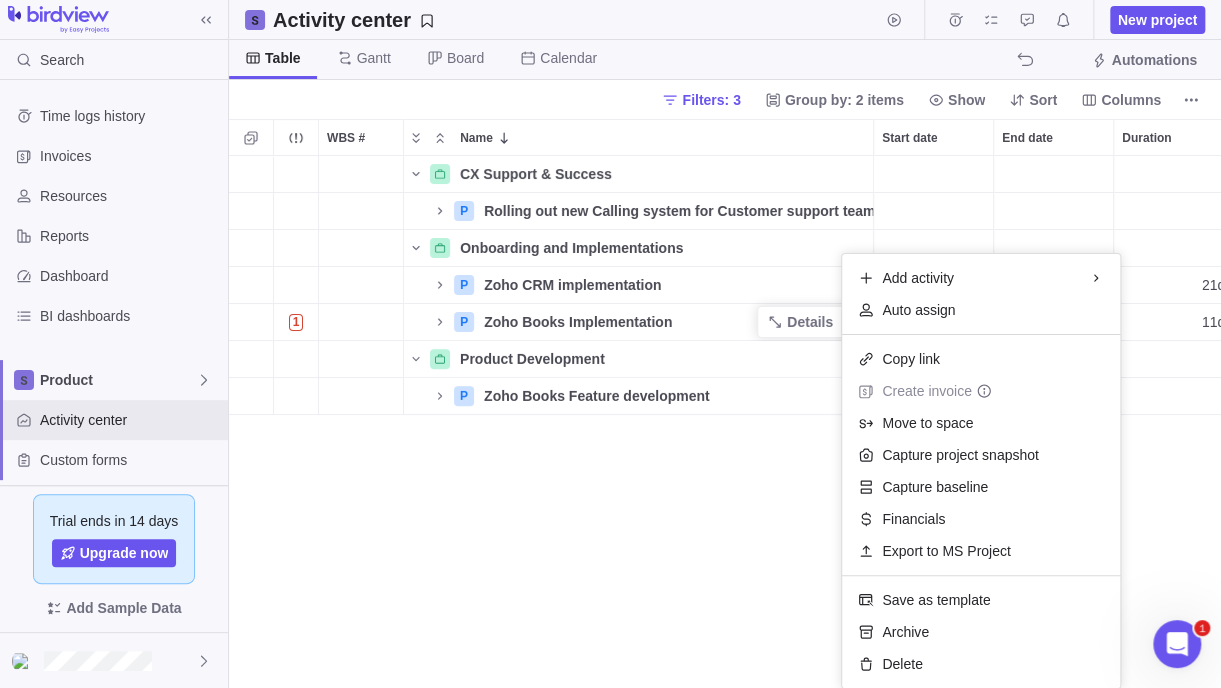 drag, startPoint x: 803, startPoint y: 482, endPoint x: 793, endPoint y: 445, distance: 38.327538 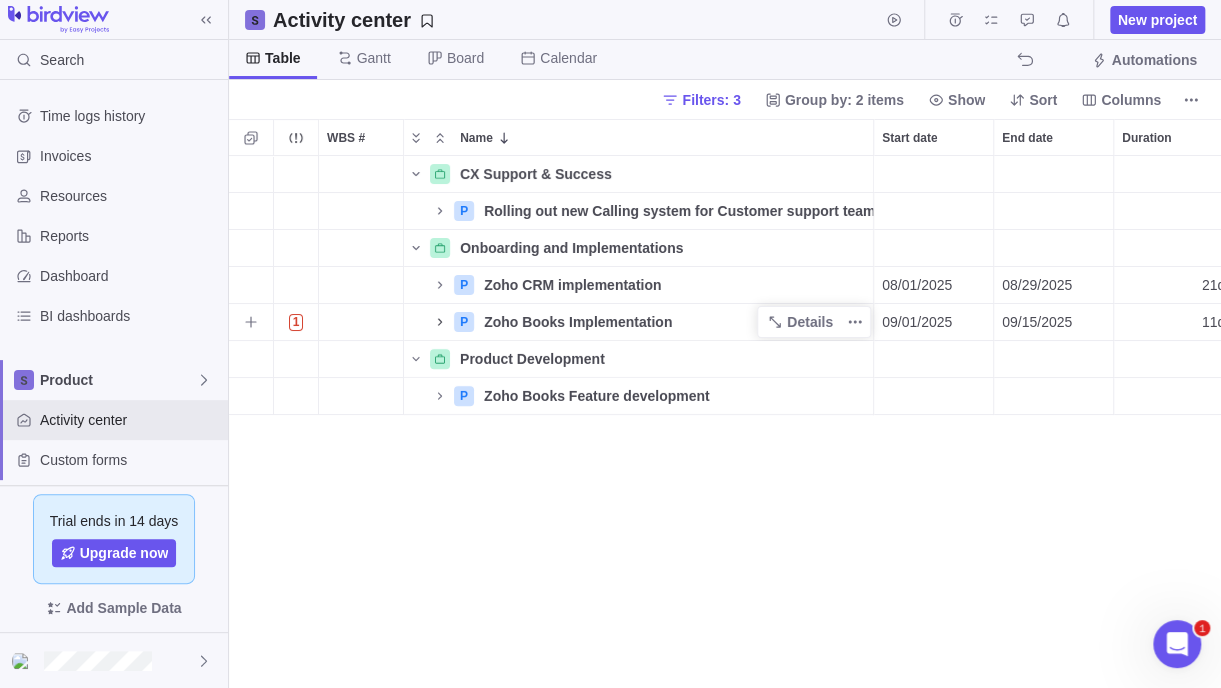 click 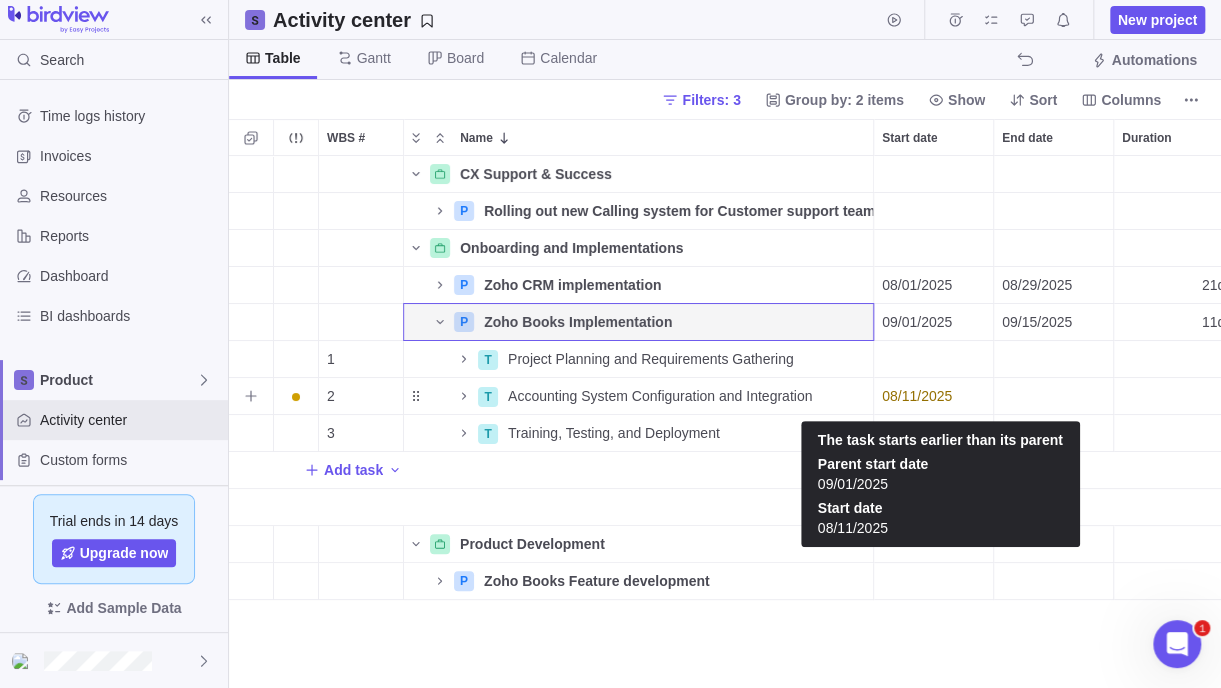 click on "08/11/2025" at bounding box center (917, 396) 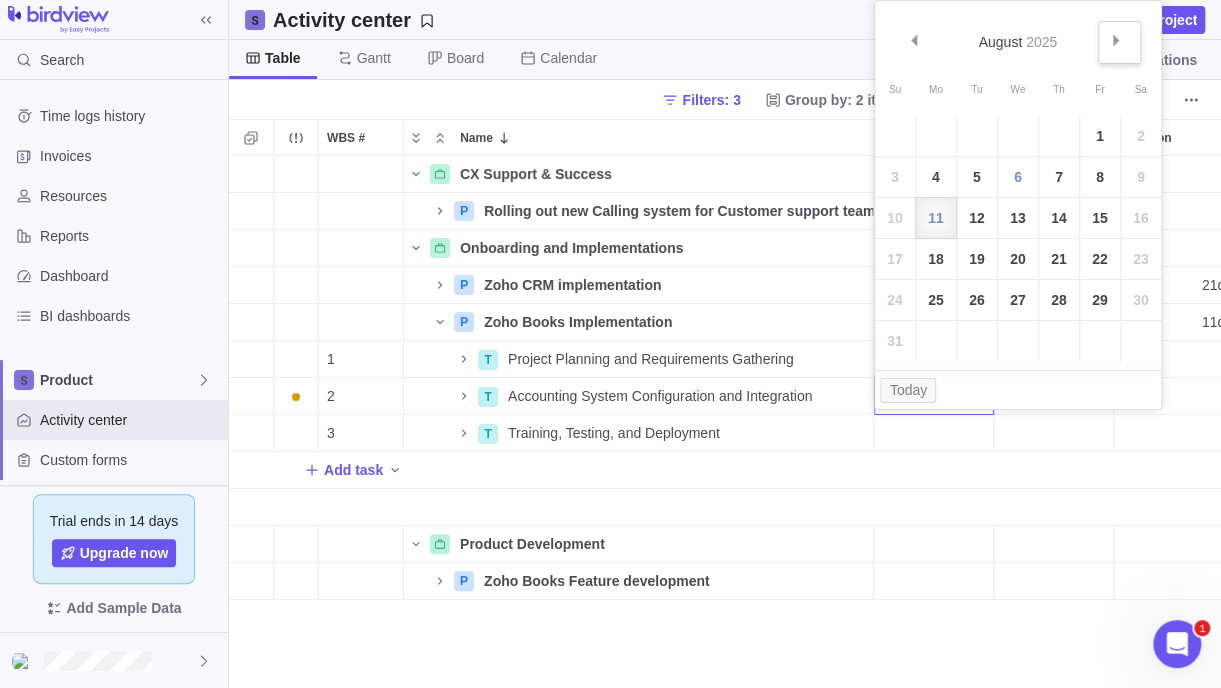 click on "Next" at bounding box center (1116, 40) 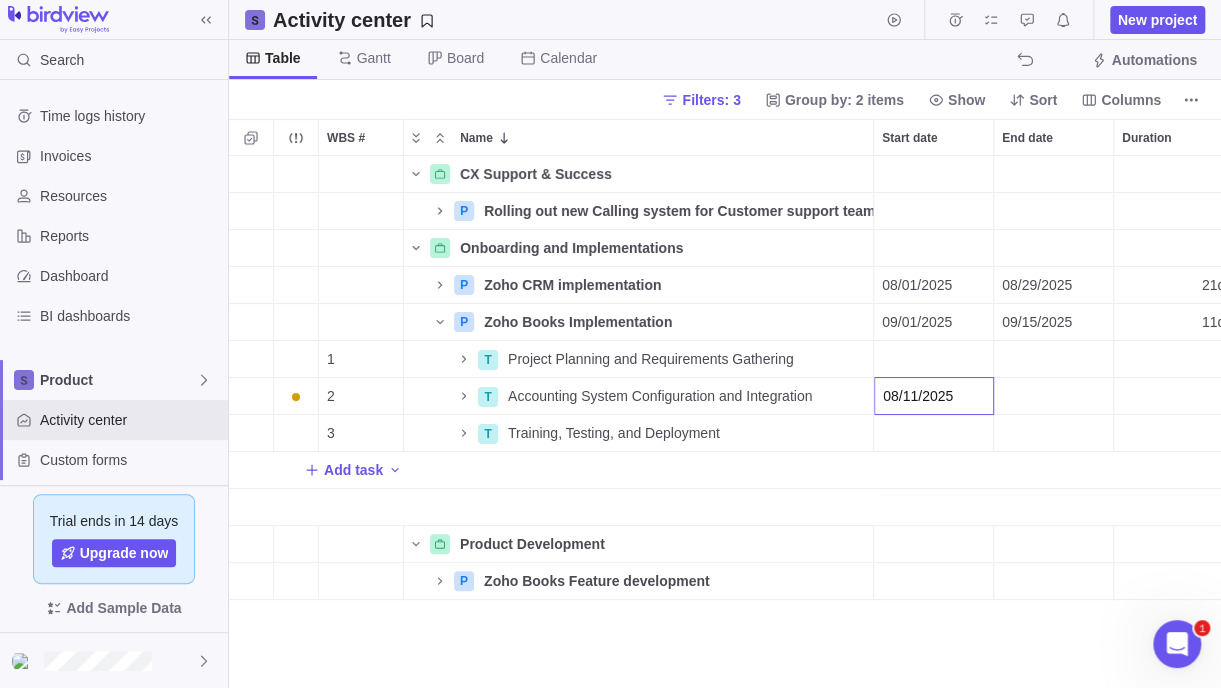 click on "CX Support & Success Details 3 P Rolling out new Calling system for Customer support team Details Open 9 CX Support & Success Onboarding and Implementations Details 1 P Zoho CRM implementation Details 08/01/2025 08/29/2025 21d Open 4 Onboarding and Implementations P Zoho Books Implementation Details 09/01/2025 09/15/2025 11d Open 3 Onboarding and Implementations 1 T Project Planning and Requirements Gathering Details Open 25 2 T Accounting System Configuration and Integration Details 08/11/2025 Open 29 3 T Training, Testing, and Deployment Details Open 33 Add task Product Development Details 2 P Zoho Books Feature development Details Open 8 Product Development" at bounding box center [725, 422] 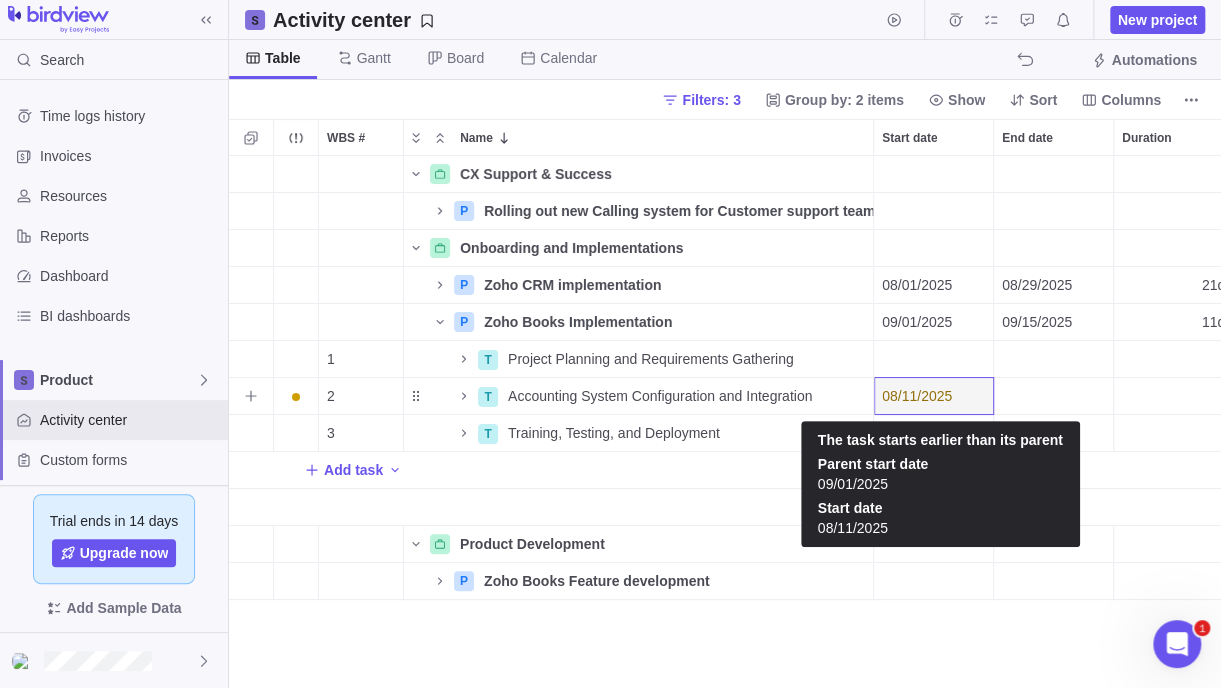 click on "08/11/2025" at bounding box center (917, 396) 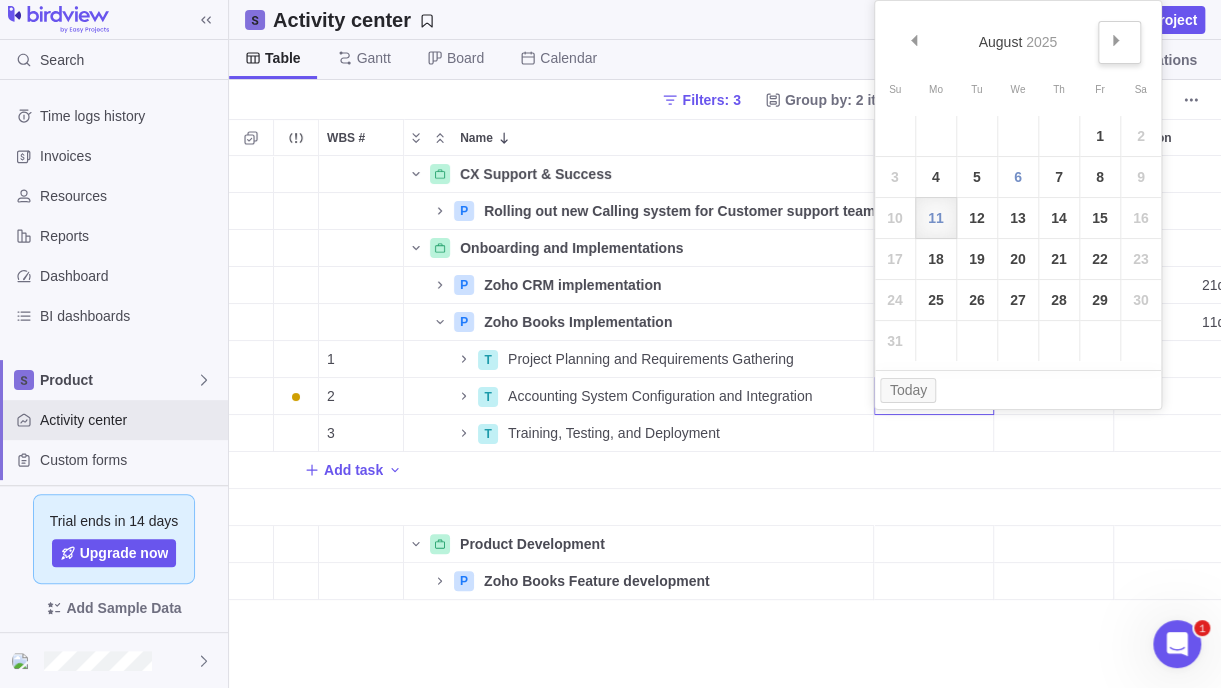 click on "Next" at bounding box center (1116, 40) 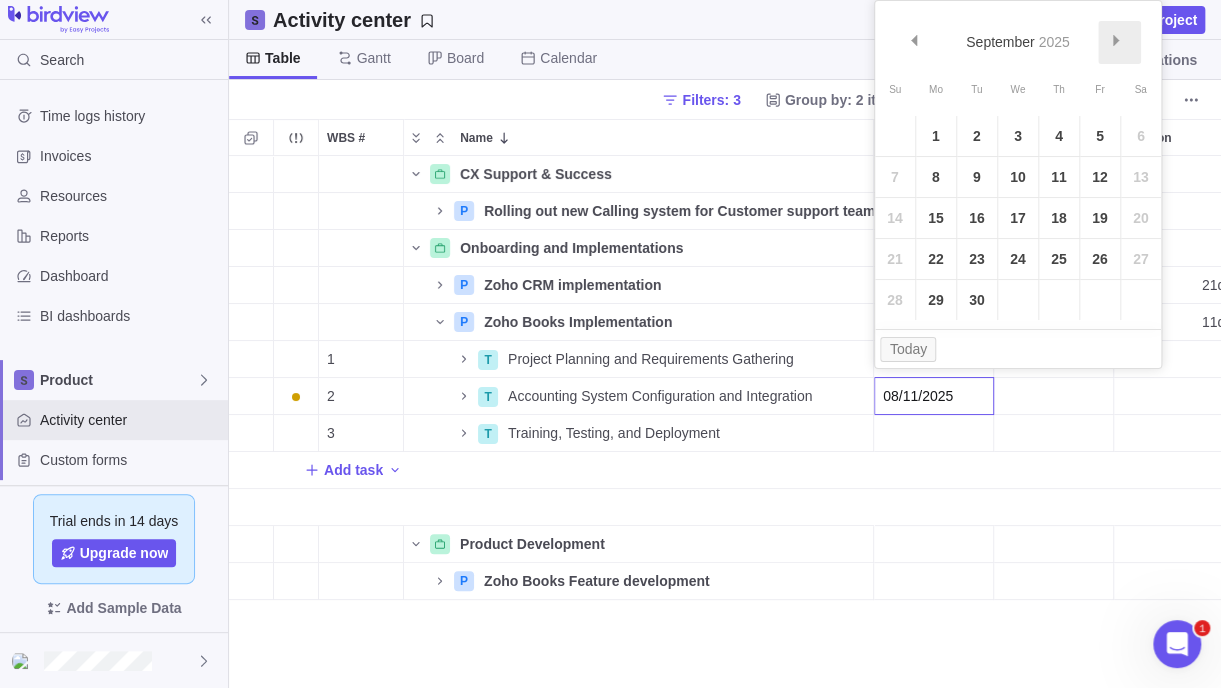 click on "Next" at bounding box center [1116, 40] 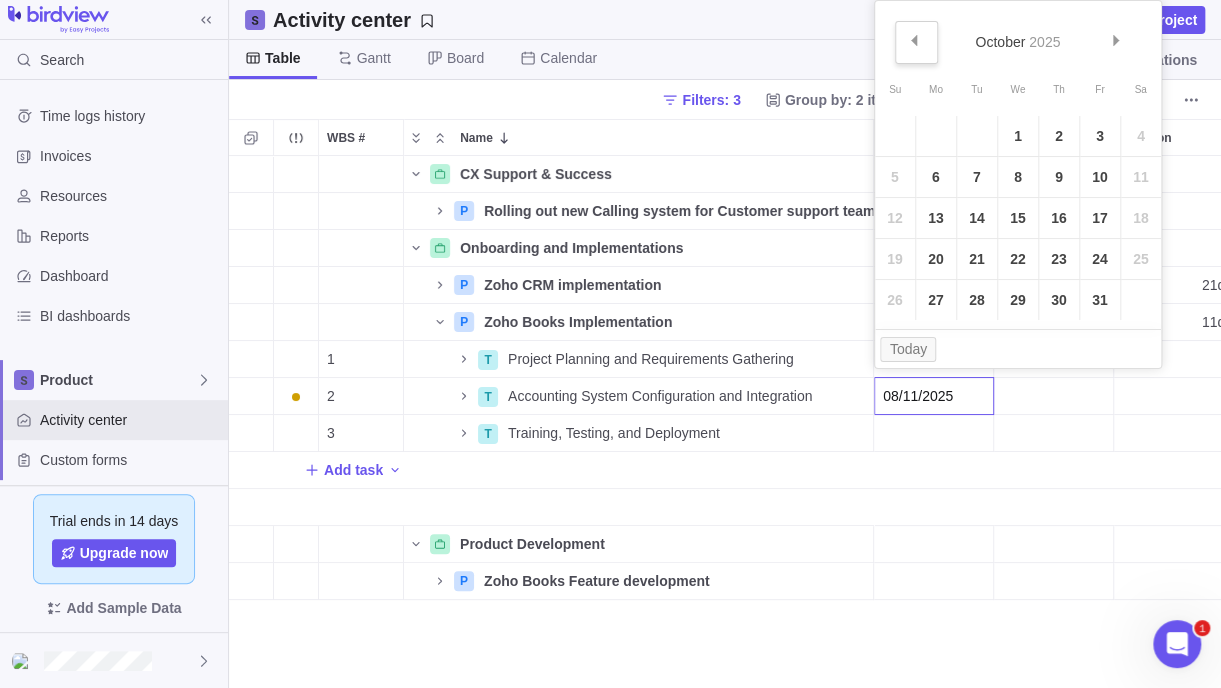click on "Prev" at bounding box center (913, 40) 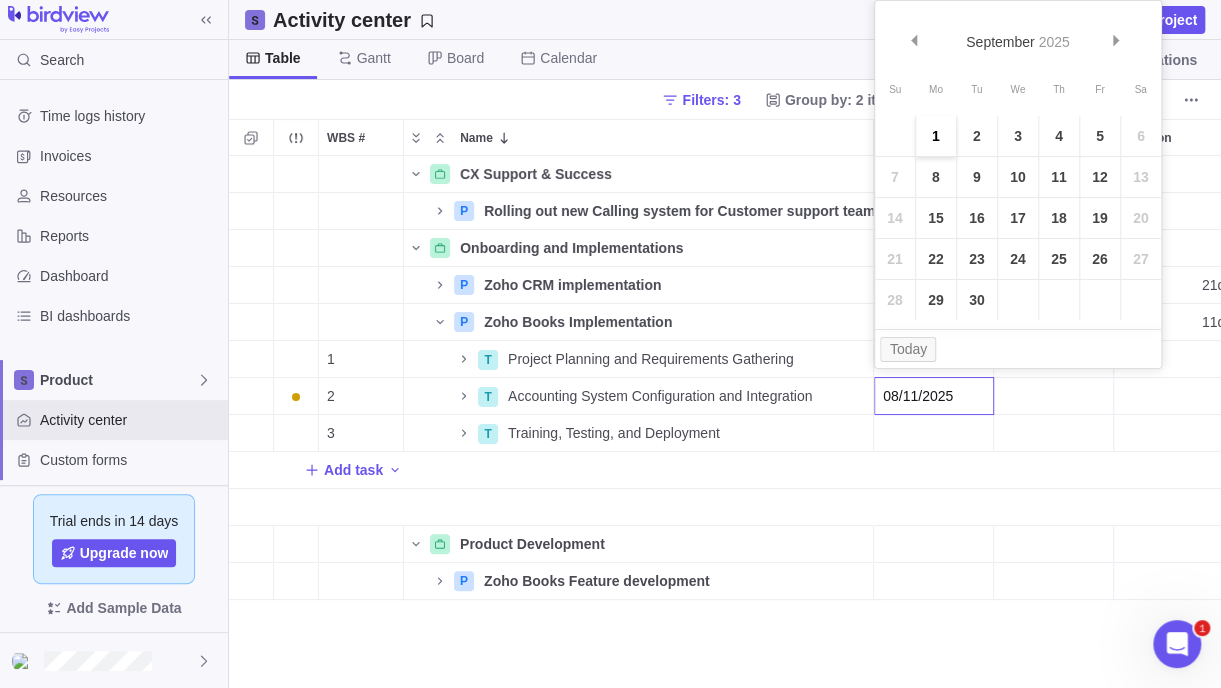 click on "1" at bounding box center (936, 136) 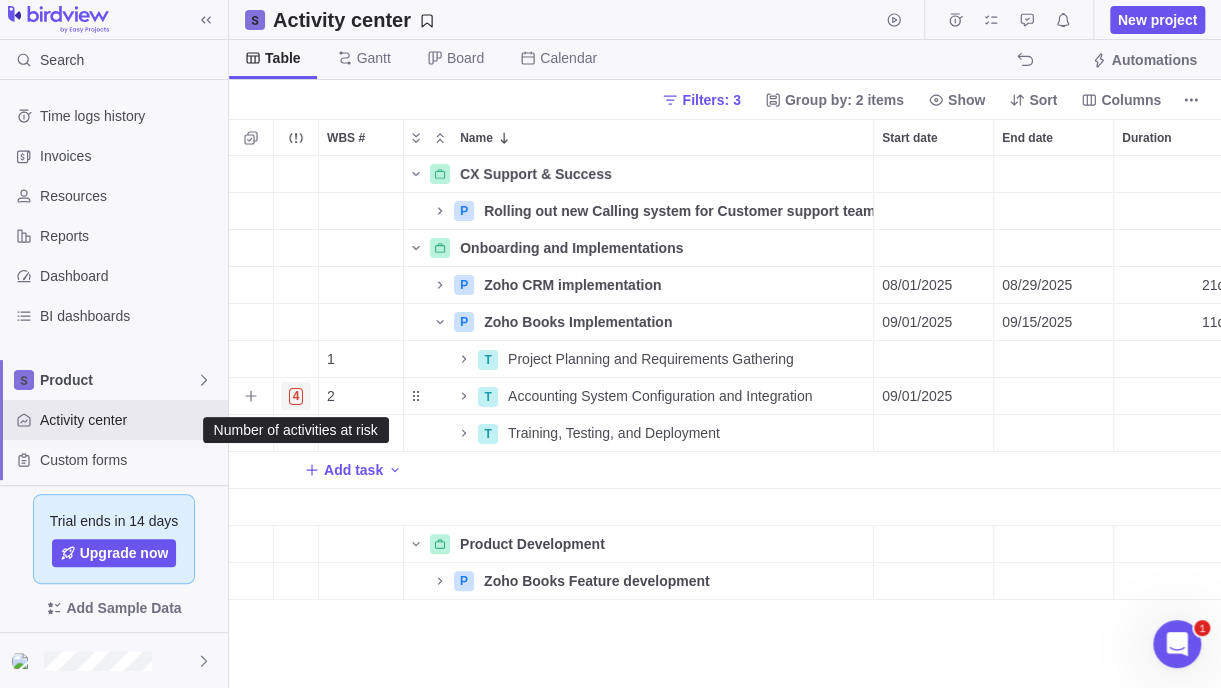 click on "4" at bounding box center (296, 396) 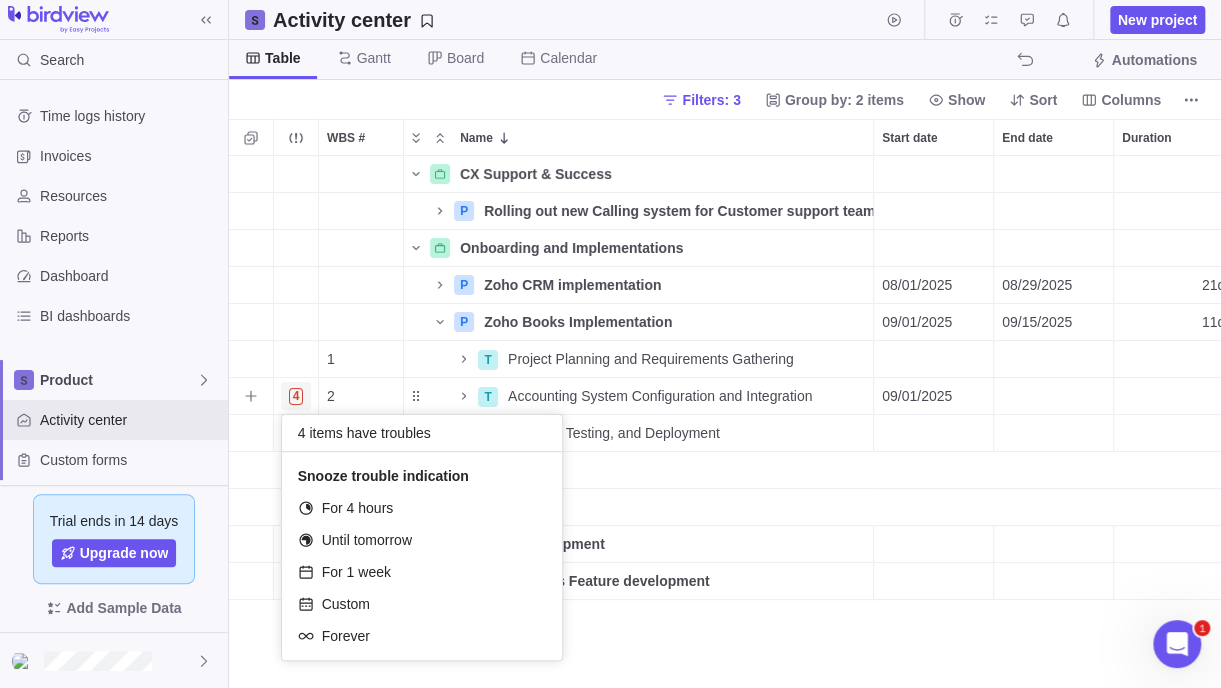 click on "4" at bounding box center [296, 396] 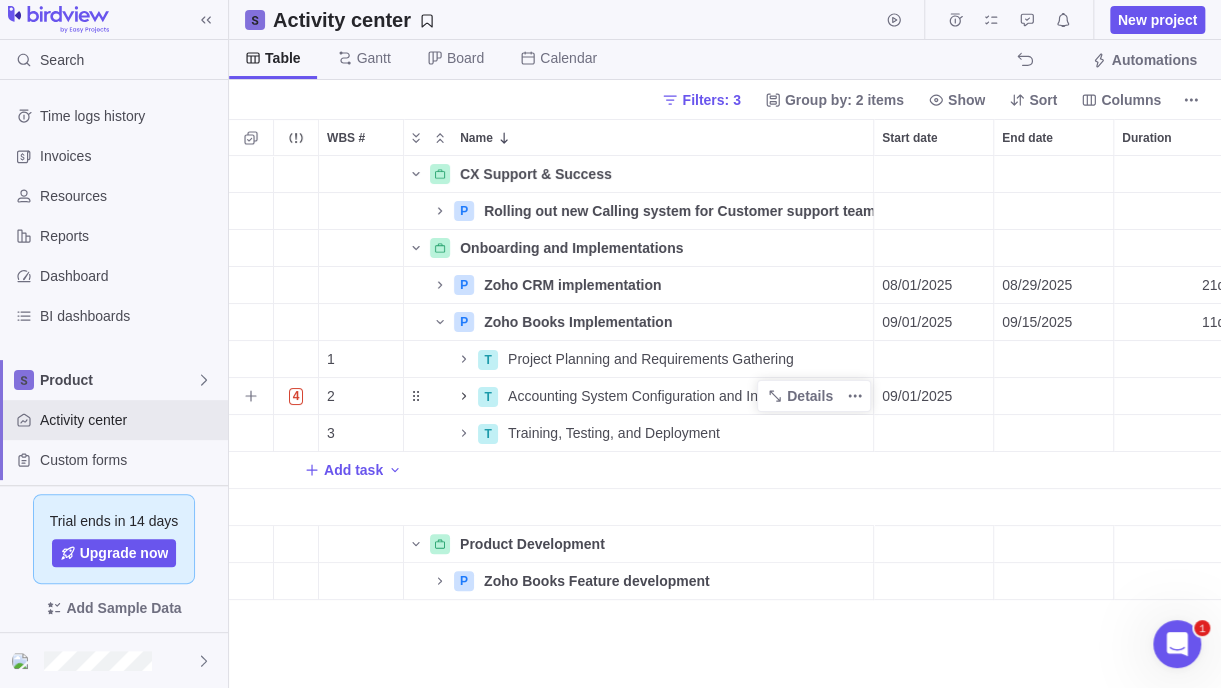 click 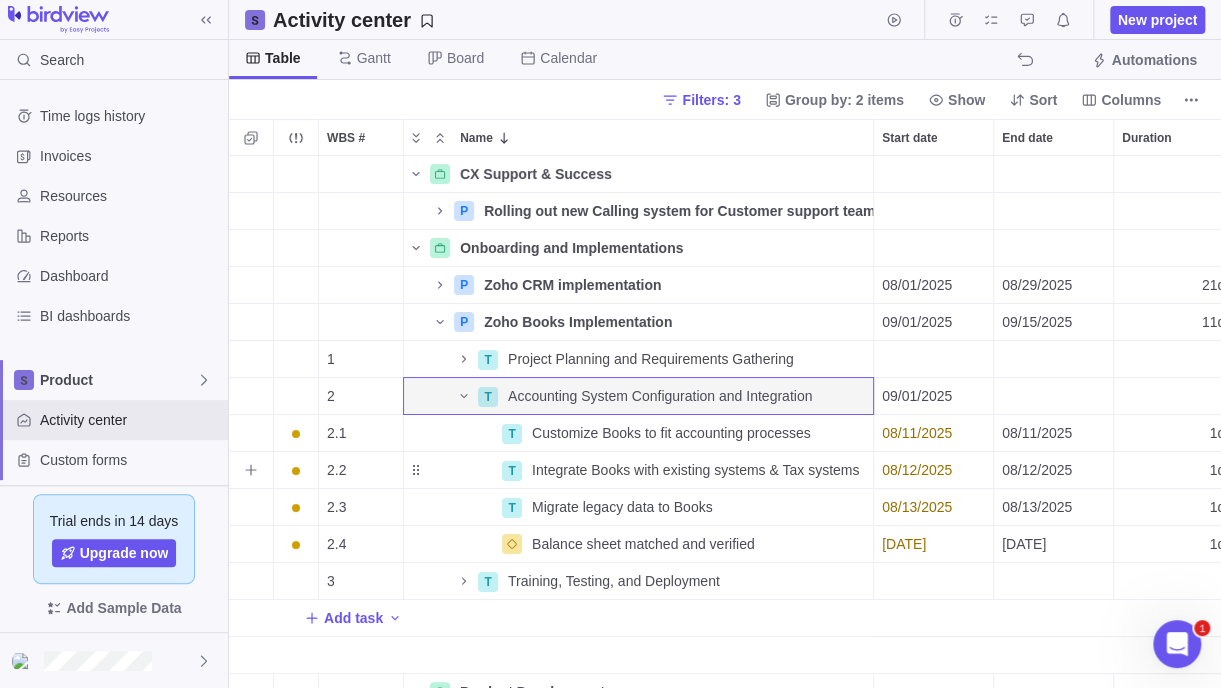 scroll, scrollTop: 0, scrollLeft: 80, axis: horizontal 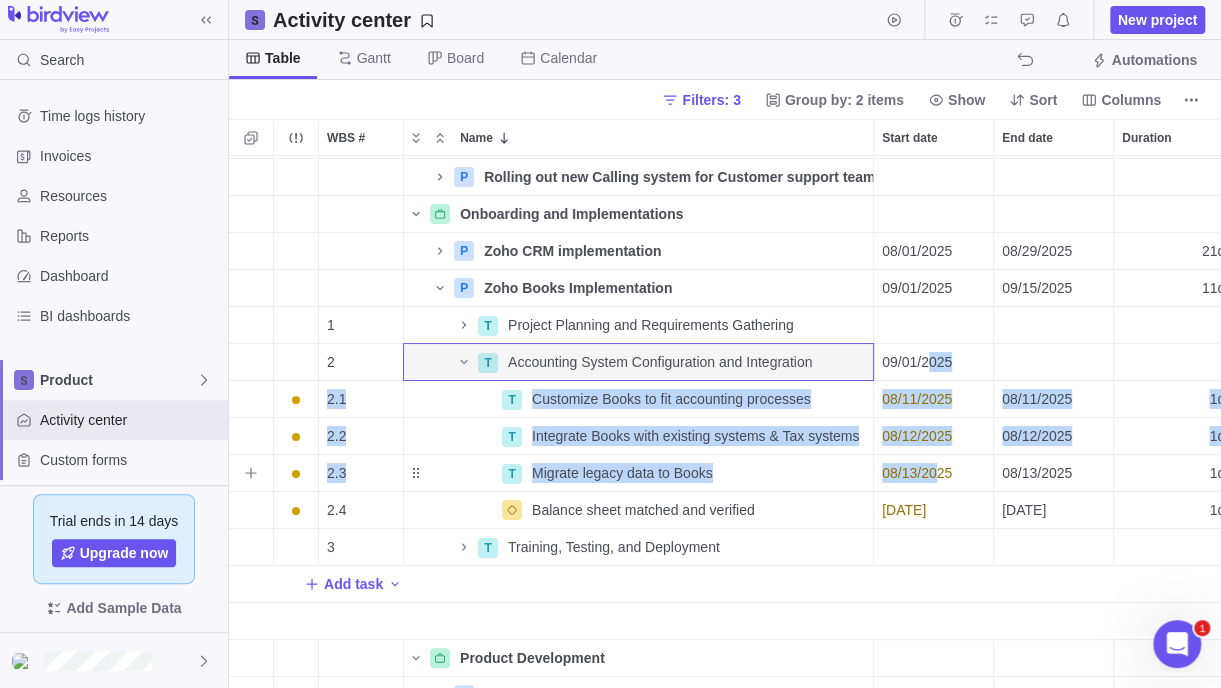drag, startPoint x: 933, startPoint y: 349, endPoint x: 934, endPoint y: 484, distance: 135.00371 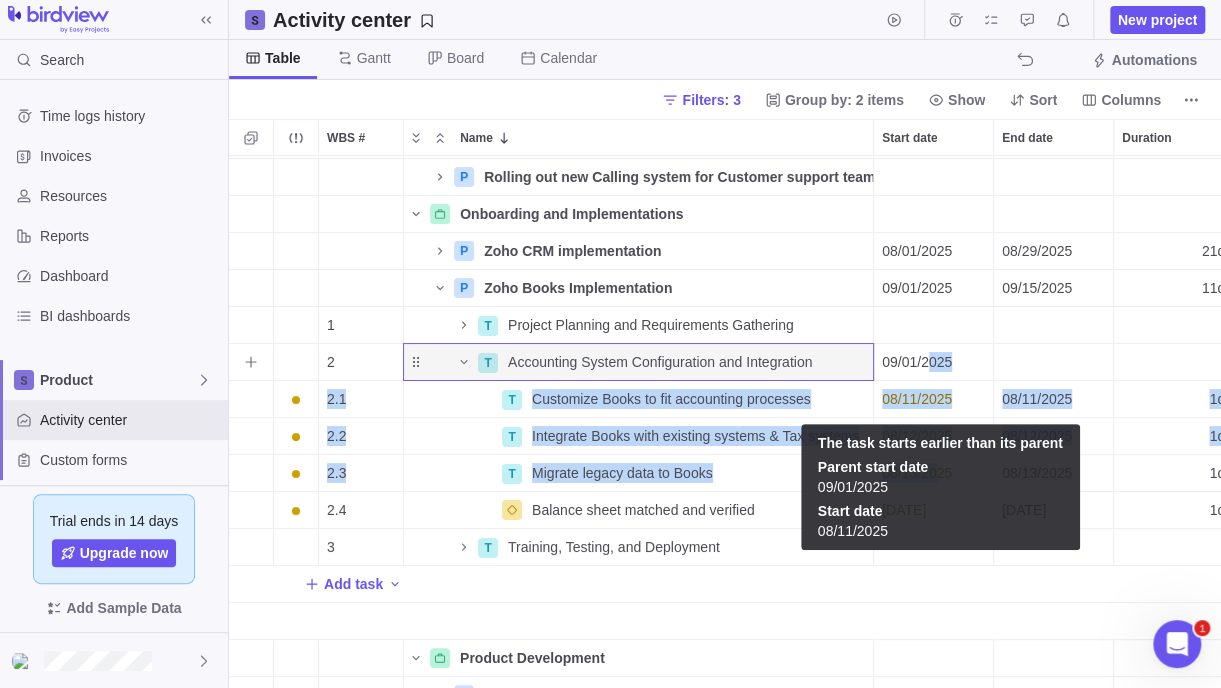 click on "09/01/2025" at bounding box center [917, 362] 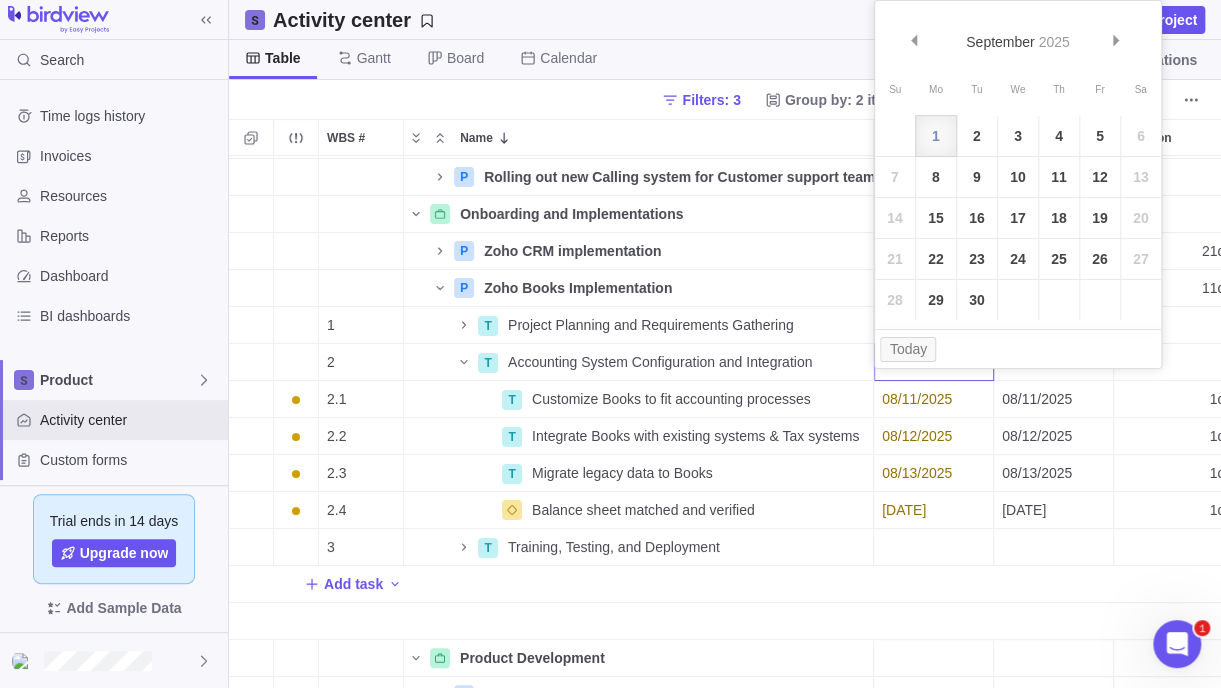 click on "CX Support & Success Details 3 P Rolling out new Calling system for Customer support team Details Open 9 CX Support & Success Onboarding and Implementations Details 1 P Zoho CRM implementation Details 08/01/2025 08/29/2025 21d Open 4 Onboarding and Implementations P Zoho Books Implementation Details 09/01/2025 09/15/2025 11d Open 3 Onboarding and Implementations 1 T Project Planning and Requirements Gathering Details Open 25 2 T Accounting System Configuration and Integration Details 09/01/2025 Open 29 2.1 T Customize Books to fit accounting processes Details 08/11/2025 08/11/2025 1d Open 30 28 2.2 T Integrate Books with existing systems & Tax systems Details 08/12/2025 08/12/2025 1d Open 31 30 2.3 T Migrate legacy data to Books Details 08/13/2025 08/13/2025 1d Open 32 31 2.4 Balance sheet matched and verified Details 08/14/2025 08/14/2025 1d Open 289 32 3 T Training, Testing, and Deployment Details Open 33 Add task Product Development Details 2 P Zoho Books Feature development Details Open 8" at bounding box center [725, 422] 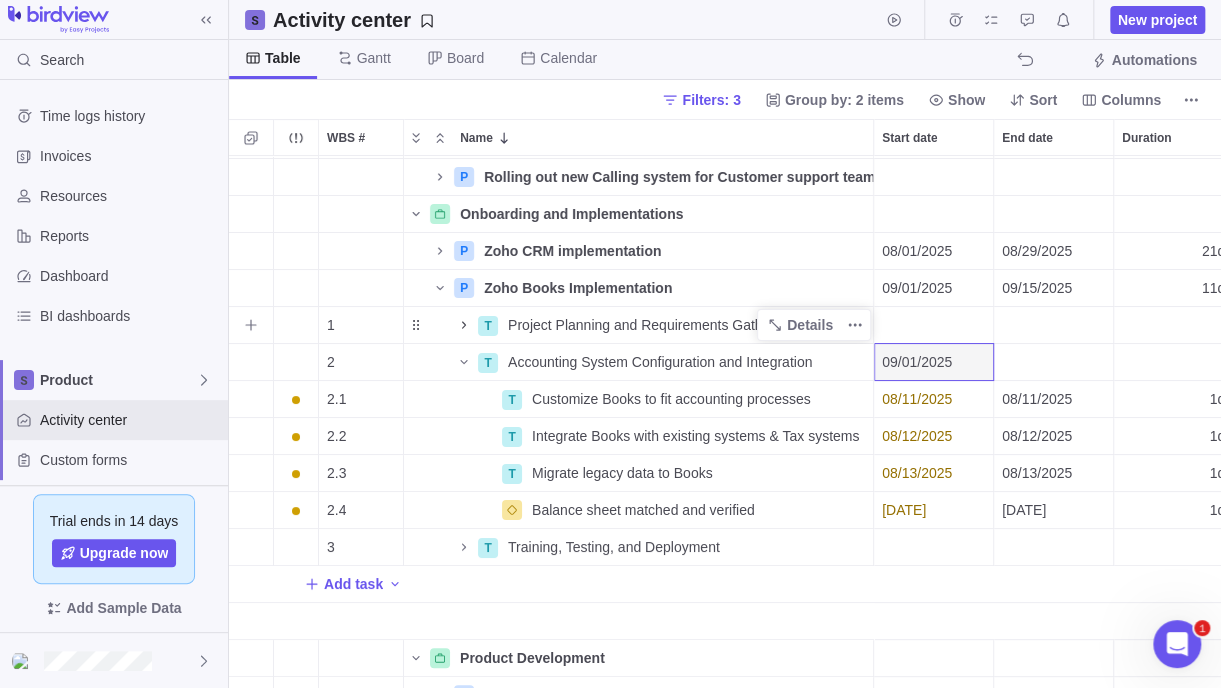 click 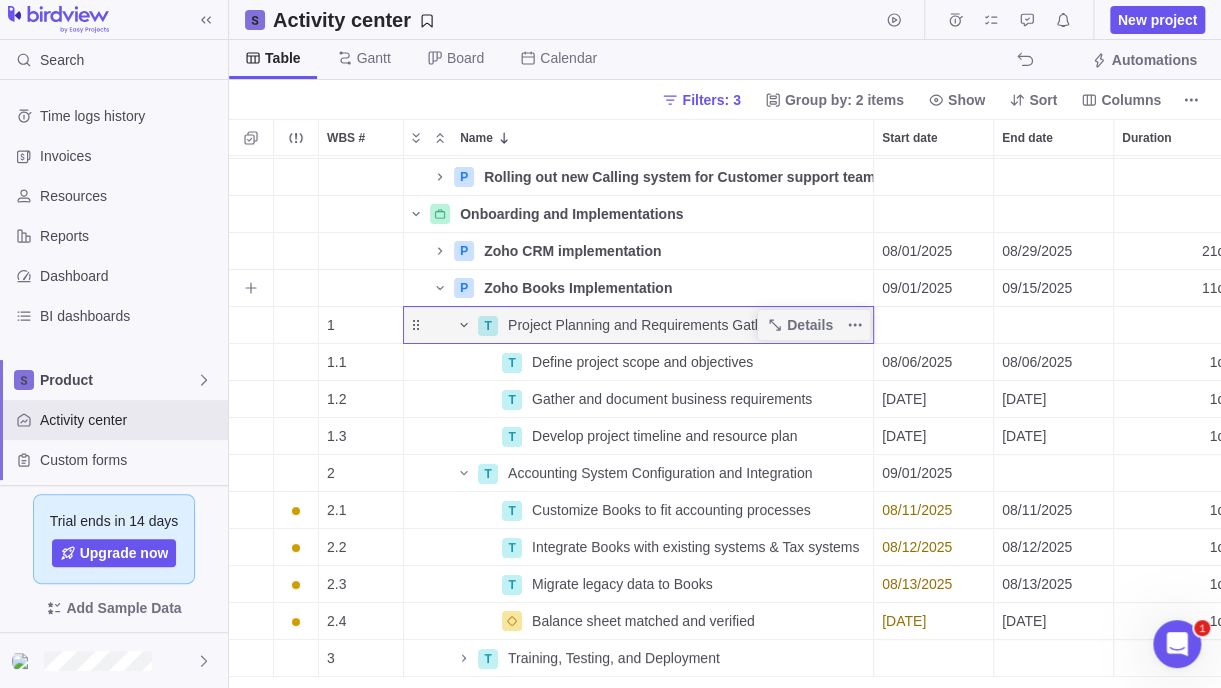 click on "09/01/2025" at bounding box center [917, 288] 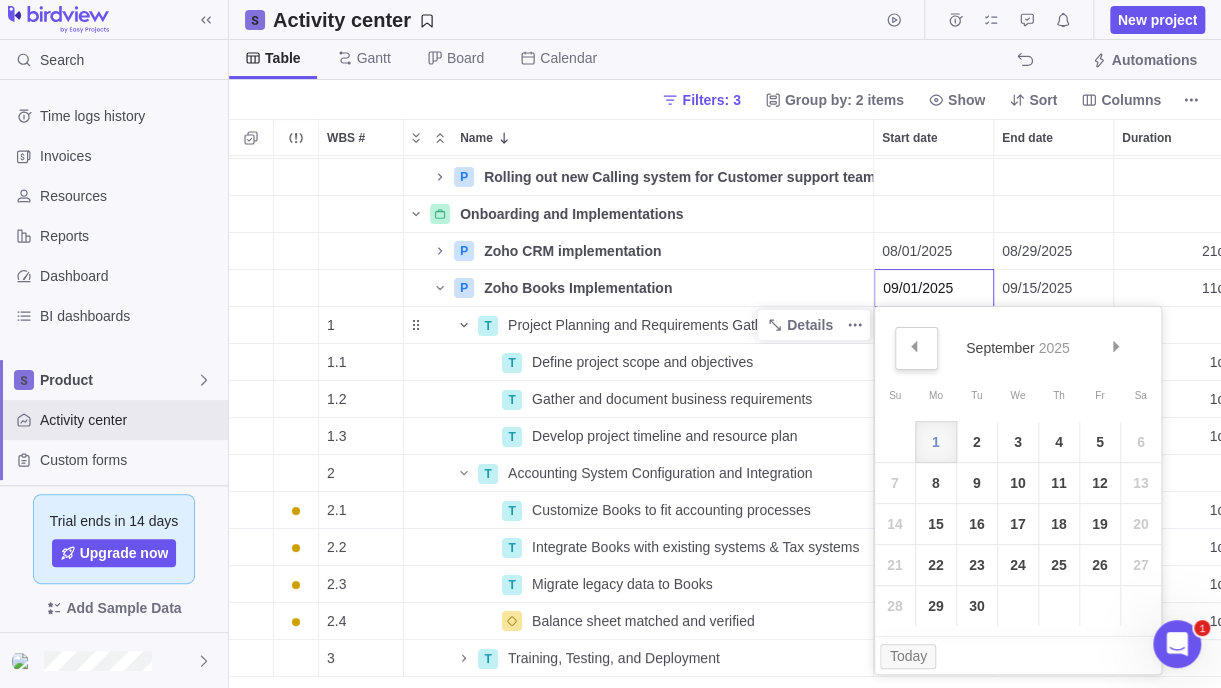 click on "Prev" at bounding box center (916, 348) 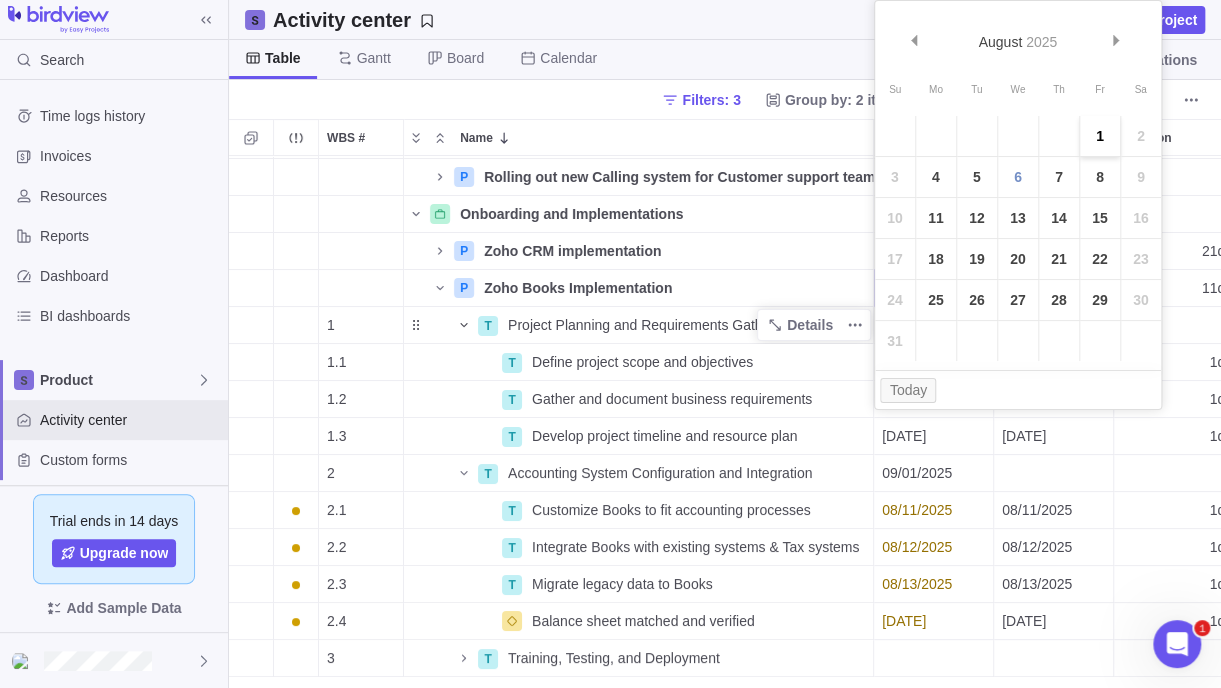 click on "1" at bounding box center (1100, 136) 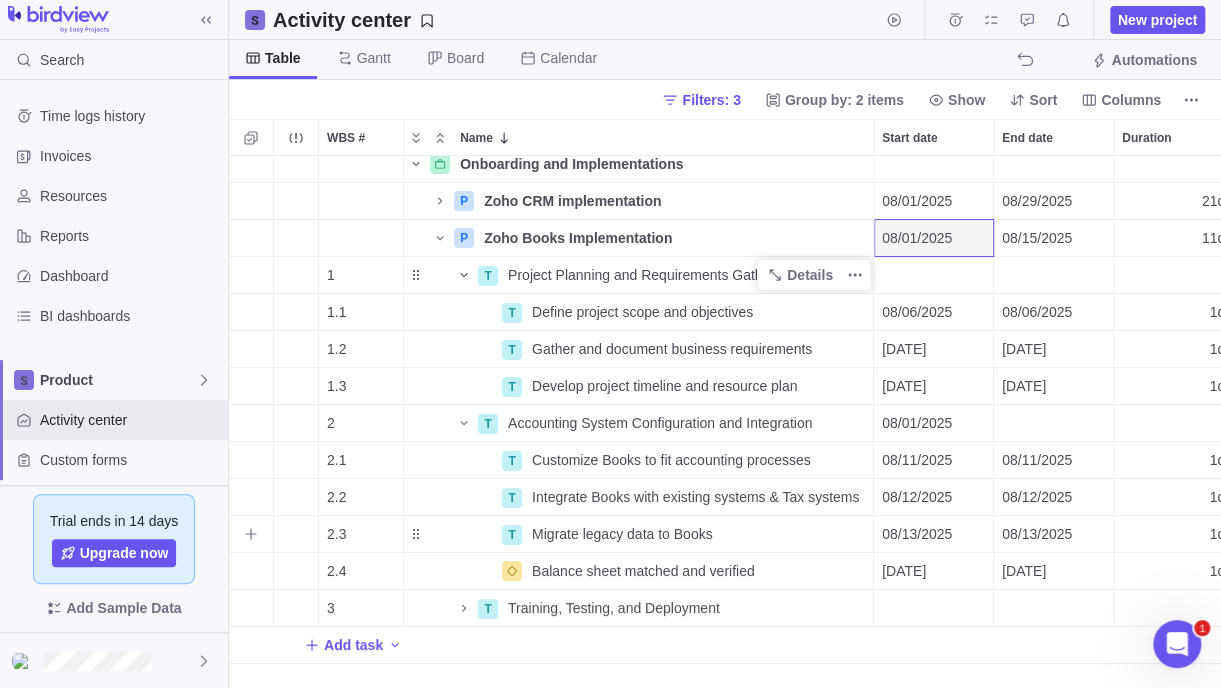 scroll, scrollTop: 87, scrollLeft: 0, axis: vertical 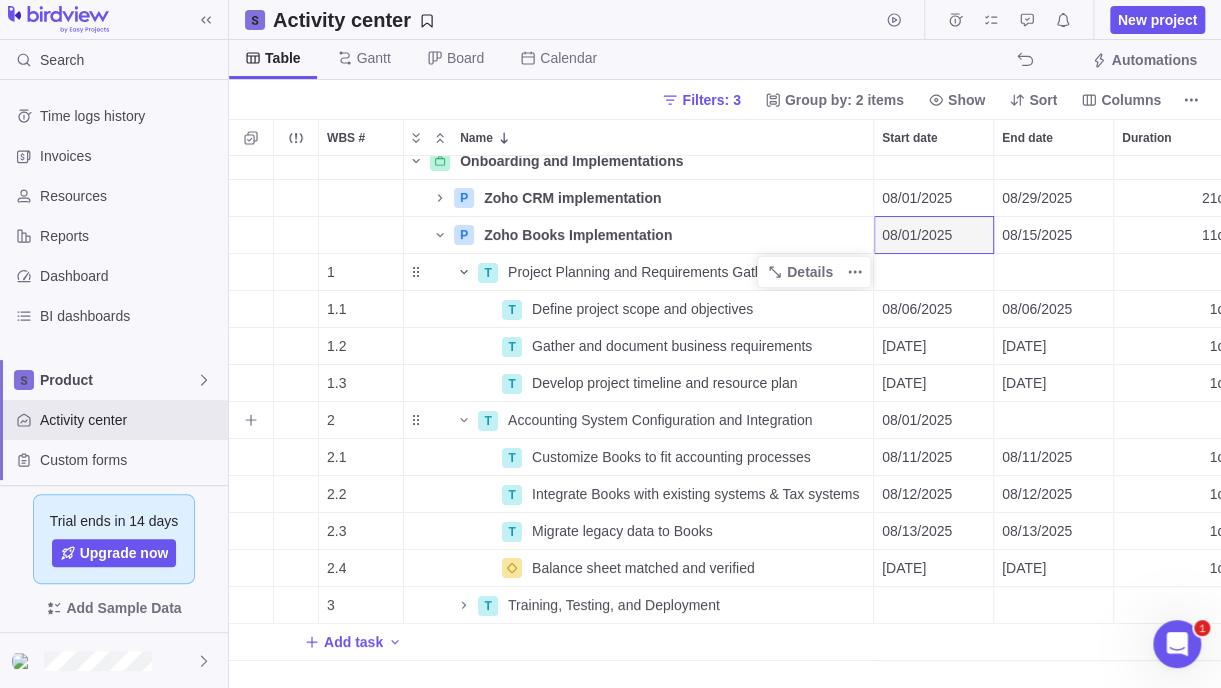 click at bounding box center [1053, 420] 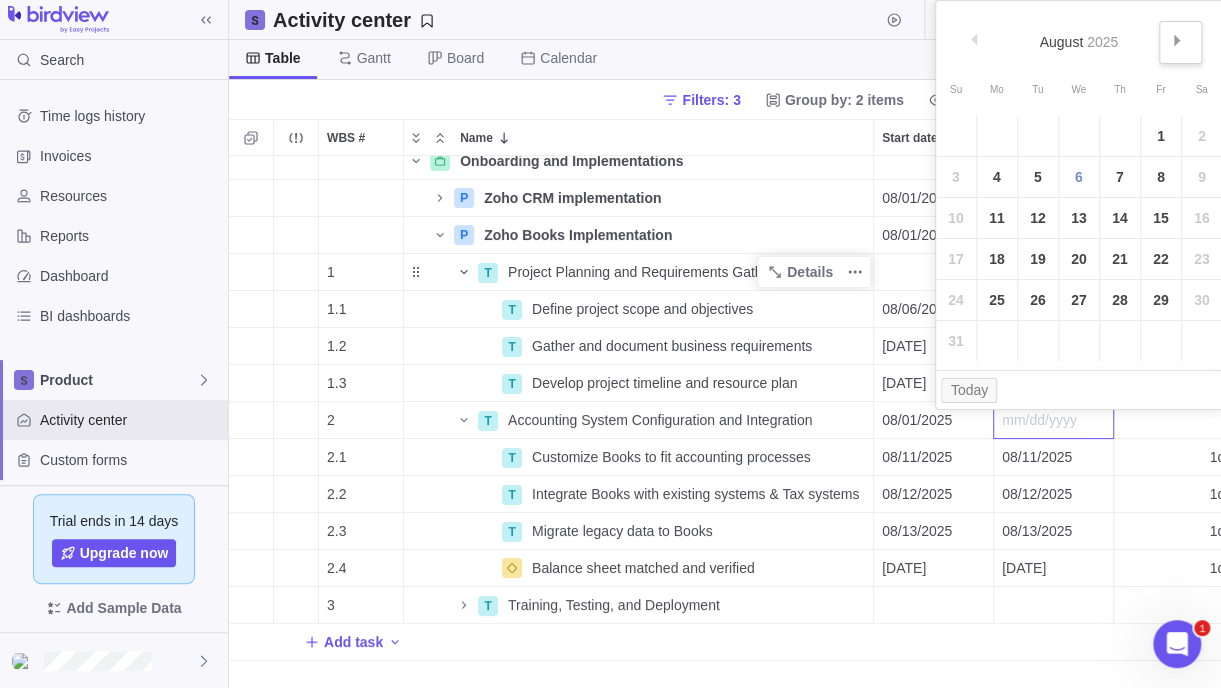 click on "Next" at bounding box center (1180, 42) 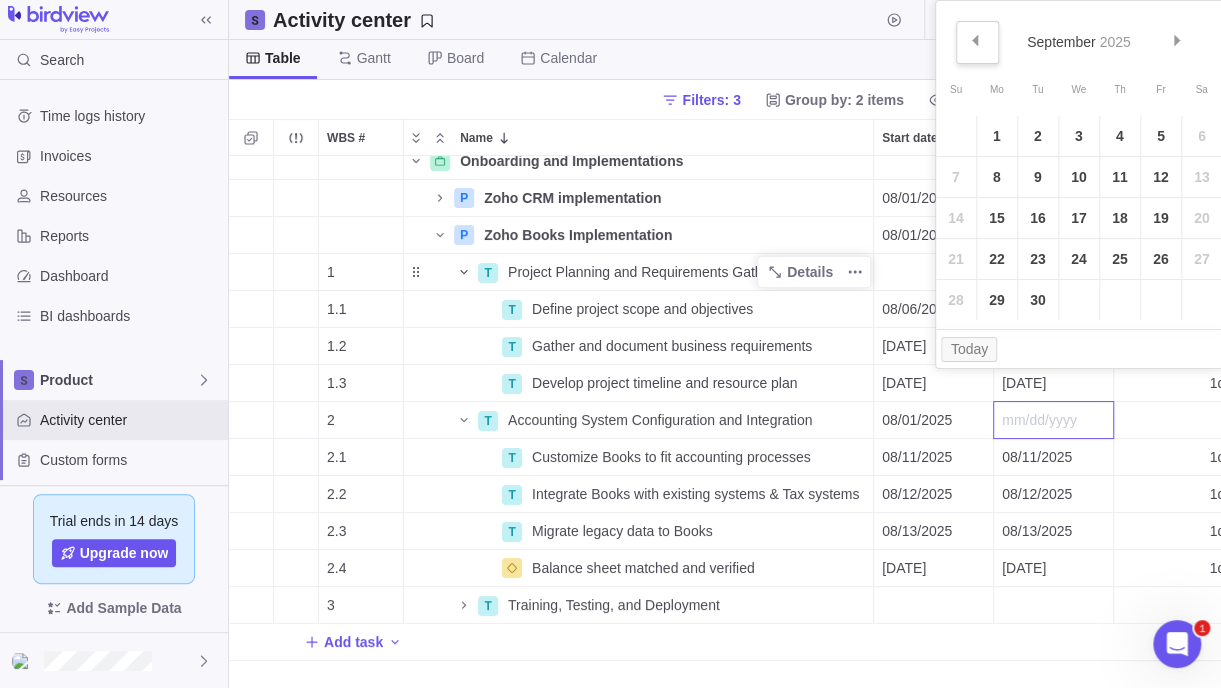 click on "Prev" at bounding box center [977, 42] 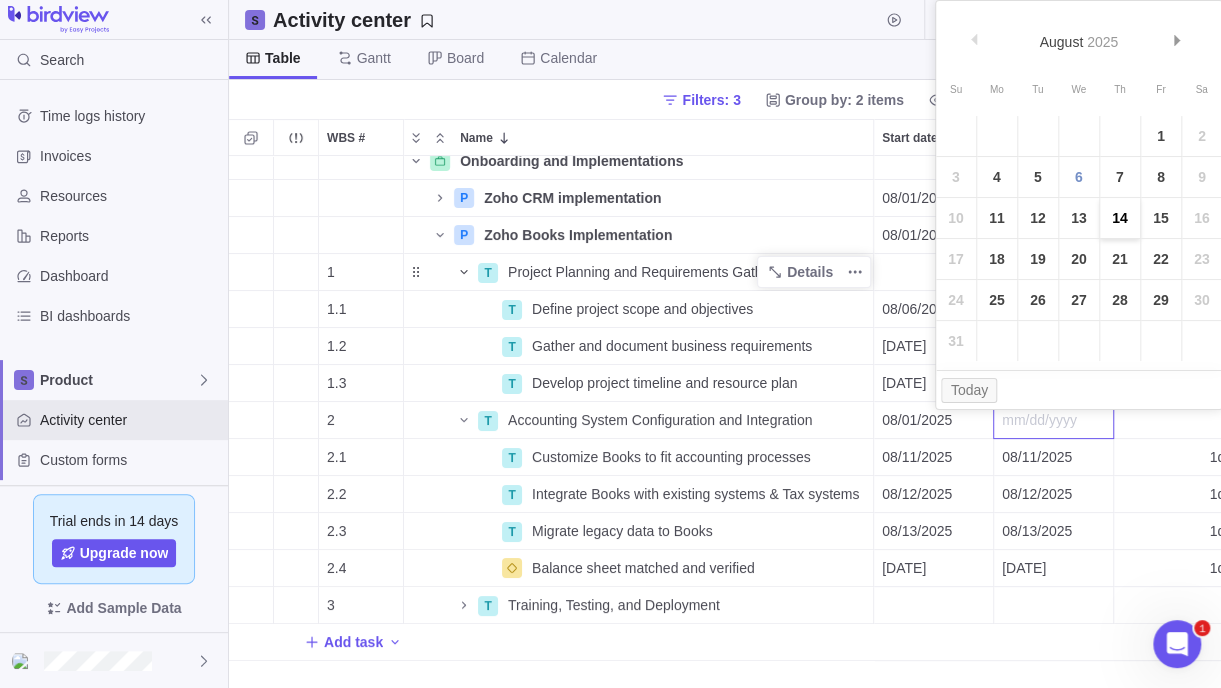 click on "14" at bounding box center (1120, 218) 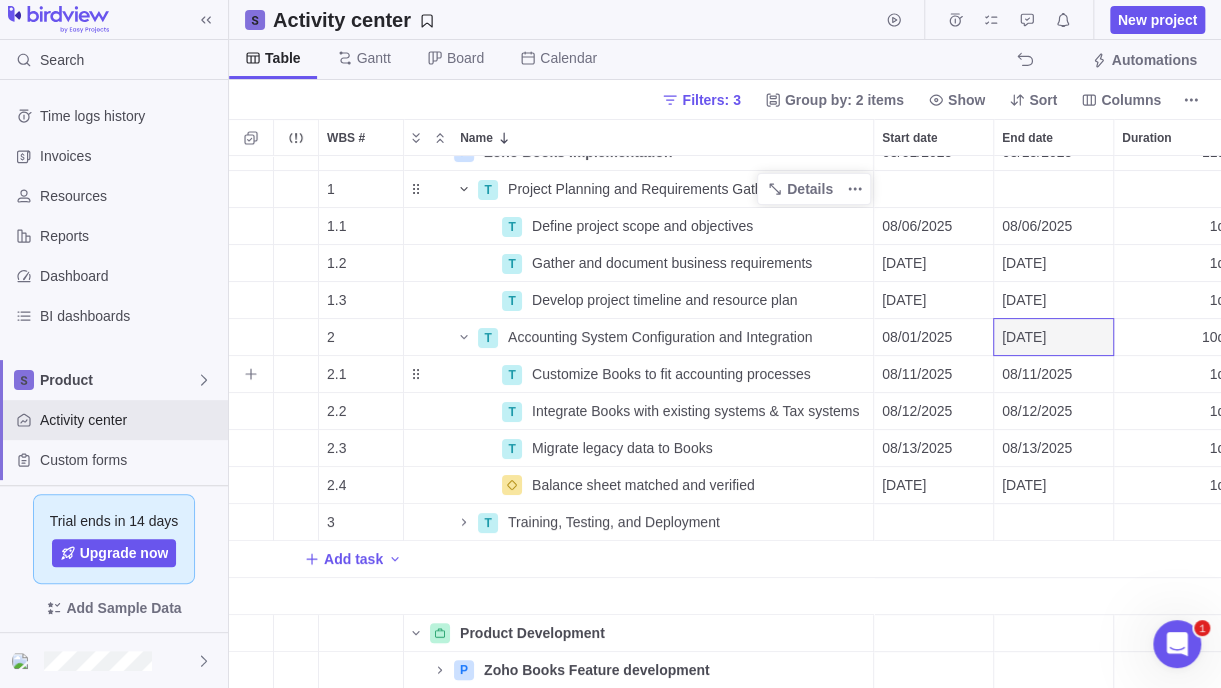scroll, scrollTop: 184, scrollLeft: 0, axis: vertical 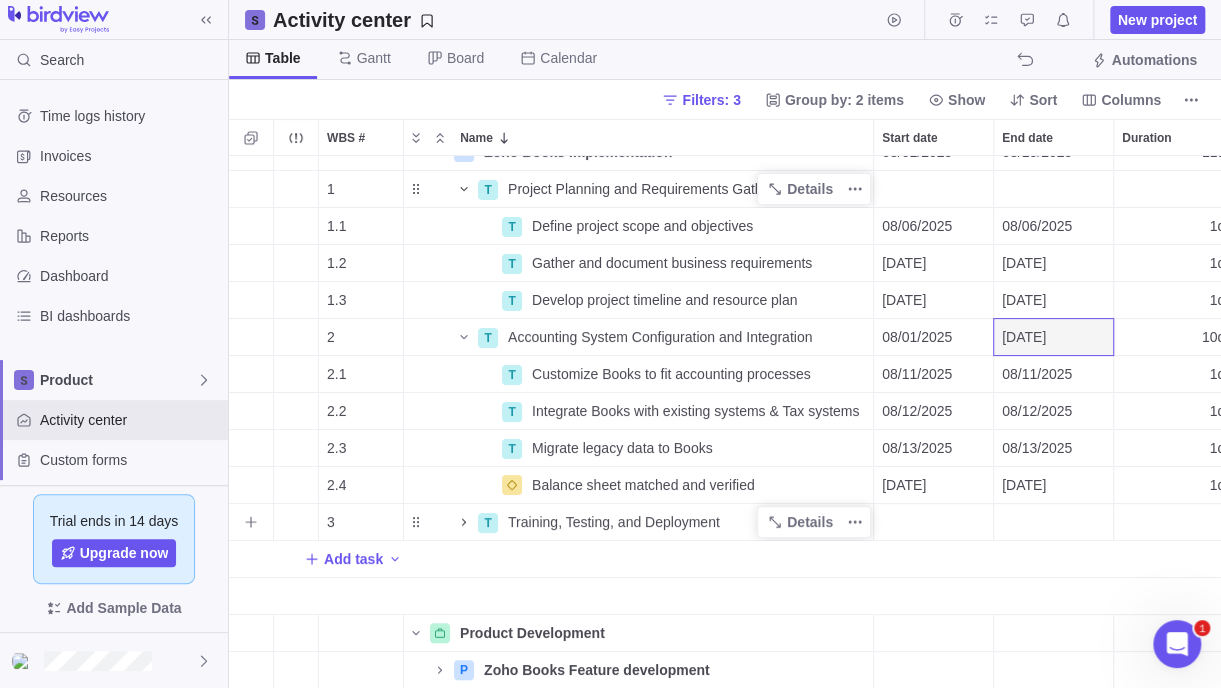 click 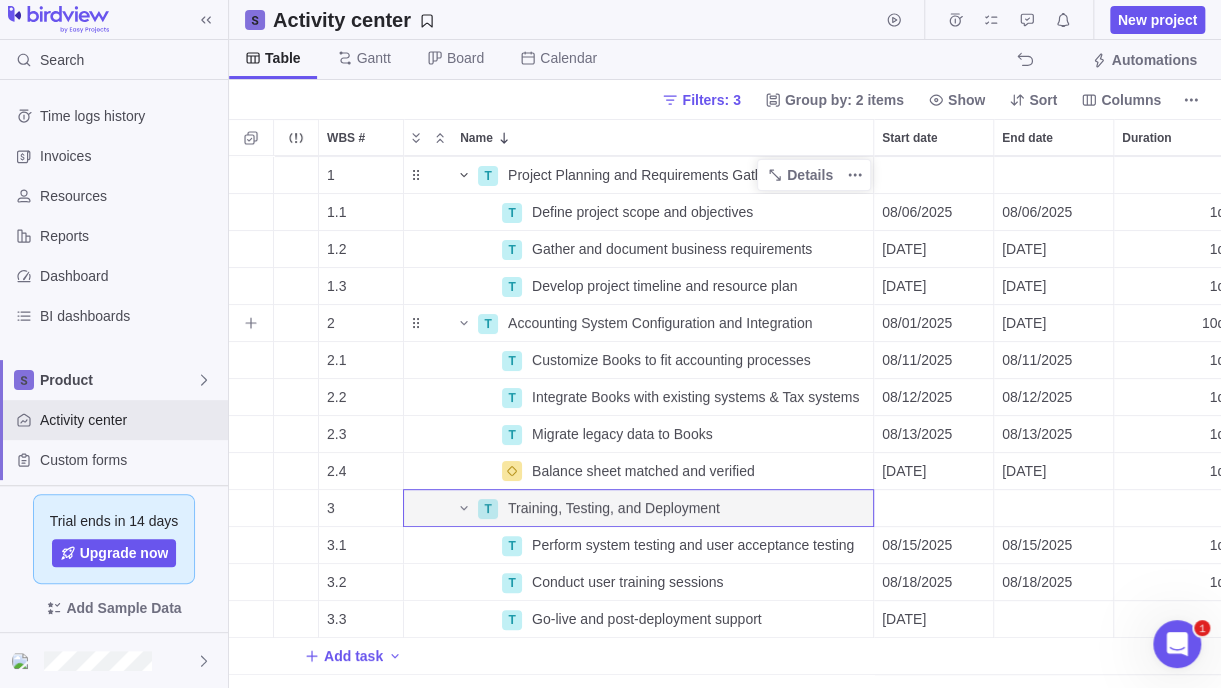 click on "08/01/2025" at bounding box center [917, 323] 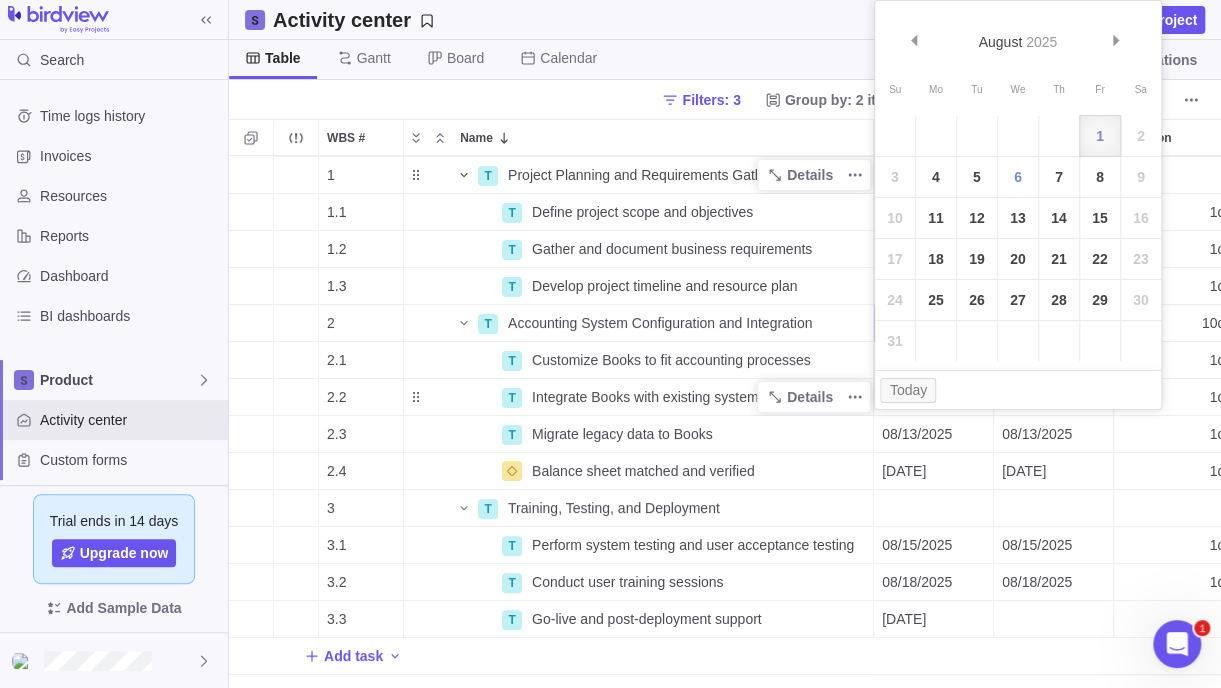 click on "CX Support & Success Details 3 P Rolling out new Calling system for Customer support team Details Open 9 CX Support & Success Onboarding and Implementations Details 1 P Zoho CRM implementation Details 08/01/2025 08/29/2025 21d Open 4 Onboarding and Implementations P Zoho Books Implementation Details 08/01/2025 08/15/2025 11d Open 3 Onboarding and Implementations 1 T Project Planning and Requirements Gathering Details Open 25 1.1 T Define project scope and objectives Details 08/06/2025 08/06/2025 1d Open 26 1.2 T Gather and document business requirements Details 08/07/2025 08/07/2025 1d Open 27 26 1.3 T Develop project timeline and resource plan Details 08/08/2025 08/08/2025 1d Open 28 27 2 T Accounting System Configuration and Integration Details 08/01/2025 08/14/2025 10d Open 29 2.1 T Customize Books to fit accounting processes Details 08/11/2025 08/11/2025 1d Open 30 28 2.2 T Integrate Books with existing systems & Tax systems Details 08/12/2025 08/12/2025 1d Open 31 30 2.3 T Migrate legacy data to Books 1d" at bounding box center (725, 422) 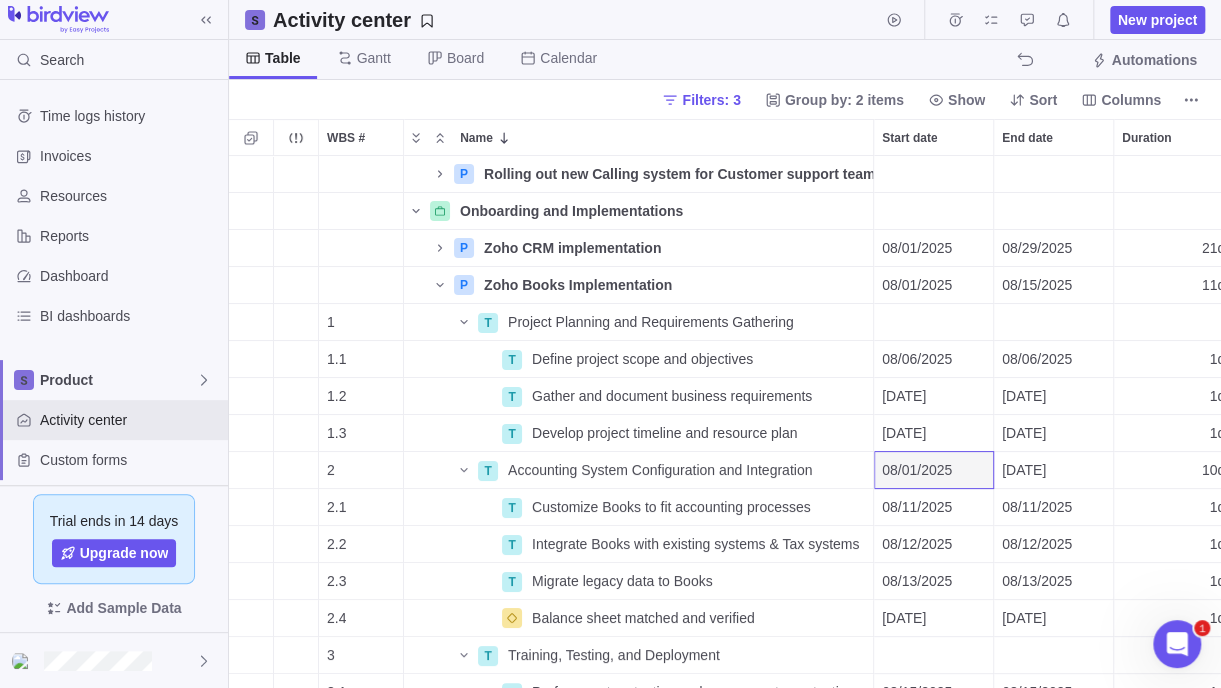 scroll, scrollTop: 0, scrollLeft: 0, axis: both 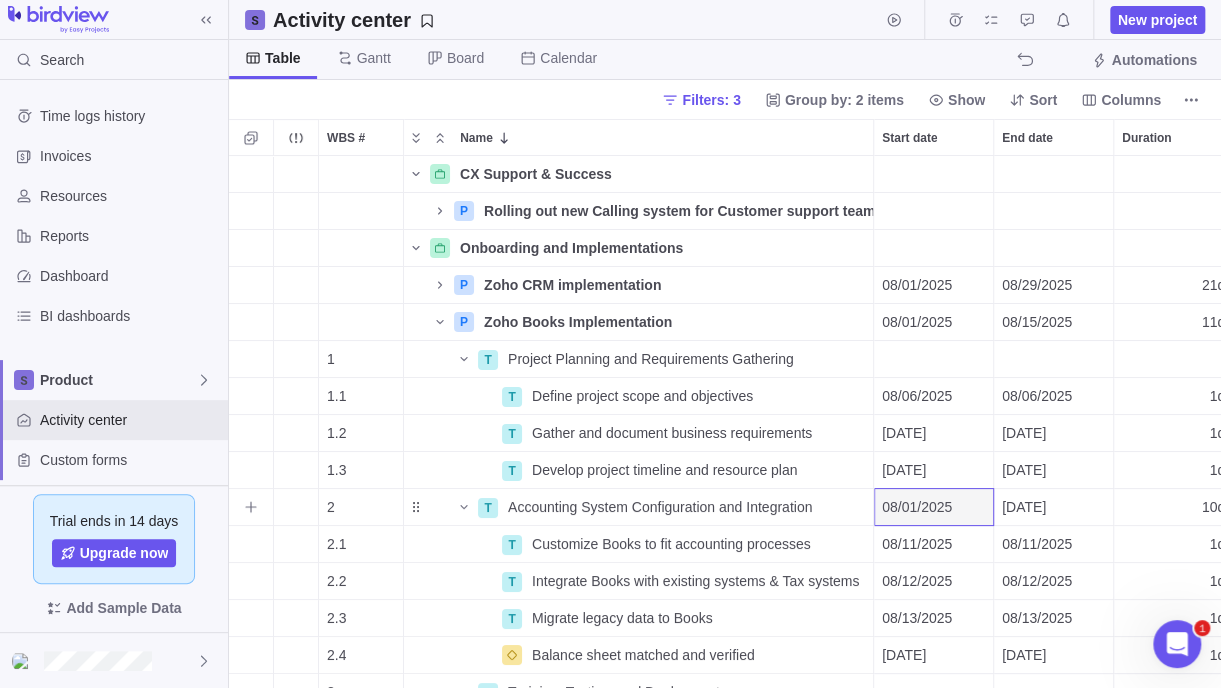 click on "08/14/2025" at bounding box center (1024, 507) 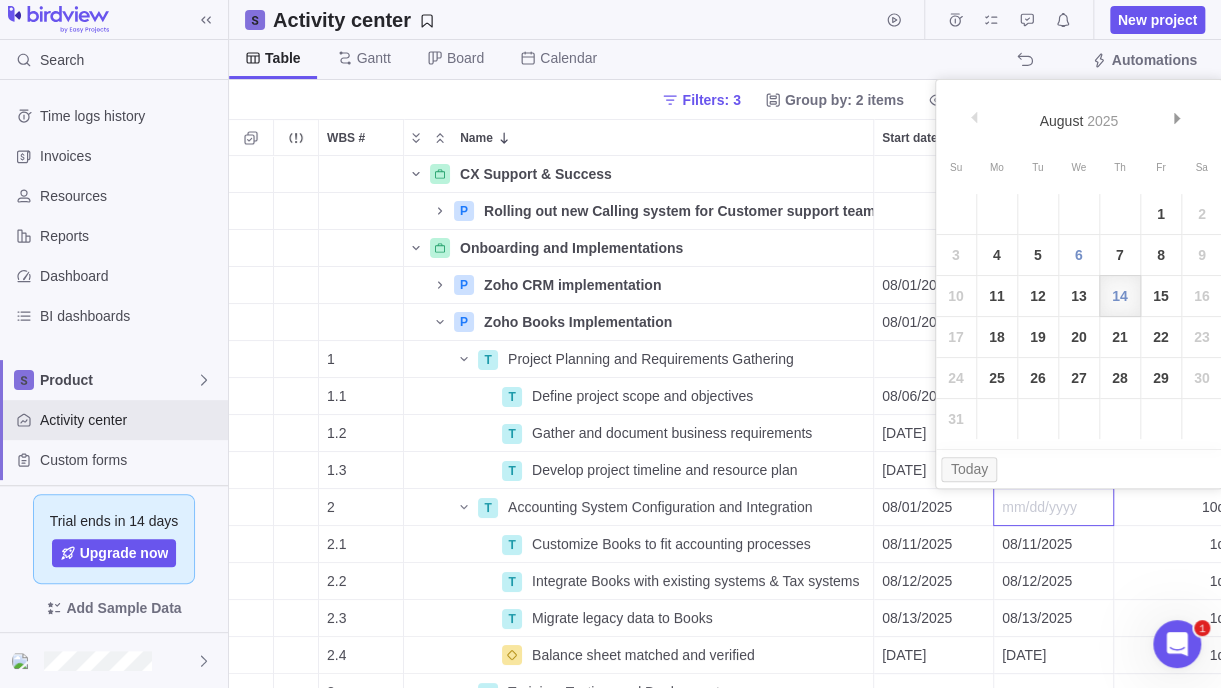 type 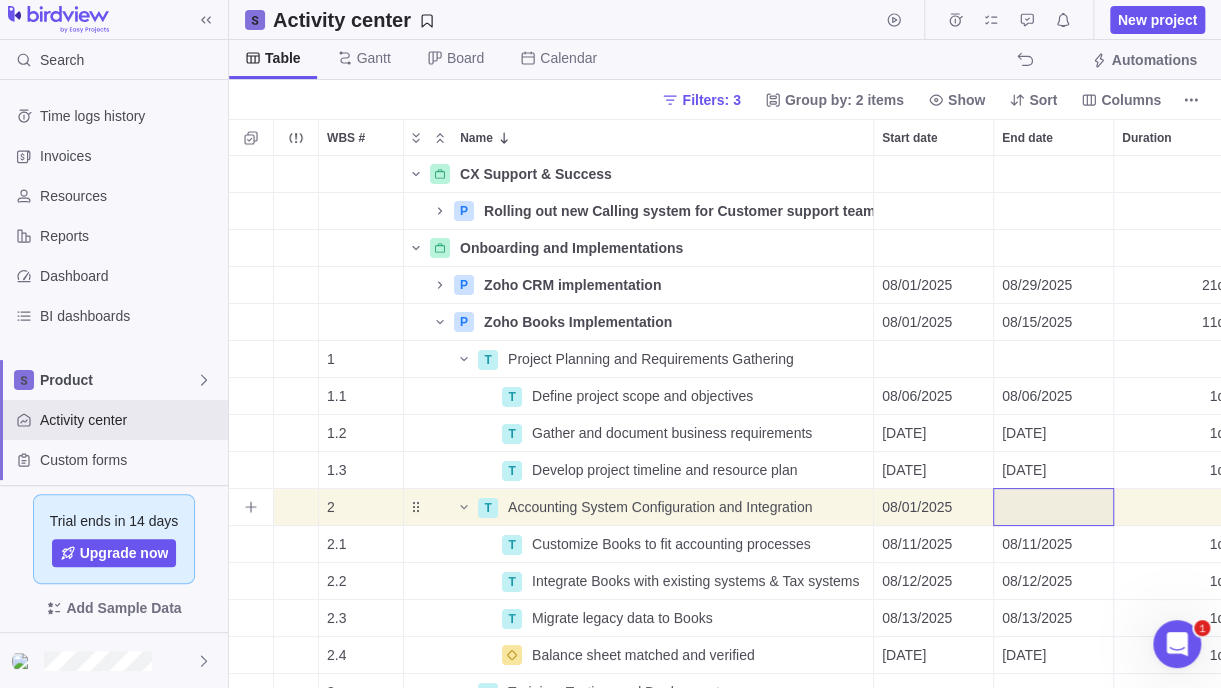 click on "08/01/2025" at bounding box center (933, 507) 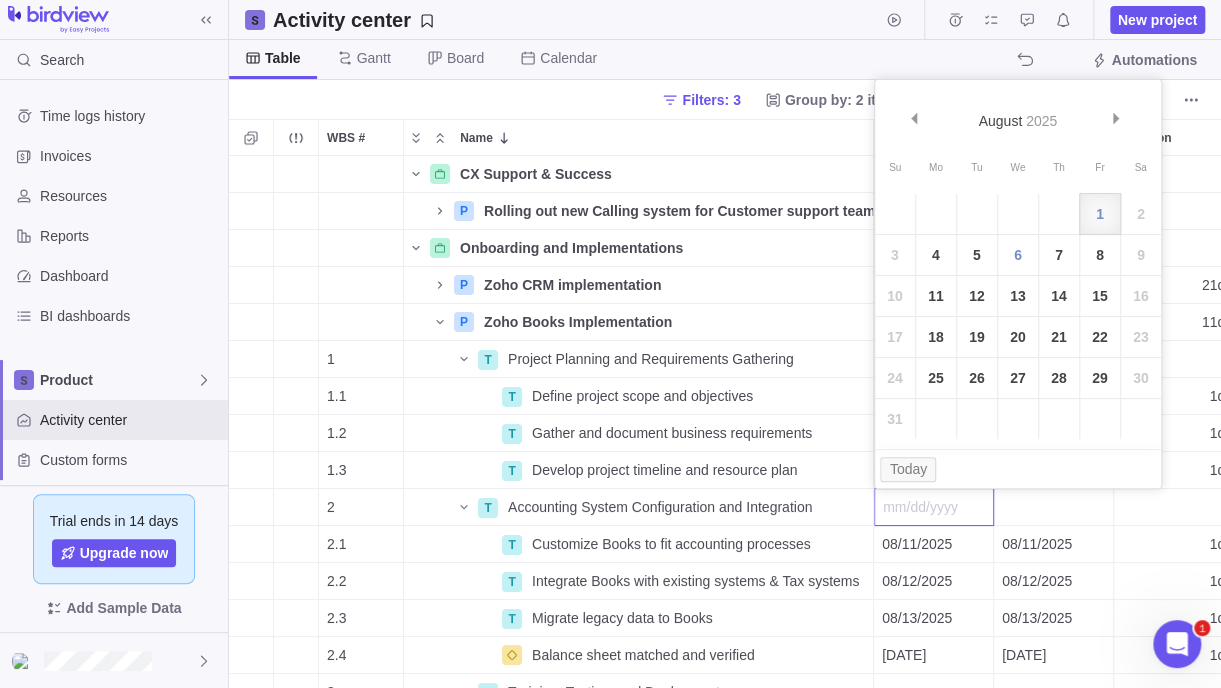 type 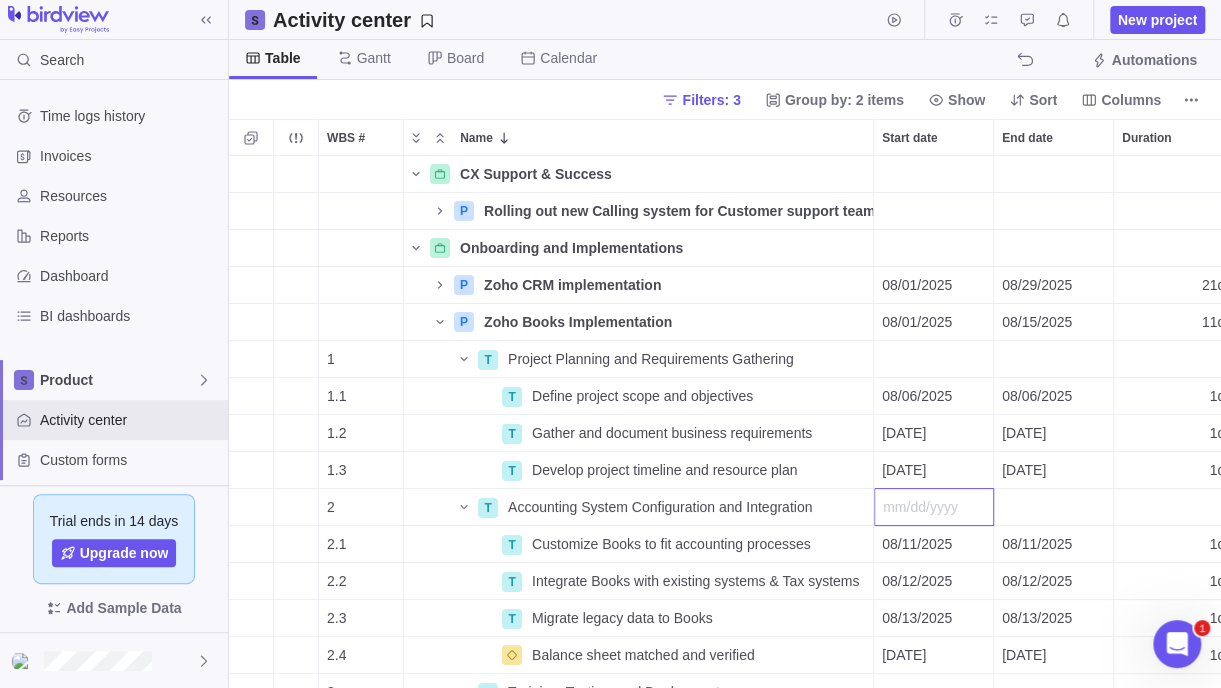 click on "WBS # Name Start date End date Duration Status ID Dependency Assignees Portfolio CX Support & Success Details 3 P Rolling out new Calling system for Customer support team Details Open 9 CX Support & Success Onboarding and Implementations Details 1 P Zoho CRM implementation Details 08/01/2025 08/29/2025 21d Open 4 Onboarding and Implementations P Zoho Books Implementation Details 08/01/2025 08/15/2025 11d Open 3 Onboarding and Implementations 1 T Project Planning and Requirements Gathering Details Open 25 1.1 T Define project scope and objectives Details 08/06/2025 08/06/2025 1d Open 26 1.2 T Gather and document business requirements Details 08/07/2025 08/07/2025 1d Open 27 26 1.3 T Develop project timeline and resource plan Details 08/08/2025 08/08/2025 1d Open 28 27 2 T Accounting System Configuration and Integration Details Open 29 2.1 T Customize Books to fit accounting processes Details 08/11/2025 08/11/2025 1d Open 30 28 2.2 T Integrate Books with existing systems & Tax systems Details 08/12/2025 1d Open" at bounding box center (725, 403) 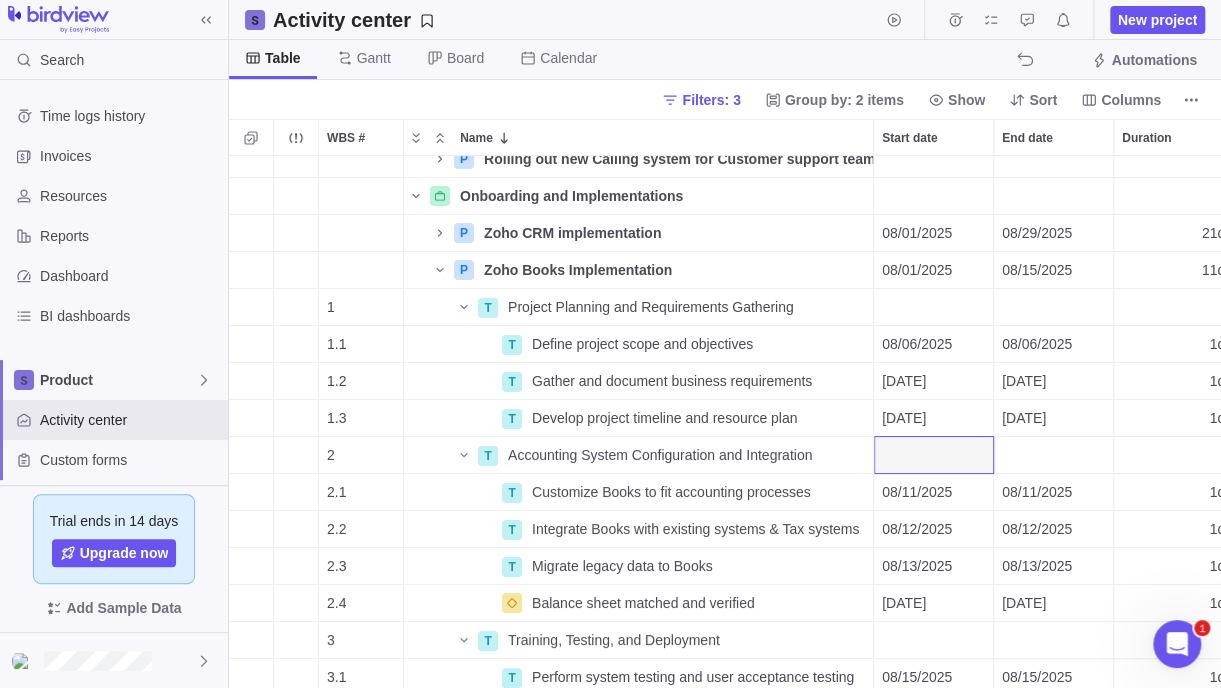 scroll, scrollTop: 0, scrollLeft: 0, axis: both 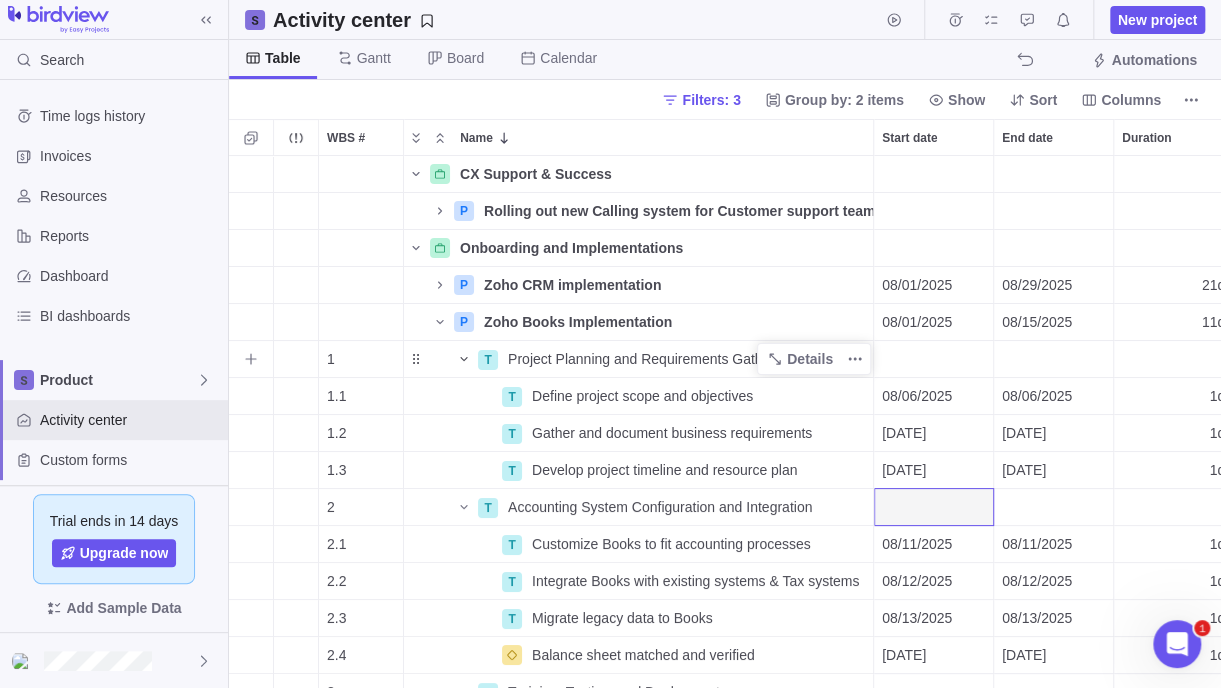 click at bounding box center [464, 359] 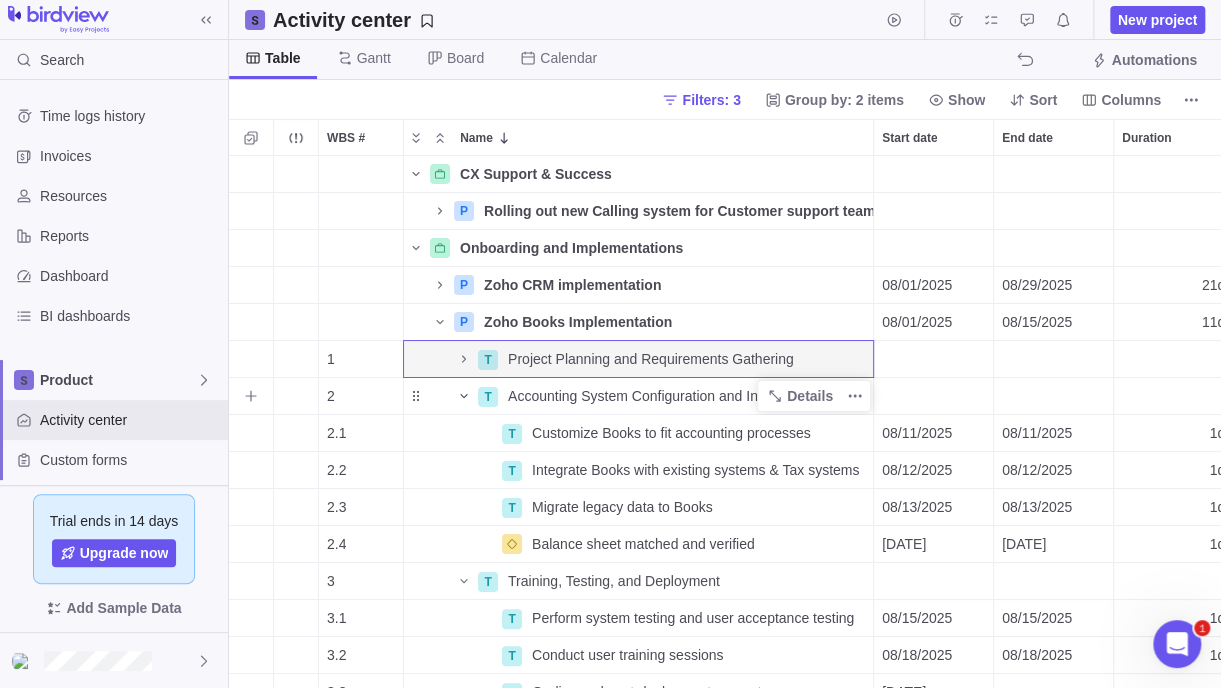 click 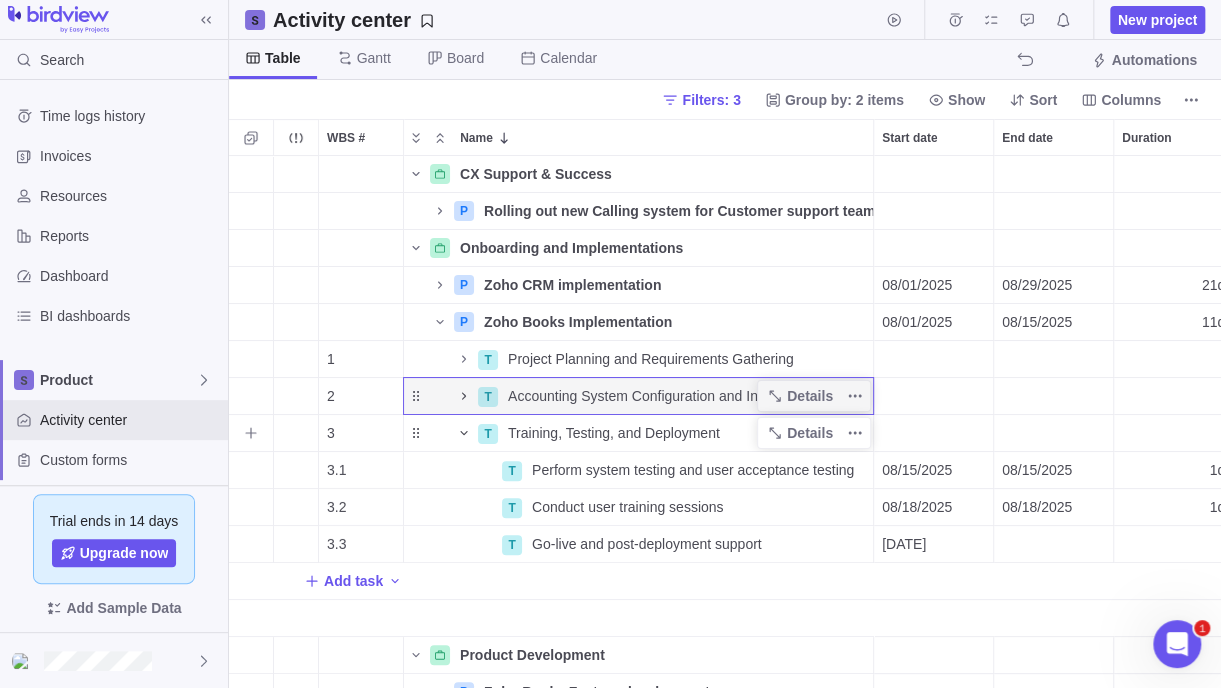 click 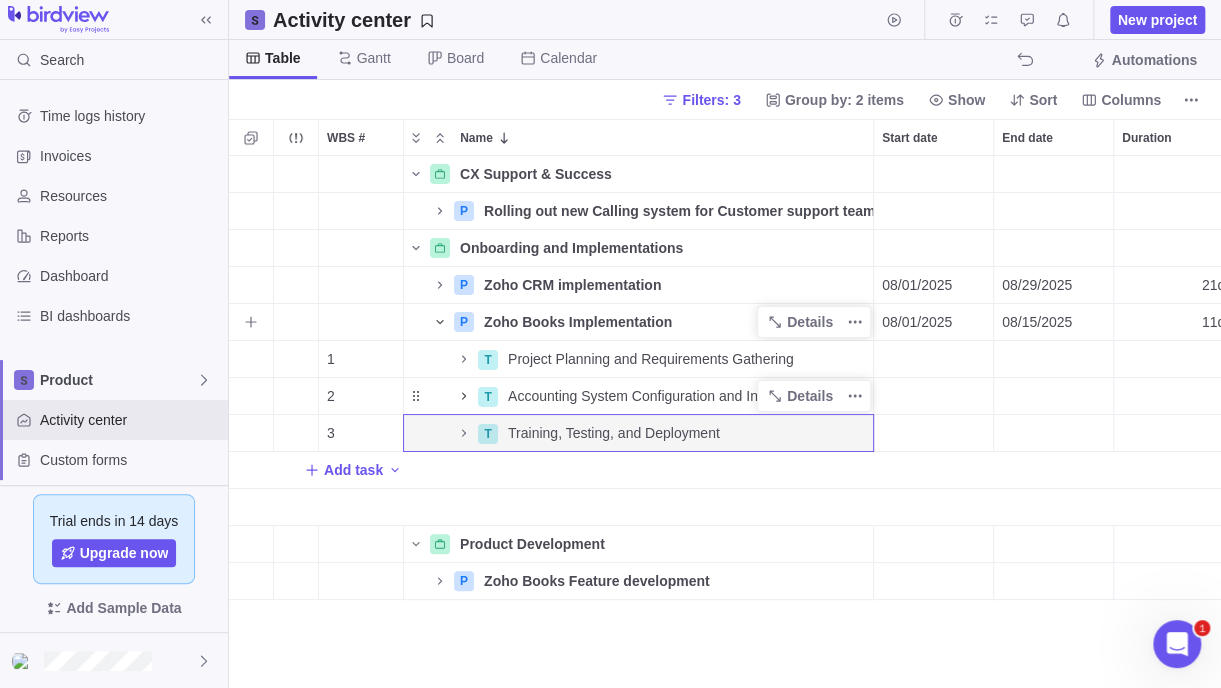 click 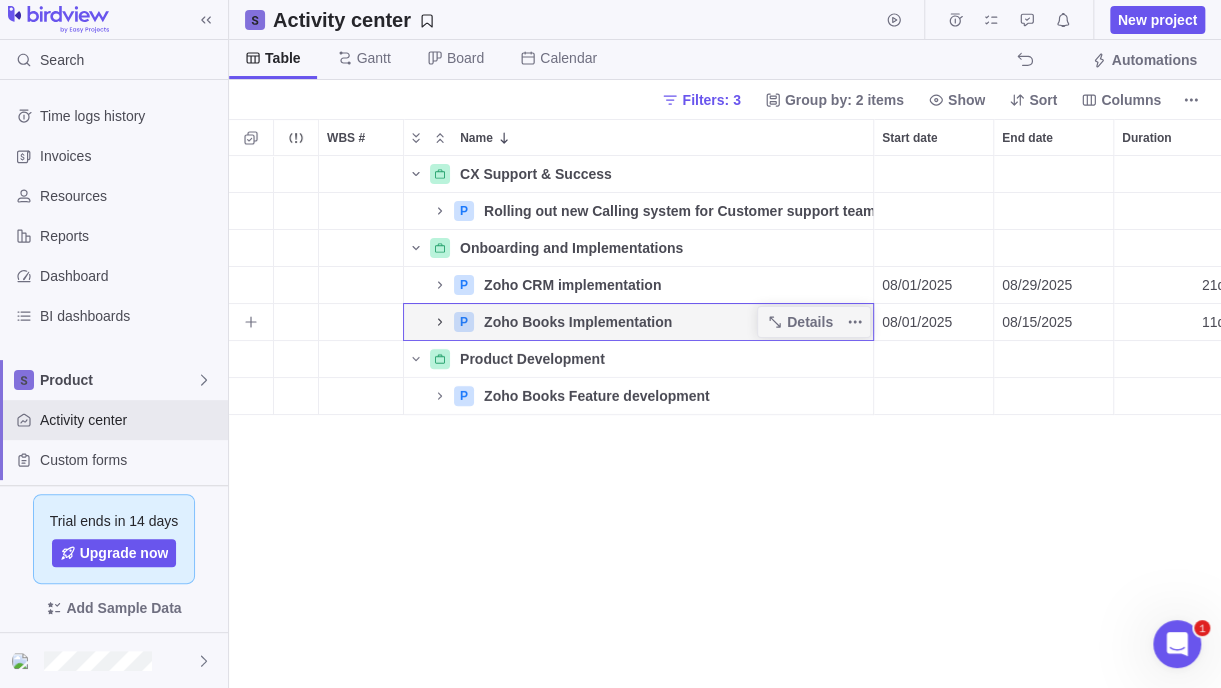 click 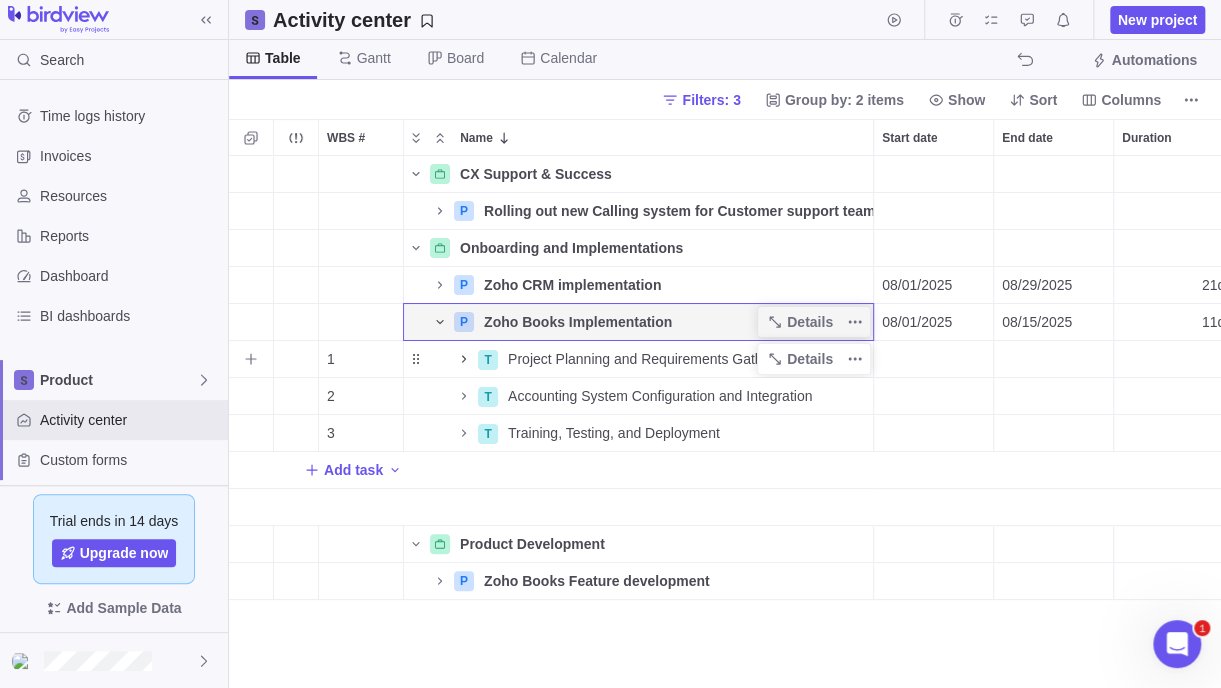 click 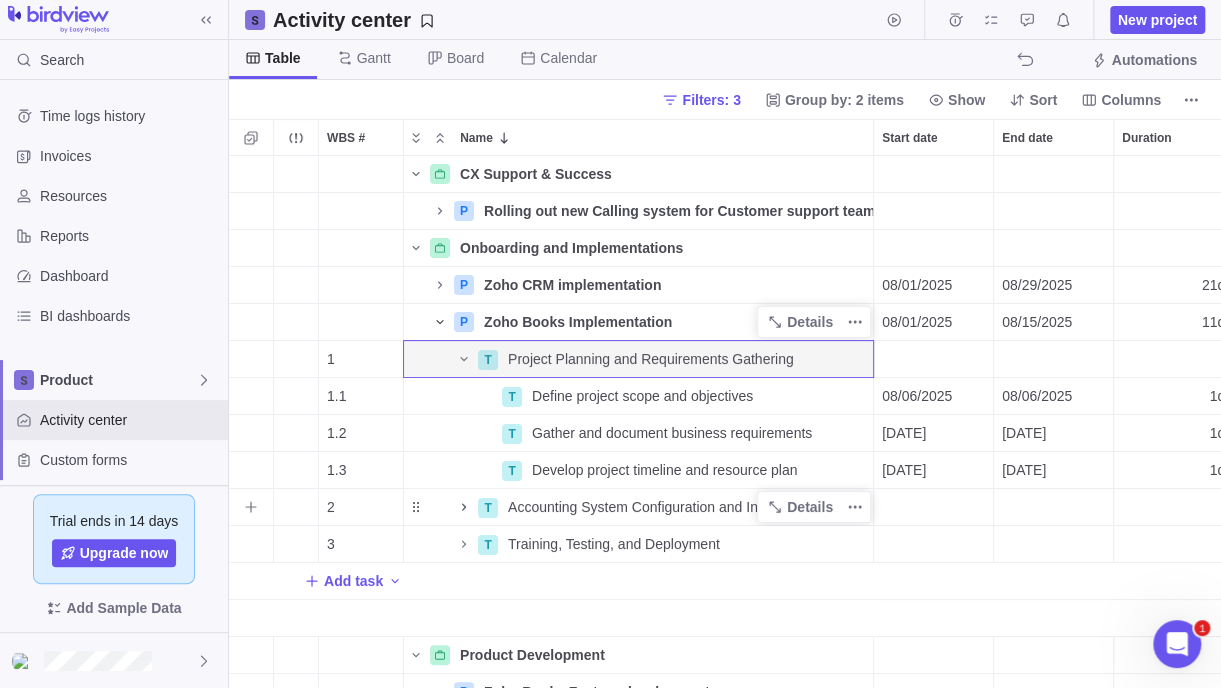 click 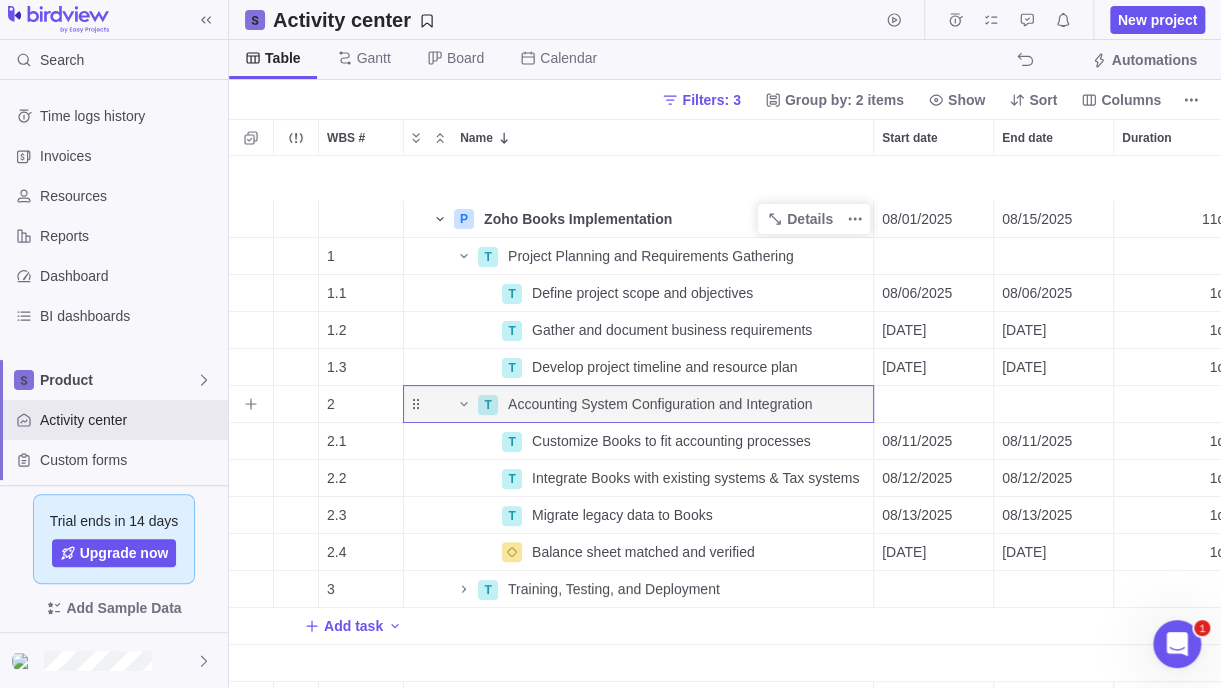scroll, scrollTop: 184, scrollLeft: 0, axis: vertical 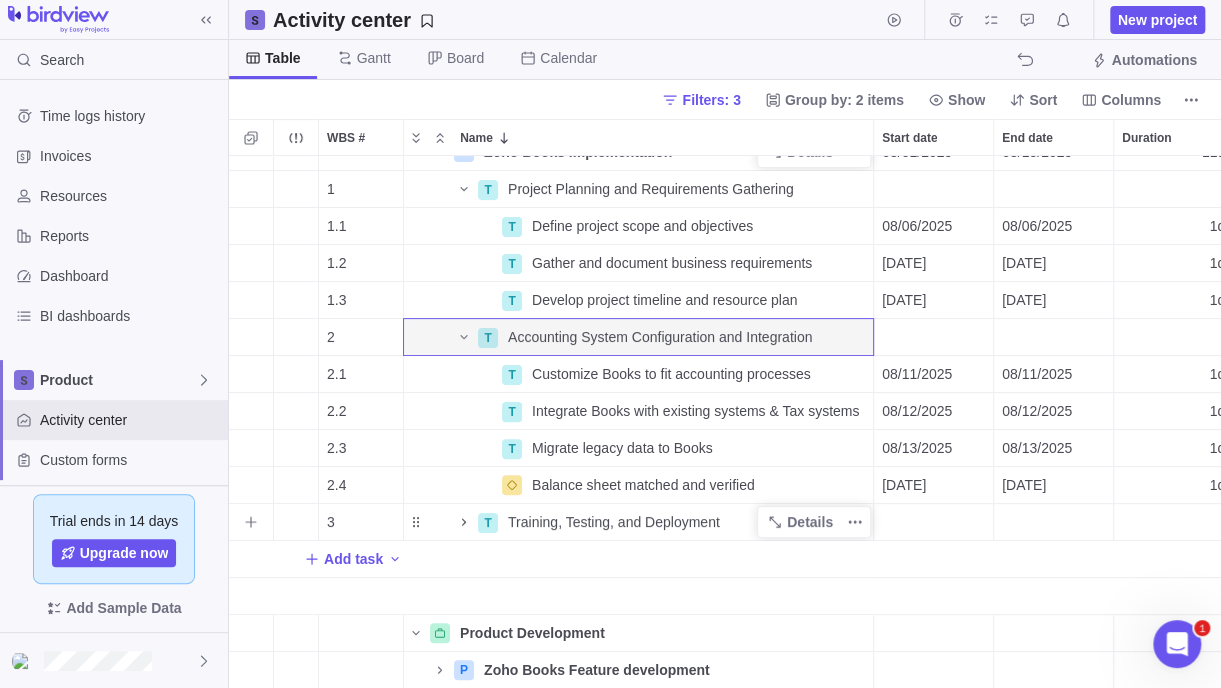 click 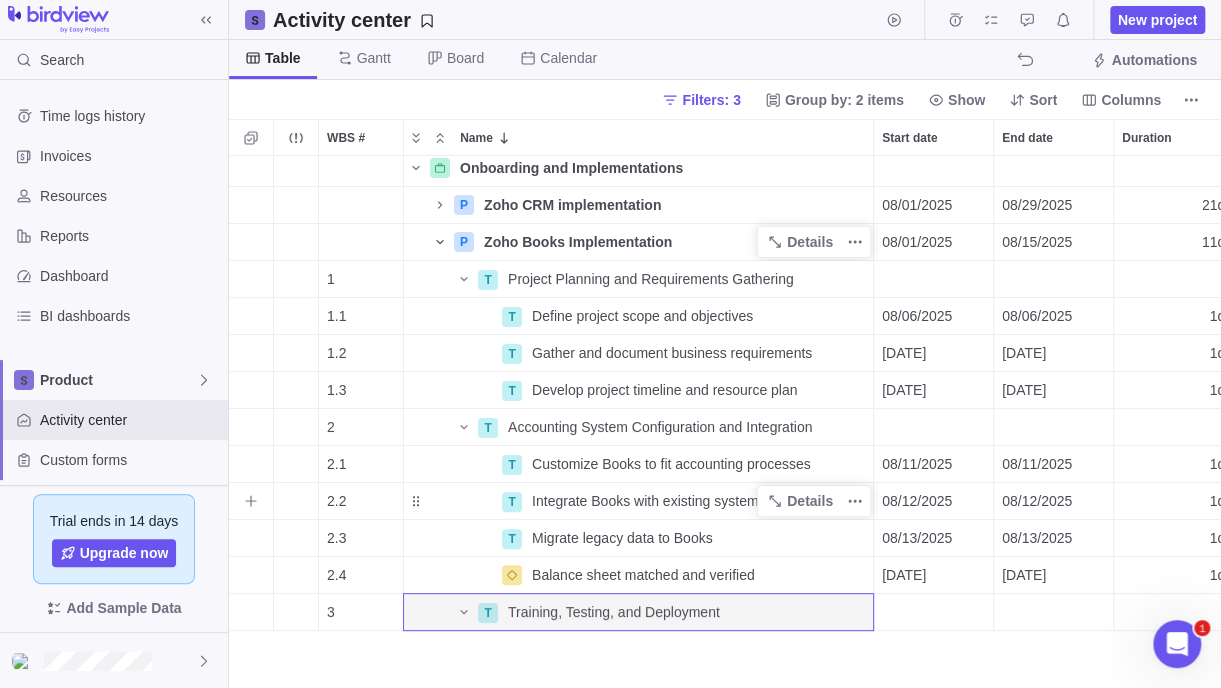 scroll, scrollTop: 0, scrollLeft: 0, axis: both 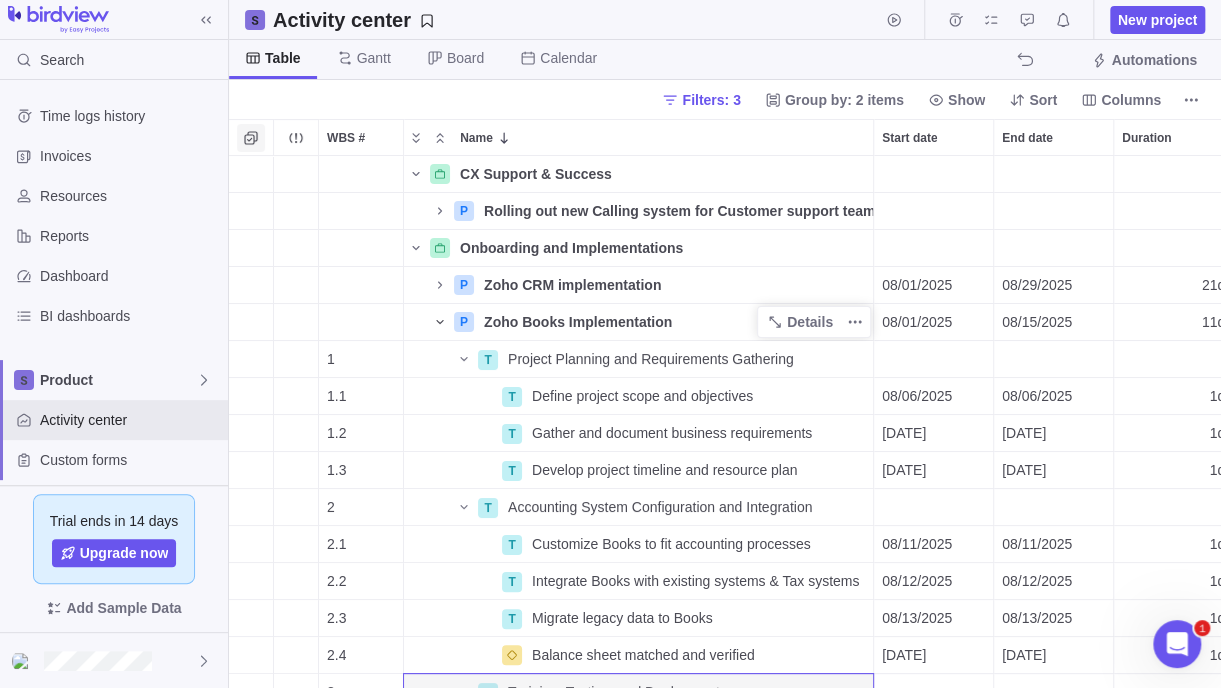 click at bounding box center [251, 138] 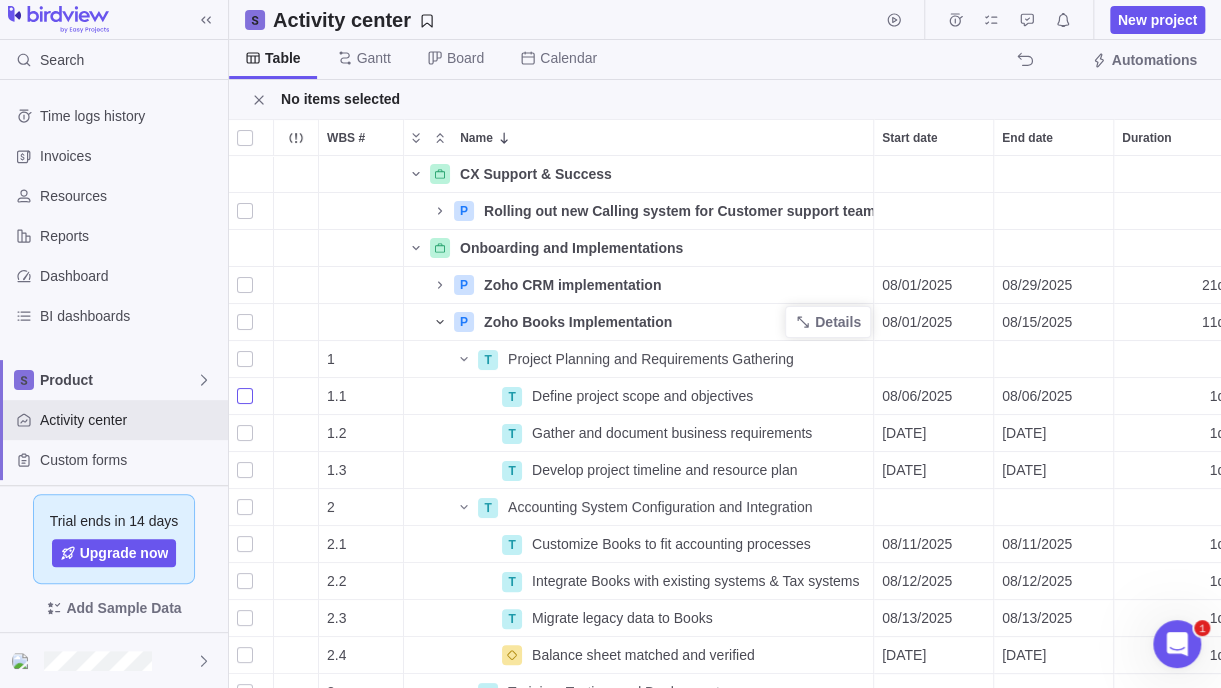 click at bounding box center (245, 396) 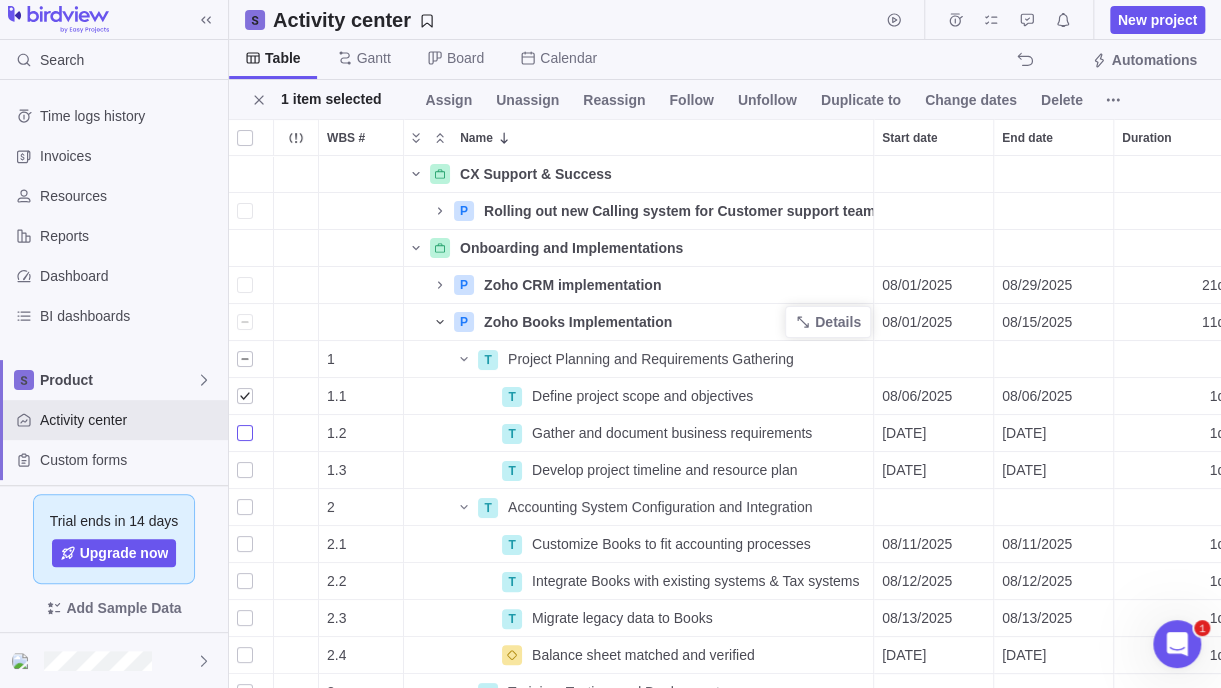 click at bounding box center (245, 433) 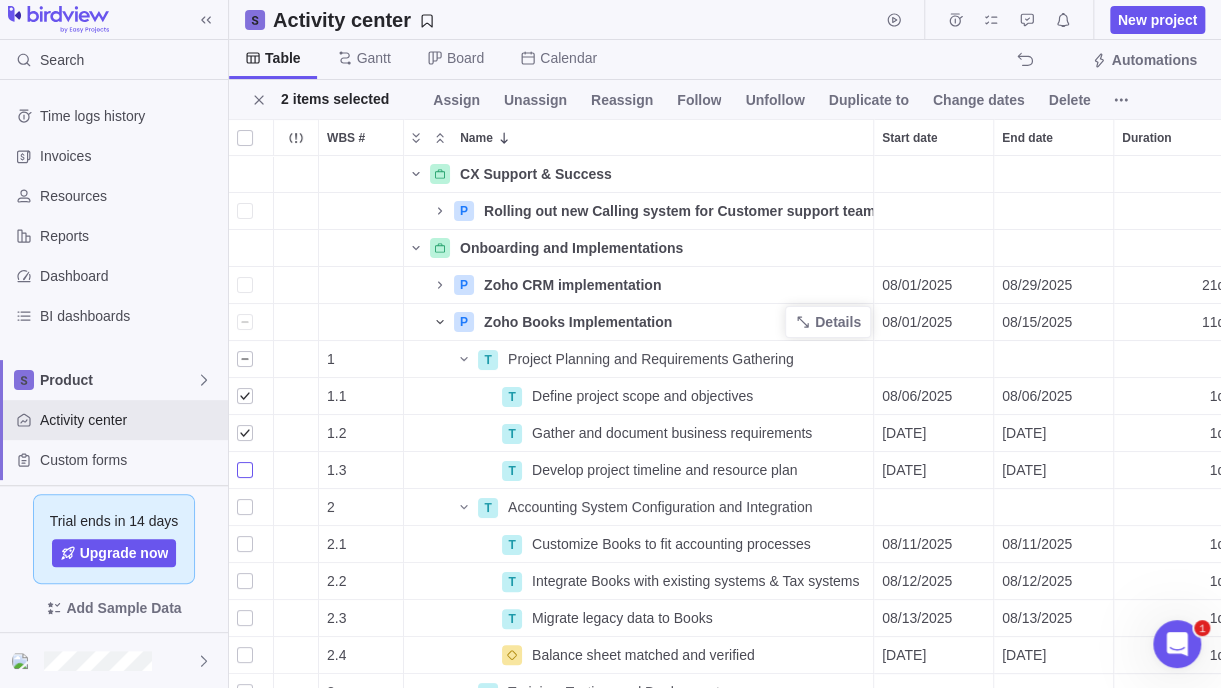 click at bounding box center [245, 470] 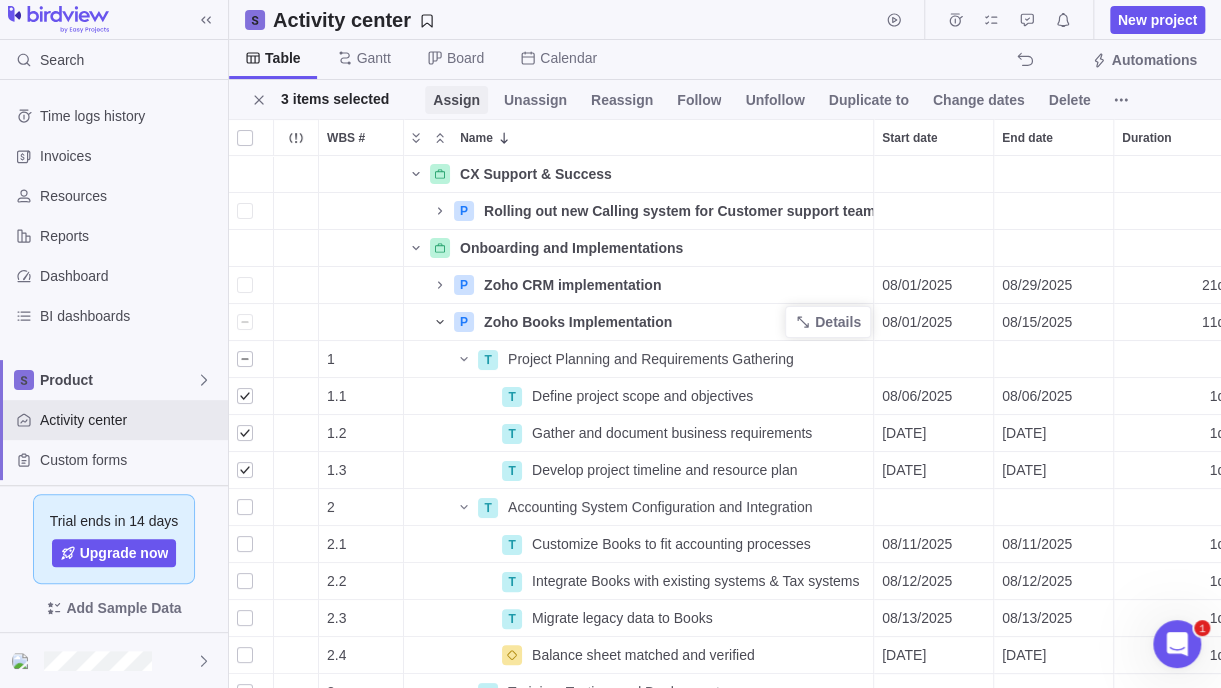 click on "Assign" at bounding box center (456, 100) 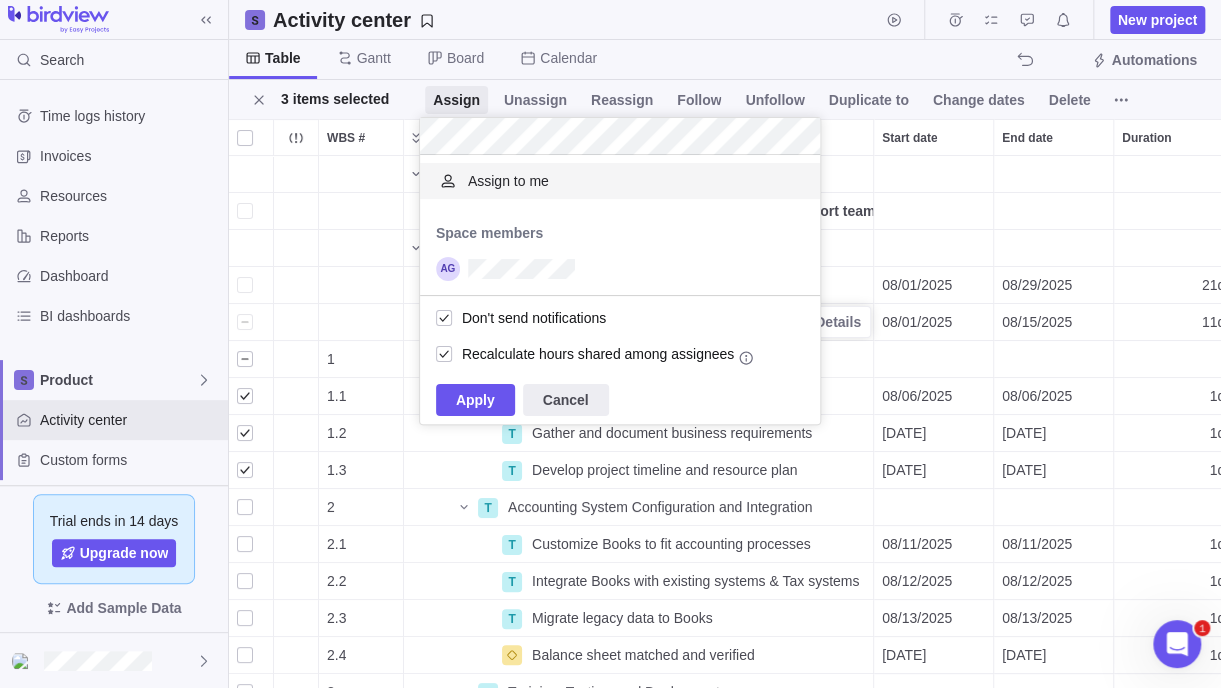 scroll, scrollTop: 16, scrollLeft: 15, axis: both 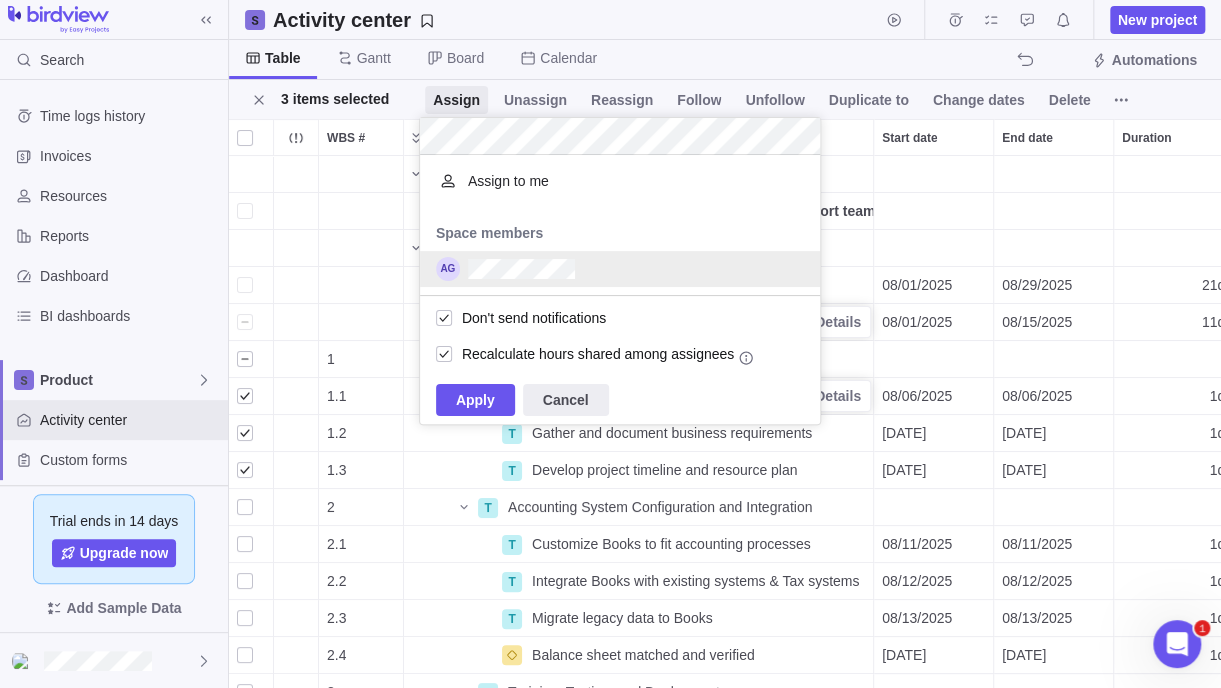 click on "Cancel" at bounding box center (566, 400) 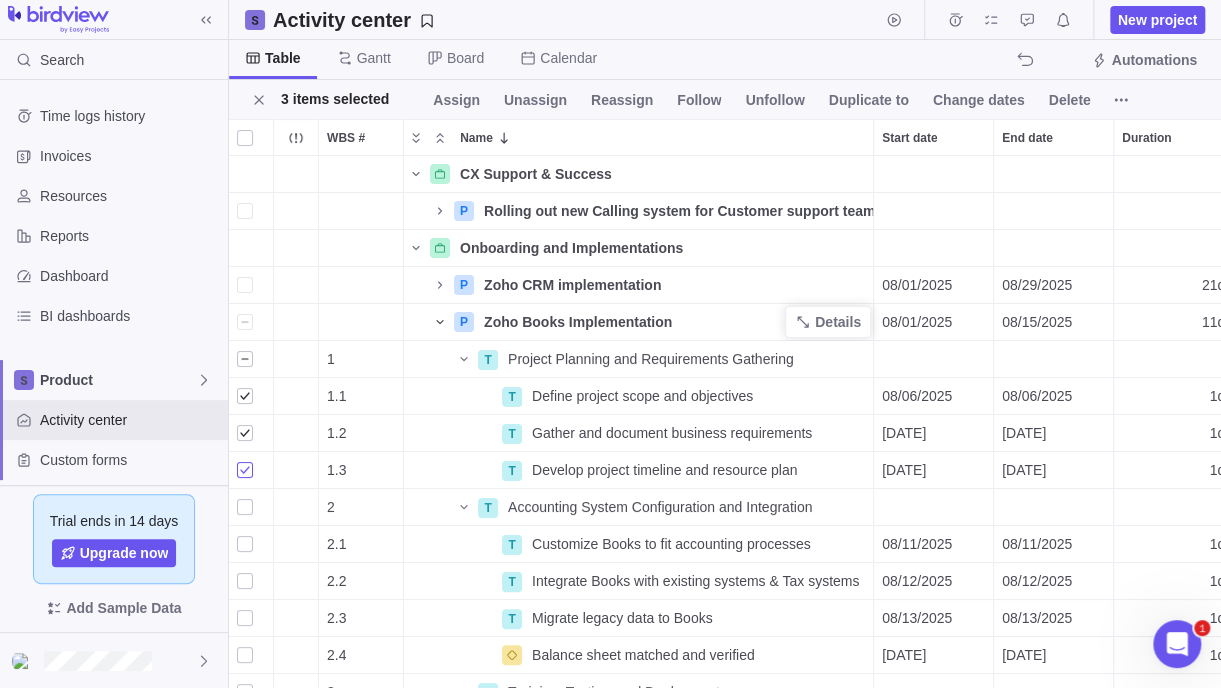 click at bounding box center [245, 470] 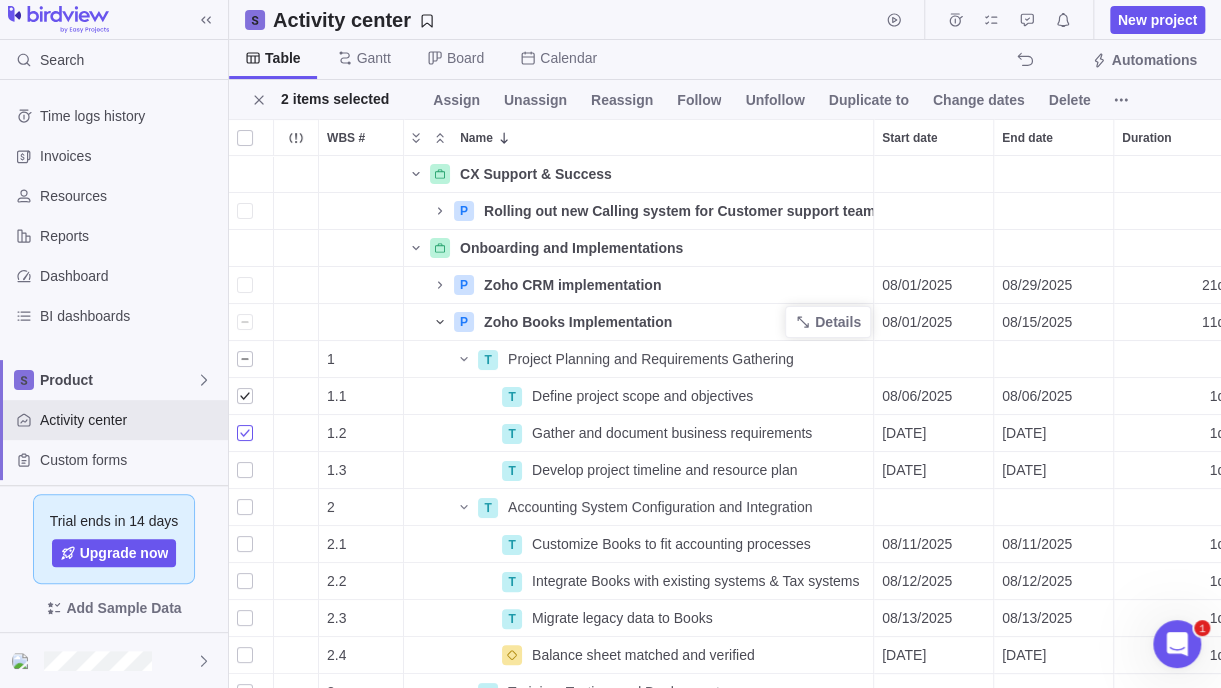 click at bounding box center (245, 433) 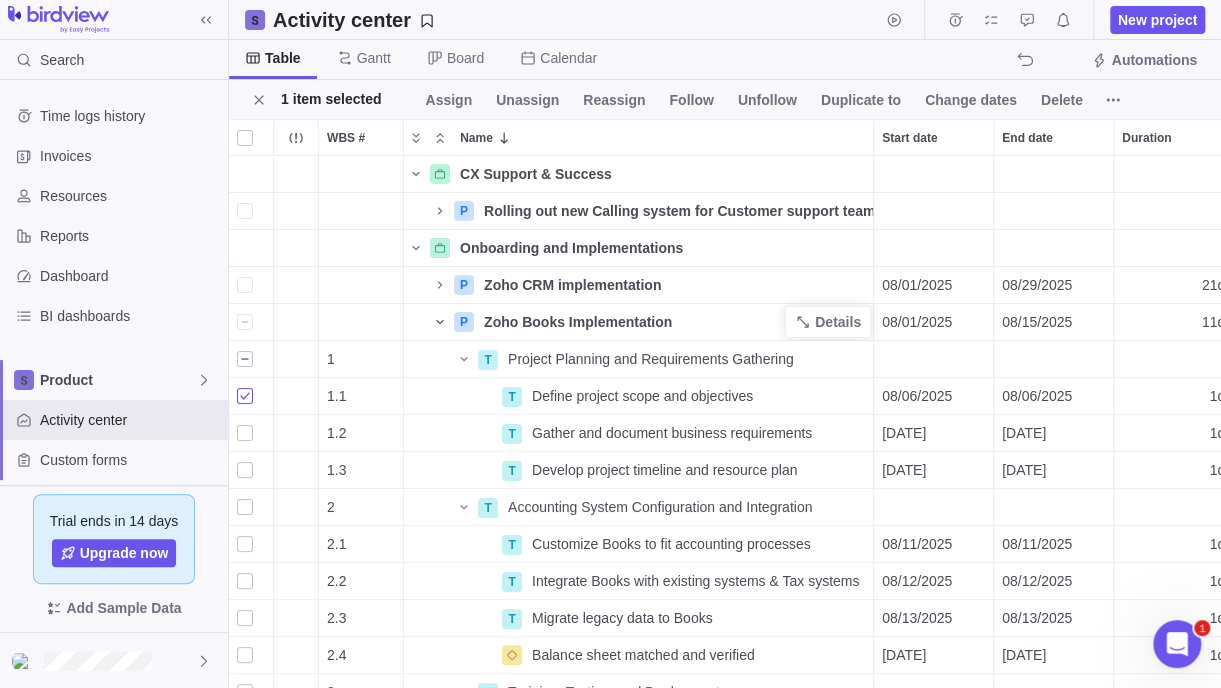 click at bounding box center [245, 396] 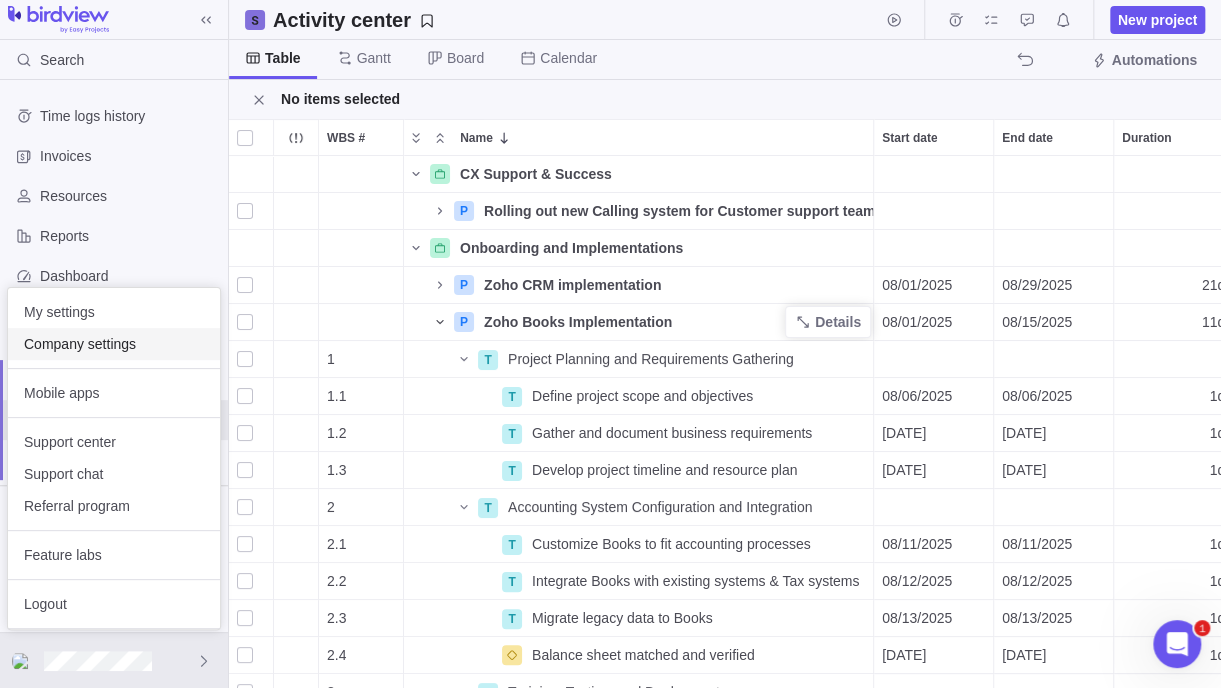 click on "Company settings" at bounding box center (114, 344) 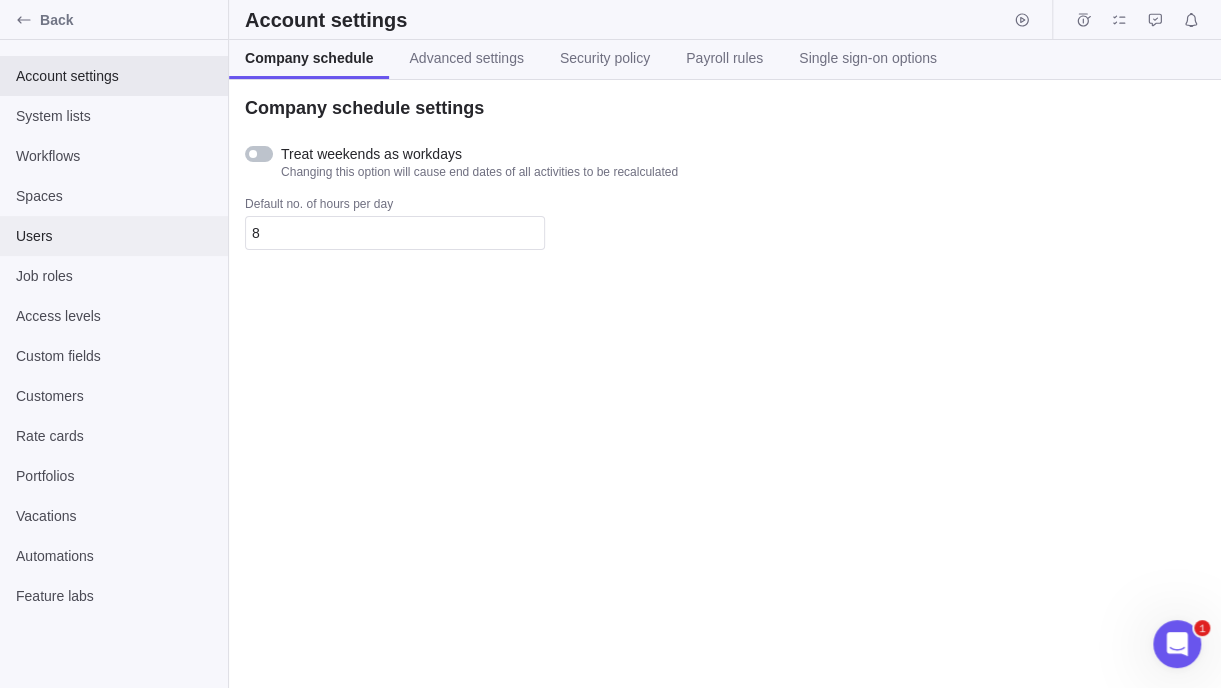 click on "Users" at bounding box center [114, 236] 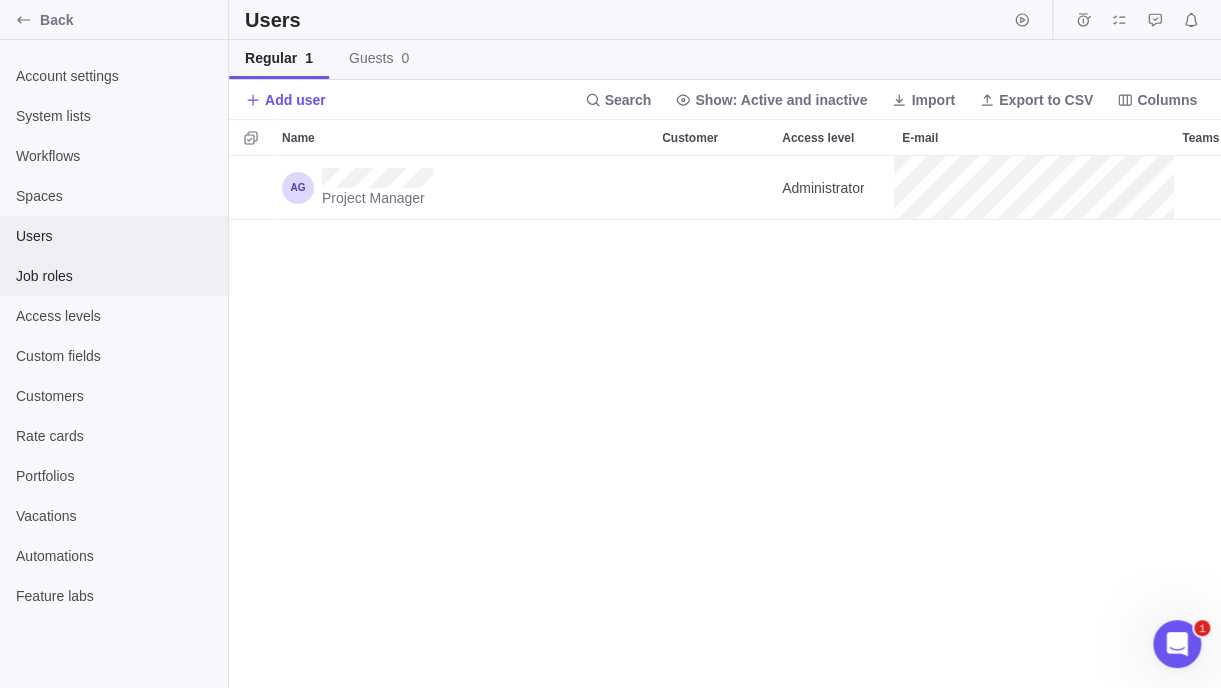 scroll, scrollTop: 16, scrollLeft: 15, axis: both 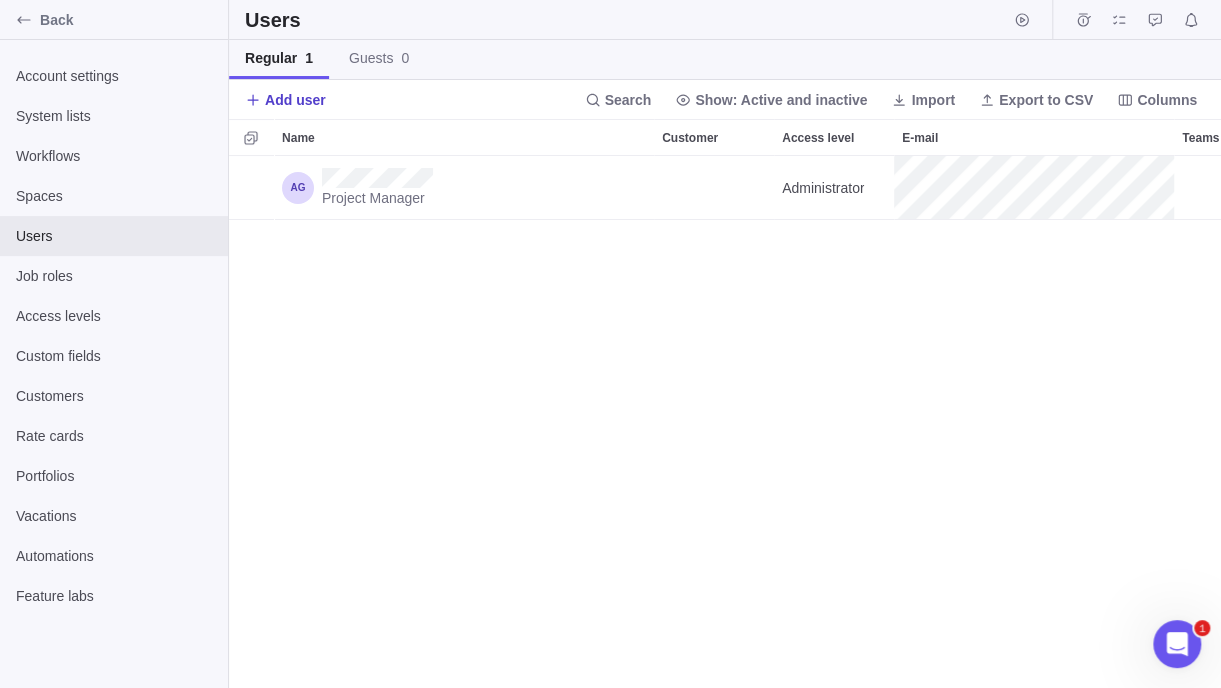 click on "Add user" at bounding box center (295, 100) 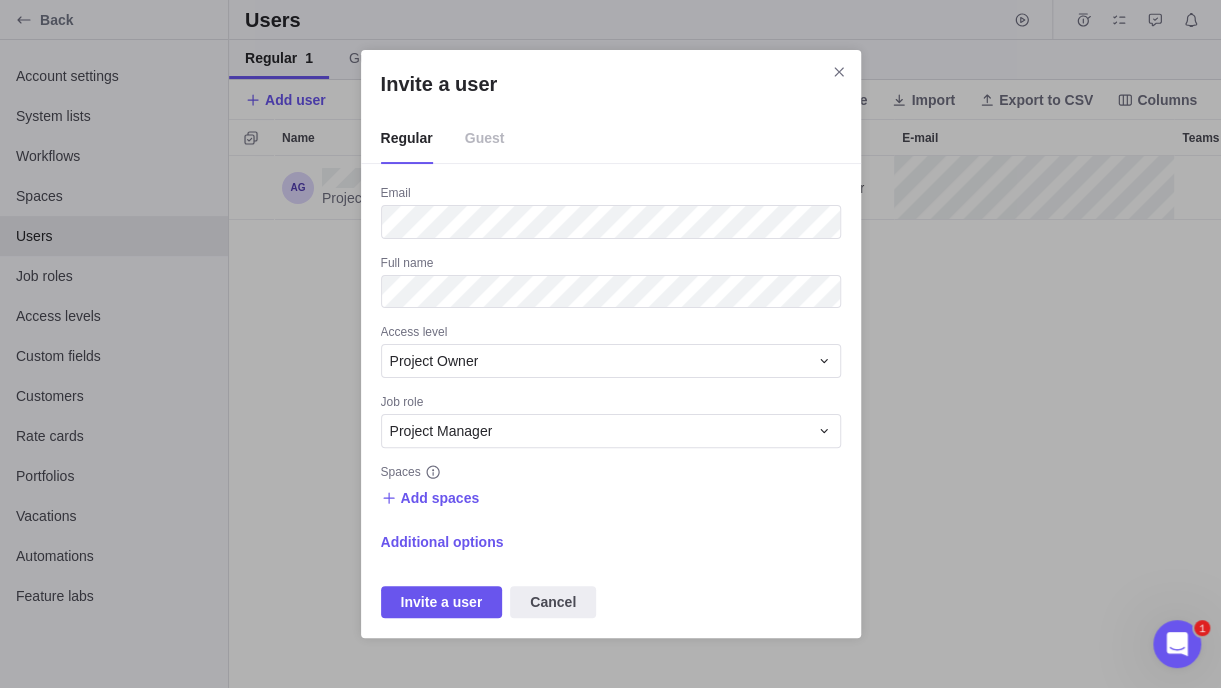 click on "Email Full name Access level Project Owner Job role Project Manager Spaces Add spaces Additional options Invite a user Cancel" at bounding box center (611, 402) 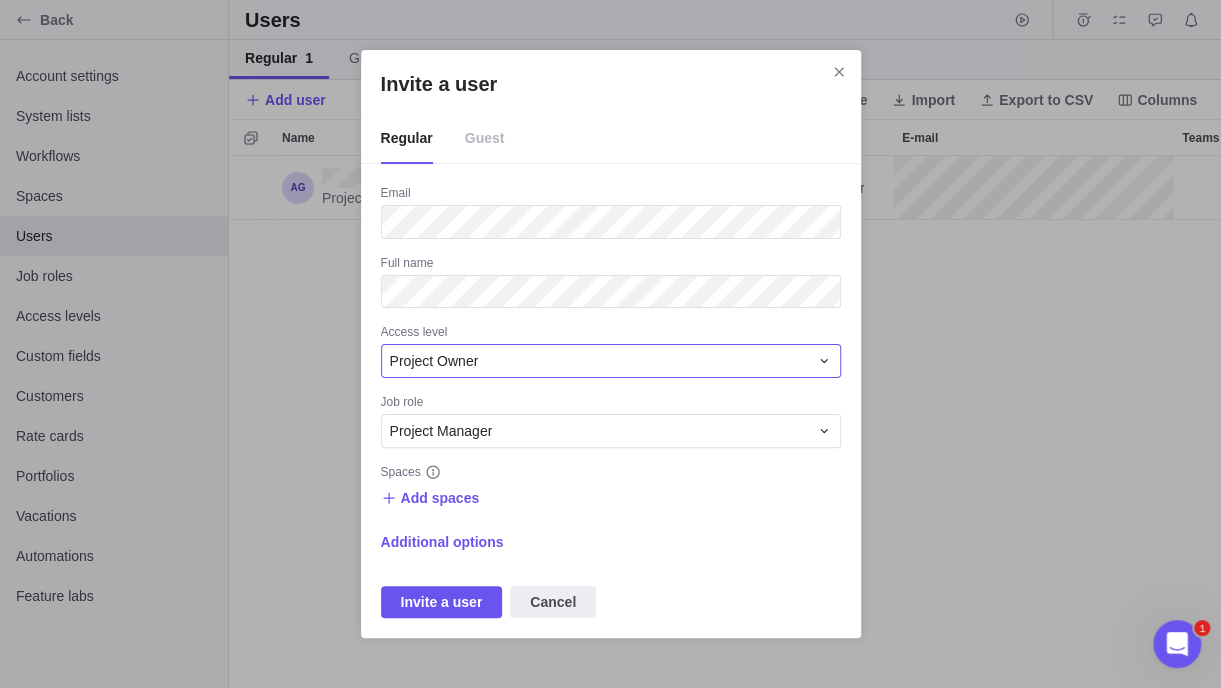click on "Project Owner" at bounding box center (599, 361) 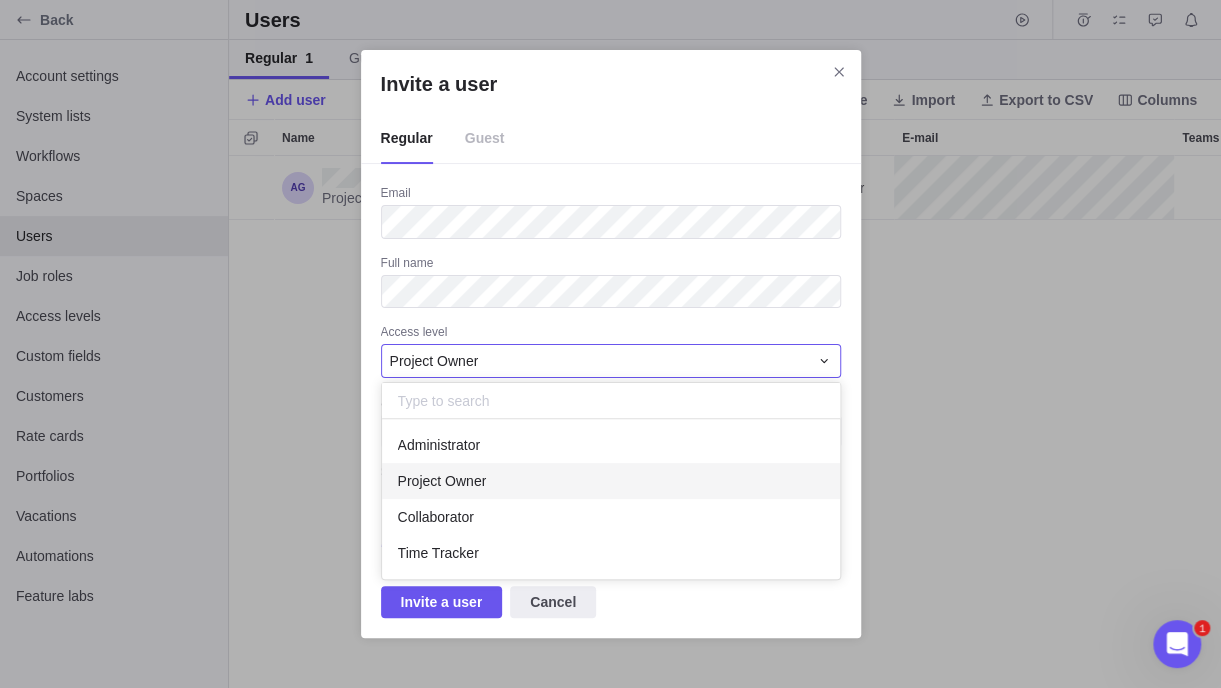 scroll, scrollTop: 15, scrollLeft: 15, axis: both 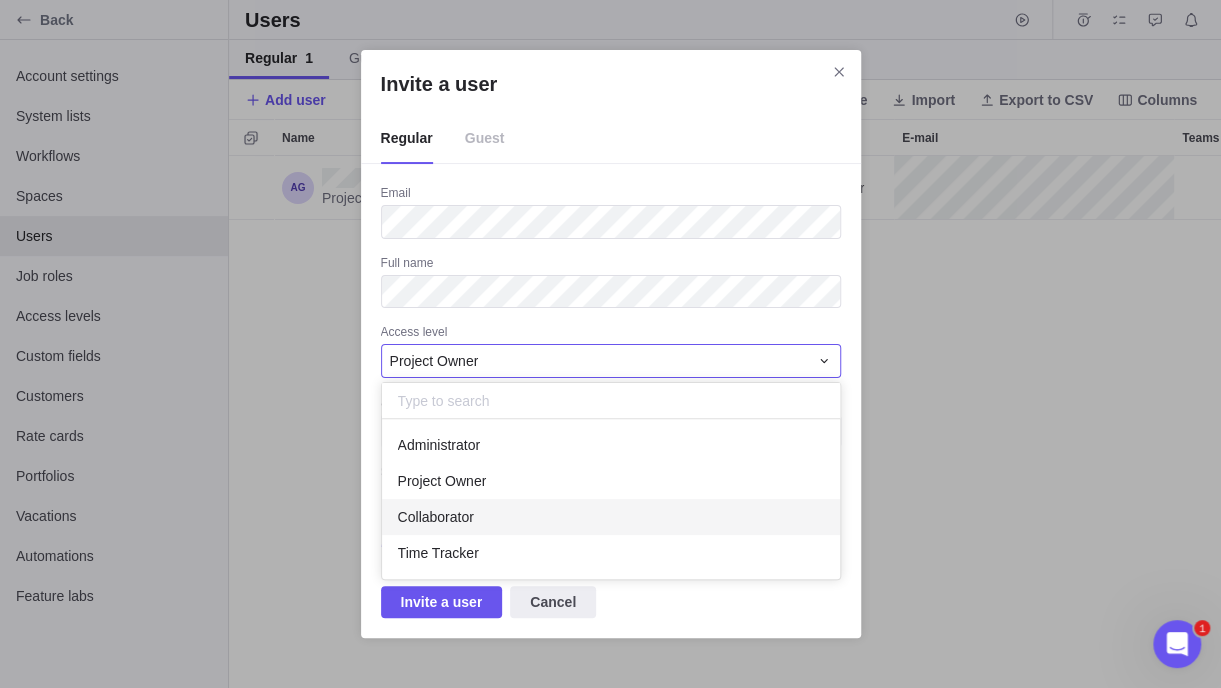 click on "Collaborator" at bounding box center [611, 517] 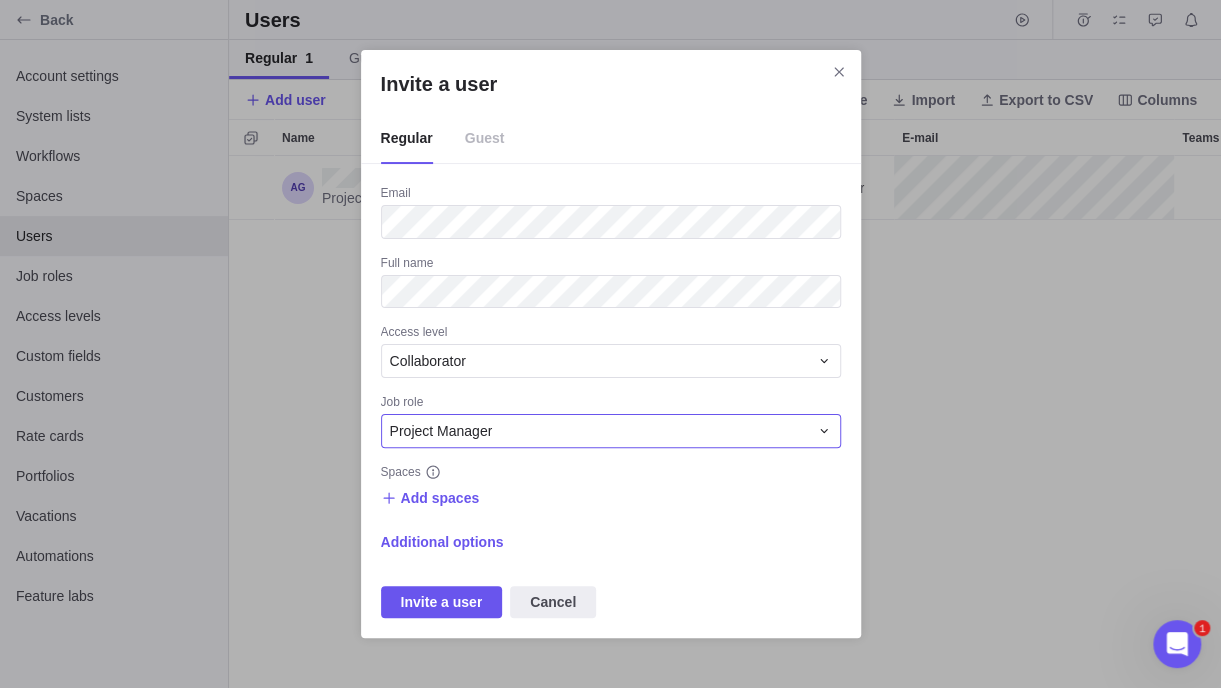 click on "Project Manager" at bounding box center (599, 431) 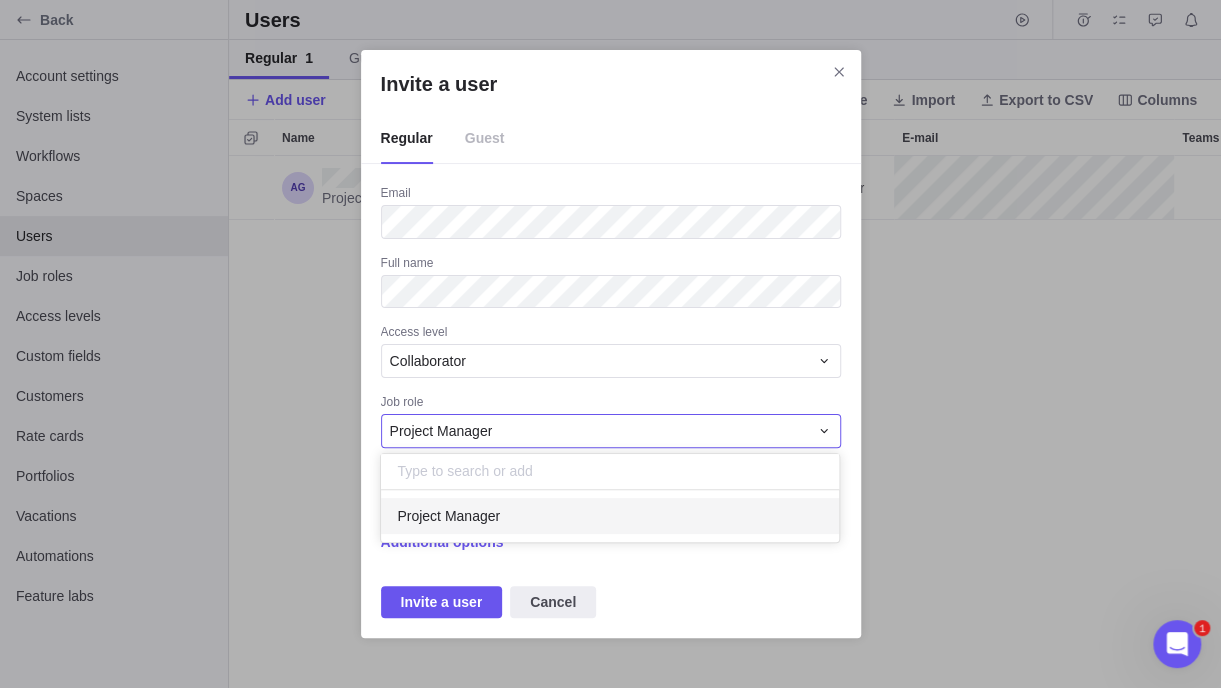 scroll, scrollTop: 15, scrollLeft: 15, axis: both 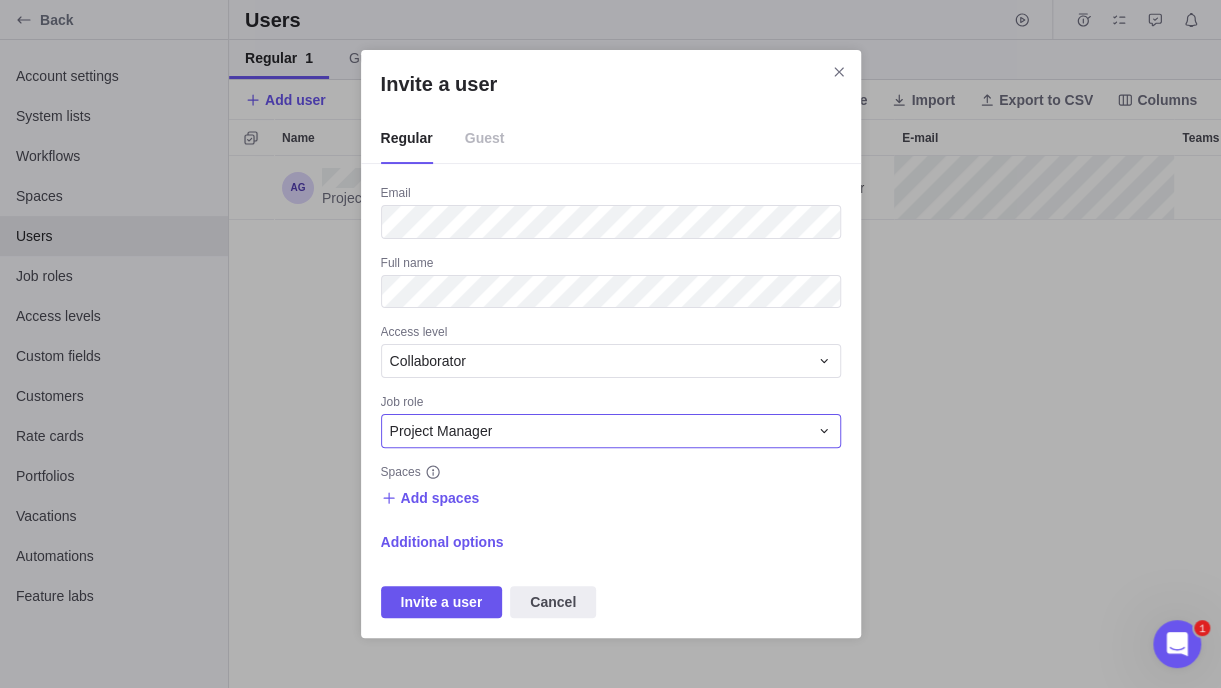 click on "Project Manager" at bounding box center [599, 431] 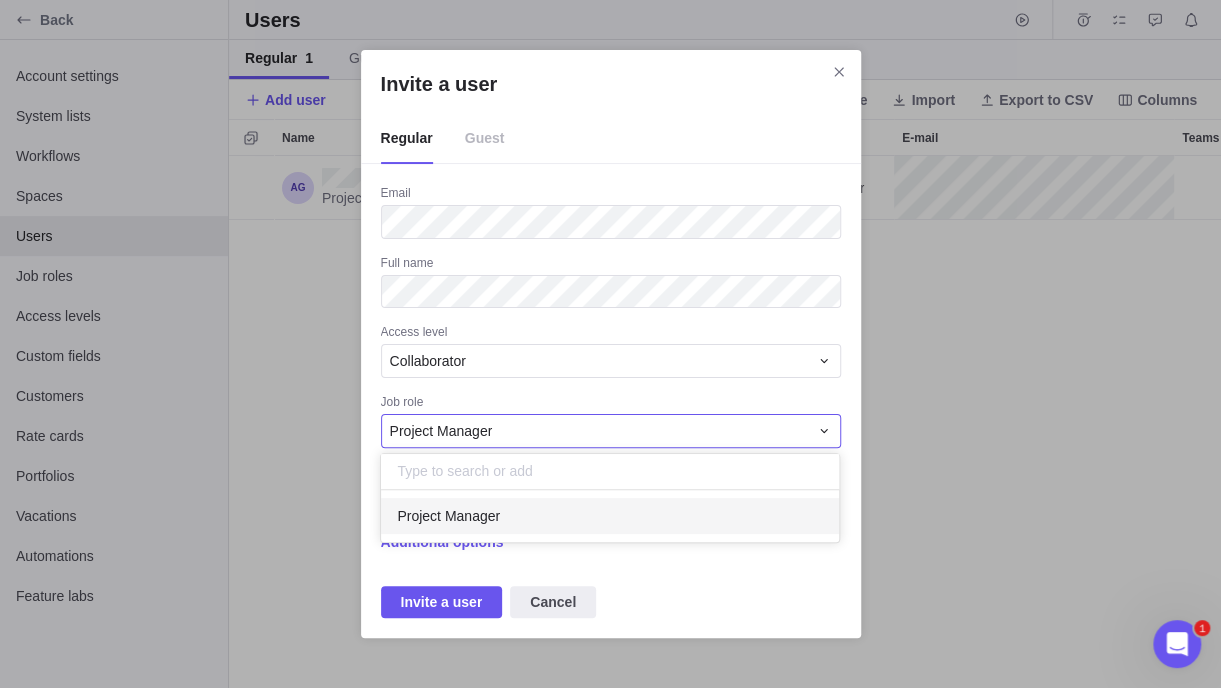 scroll, scrollTop: 15, scrollLeft: 15, axis: both 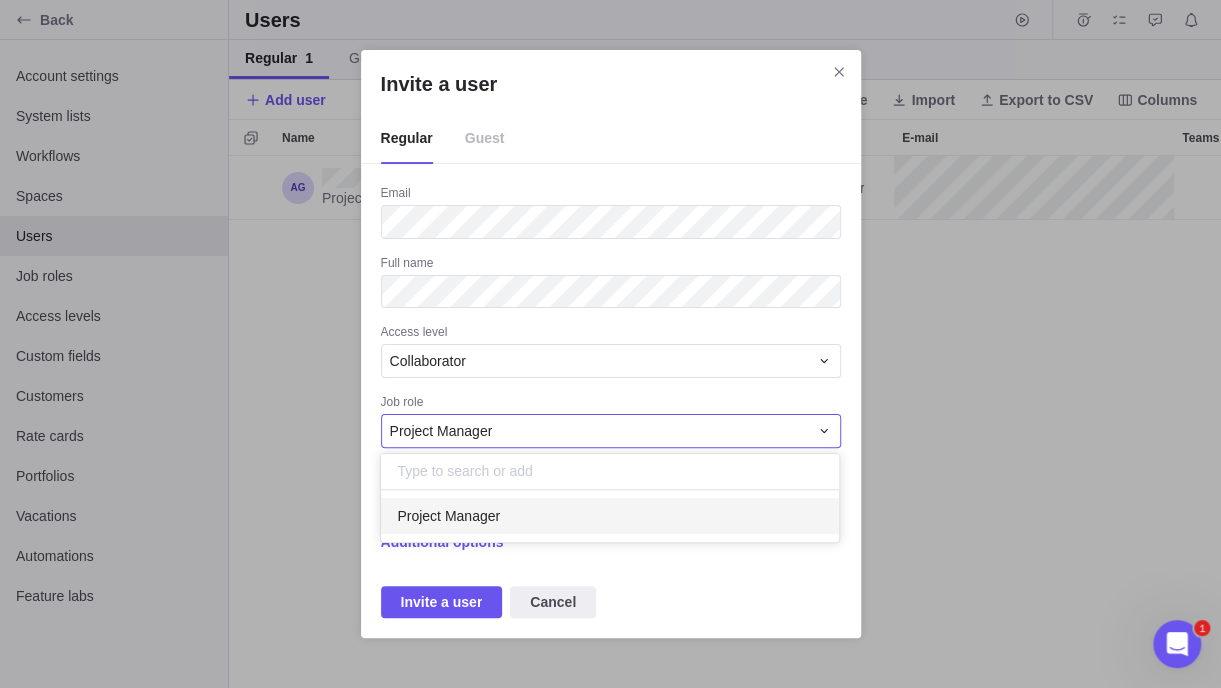 click on "Invite a user Regular Guest Email Full name Access level Collaborator Job role Project Manager Spaces Add spaces Additional options Invite a user Cancel" at bounding box center [610, 344] 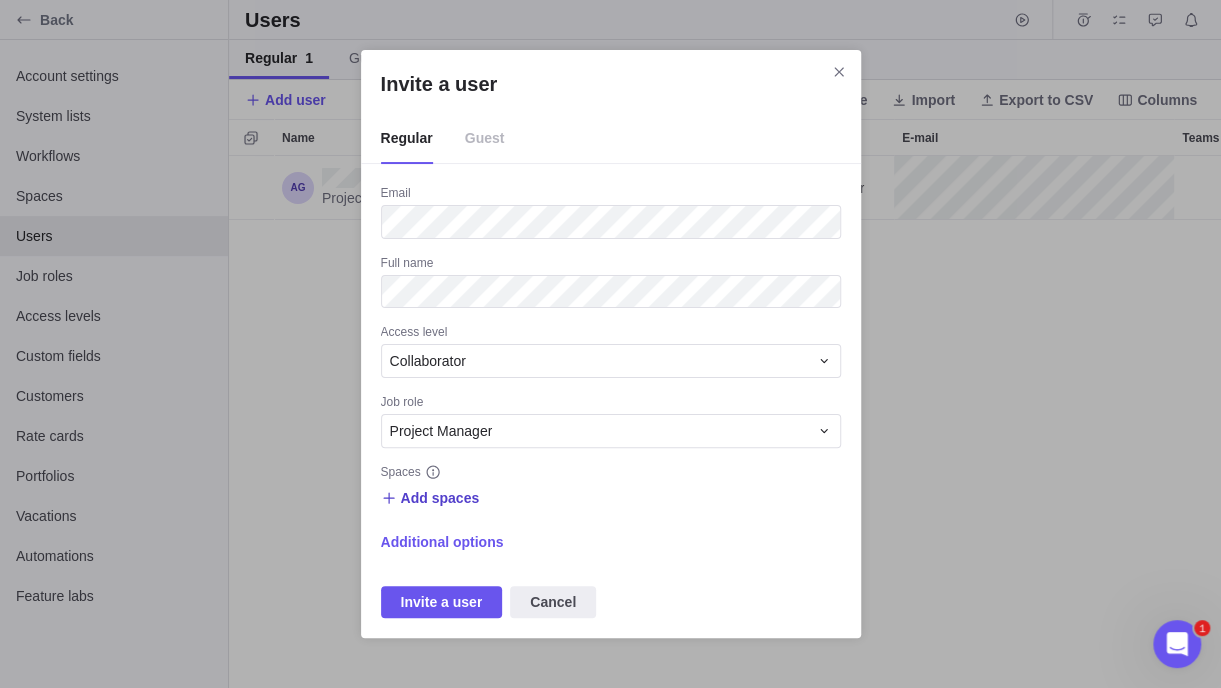 click on "Add spaces" at bounding box center [440, 498] 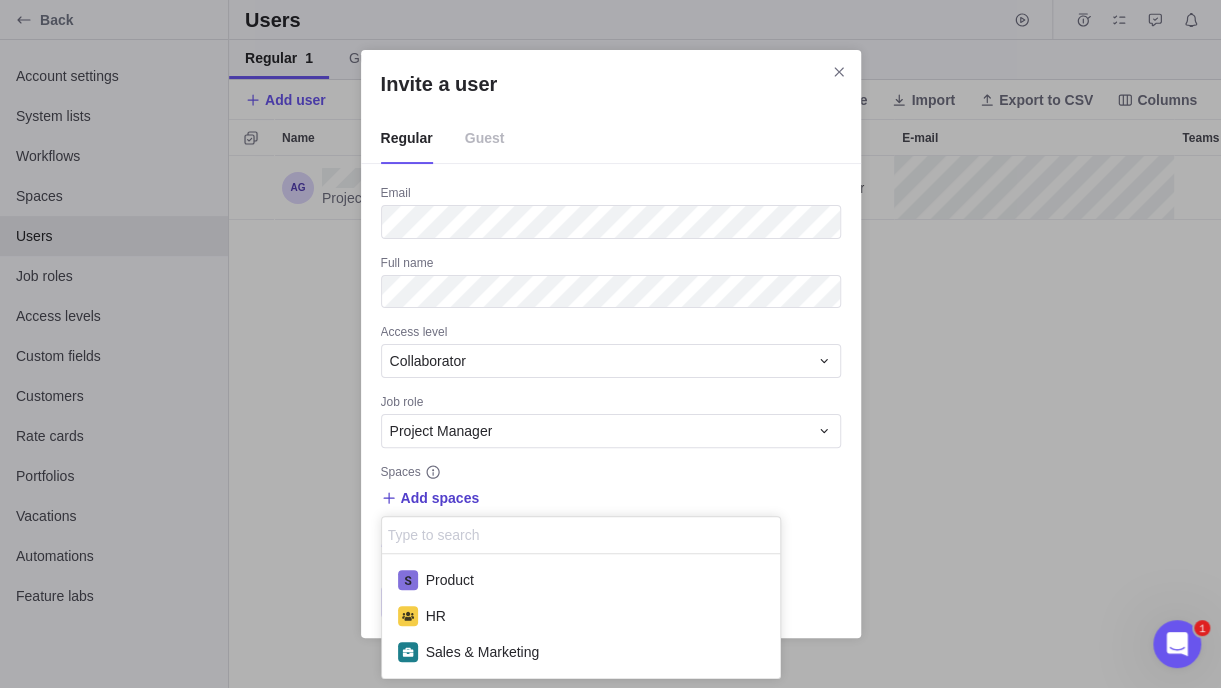 scroll, scrollTop: 16, scrollLeft: 15, axis: both 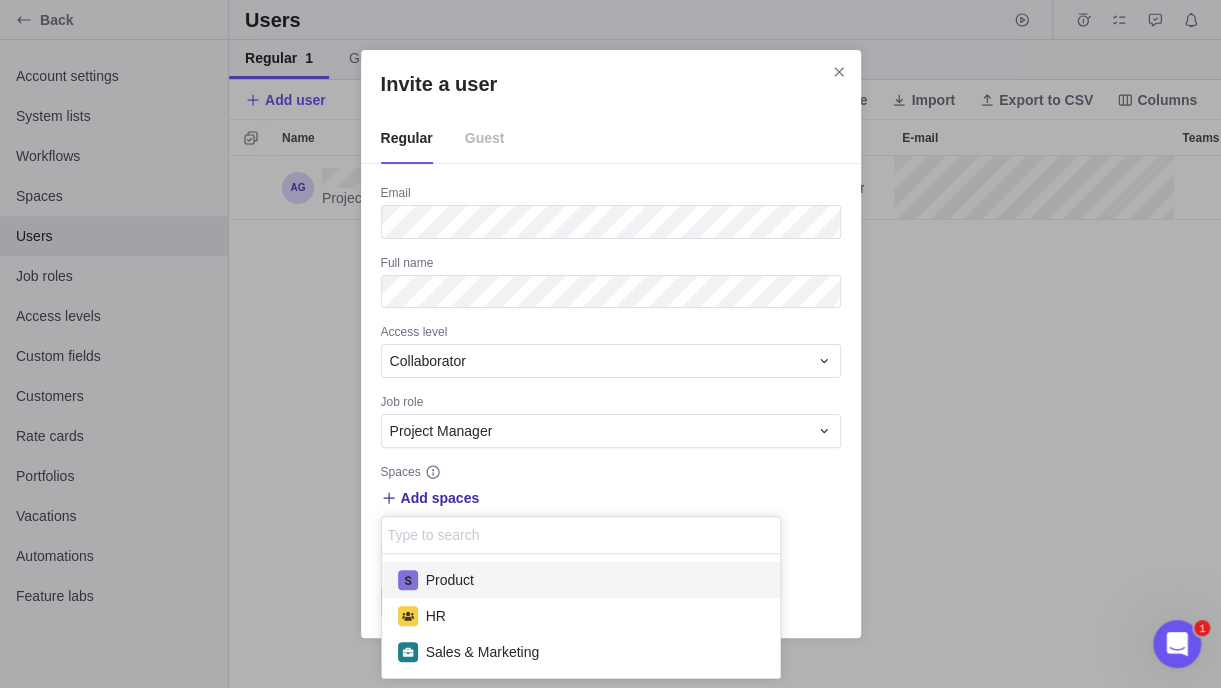 click on "Product" at bounding box center (581, 580) 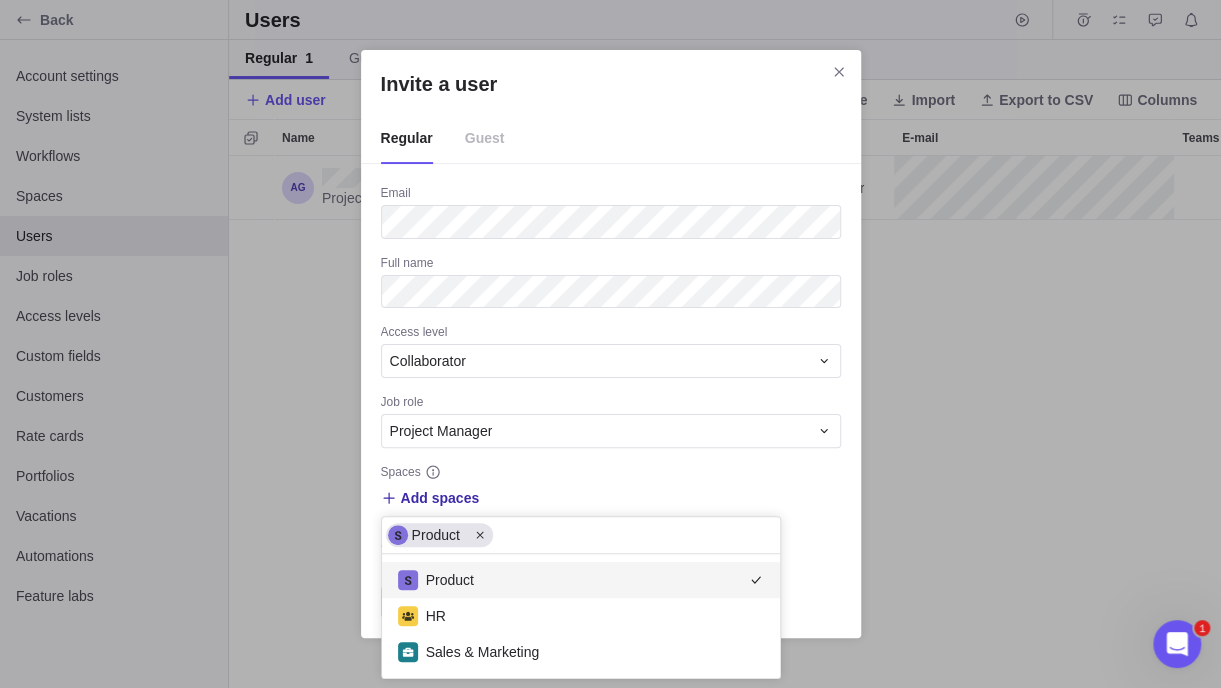 click on "Invite a user Regular Guest Email Full name Access level Collaborator Job role Project Manager Spaces Add spaces Product Product HR Sales & Marketing Additional options Invite a user Cancel" at bounding box center [610, 344] 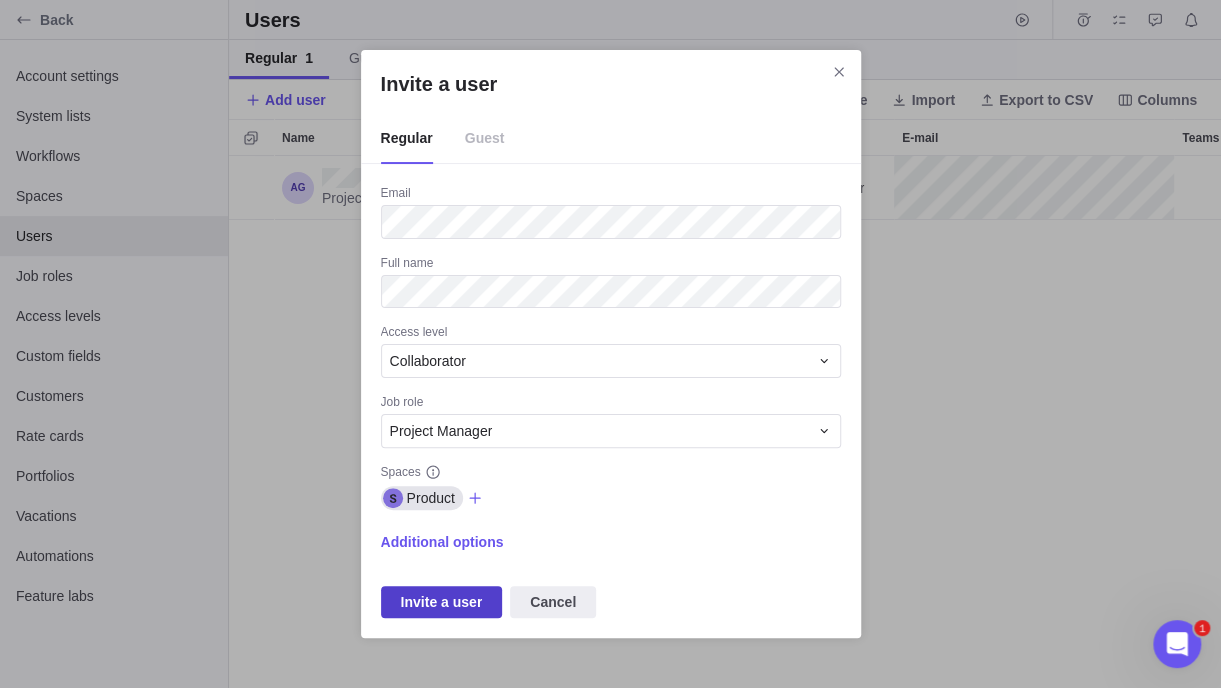 click on "Invite a user" at bounding box center [442, 602] 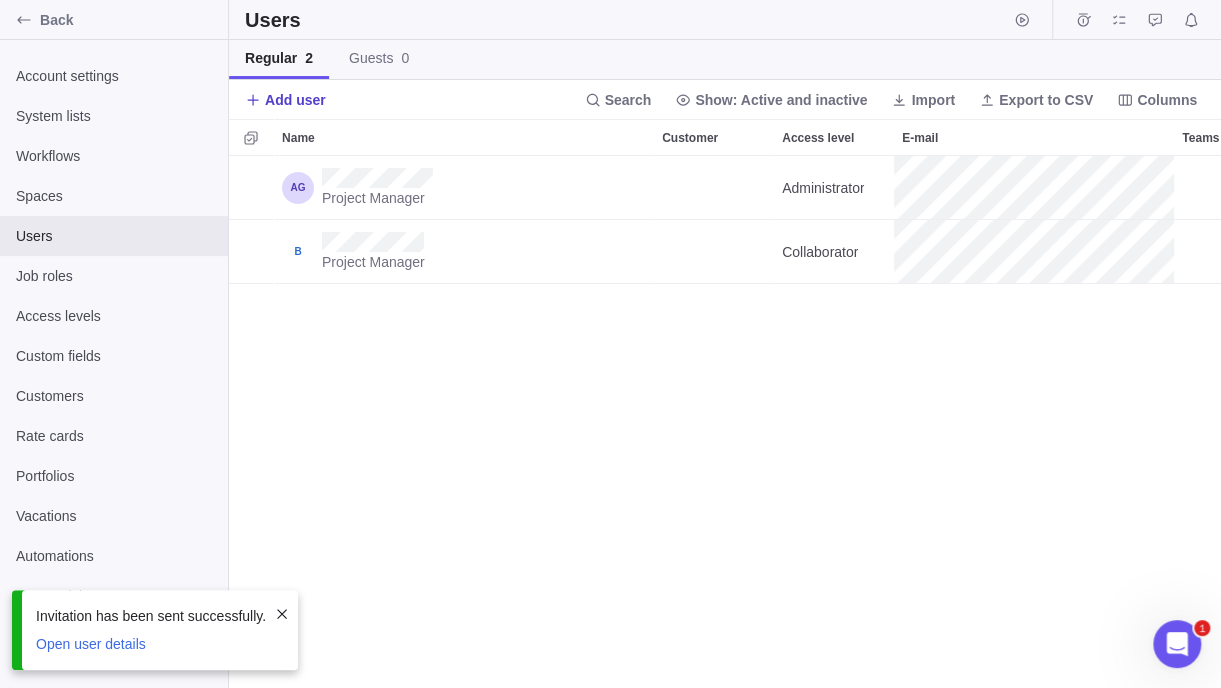 click on "Add user" at bounding box center [295, 100] 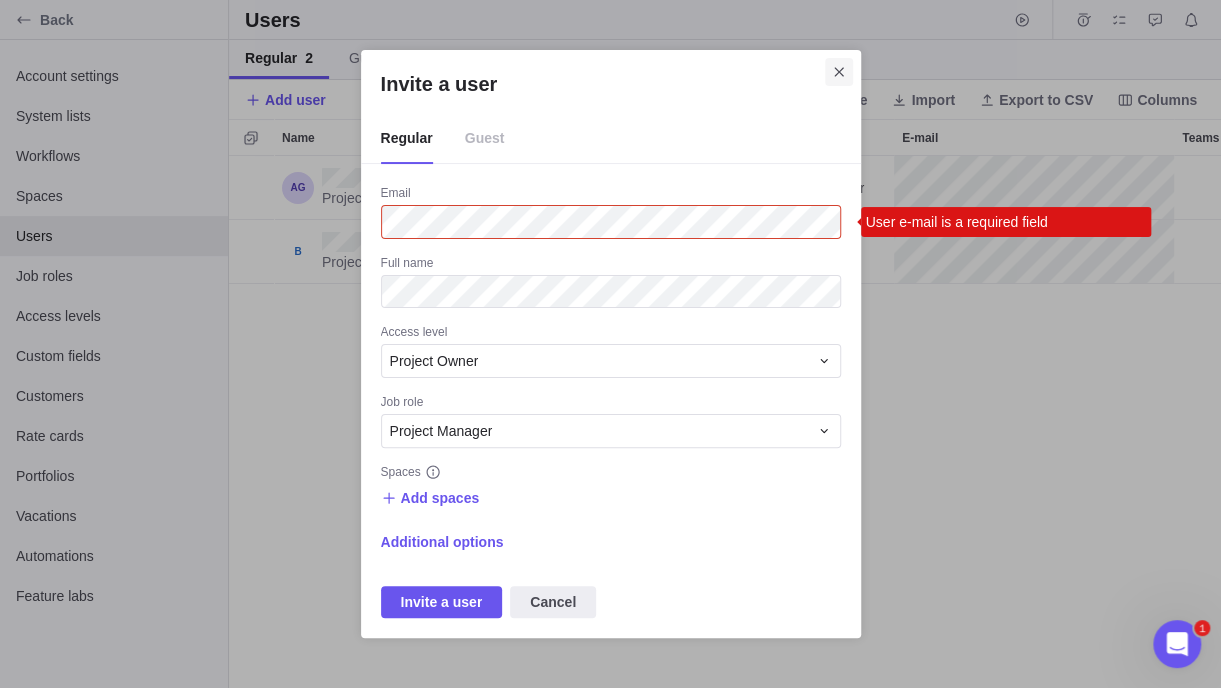 click 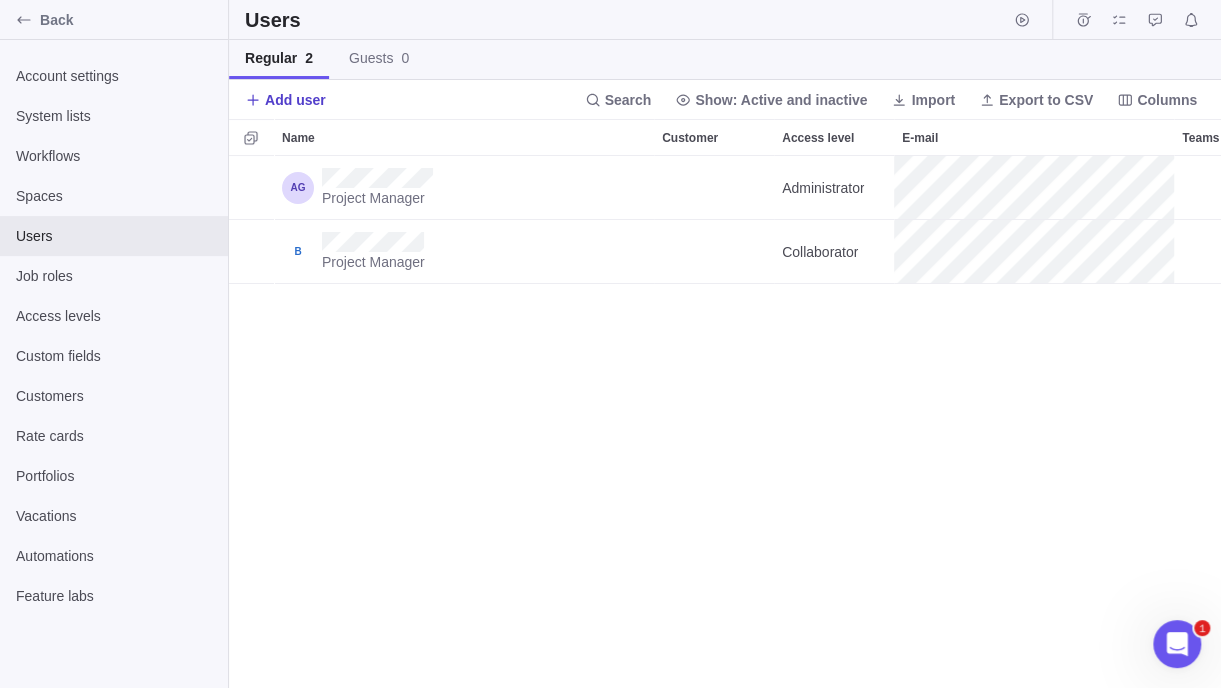 click on "Add user" at bounding box center (295, 100) 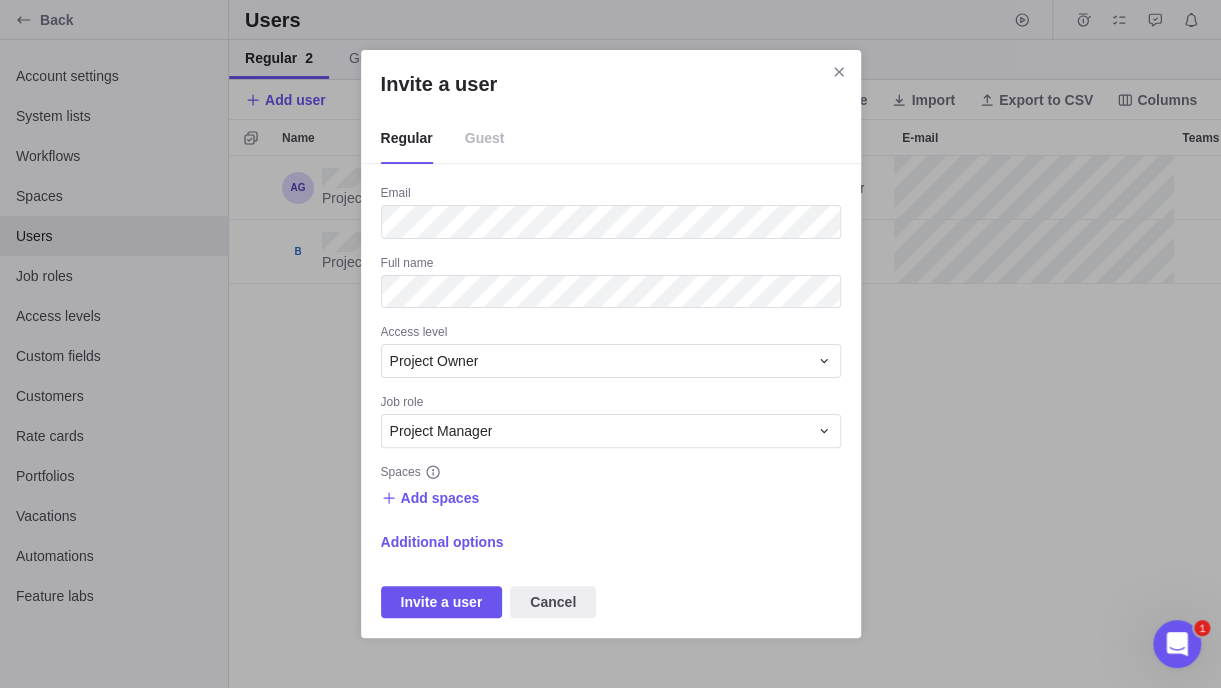 click on "Invite a user" at bounding box center [611, 92] 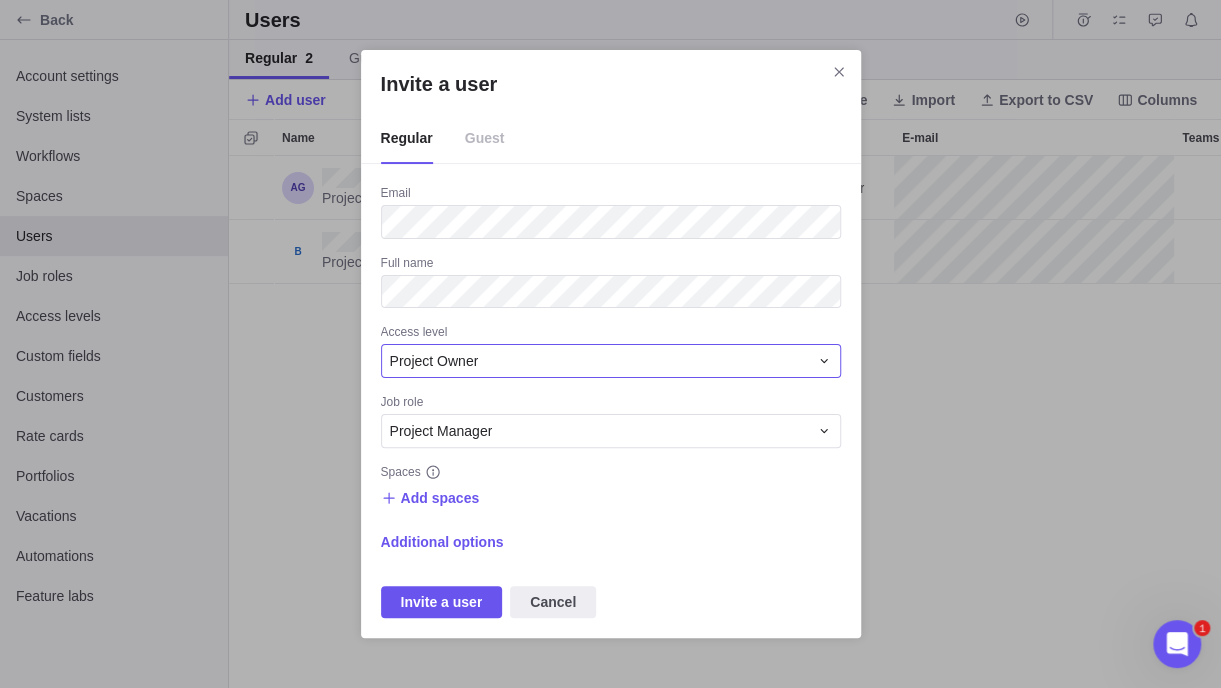 click on "Project Owner" at bounding box center [611, 361] 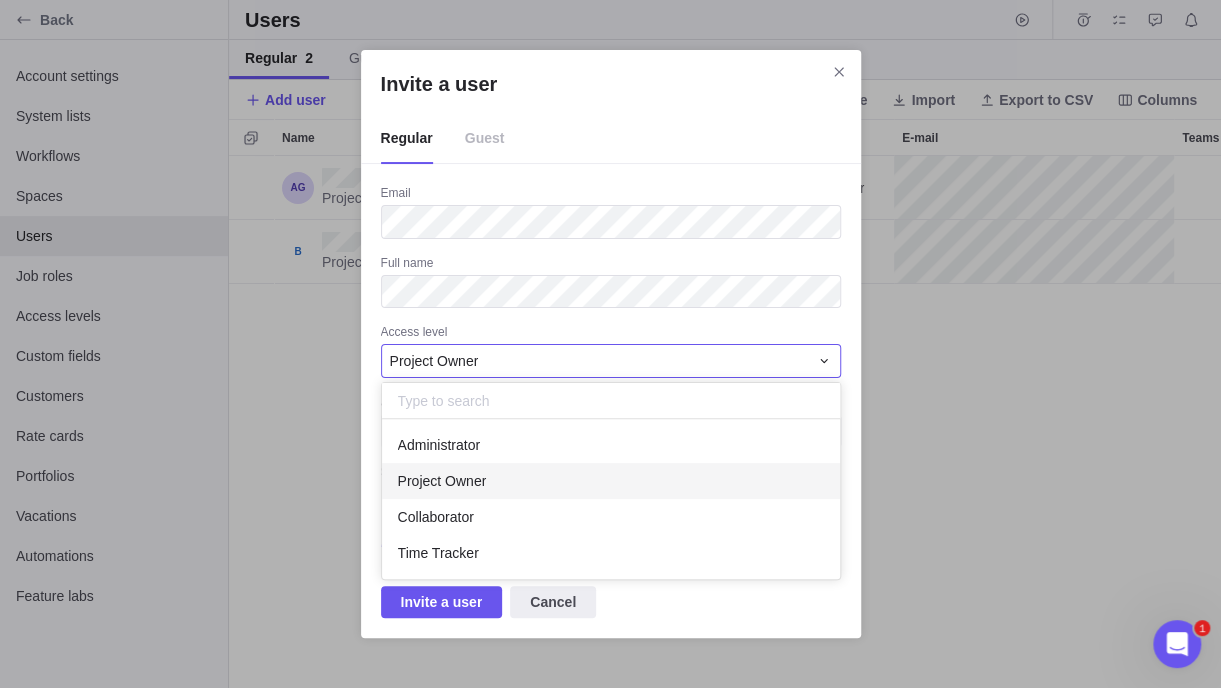 scroll, scrollTop: 15, scrollLeft: 15, axis: both 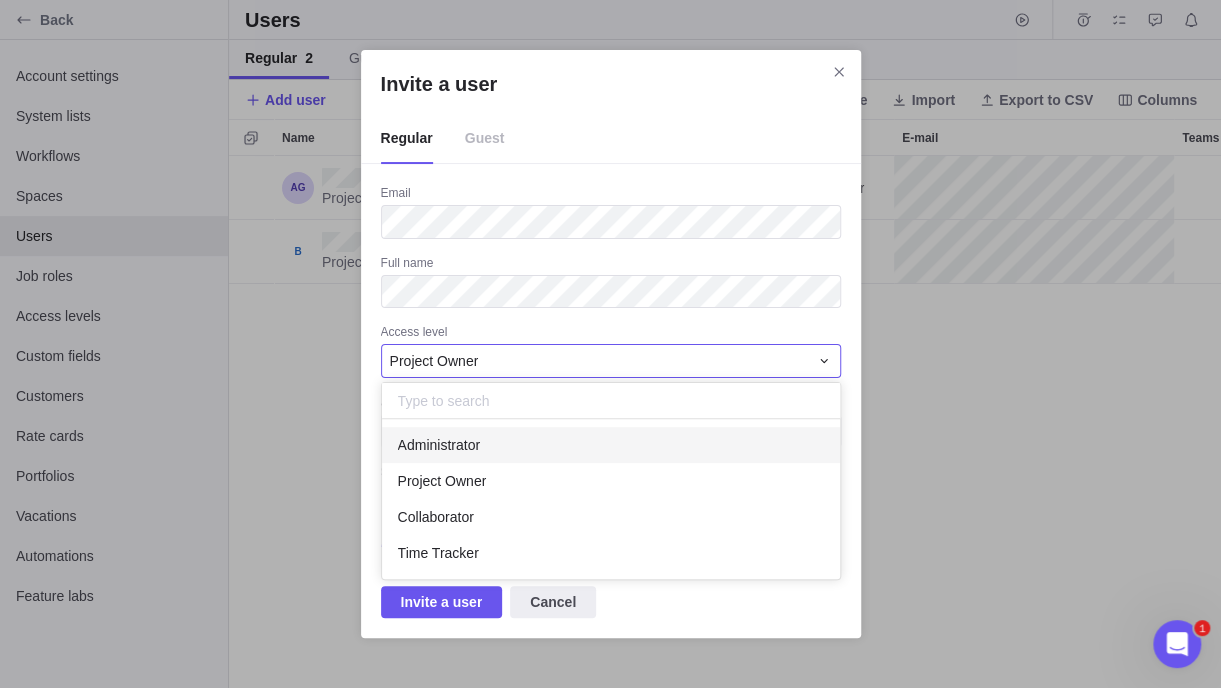 click on "Project Owner" at bounding box center (599, 361) 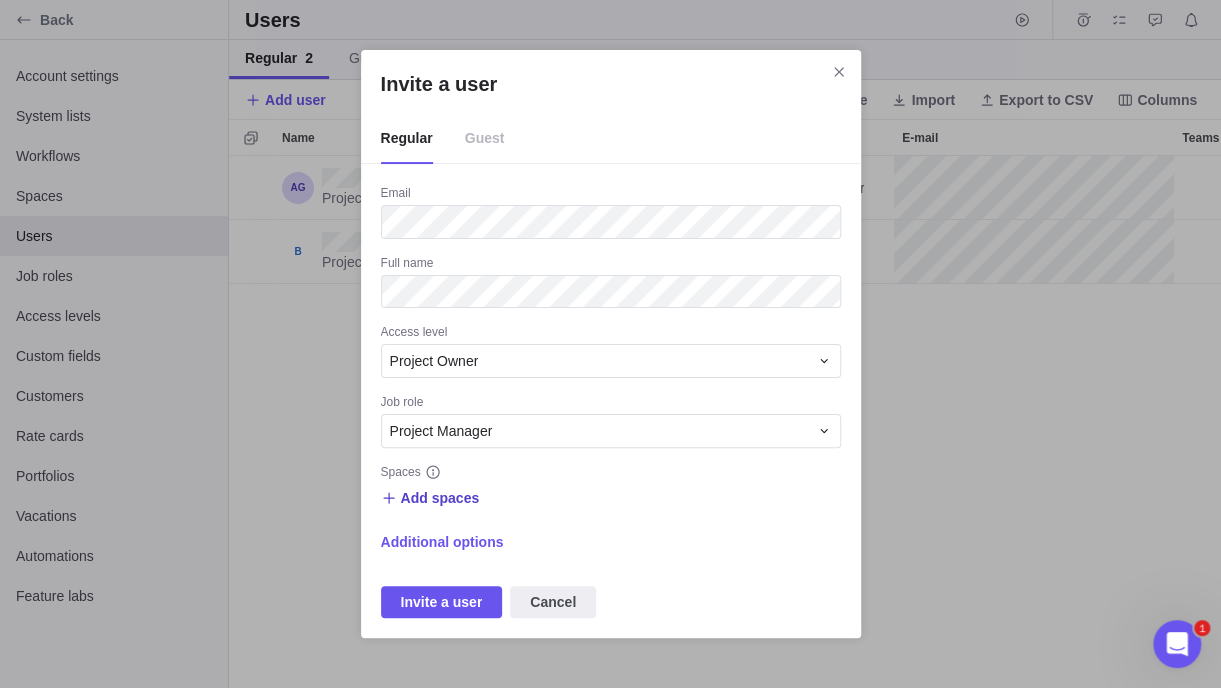 click on "Add spaces" at bounding box center (440, 498) 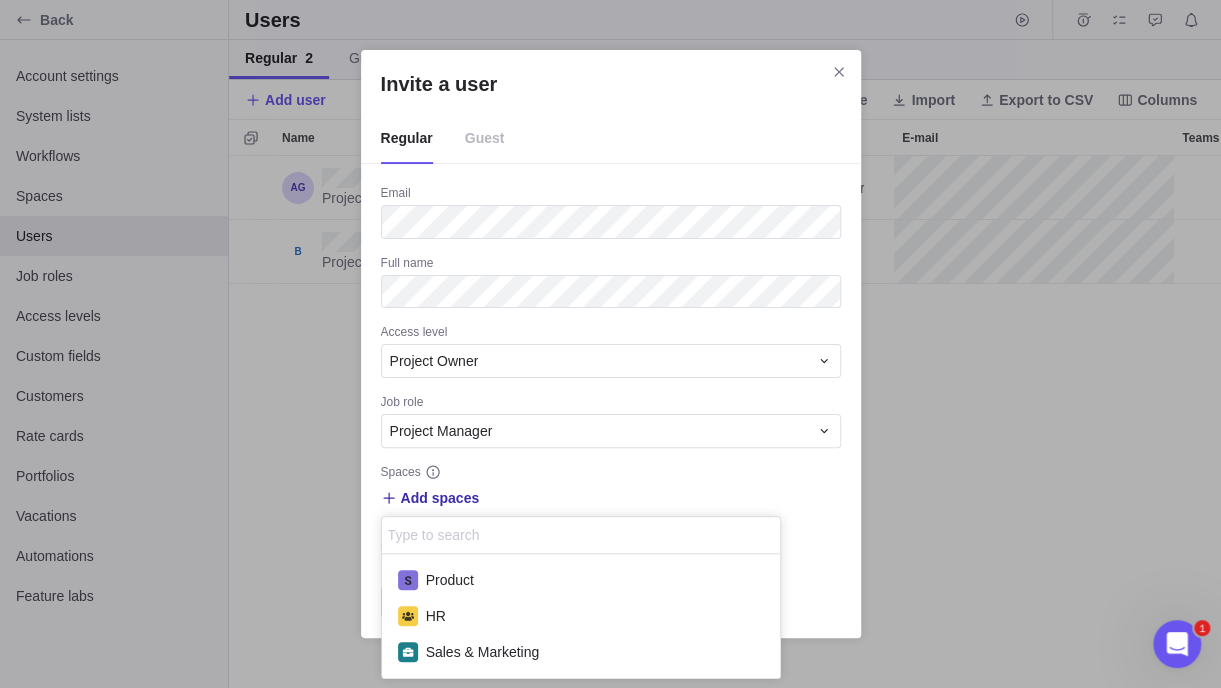 scroll, scrollTop: 16, scrollLeft: 15, axis: both 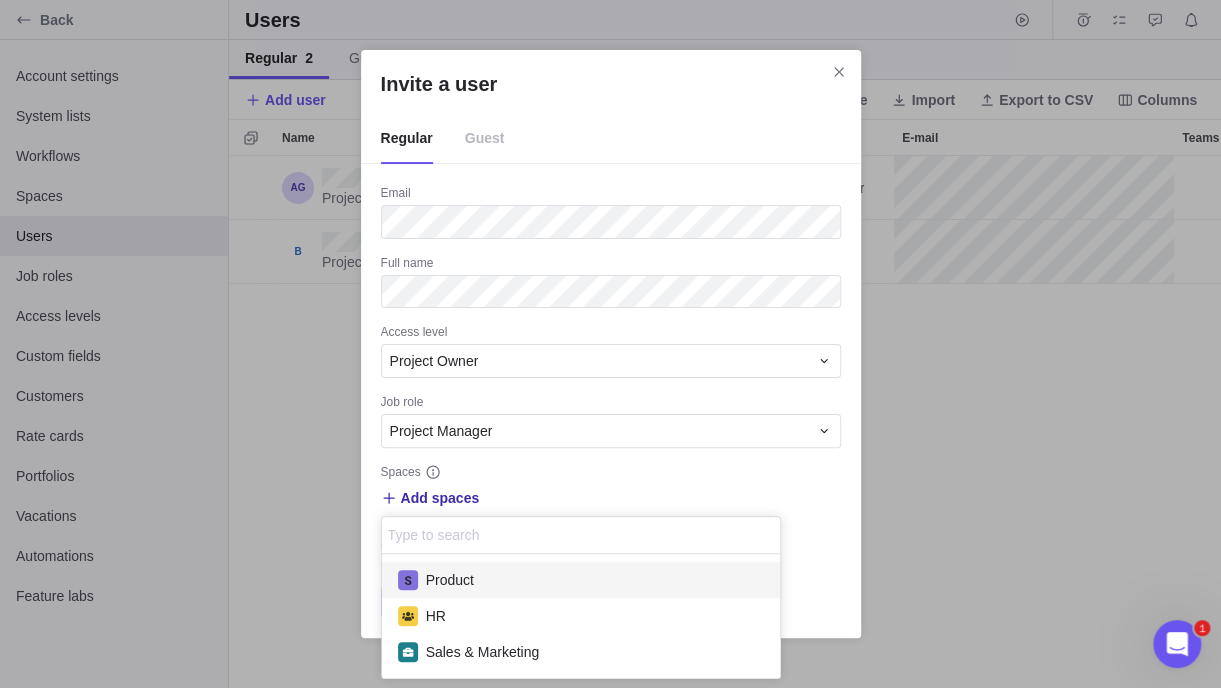 click on "Product" at bounding box center (450, 580) 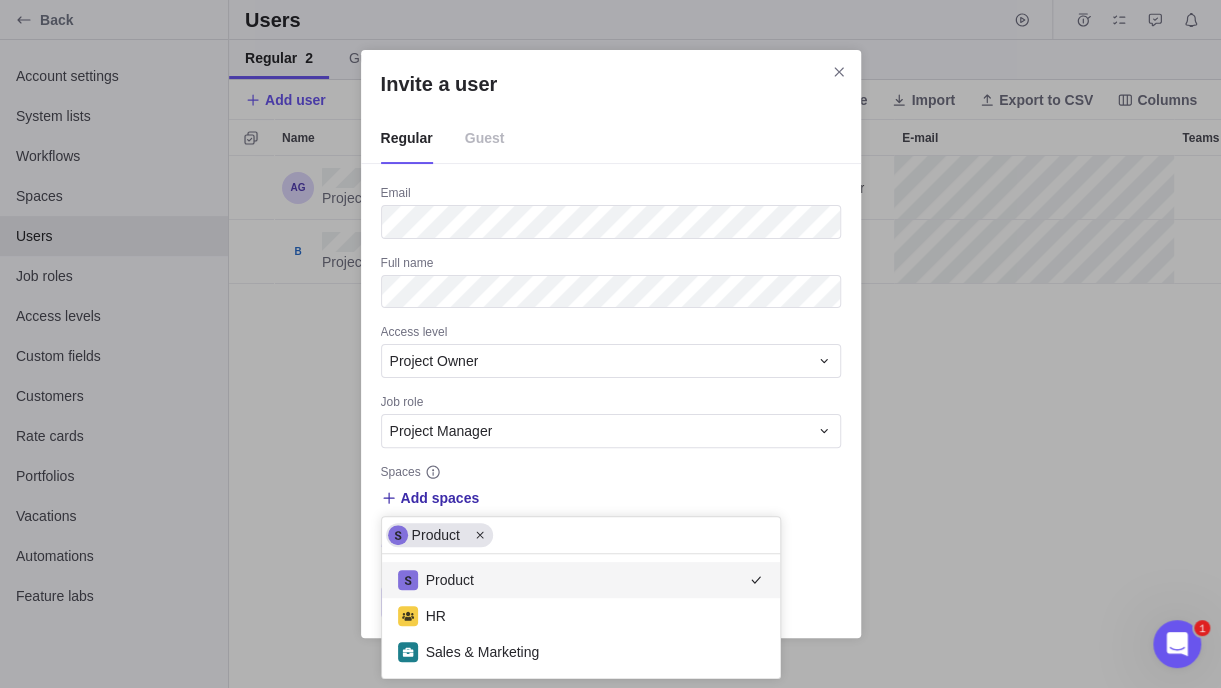 click on "Invite a user Regular Guest Email Full name Access level Project Owner Job role Project Manager Spaces Add spaces Product Product HR Sales & Marketing Additional options Invite a user Cancel" at bounding box center (610, 344) 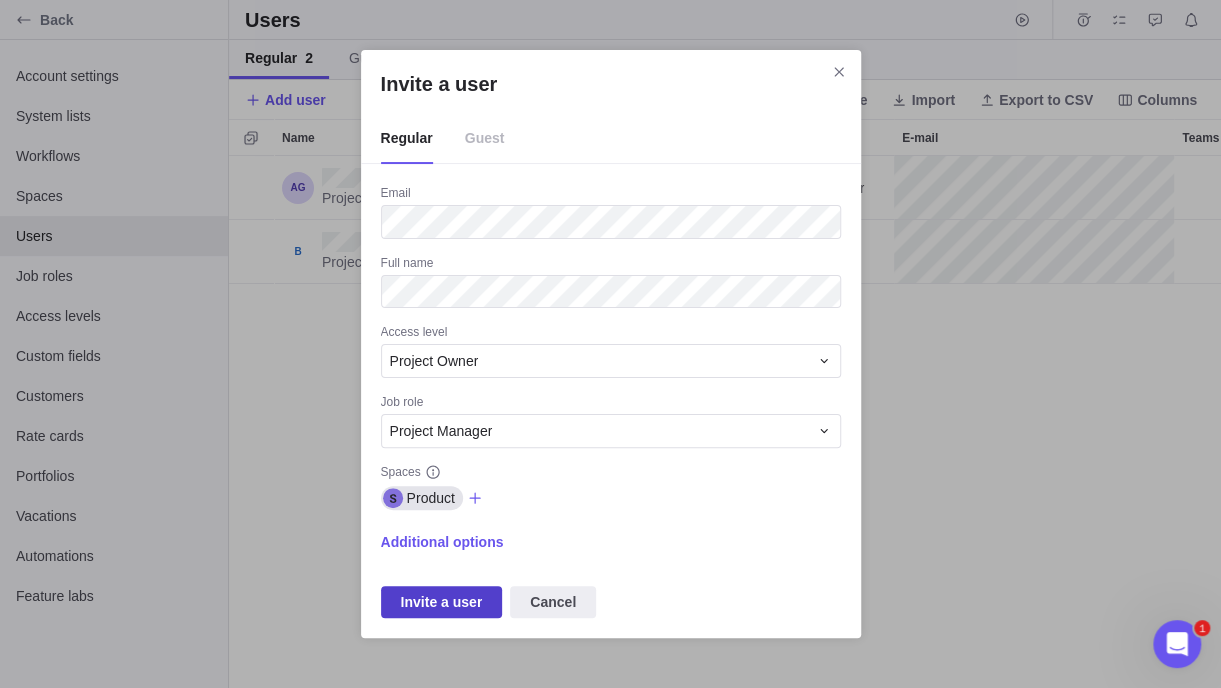 click on "Invite a user" at bounding box center [442, 602] 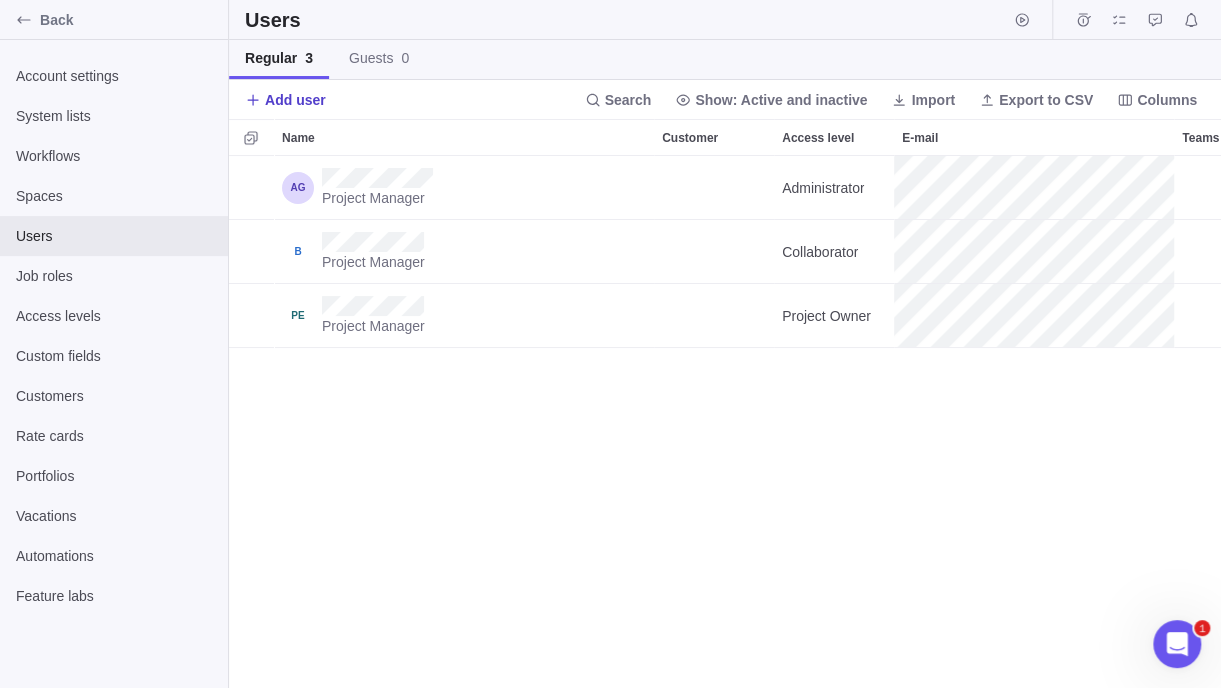 click on "Add user" at bounding box center [295, 100] 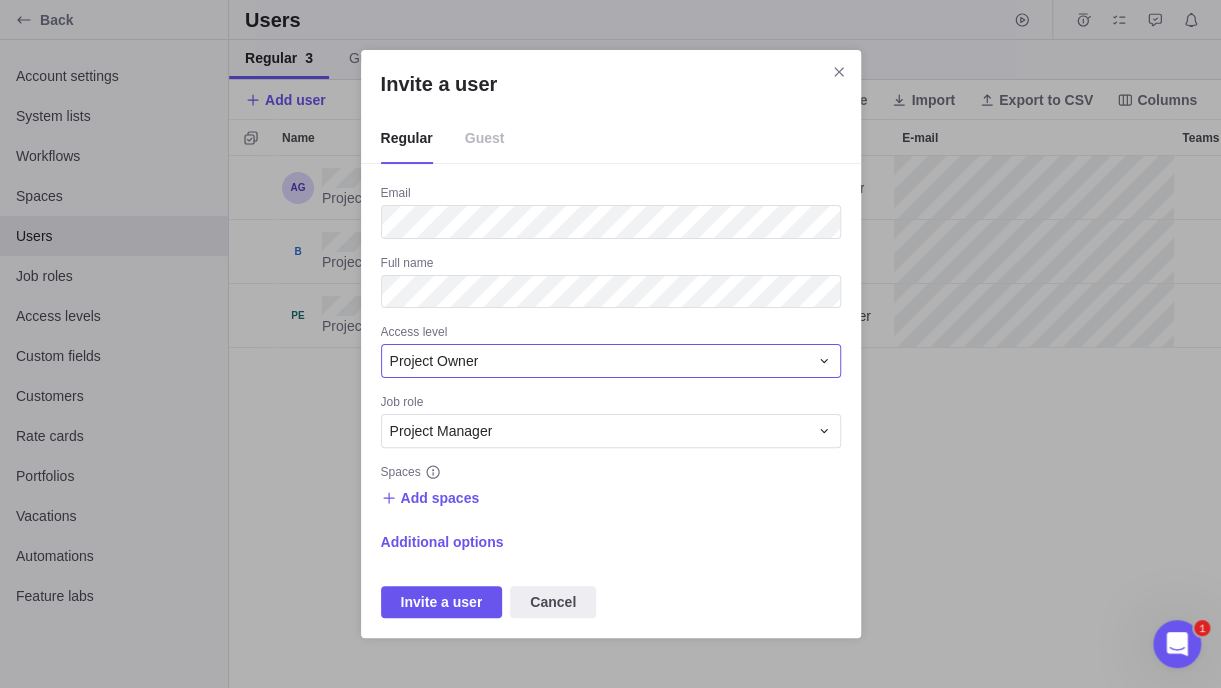 click on "Project Owner" at bounding box center [599, 361] 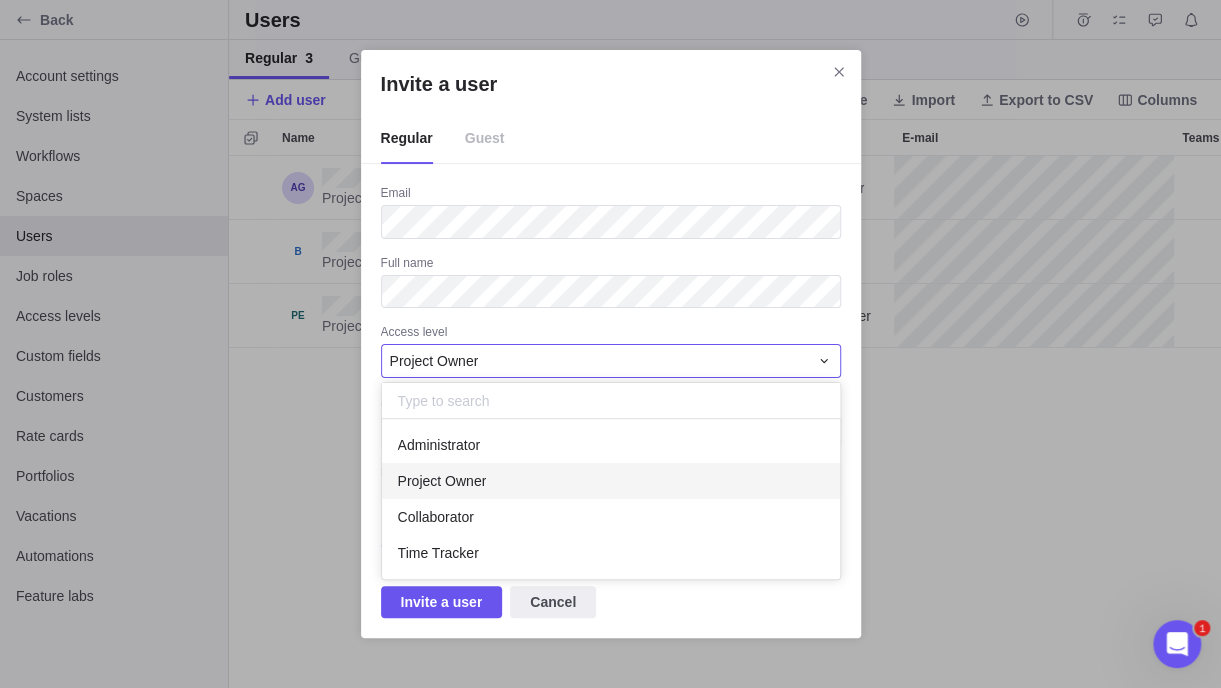 scroll, scrollTop: 15, scrollLeft: 15, axis: both 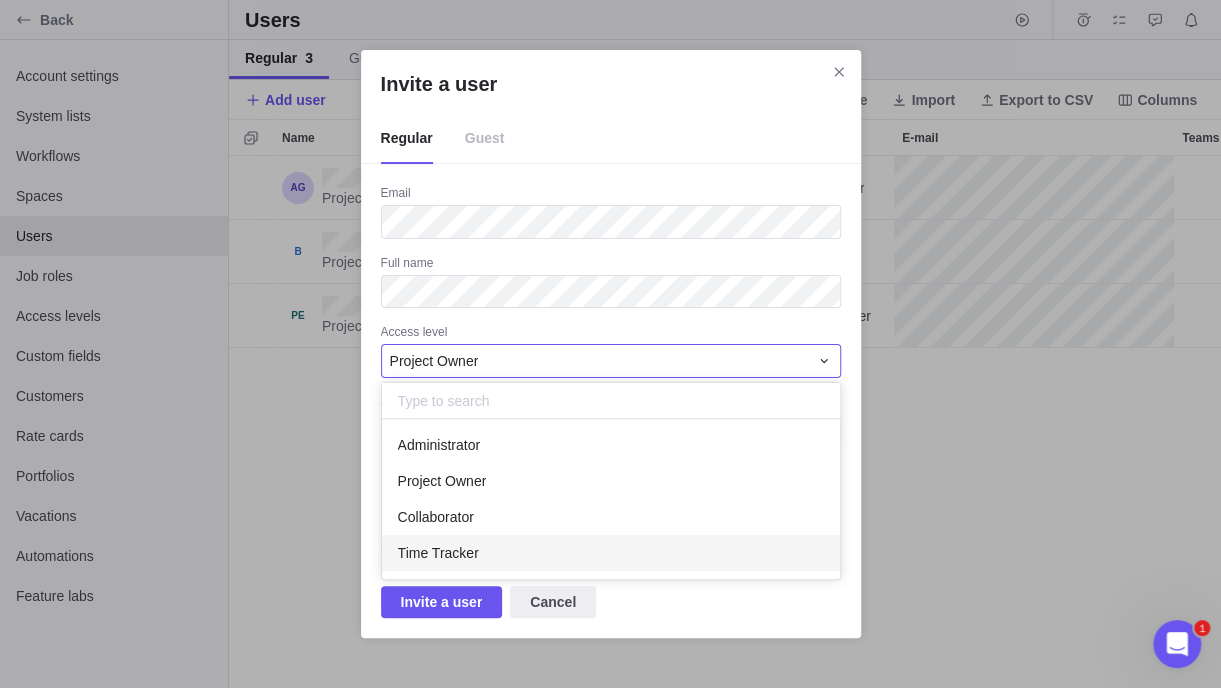click on "Time Tracker" at bounding box center (611, 553) 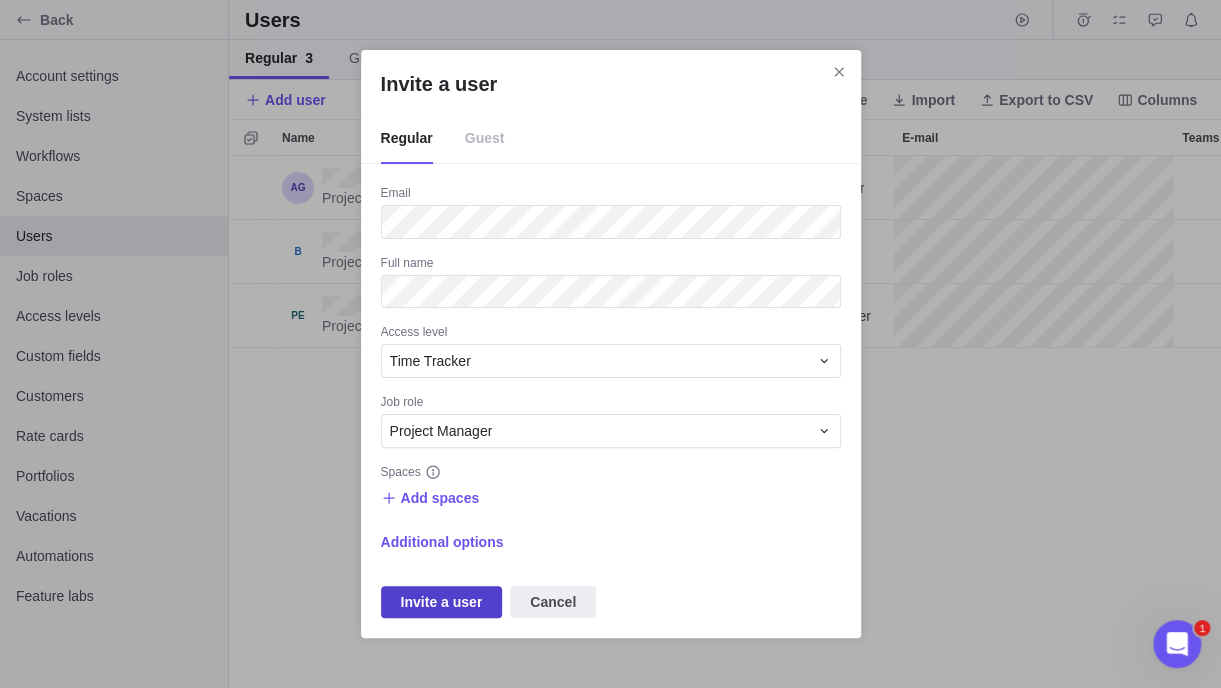 click on "Invite a user" at bounding box center (442, 602) 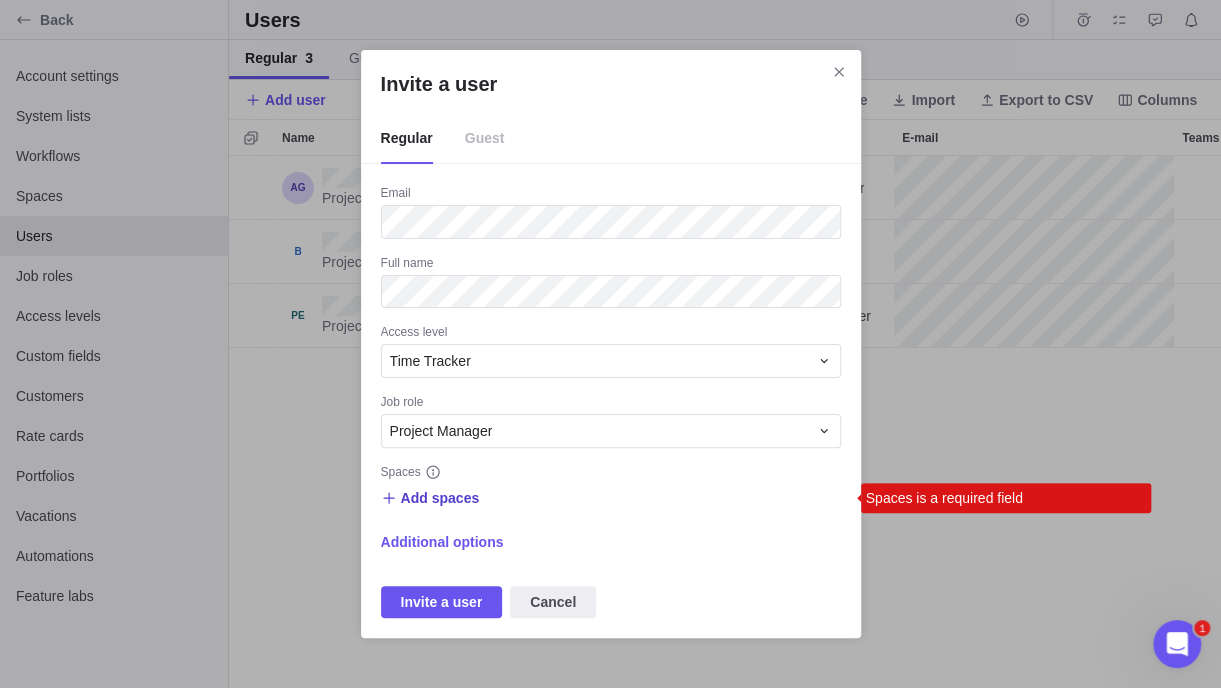 click on "Add spaces" at bounding box center [440, 498] 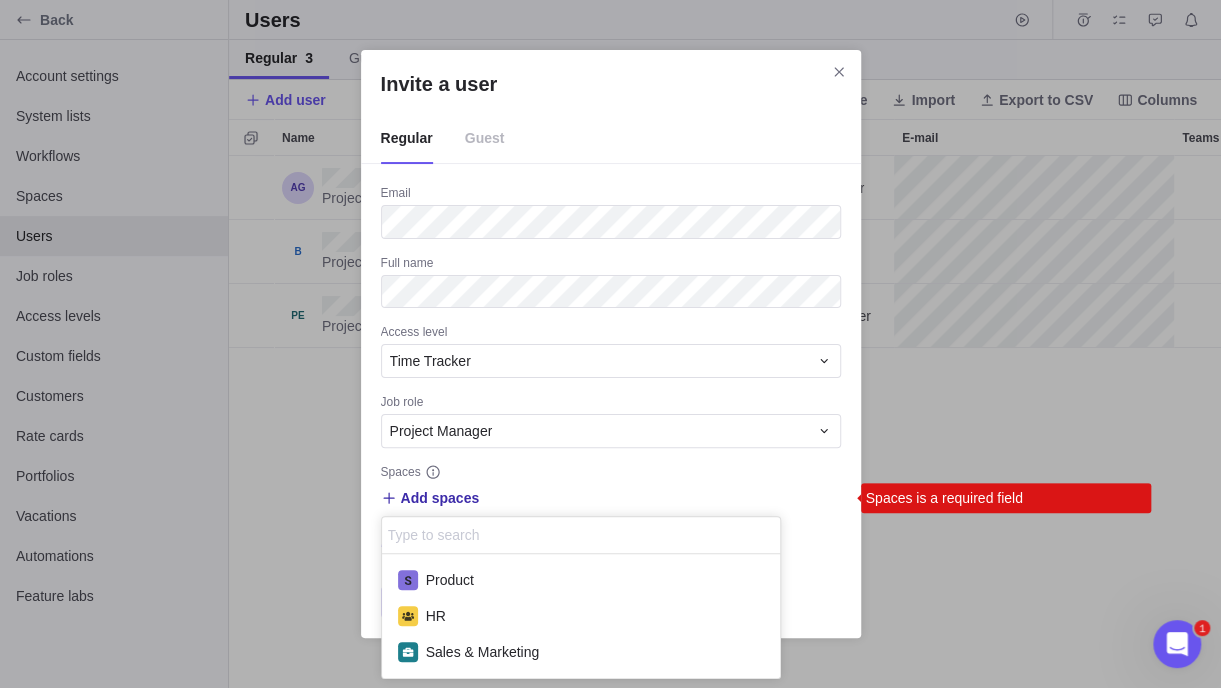 scroll, scrollTop: 16, scrollLeft: 15, axis: both 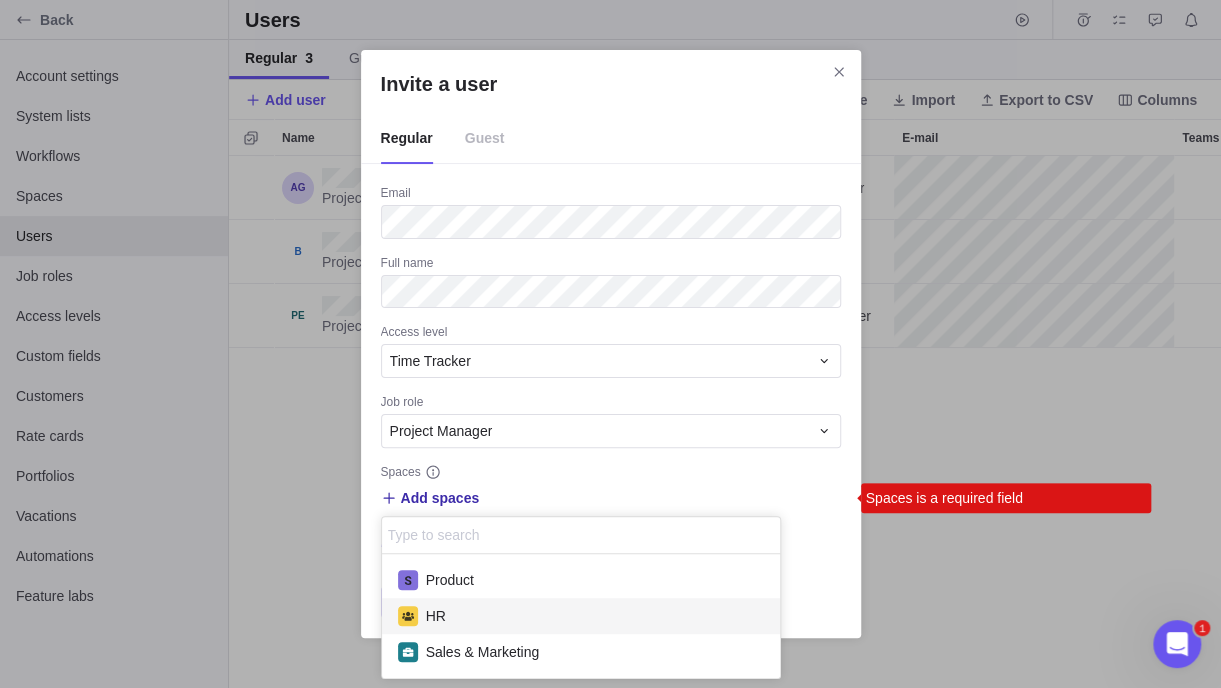click on "Product" at bounding box center (450, 580) 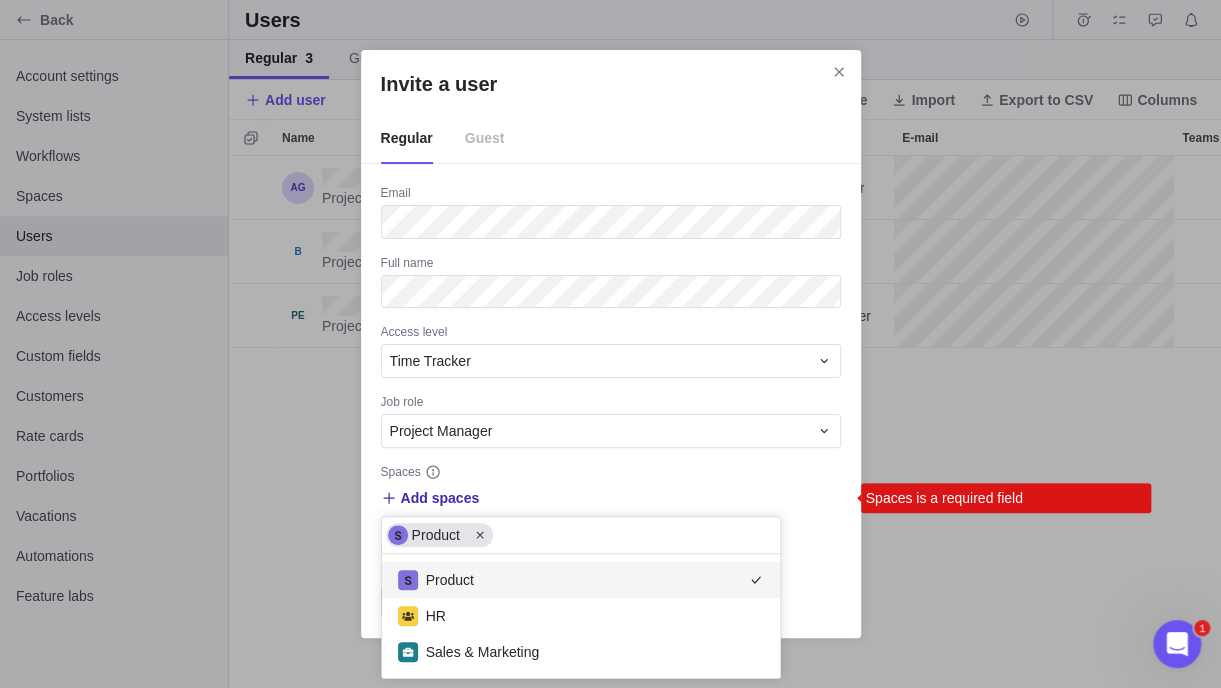 click on "Invite a user Regular Guest Email Full name Access level Time Tracker Job role Project Manager Spaces Add spaces Product Product HR Sales & Marketing Spaces is a required field Additional options Invite a user Cancel" at bounding box center (610, 344) 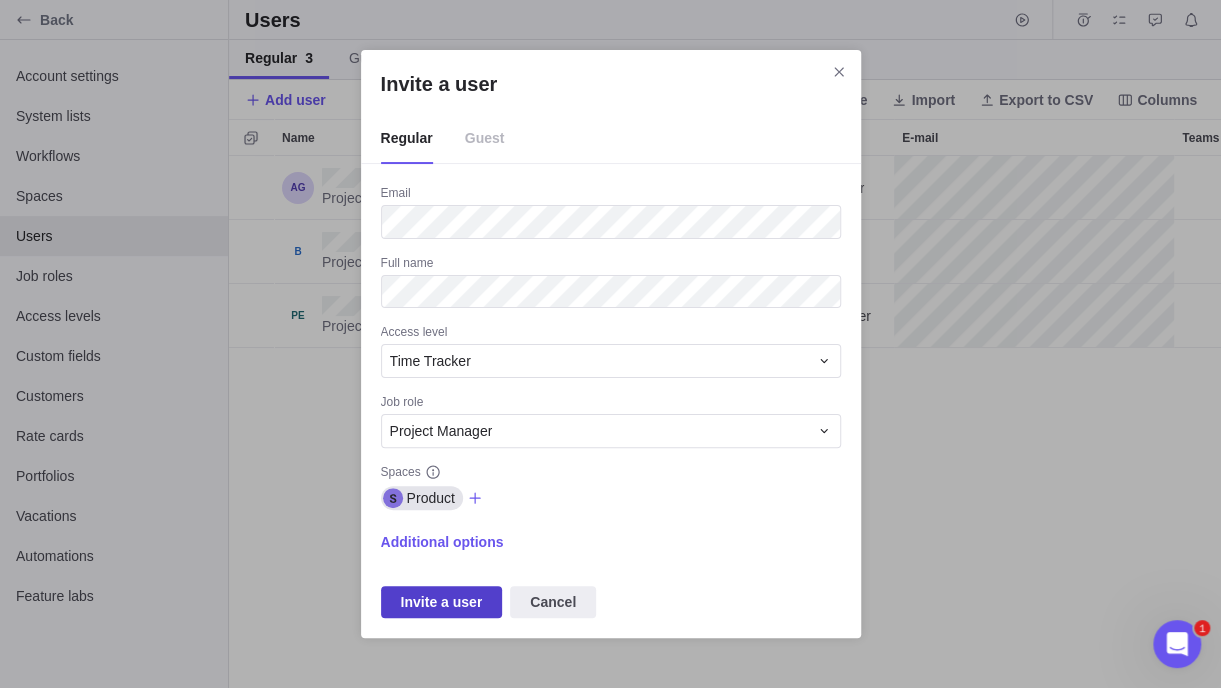 click on "Invite a user" at bounding box center (442, 602) 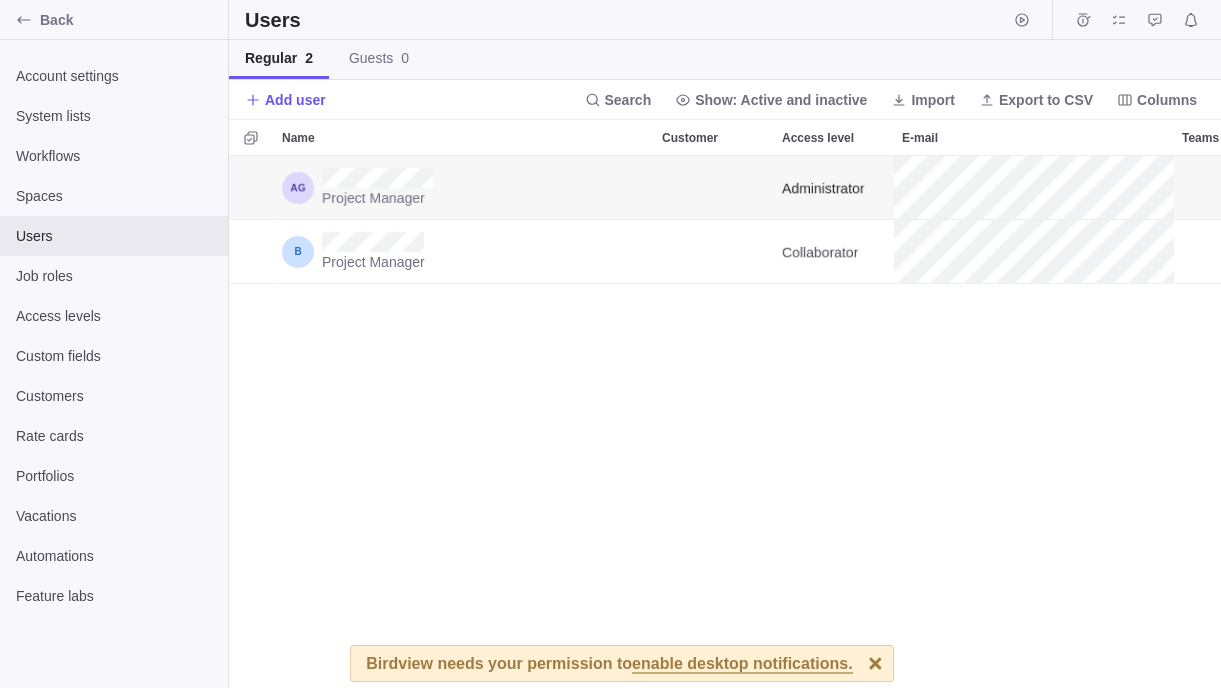 scroll, scrollTop: 0, scrollLeft: 0, axis: both 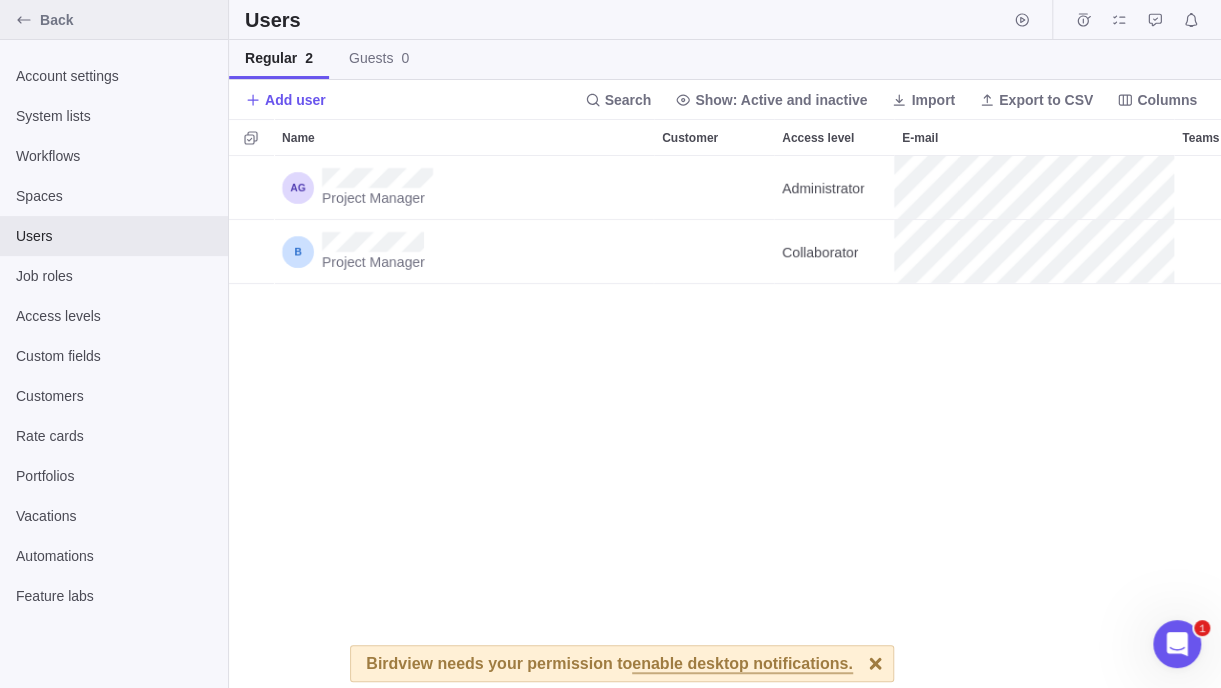 click at bounding box center (24, 20) 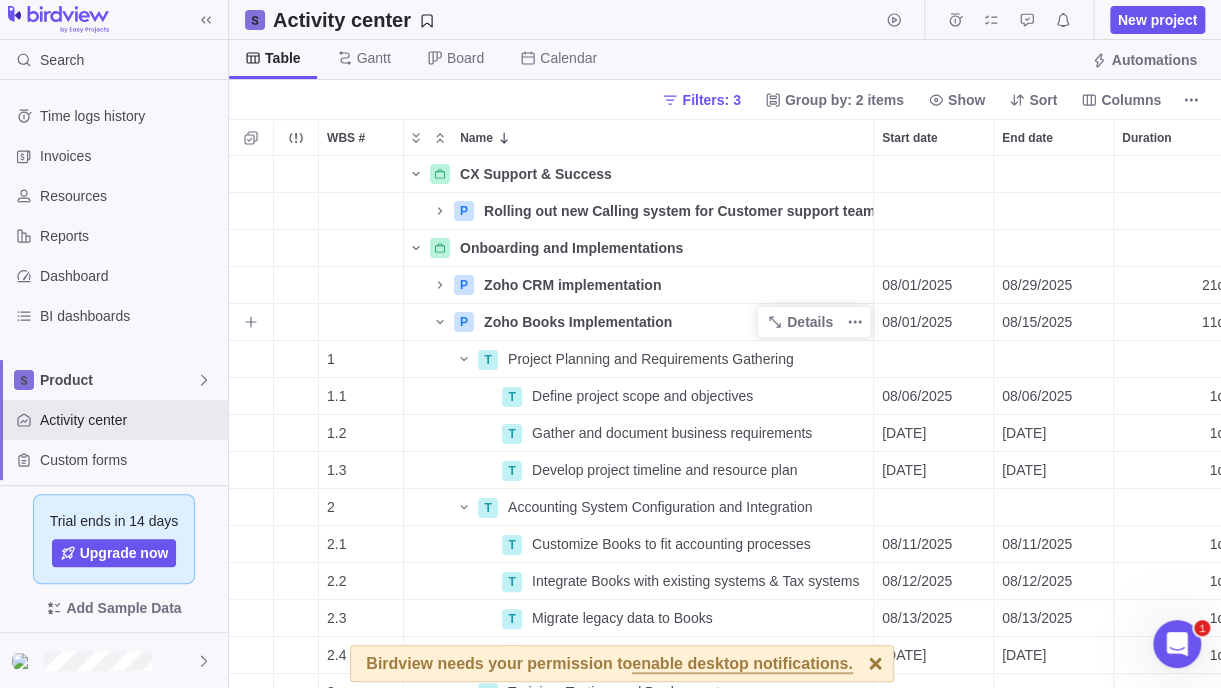 scroll, scrollTop: 16, scrollLeft: 15, axis: both 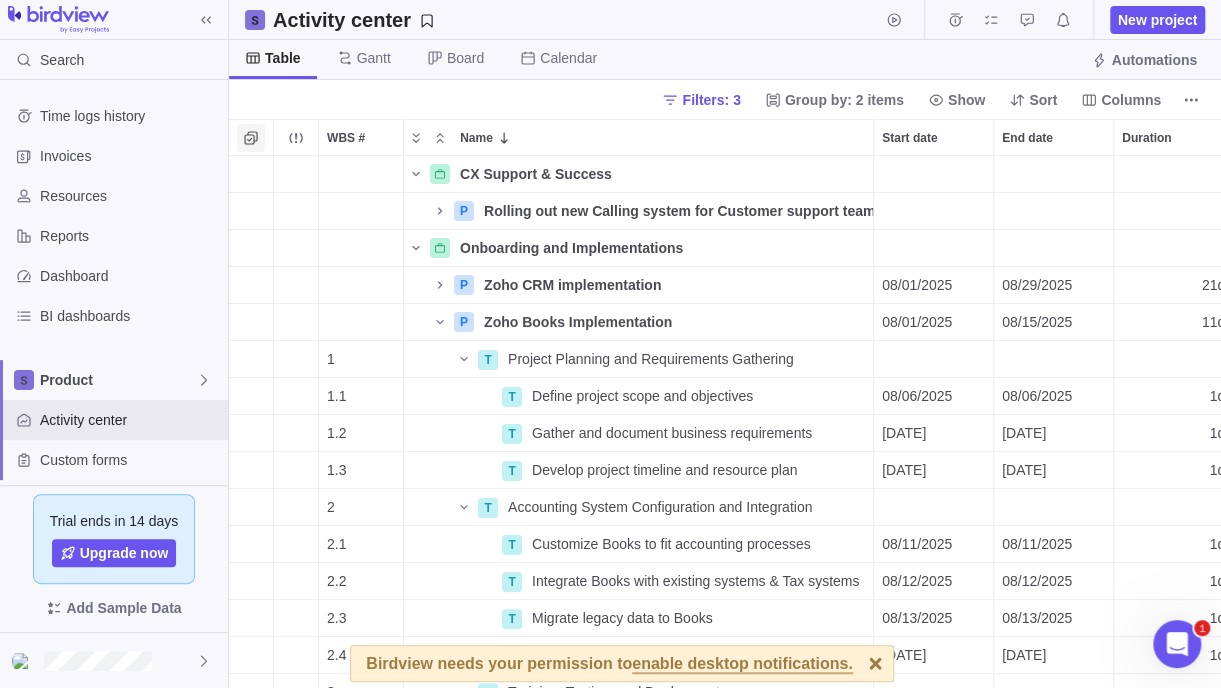 click 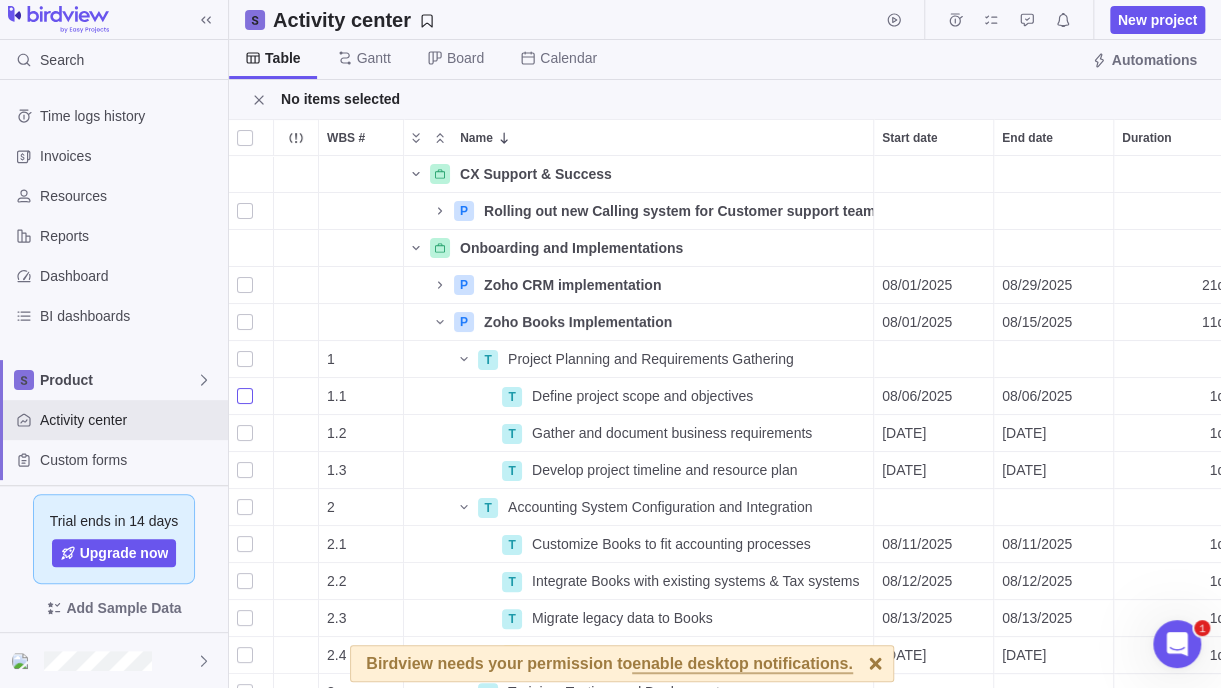 click at bounding box center [245, 396] 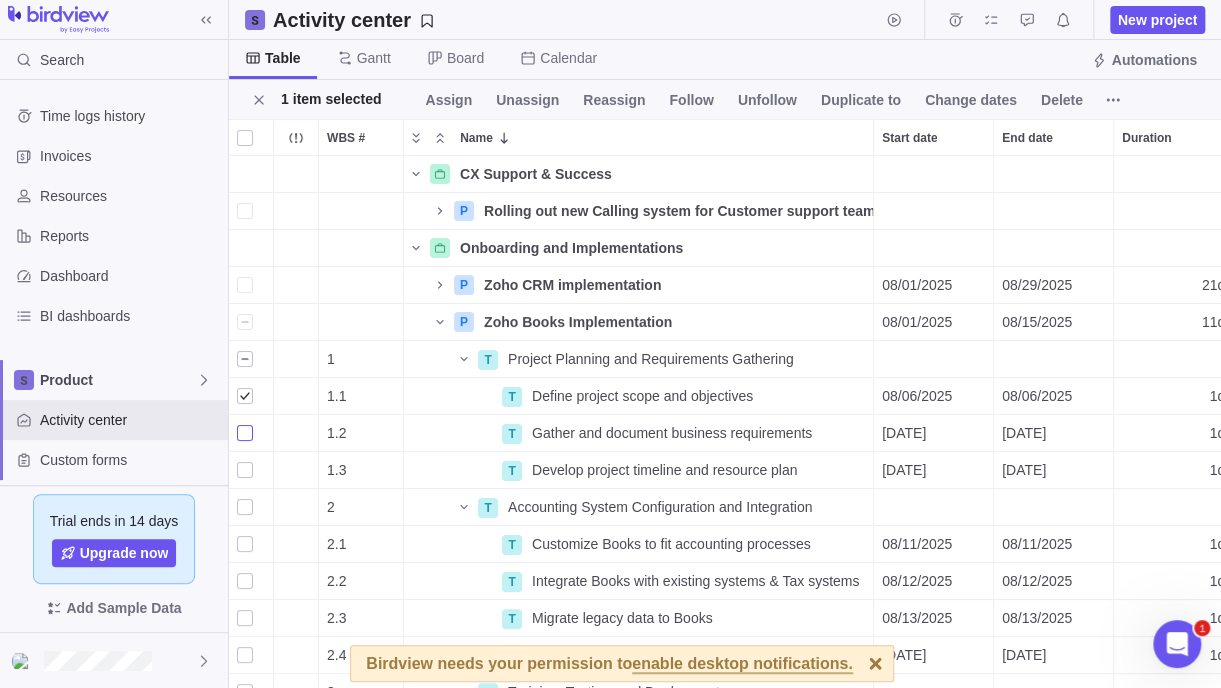 click at bounding box center (245, 433) 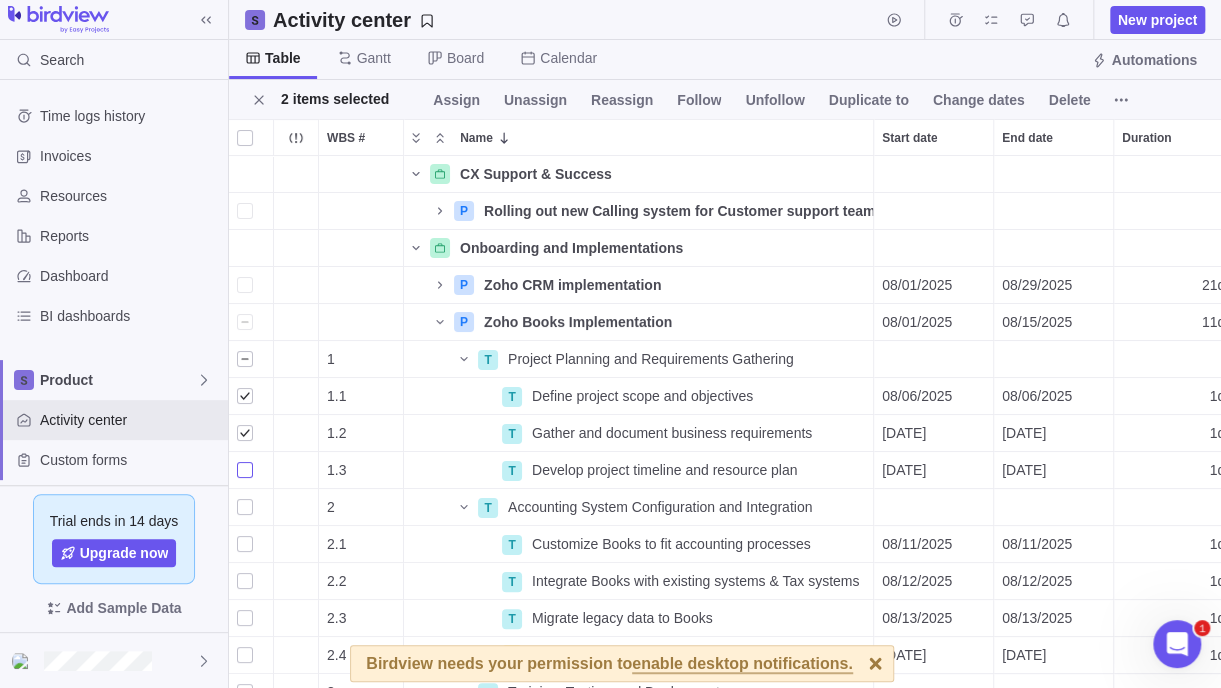 click at bounding box center [245, 470] 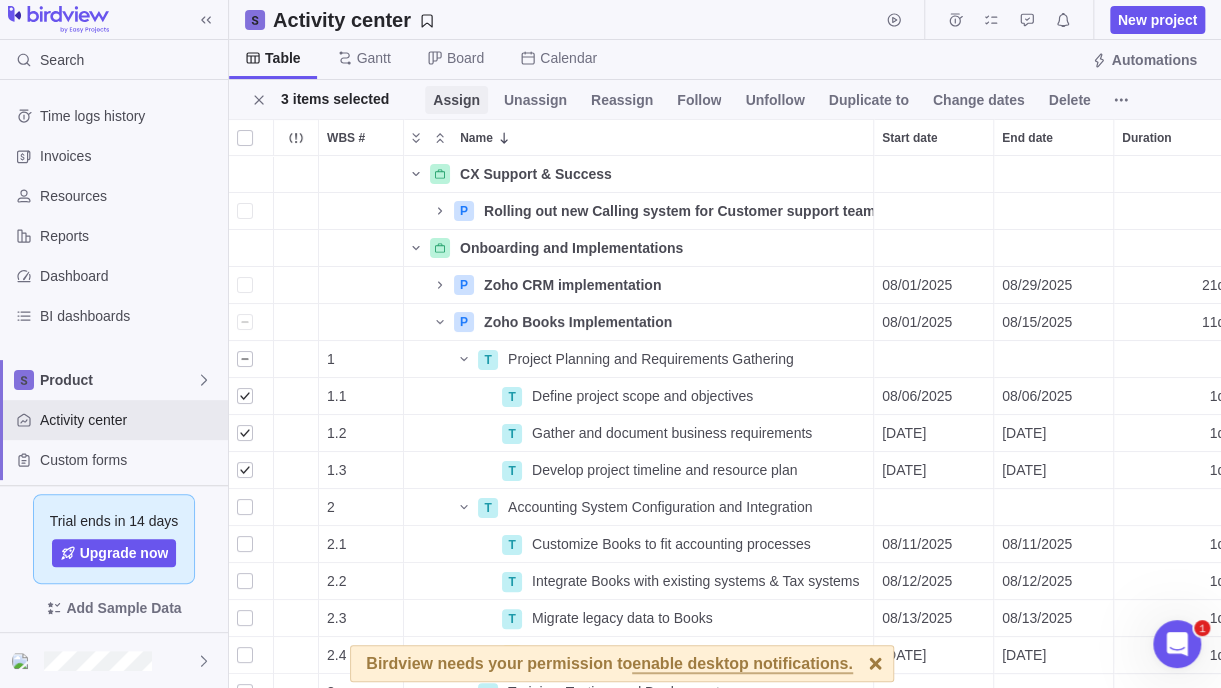 click on "Assign" at bounding box center (456, 100) 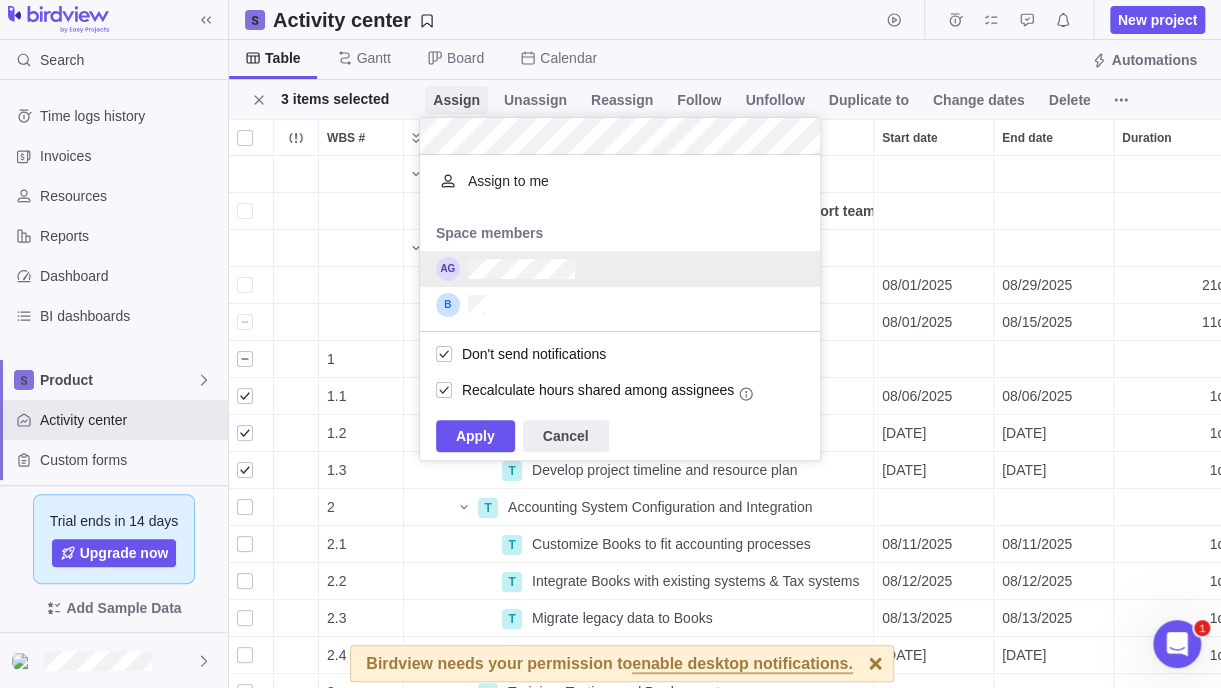 scroll, scrollTop: 15, scrollLeft: 15, axis: both 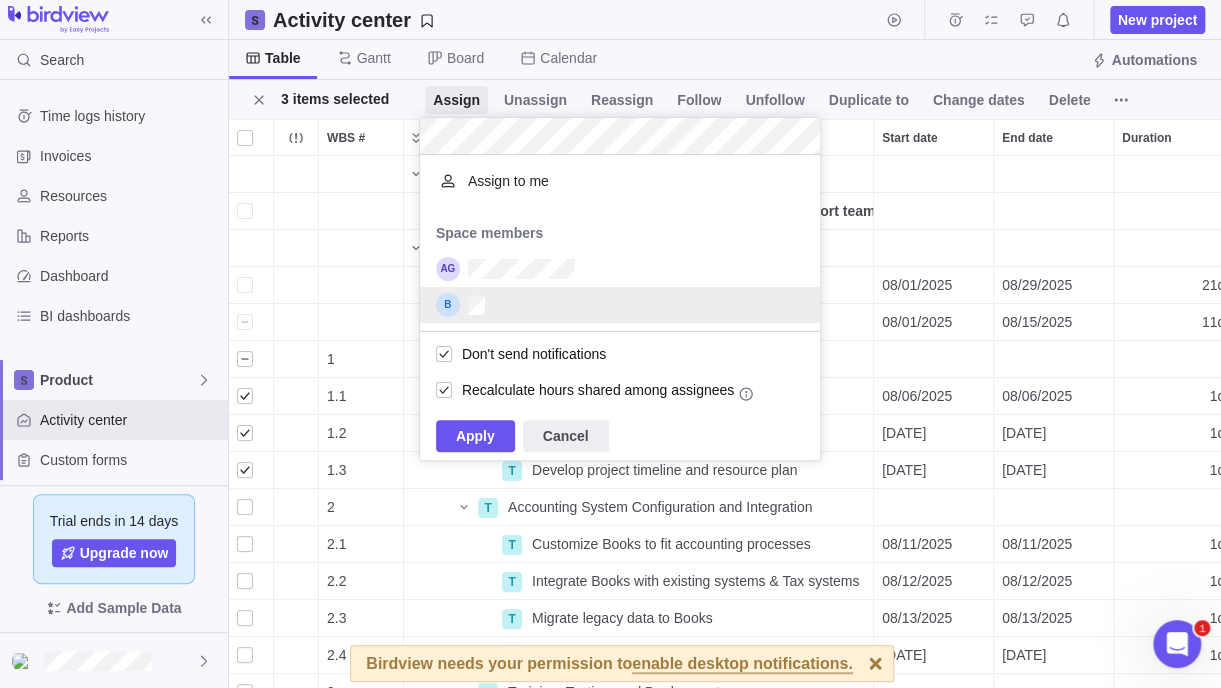 click at bounding box center (620, 305) 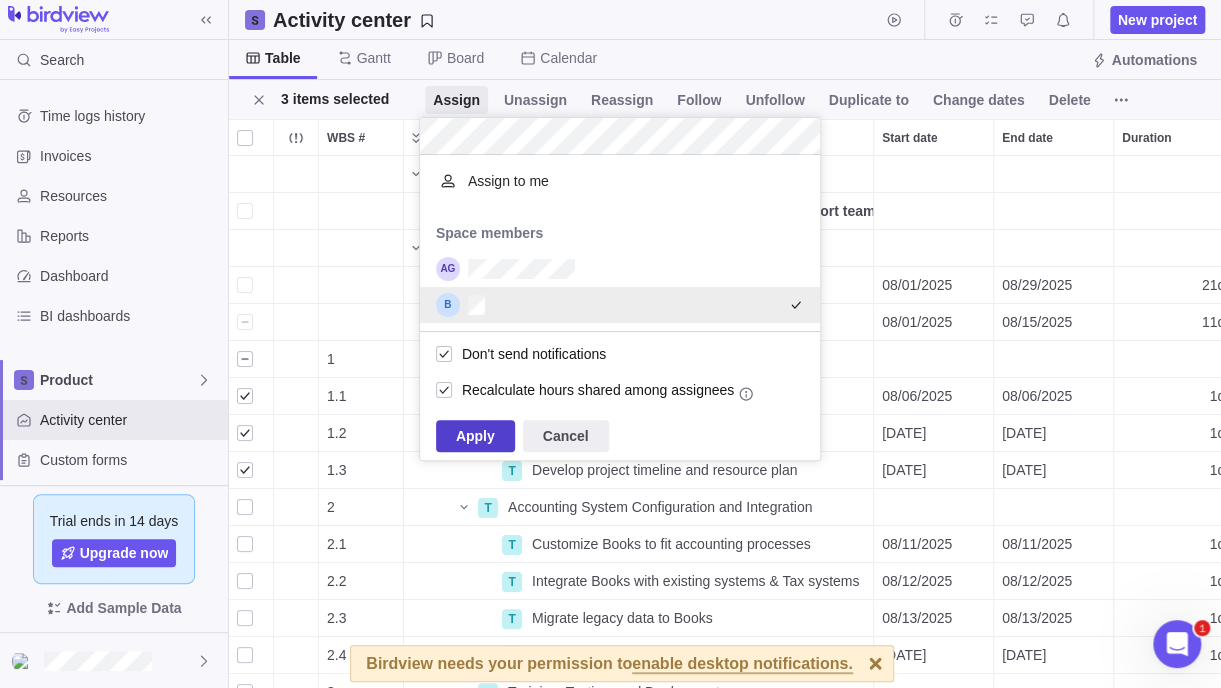 click on "Apply" at bounding box center (475, 436) 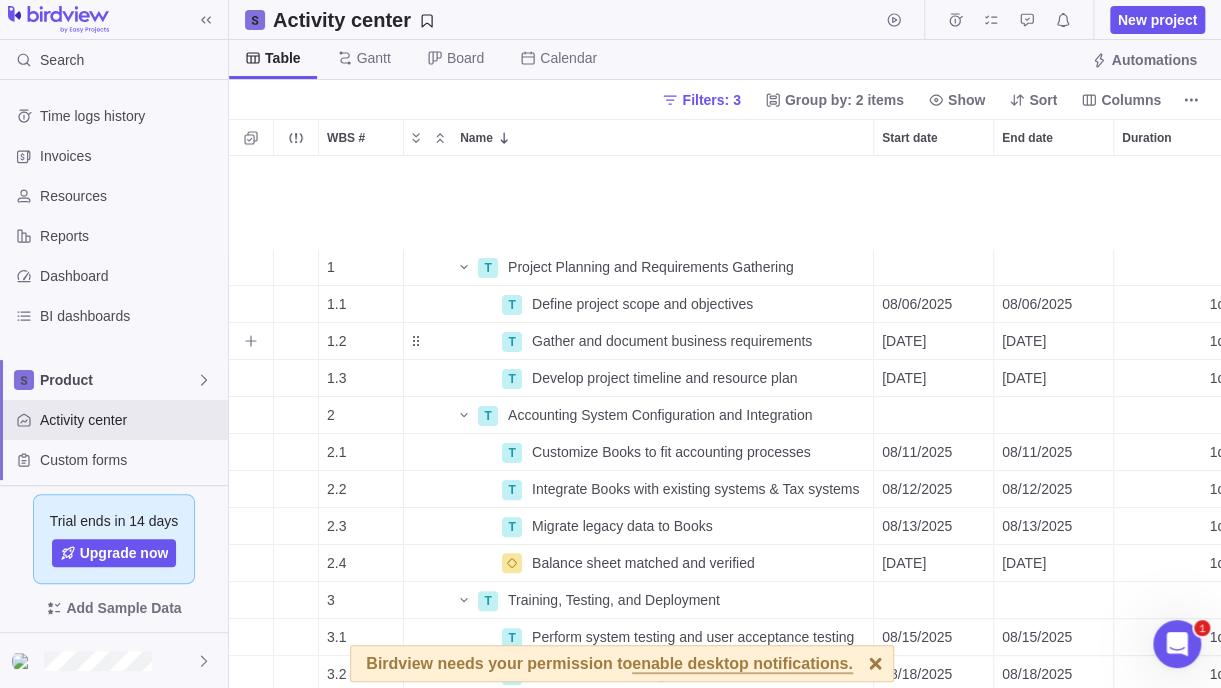 scroll, scrollTop: 200, scrollLeft: 0, axis: vertical 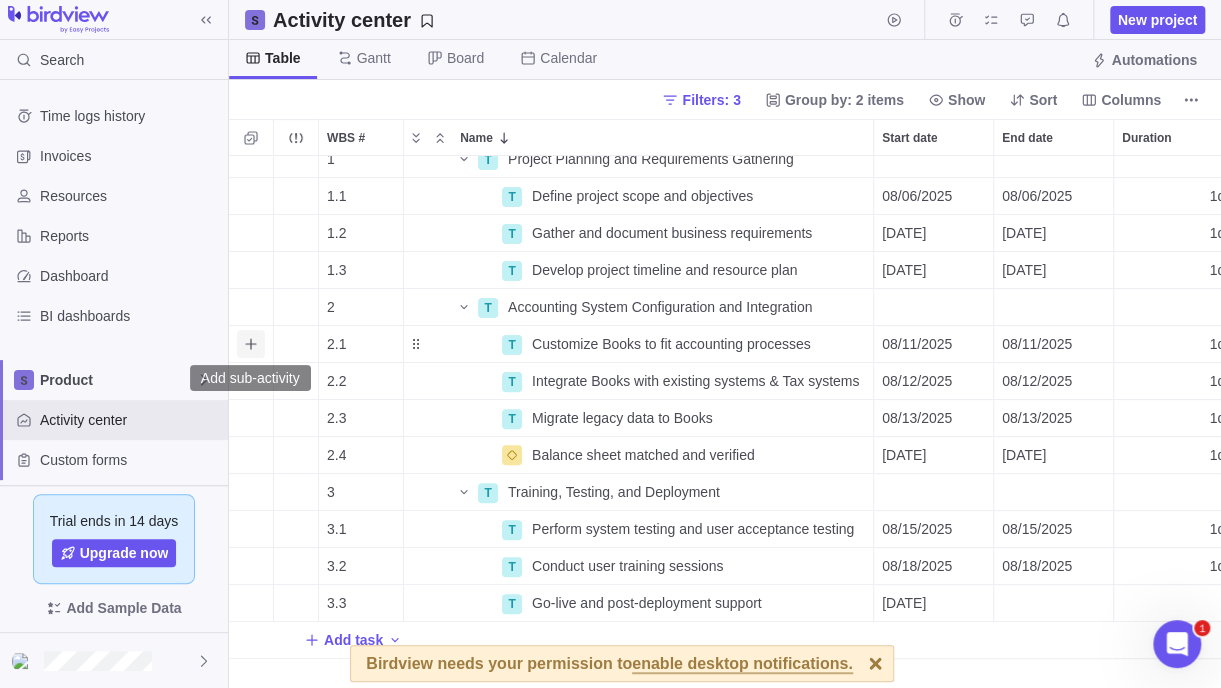 click 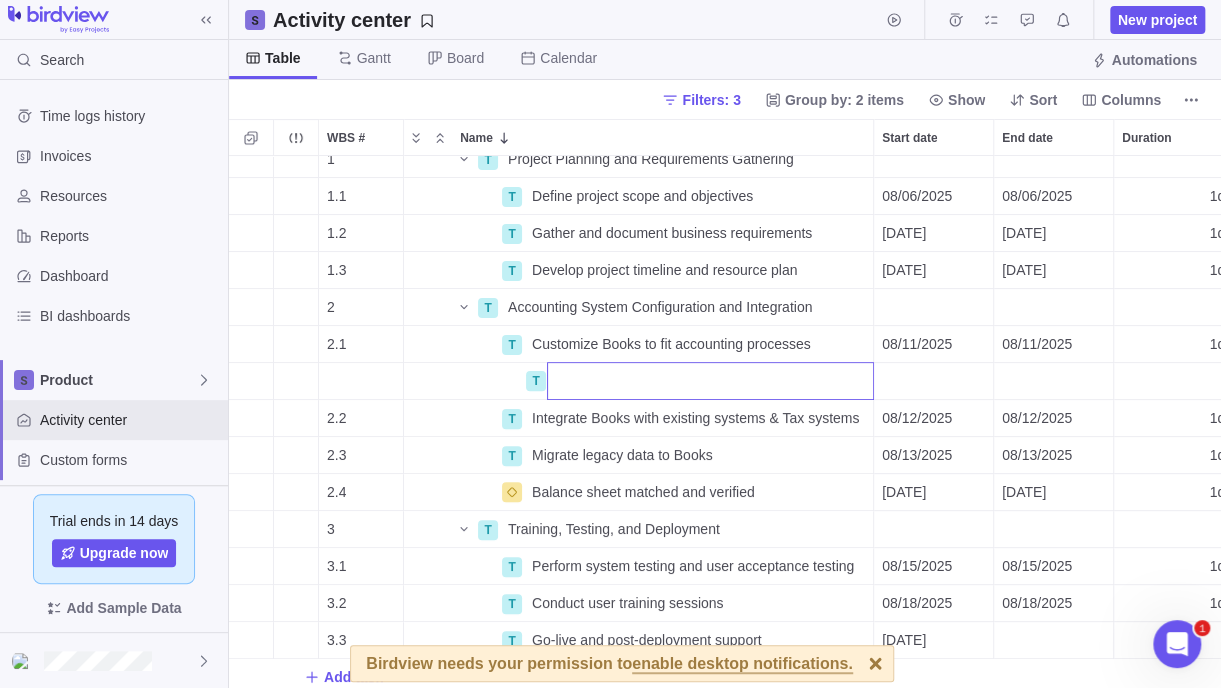 click on "1 T Project Planning and Requirements Gathering Details Open 25 1.1 T Define project scope and objectives Details 08/06/2025 08/06/2025 1d Open 26 1.2 T Gather and document business requirements Details 08/07/2025 08/07/2025 1d Open 27 26 1.3 T Develop project timeline and resource plan Details 08/08/2025 08/08/2025 1d Open 28 27 2 T Accounting System Configuration and Integration Details Open 29 2.1 T Customize Books to fit accounting processes Details 08/11/2025 08/11/2025 1d Open 30 28 T 2.2 T Integrate Books with existing systems & Tax systems Details 08/12/2025 08/12/2025 1d Open 31 30 2.3 T Migrate legacy data to Books Details 08/13/2025 08/13/2025 1d Open 32 31 2.4 Balance sheet matched and verified Details 08/14/2025 08/14/2025 1d Open 289 32 3 T Training, Testing, and Deployment Details Open 33 3.1 T Perform system testing and user acceptance testing Details 08/15/2025 08/15/2025 1d Open 35 289 3.2 T Conduct user training sessions Details 08/18/2025 08/18/2025 1d Open 34 35 3.3 T Details 08/19/2025 2" at bounding box center (725, 422) 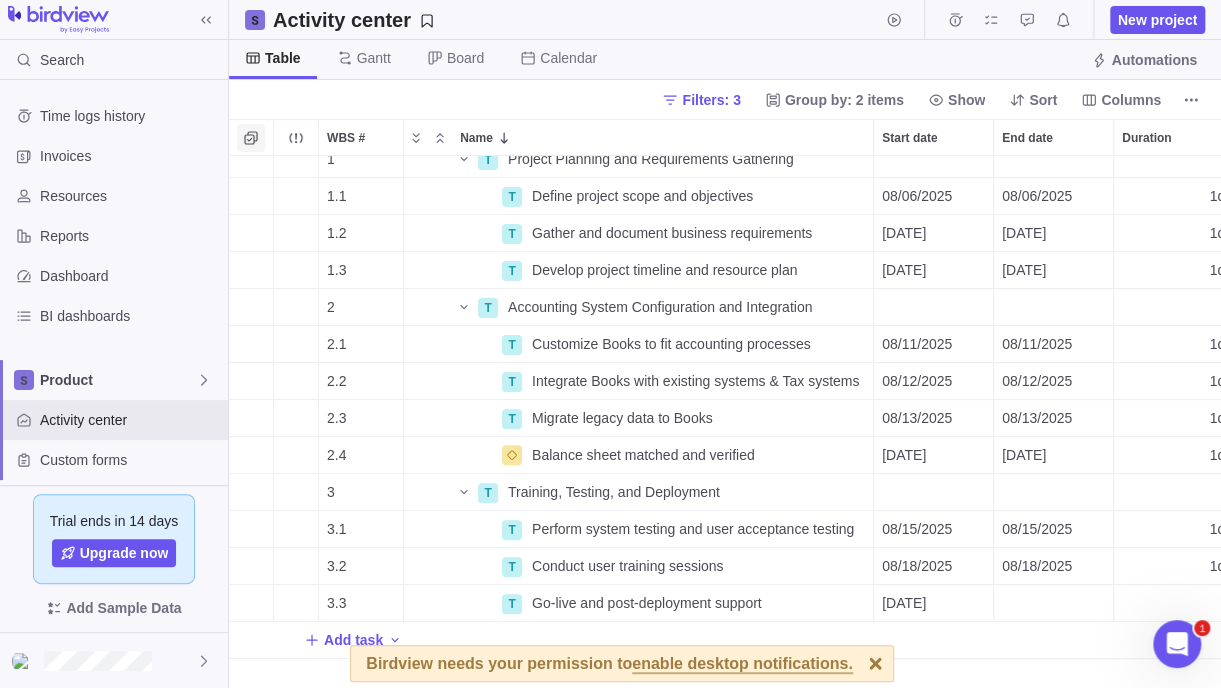 click 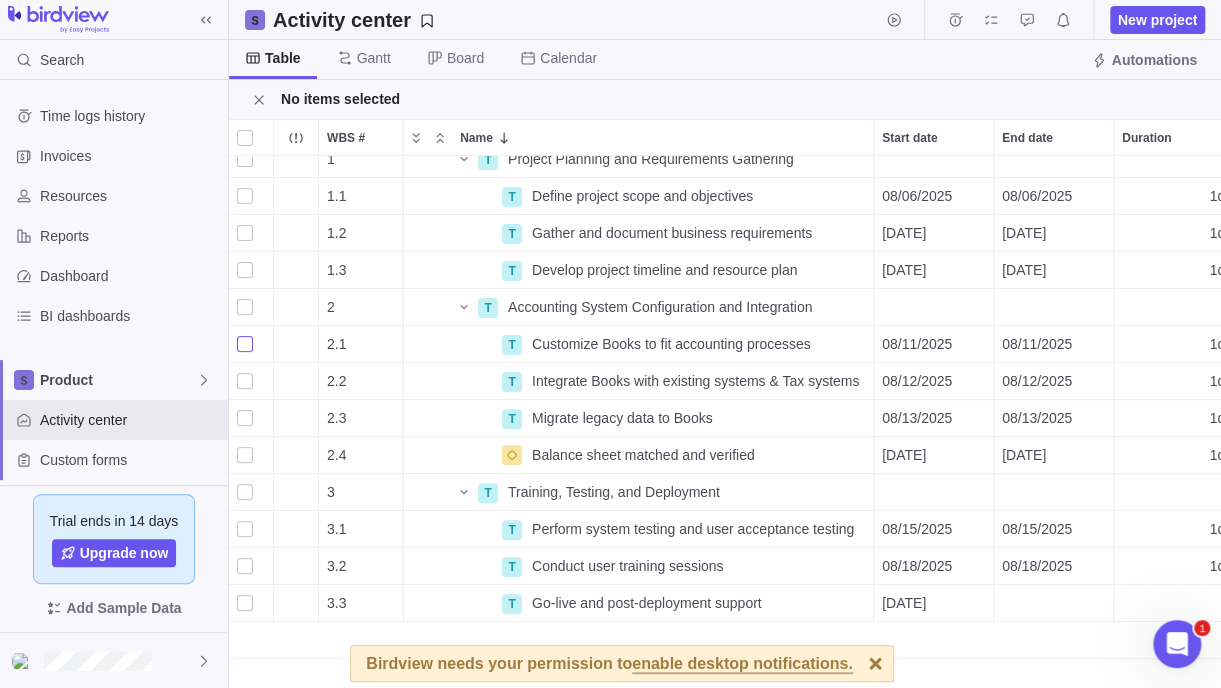 click at bounding box center (245, 344) 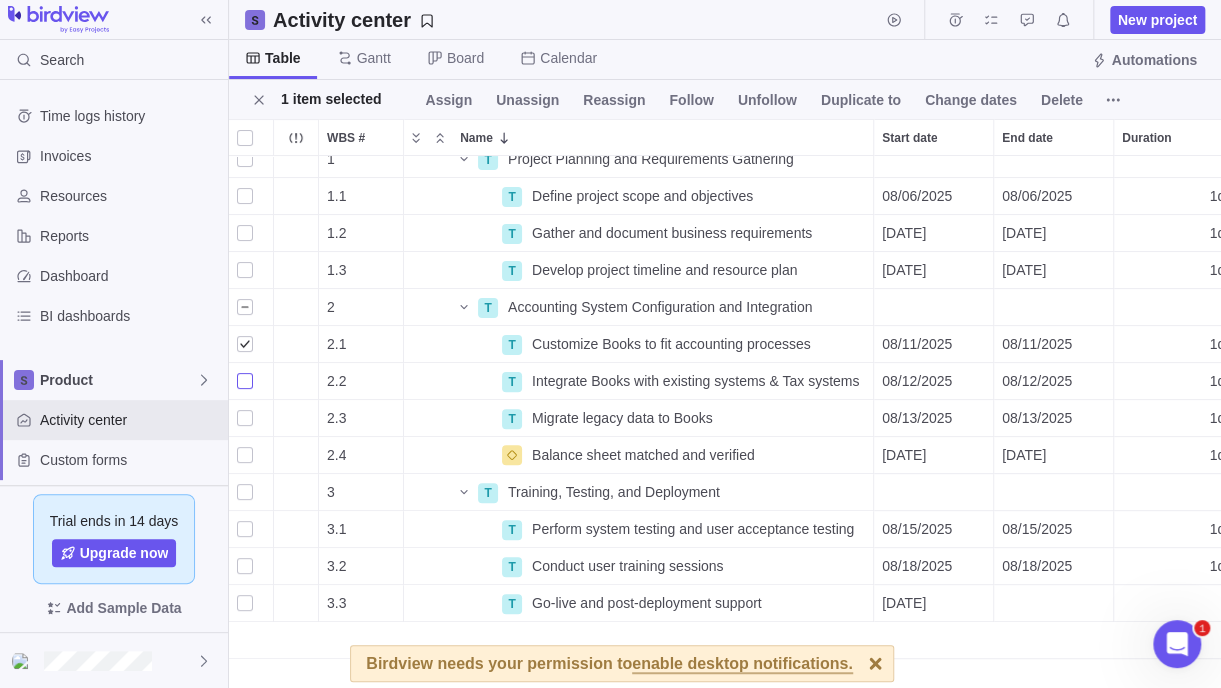 click at bounding box center (245, 381) 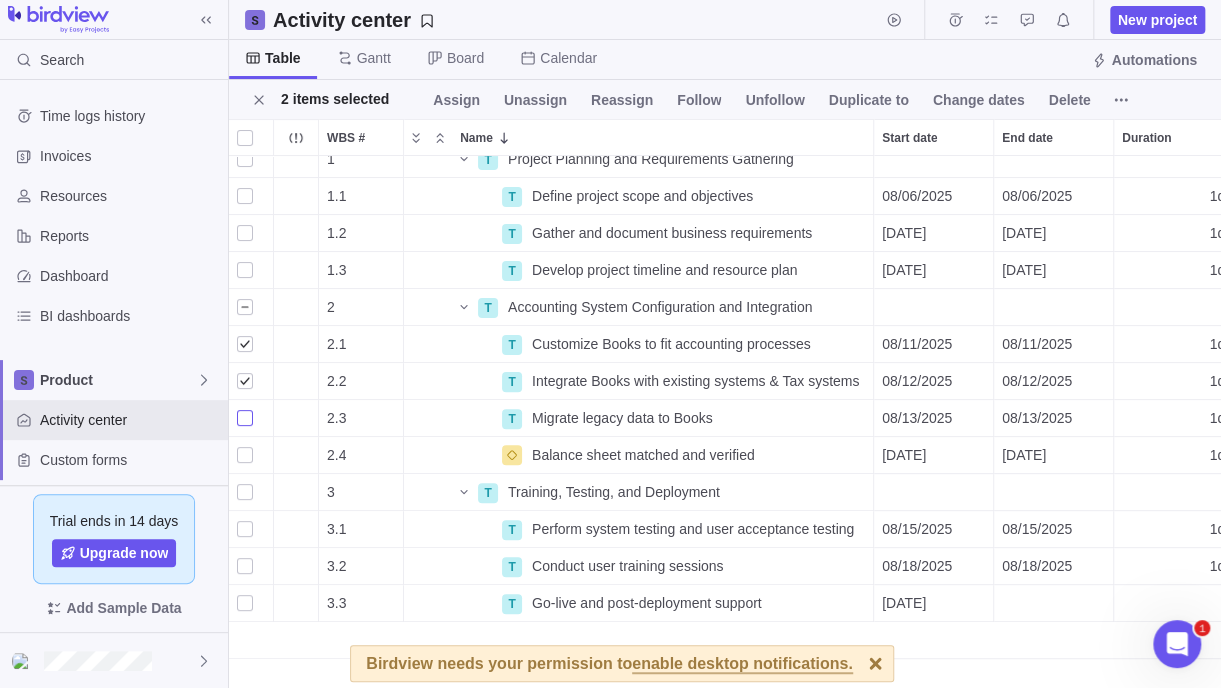 click at bounding box center (245, 418) 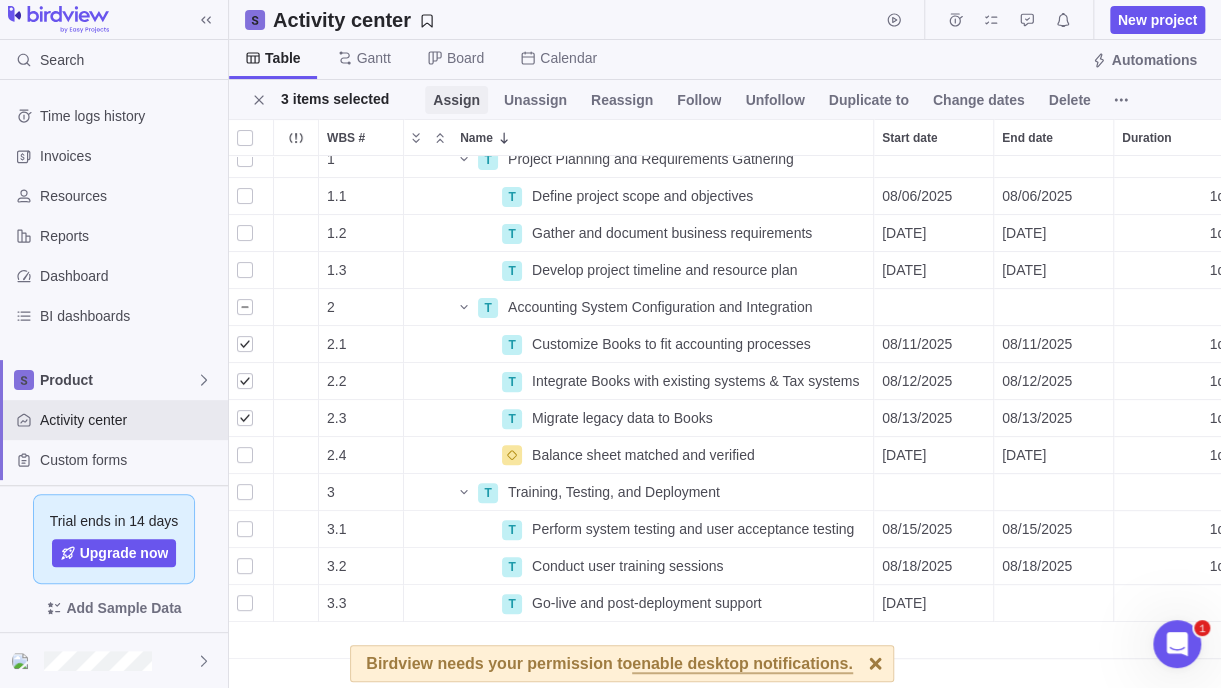 click on "Assign" at bounding box center (456, 100) 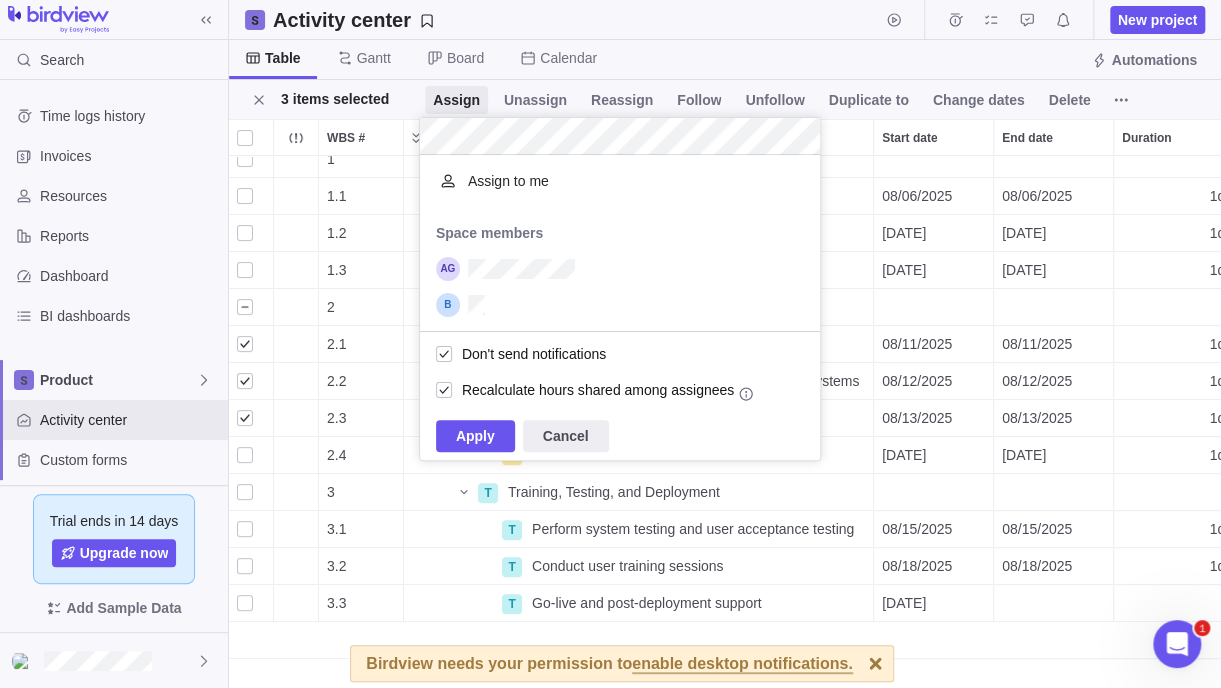 scroll, scrollTop: 15, scrollLeft: 15, axis: both 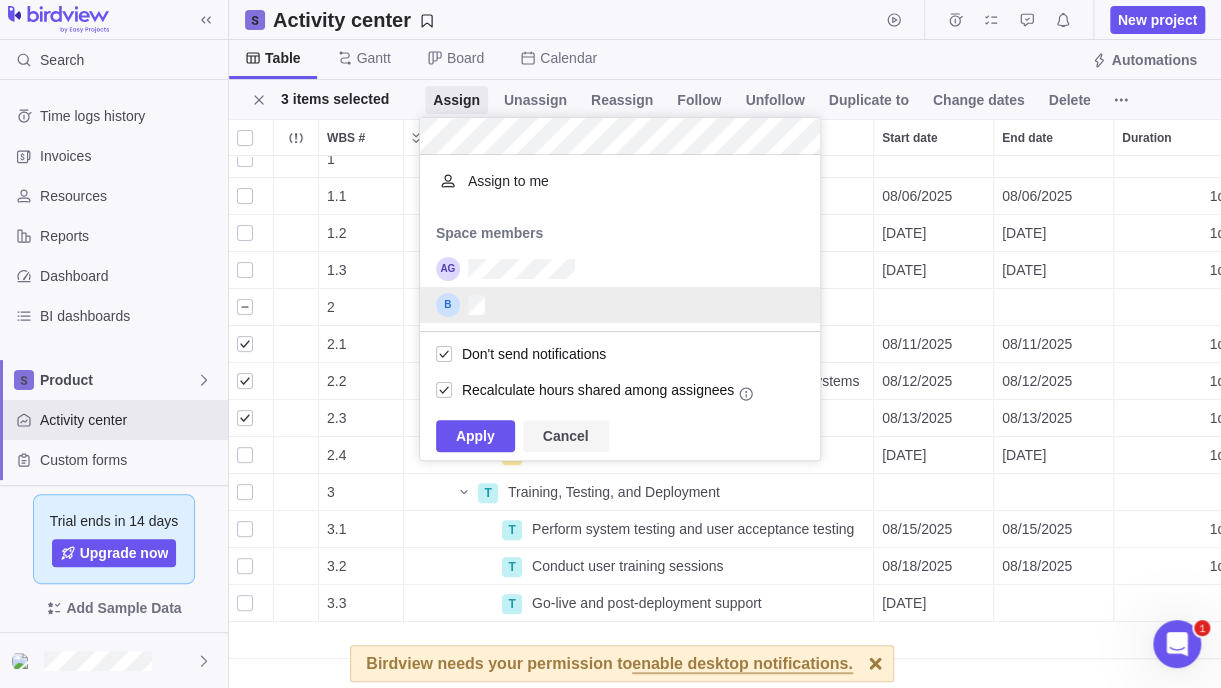 click on "Cancel" at bounding box center (566, 436) 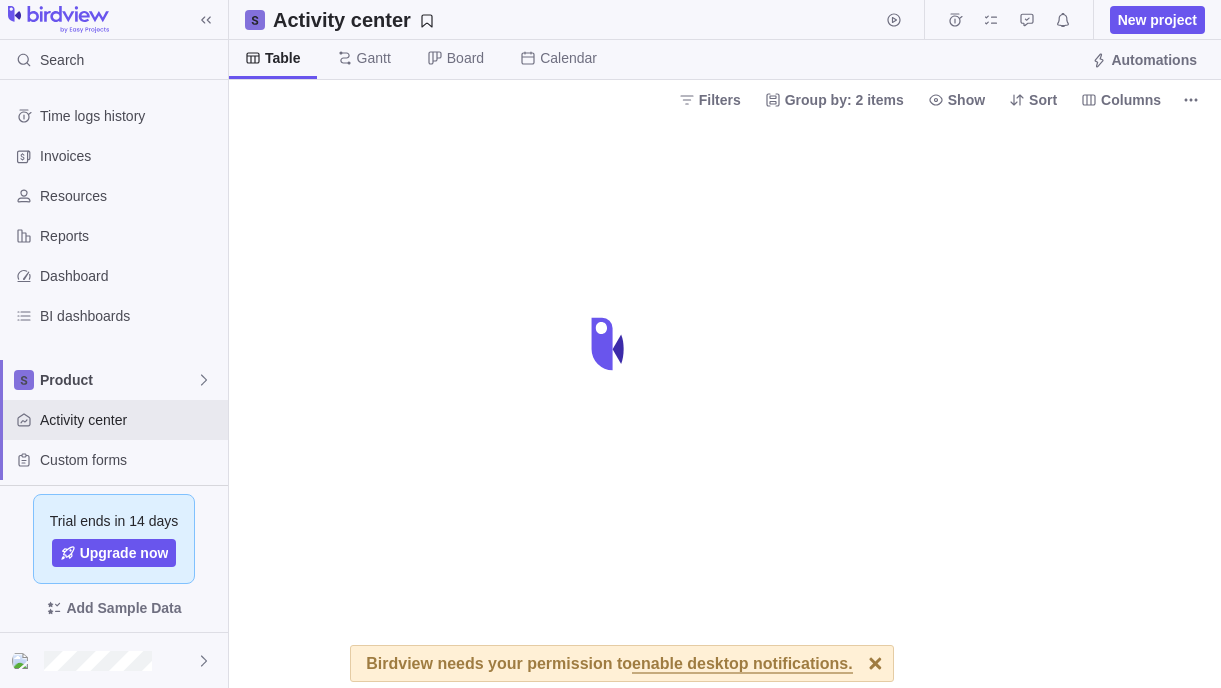 scroll, scrollTop: 0, scrollLeft: 0, axis: both 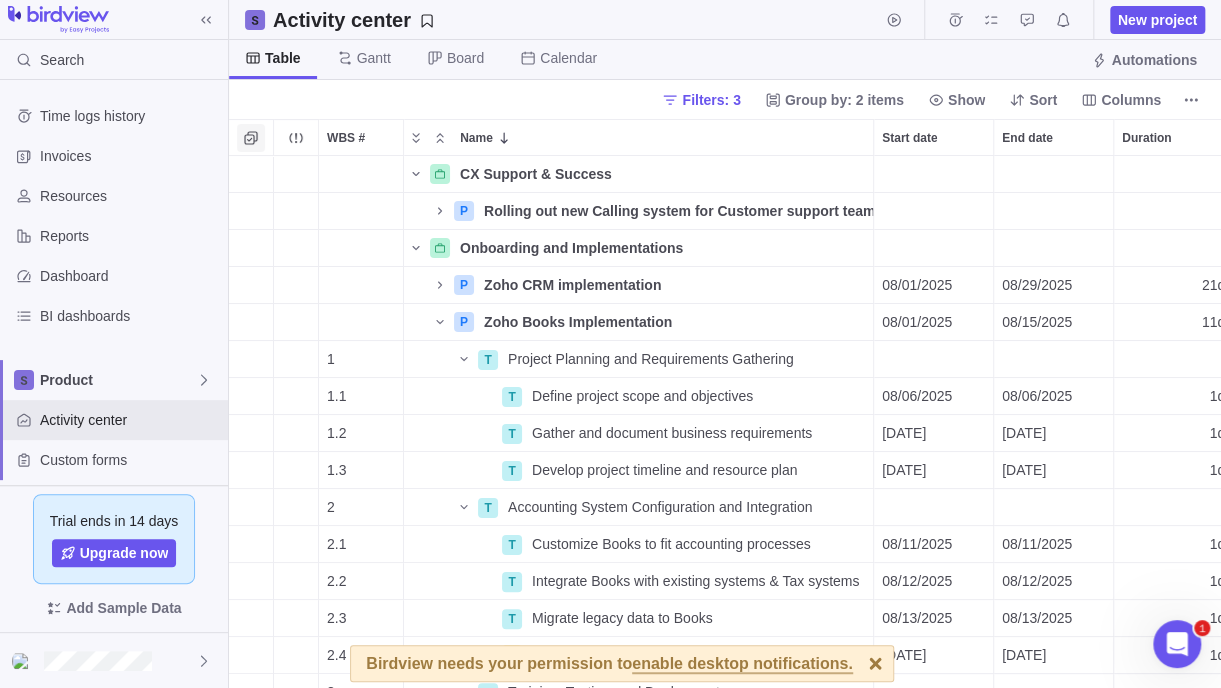 click 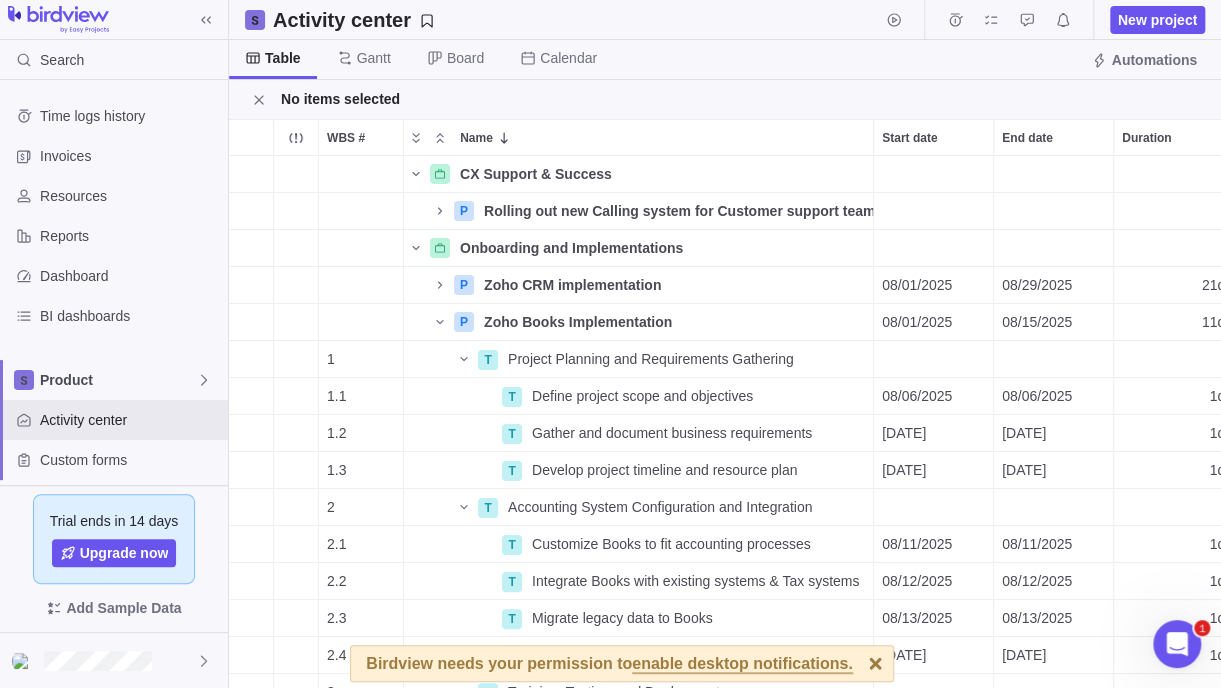 scroll, scrollTop: 200, scrollLeft: 0, axis: vertical 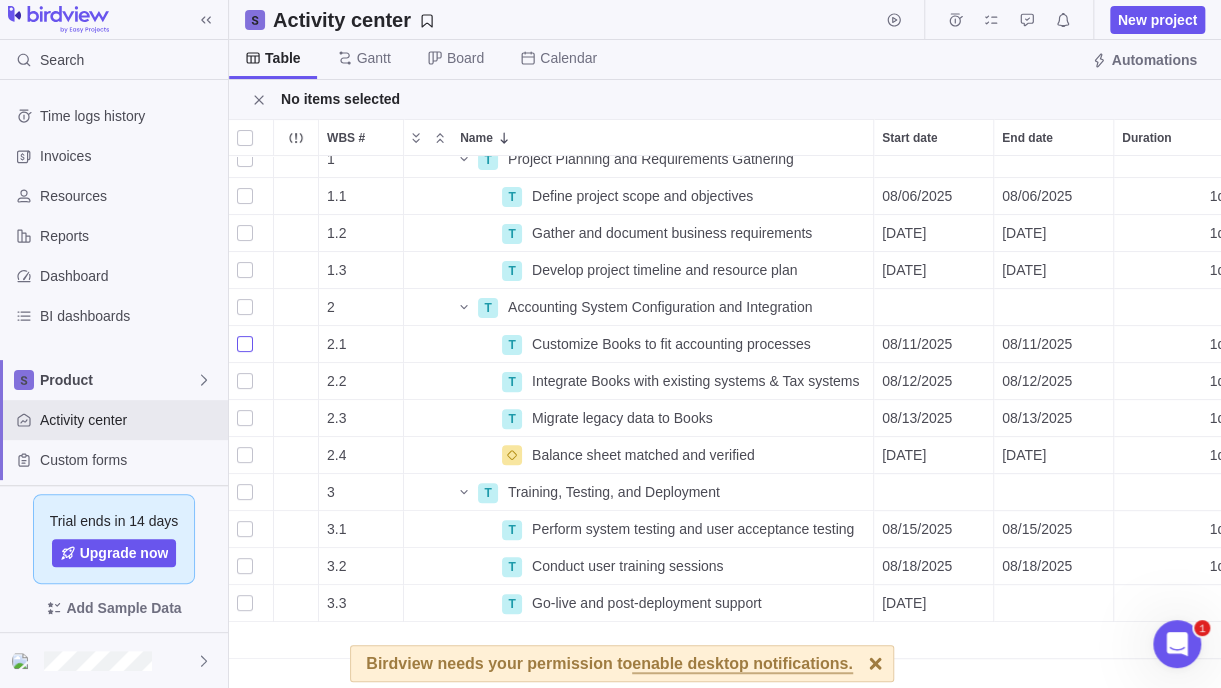 click at bounding box center [245, 344] 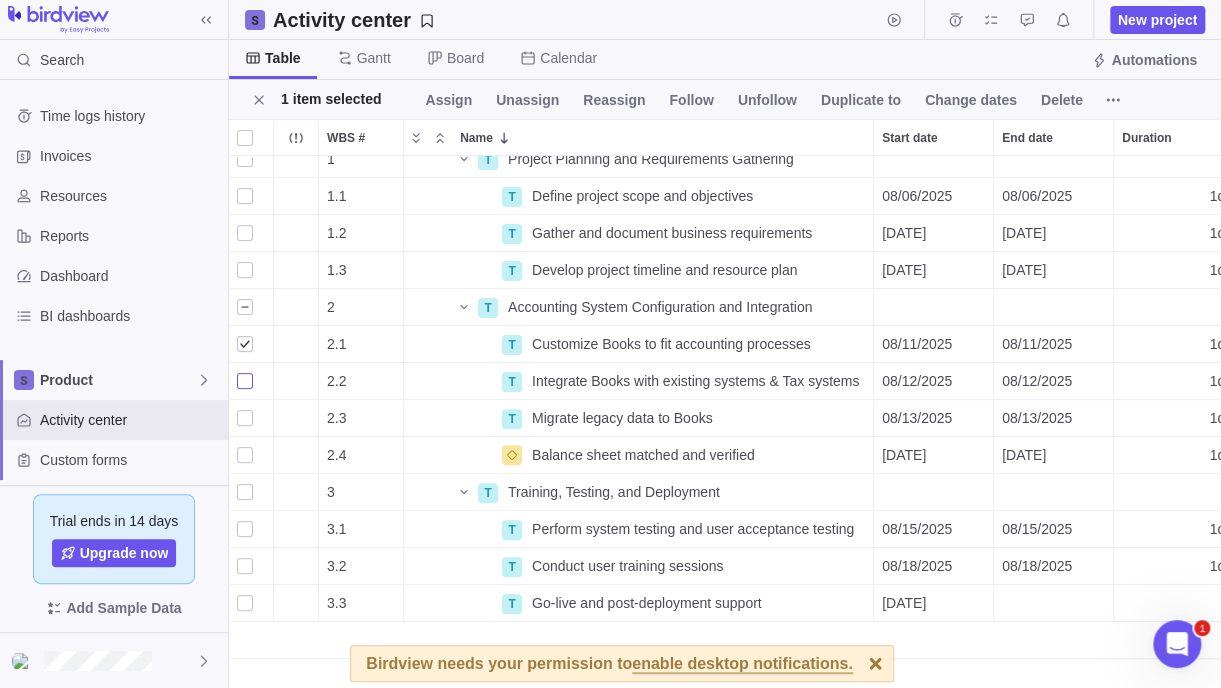 click at bounding box center [245, 381] 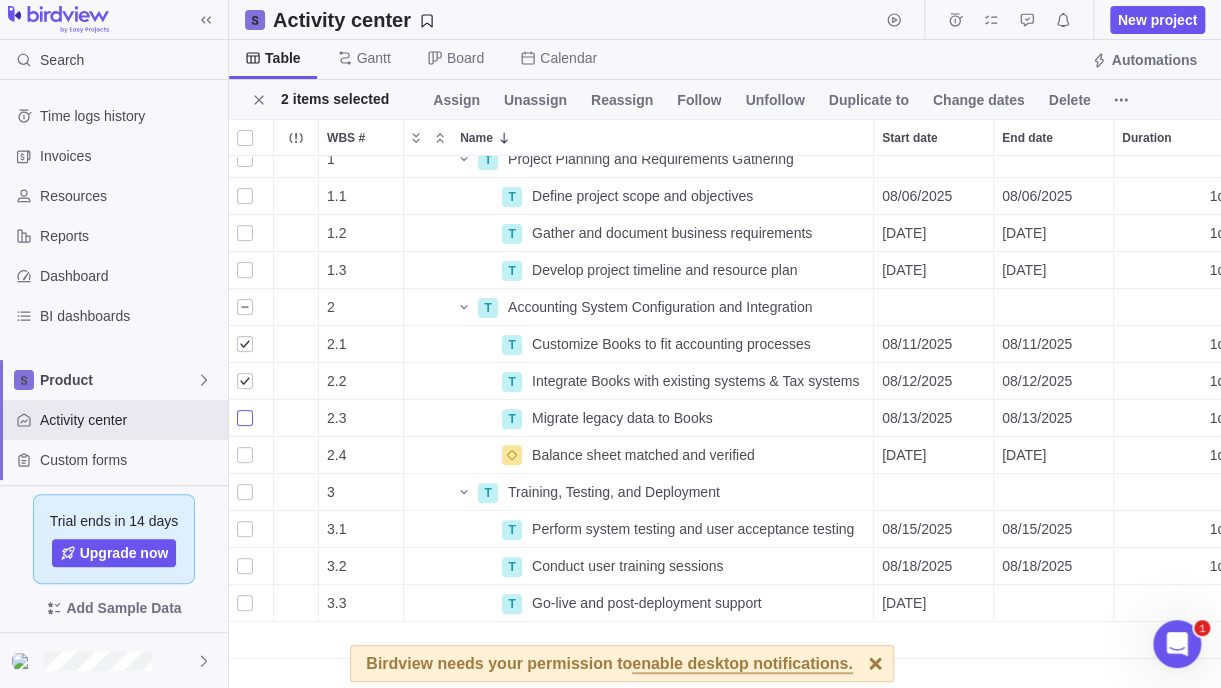 click at bounding box center (245, 418) 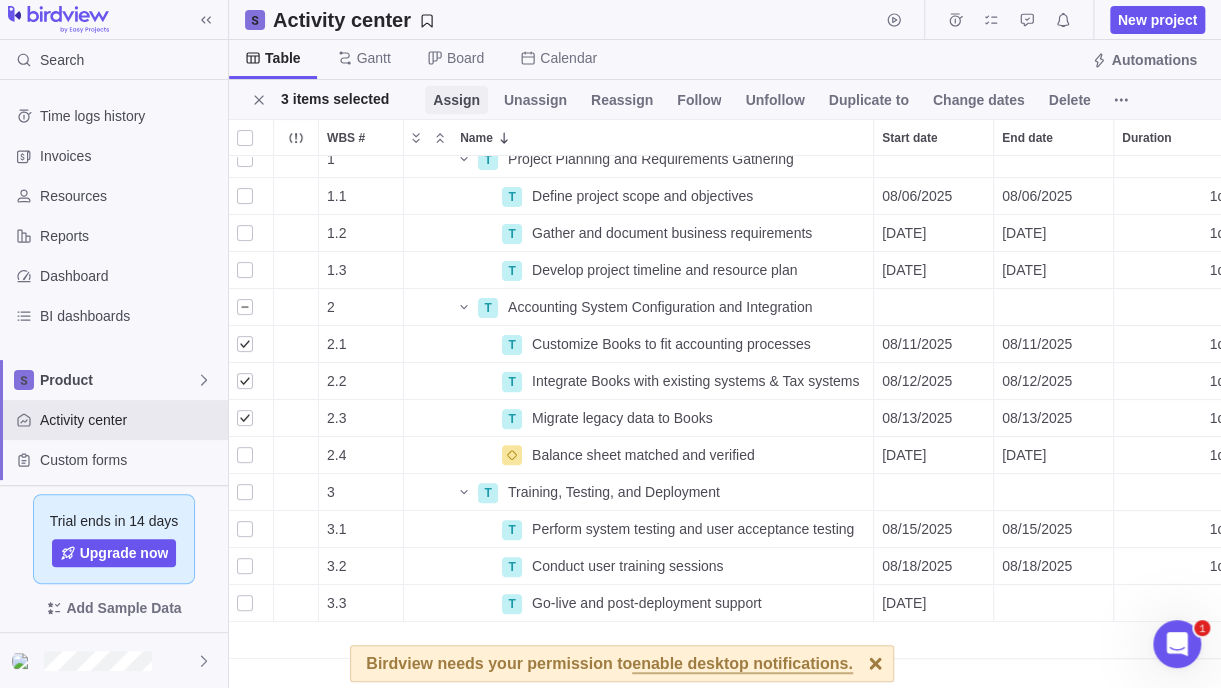 click on "Assign" at bounding box center (456, 100) 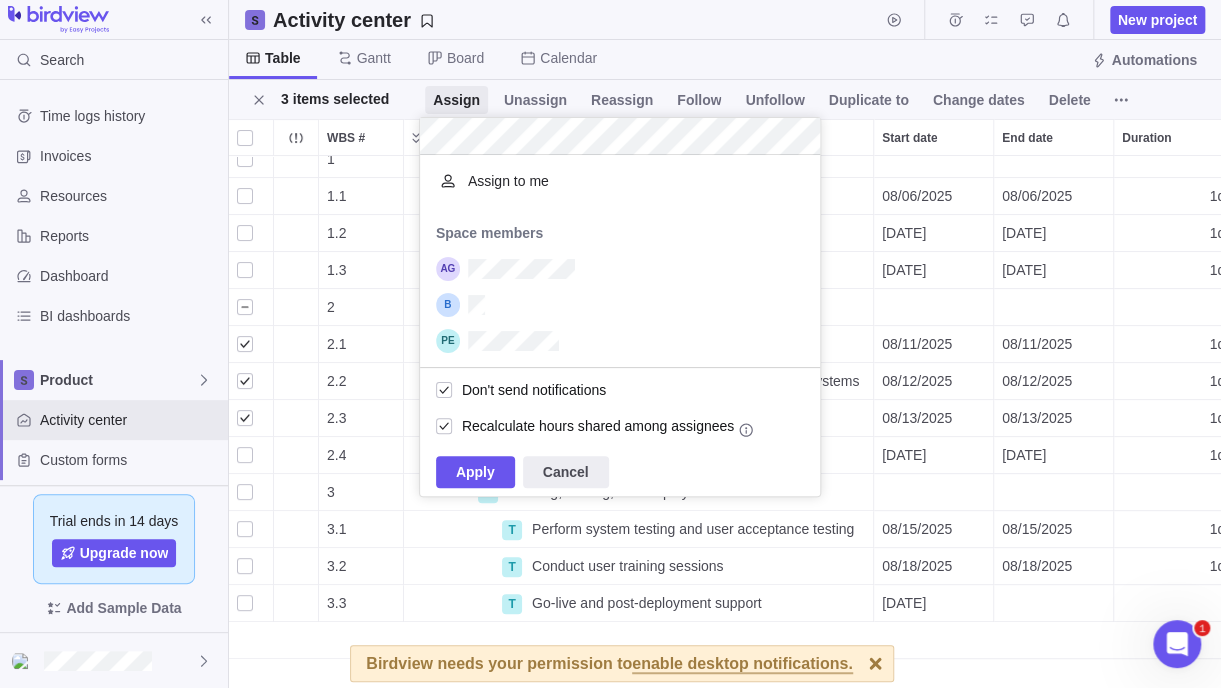 scroll, scrollTop: 15, scrollLeft: 15, axis: both 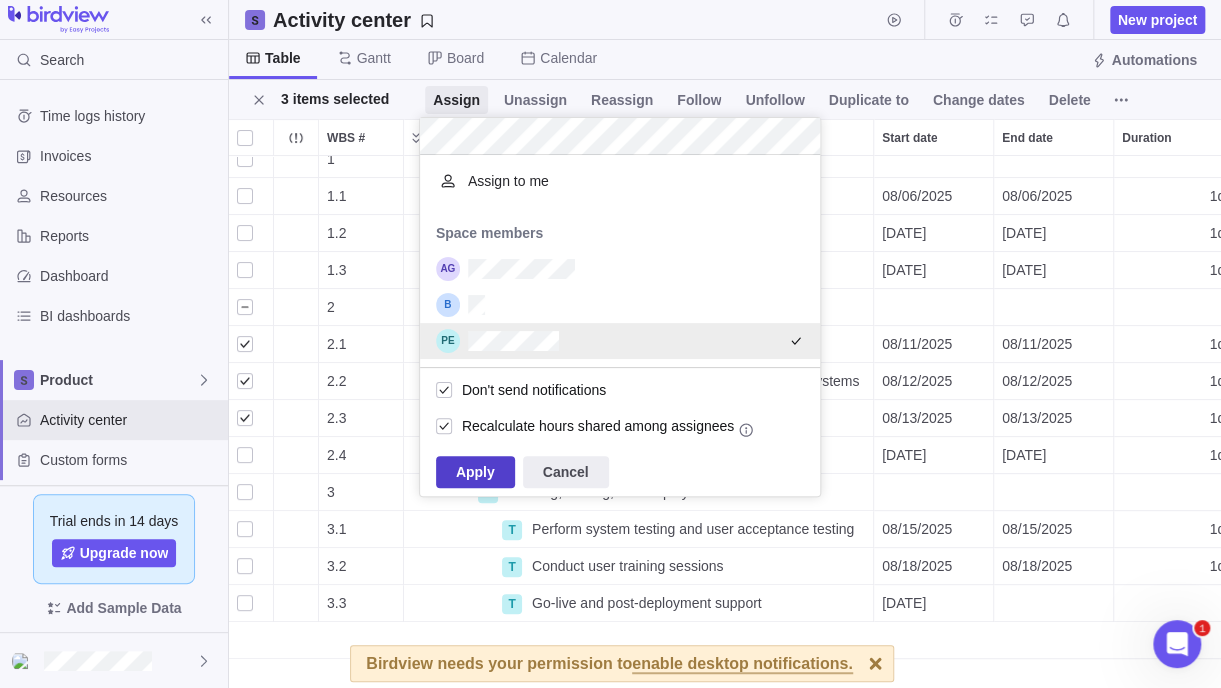 click on "Apply" at bounding box center [475, 472] 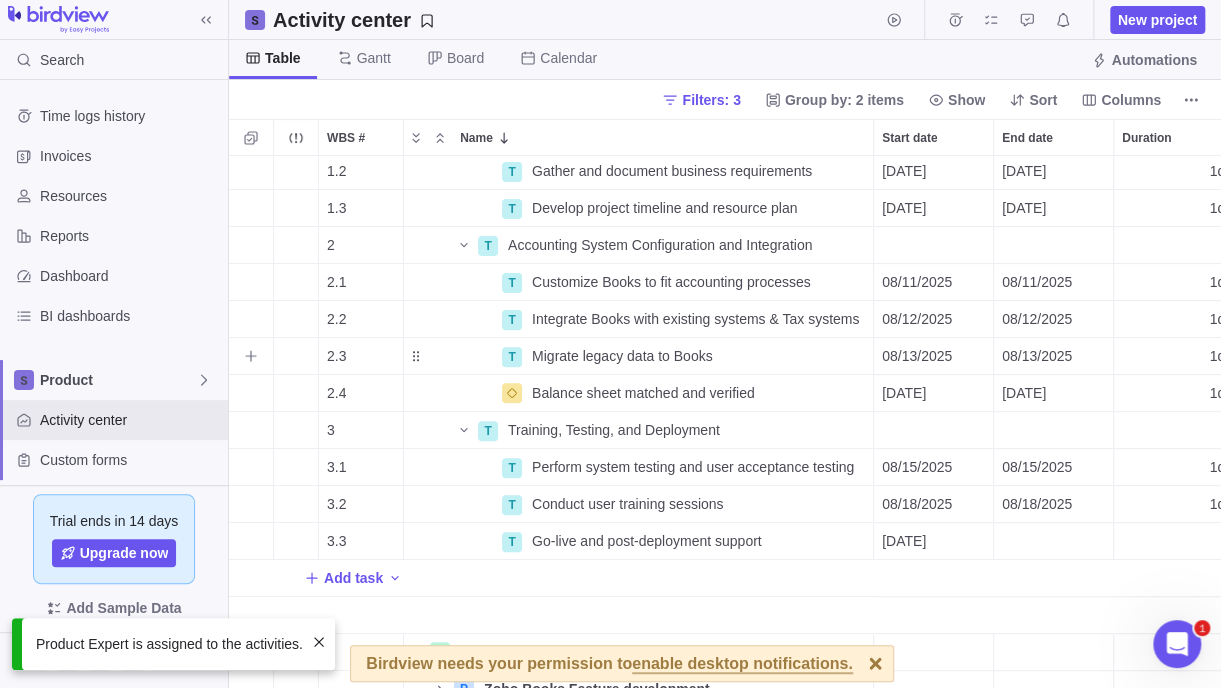 scroll, scrollTop: 296, scrollLeft: 0, axis: vertical 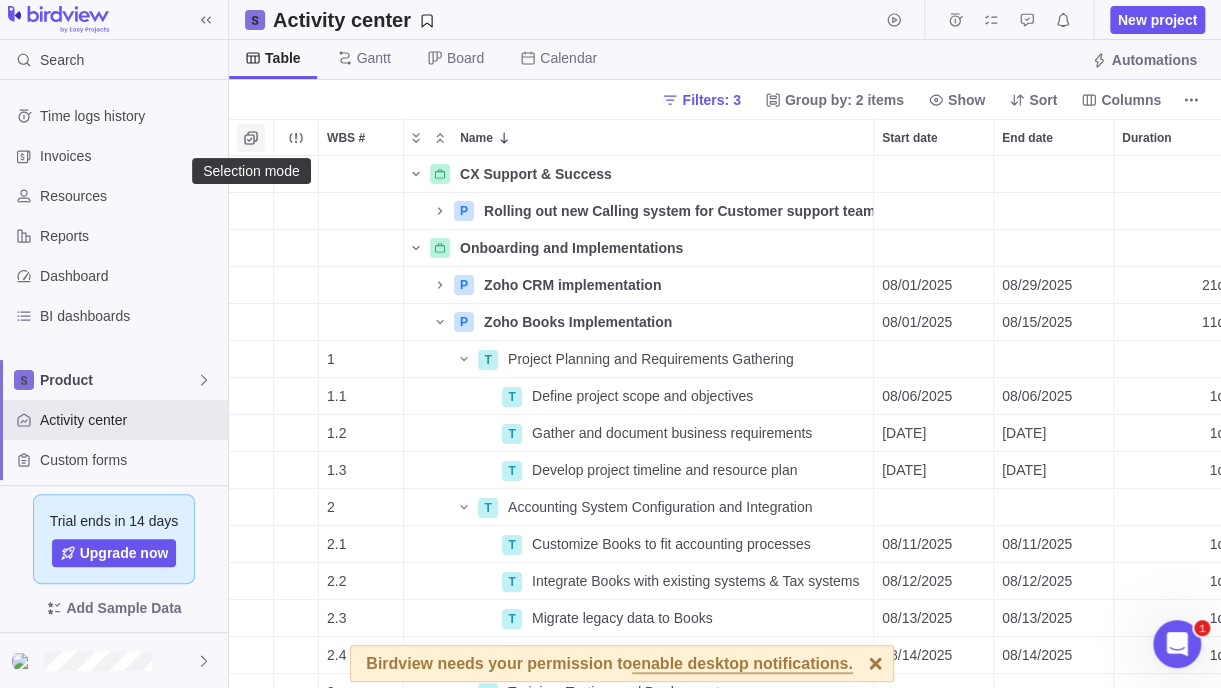 click 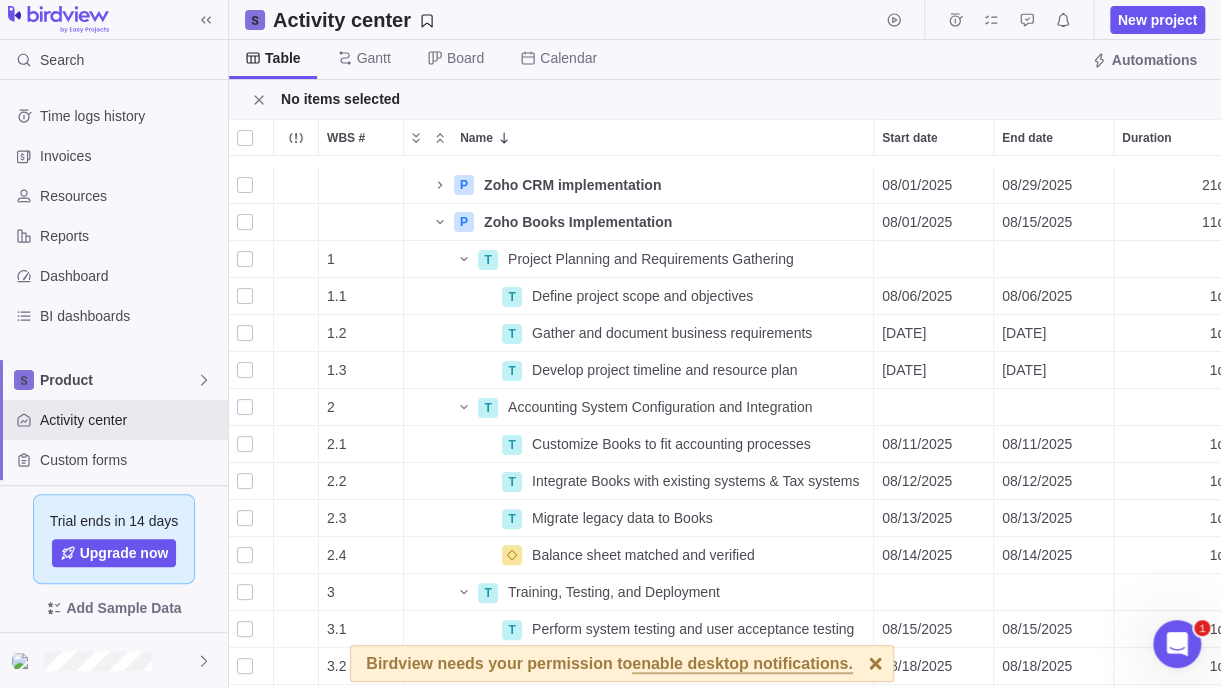 scroll, scrollTop: 296, scrollLeft: 0, axis: vertical 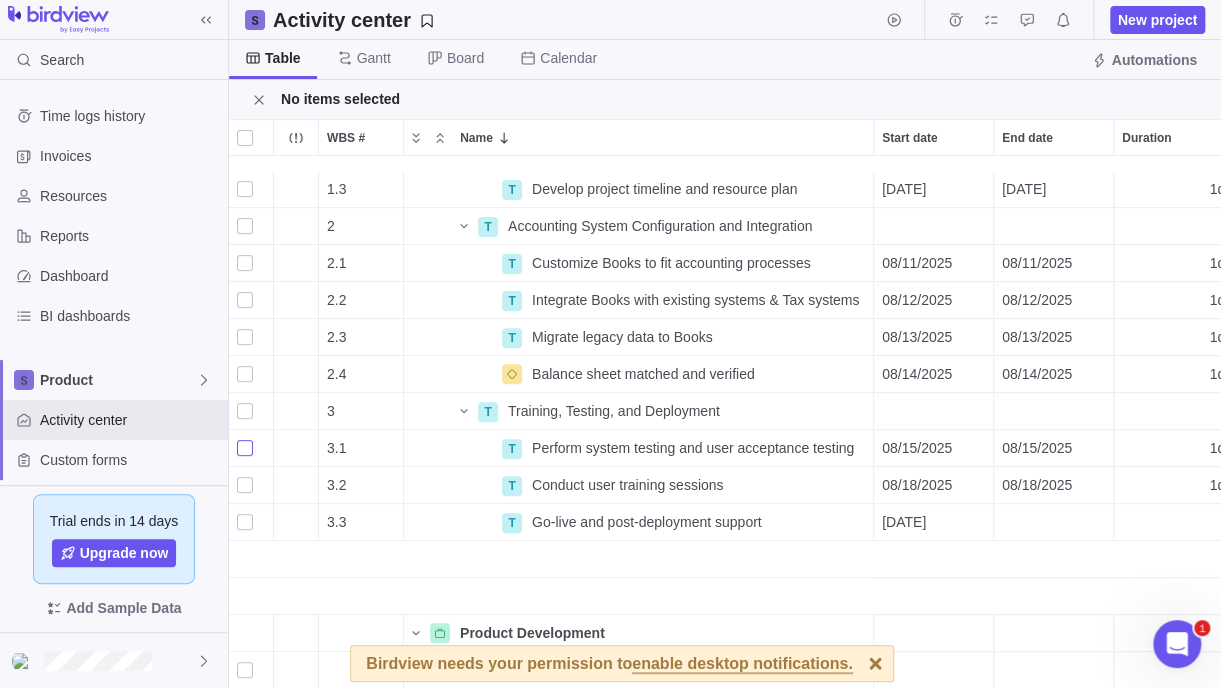 click at bounding box center [245, 448] 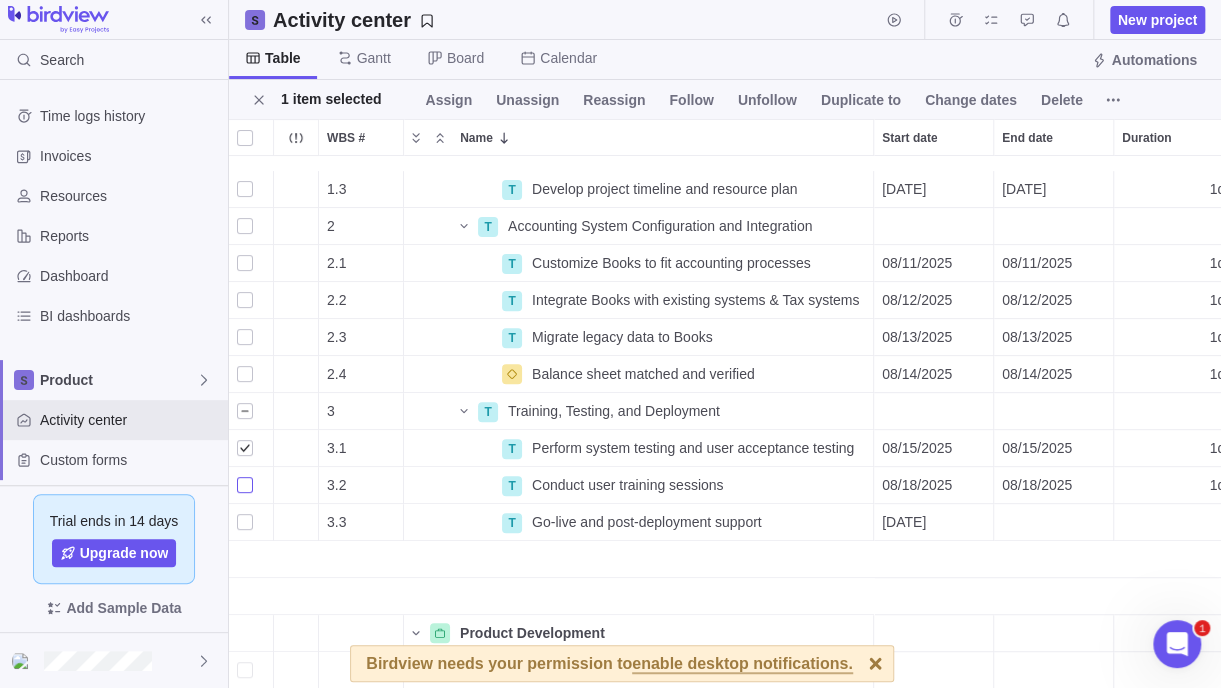 click at bounding box center [245, 485] 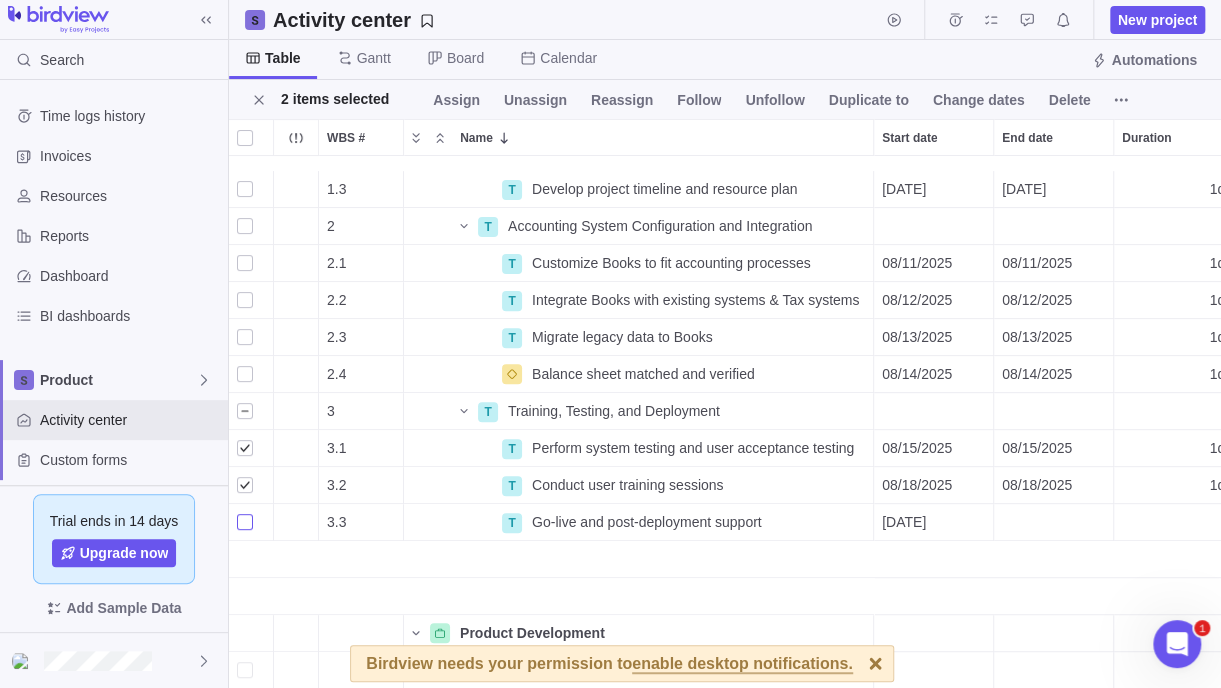 click at bounding box center (245, 522) 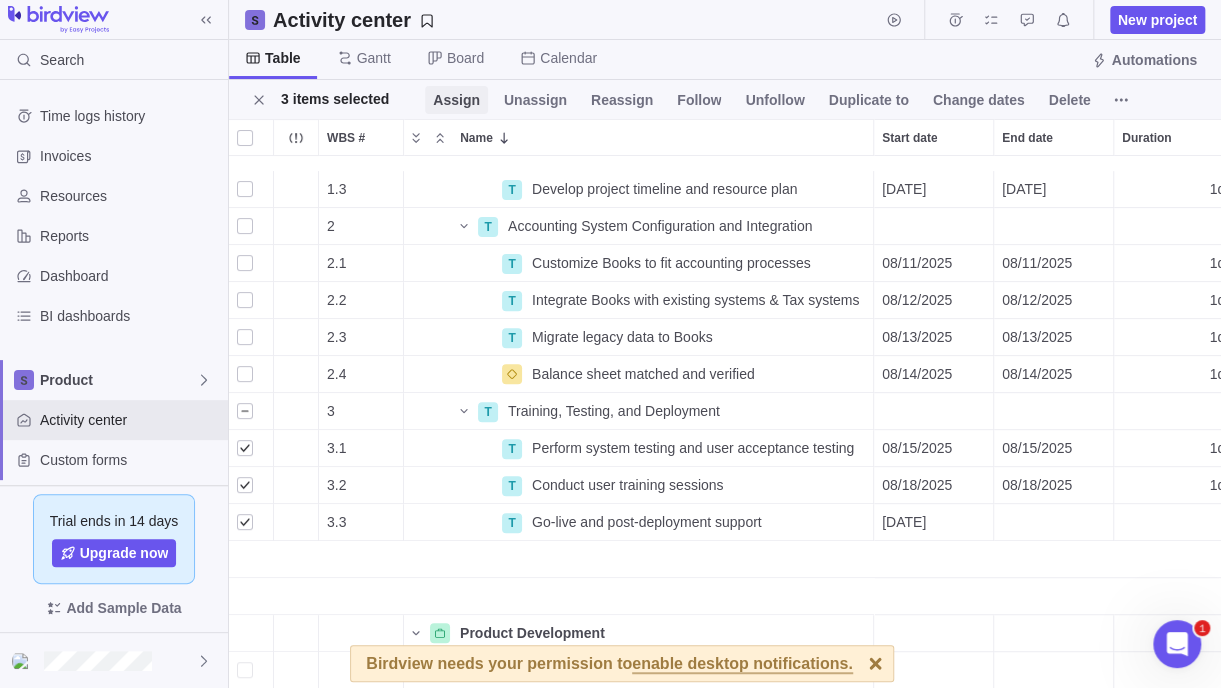 click on "Assign" at bounding box center (456, 100) 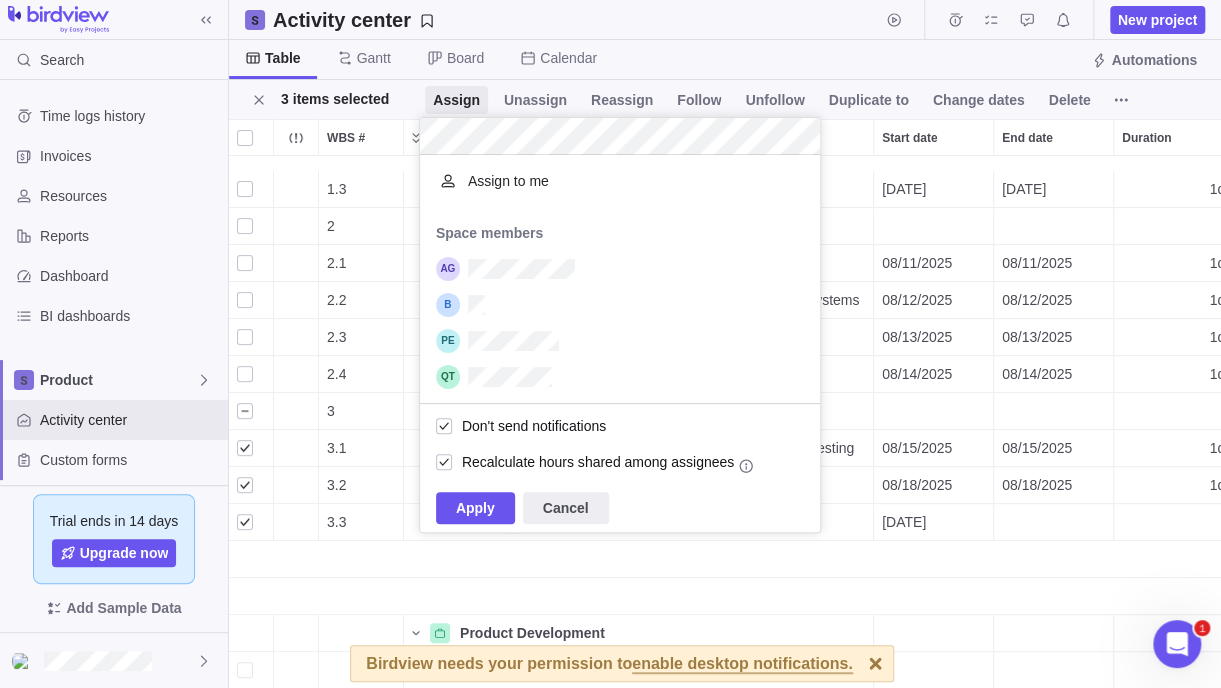 scroll, scrollTop: 16, scrollLeft: 15, axis: both 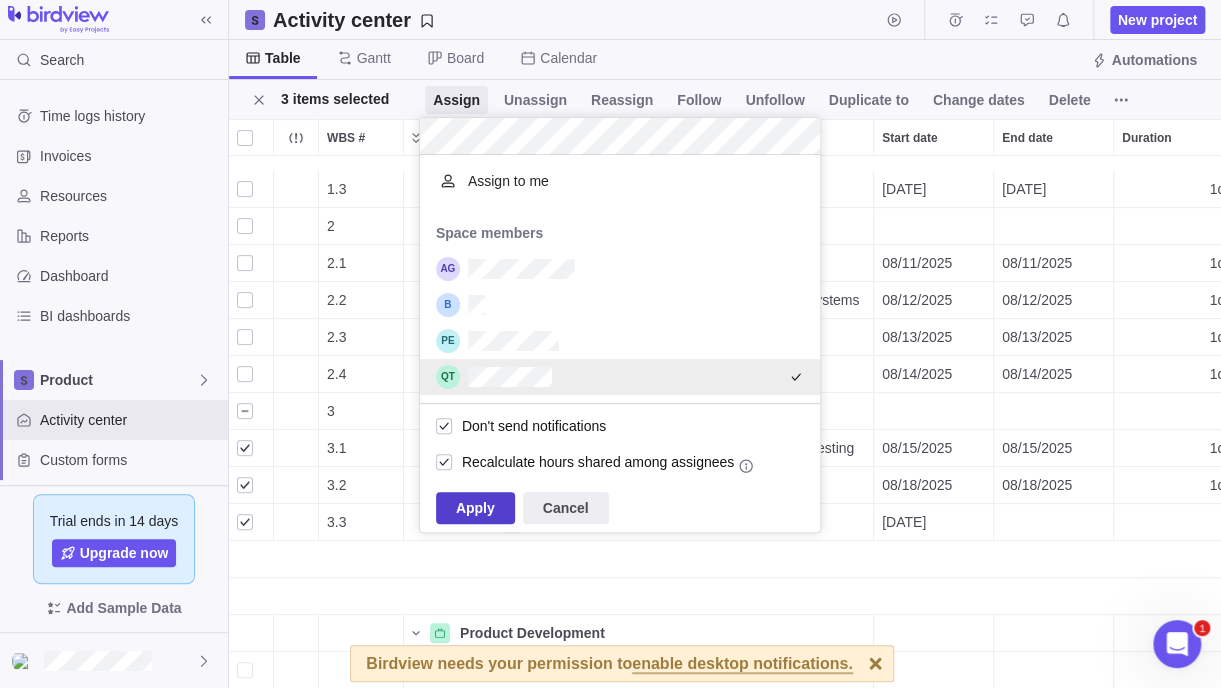 click on "Apply" at bounding box center [475, 508] 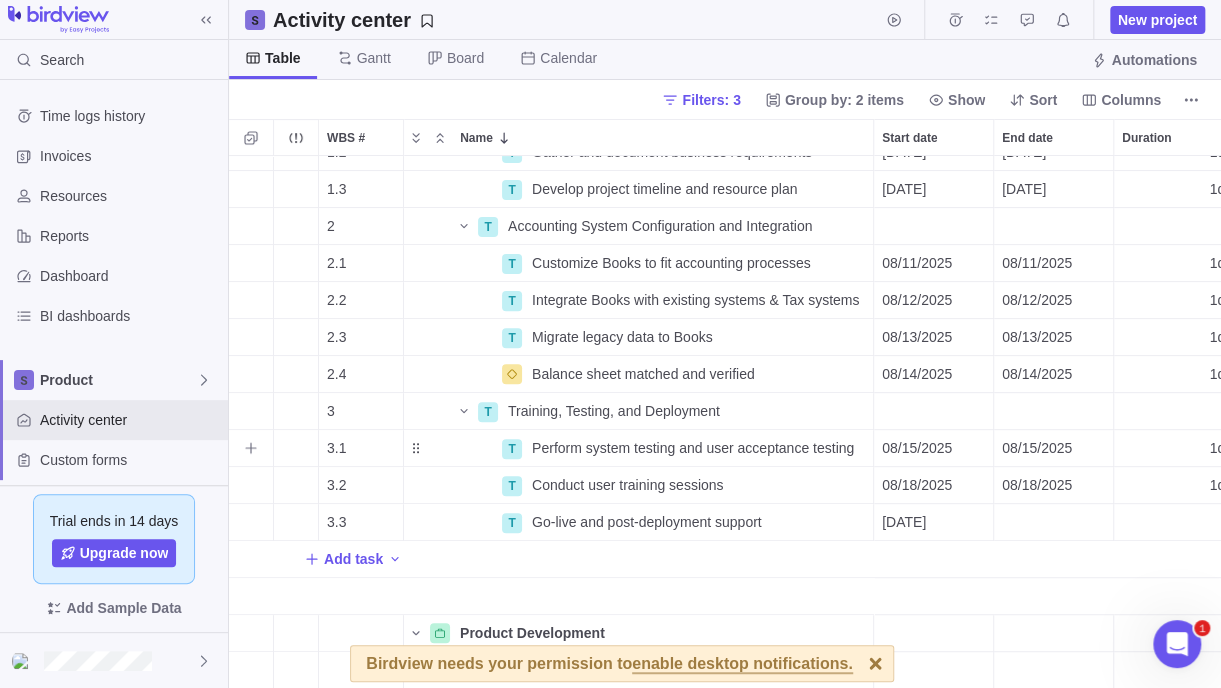 scroll, scrollTop: 196, scrollLeft: 0, axis: vertical 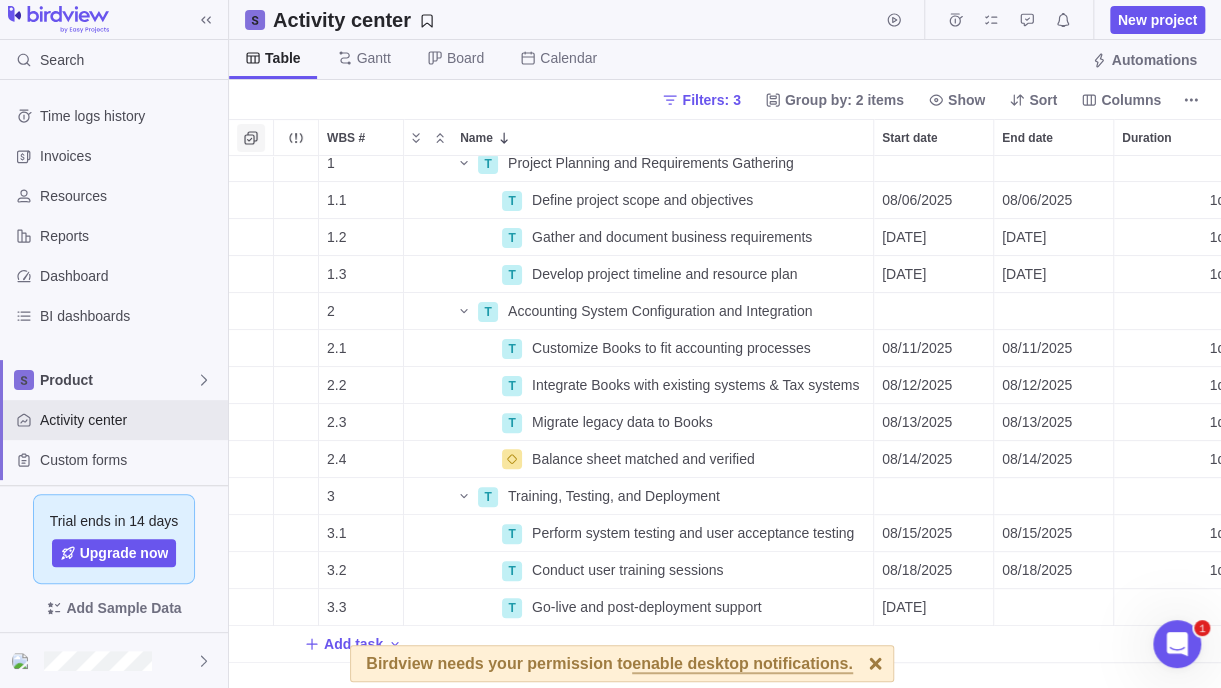 click 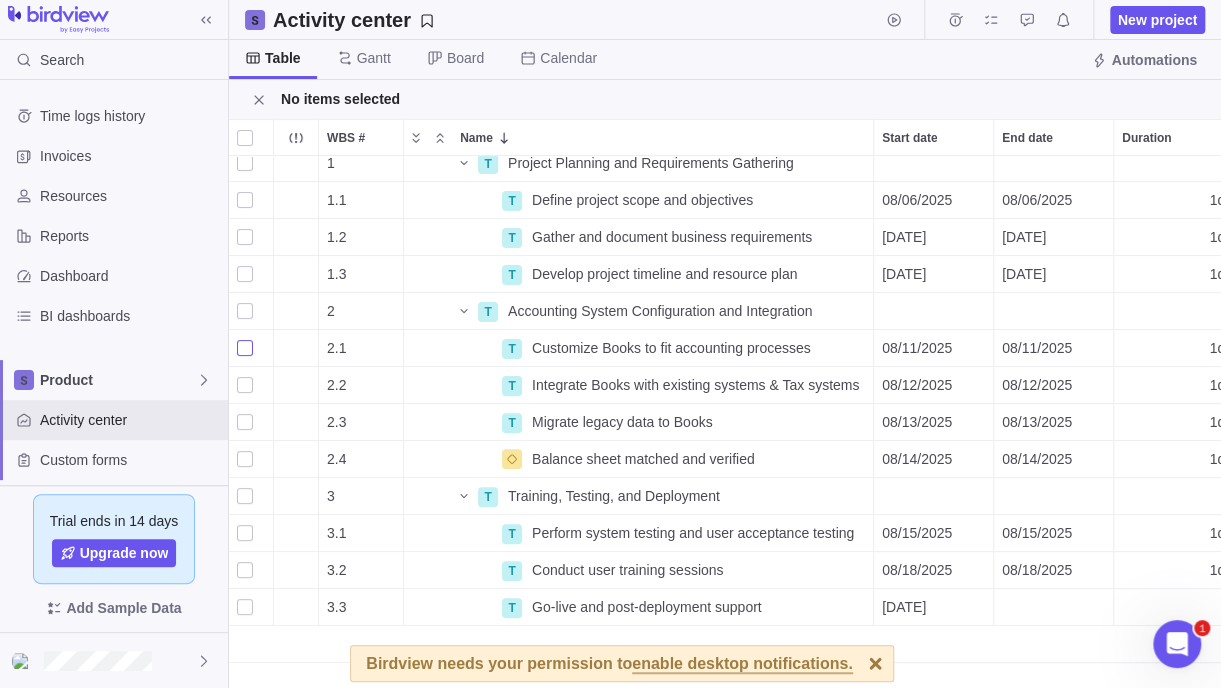 click at bounding box center (245, 348) 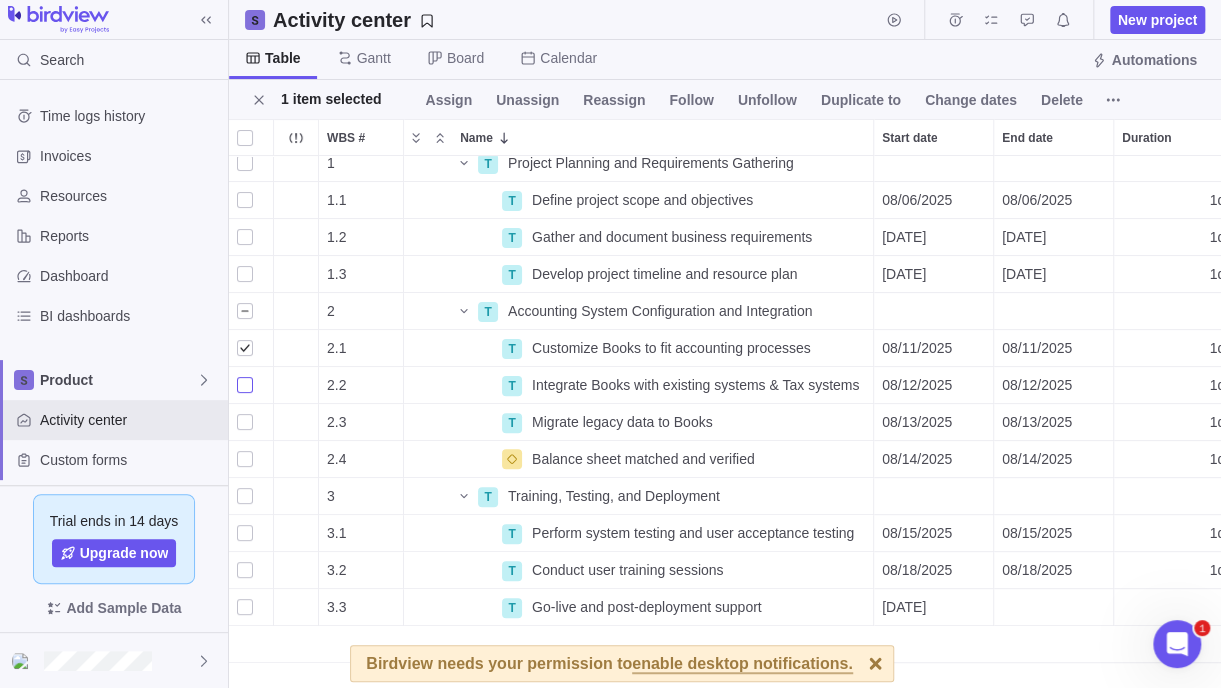 click at bounding box center [245, 385] 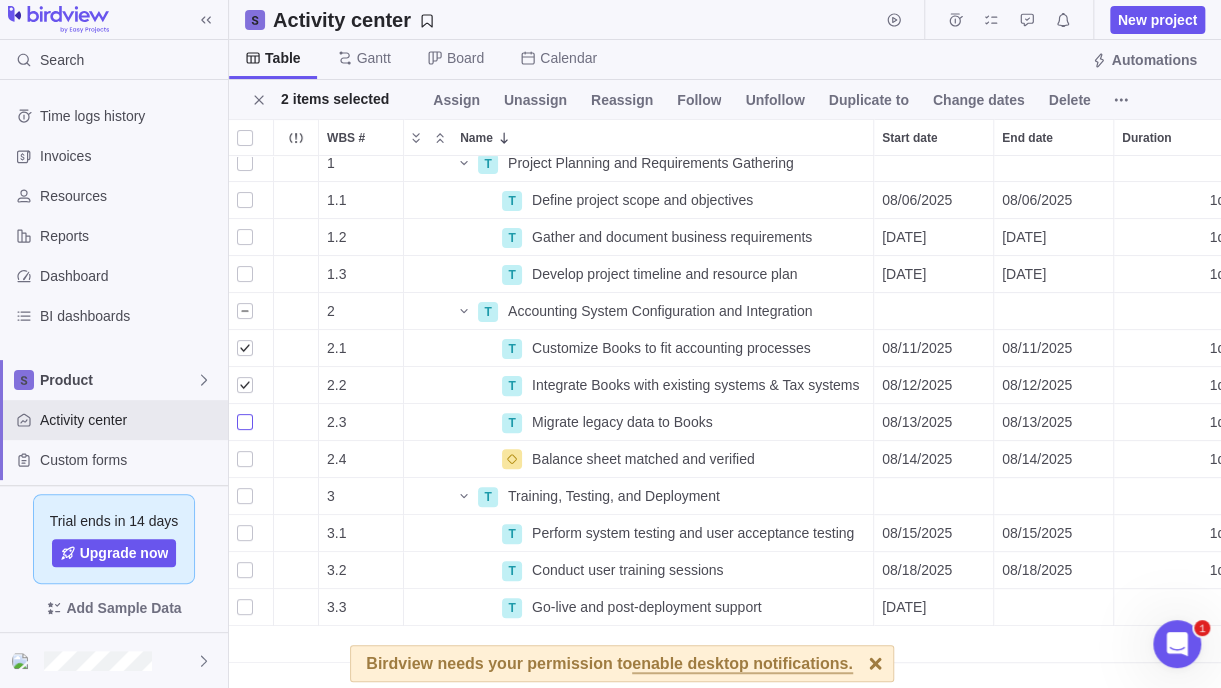 click at bounding box center [245, 422] 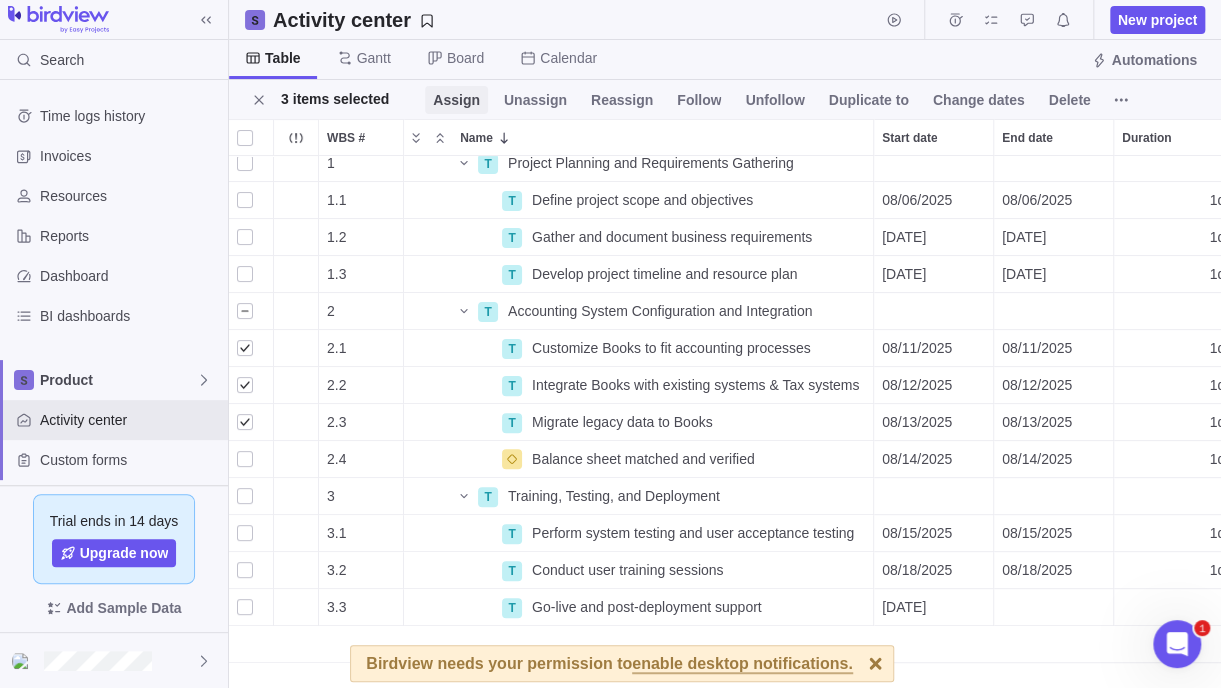 click on "Assign" at bounding box center (456, 100) 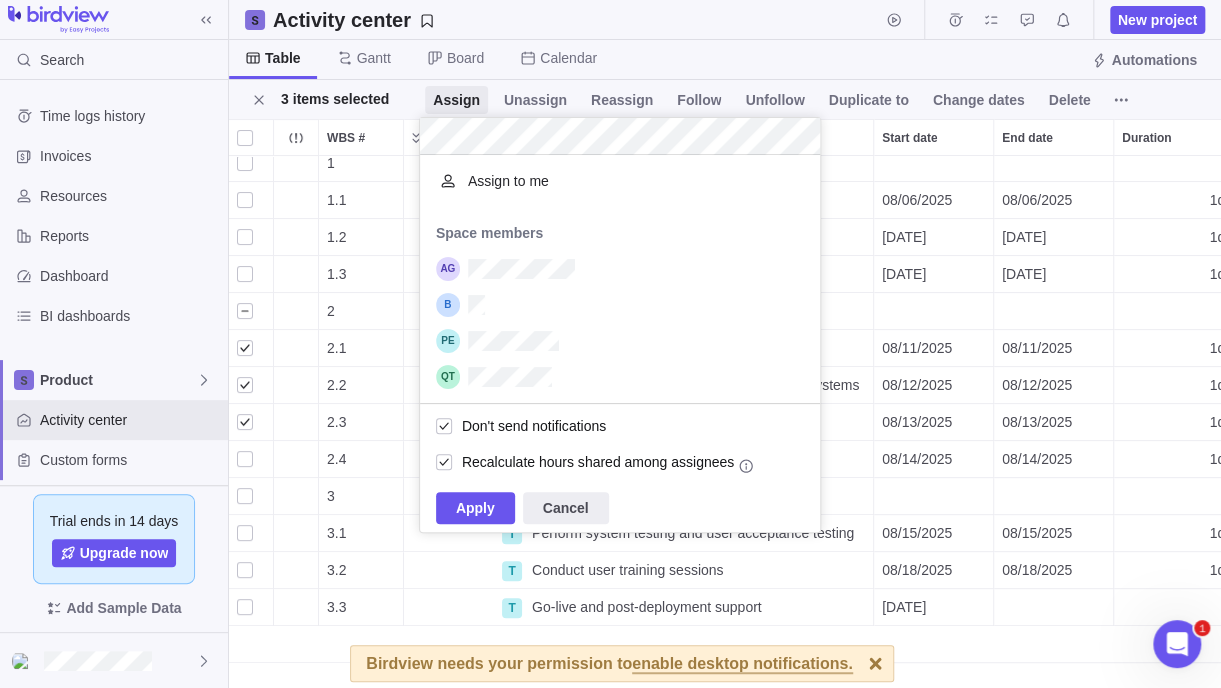 scroll, scrollTop: 16, scrollLeft: 15, axis: both 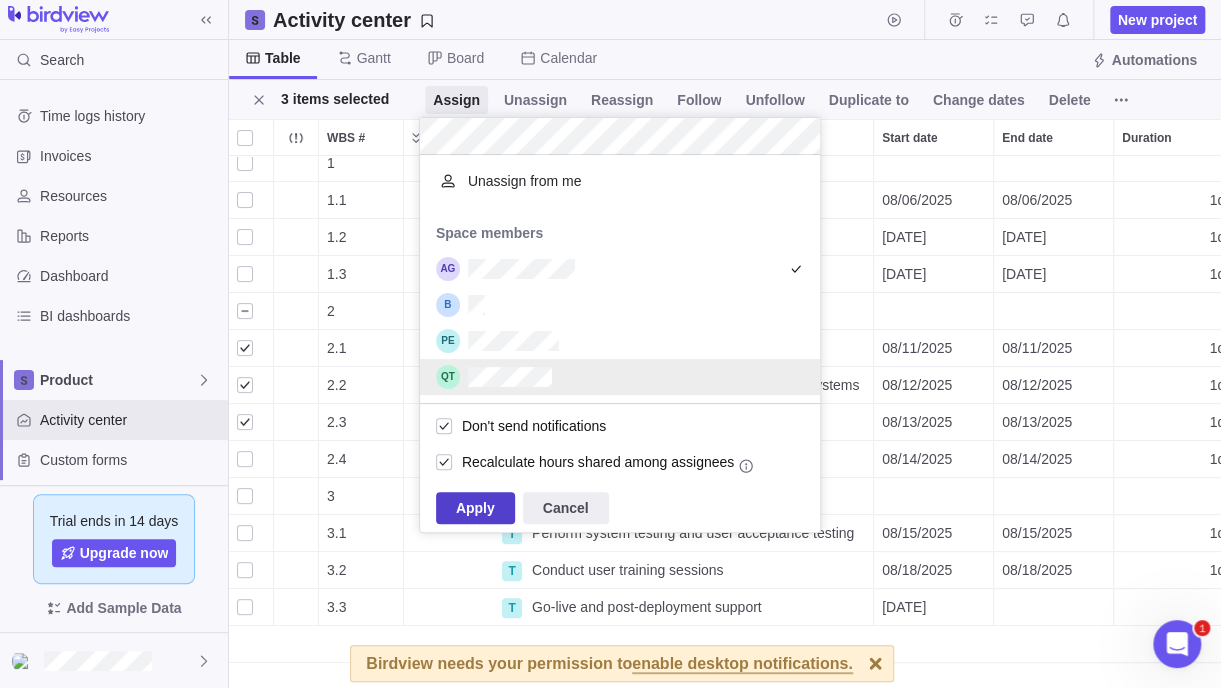 click on "Apply" at bounding box center [475, 508] 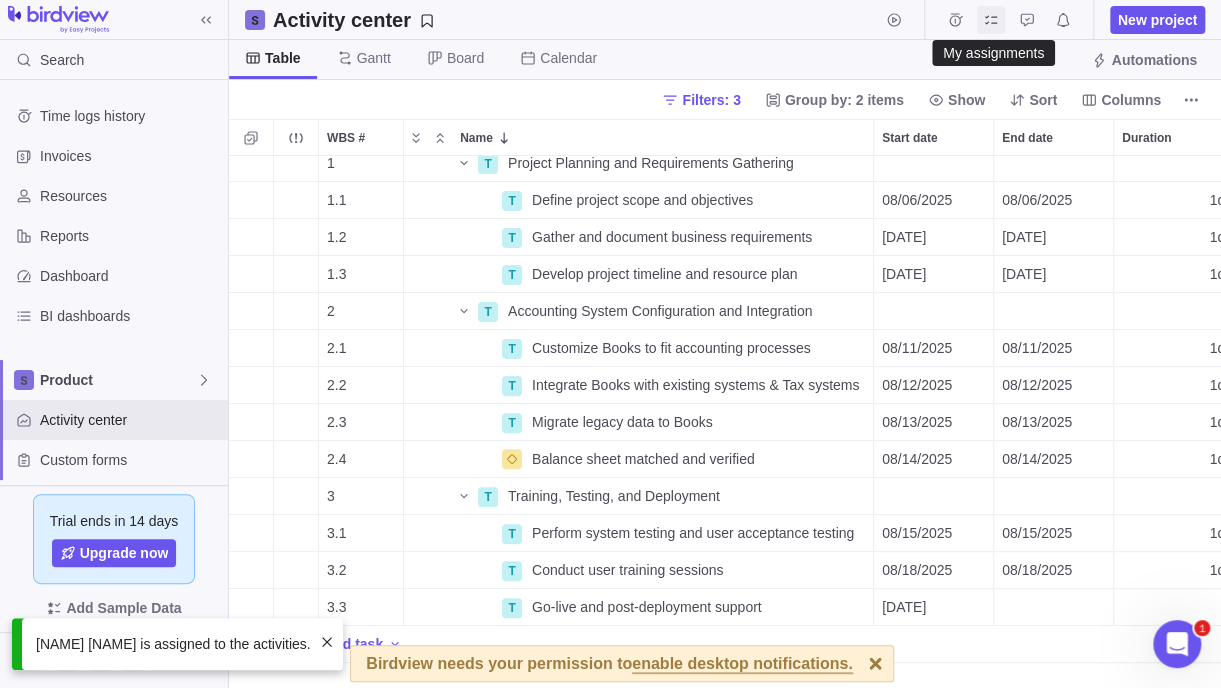click 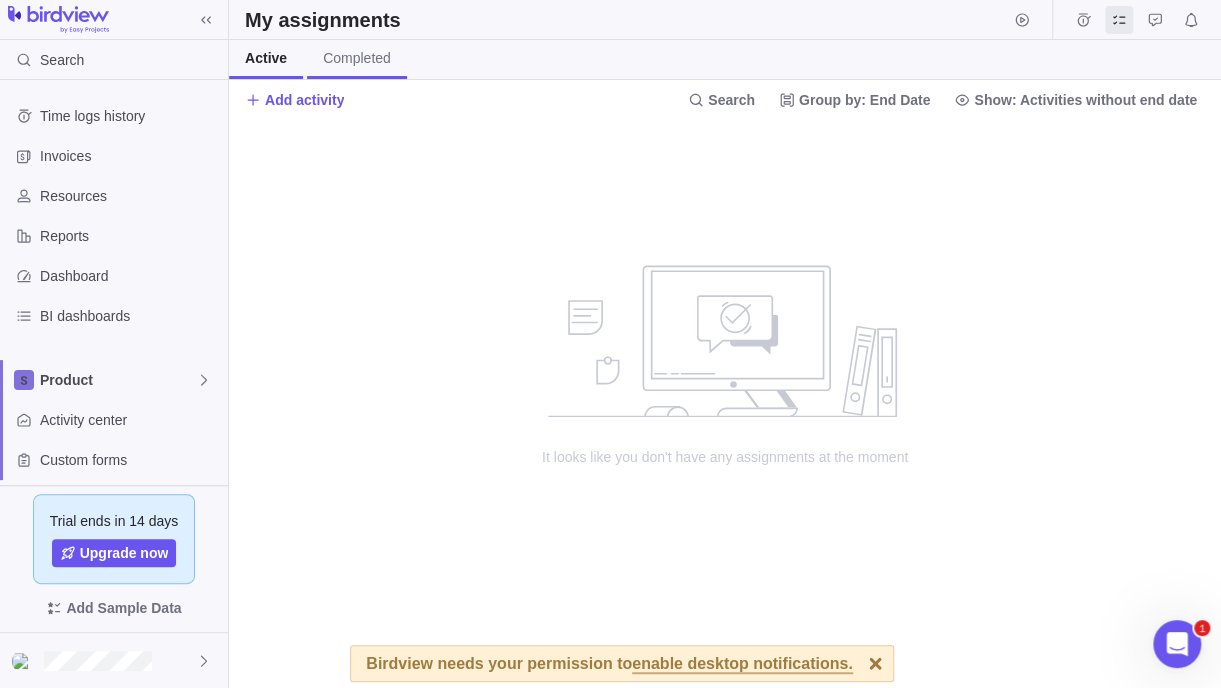 click on "Completed" at bounding box center (357, 58) 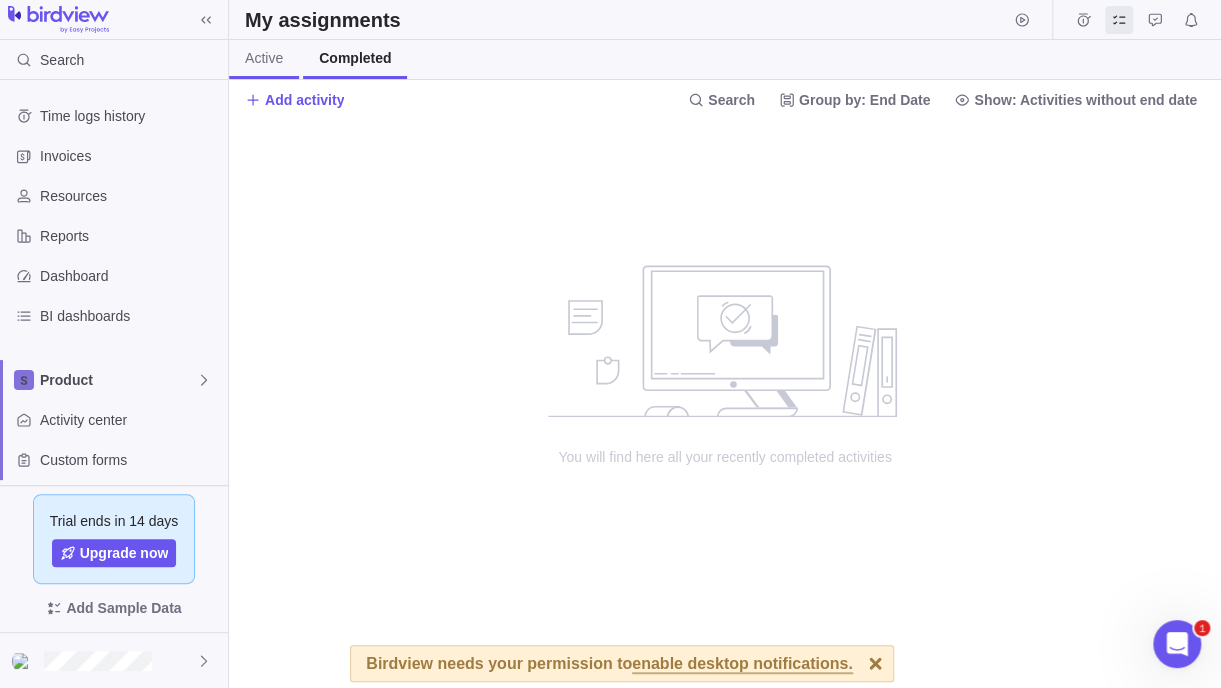 click on "Active" at bounding box center [264, 58] 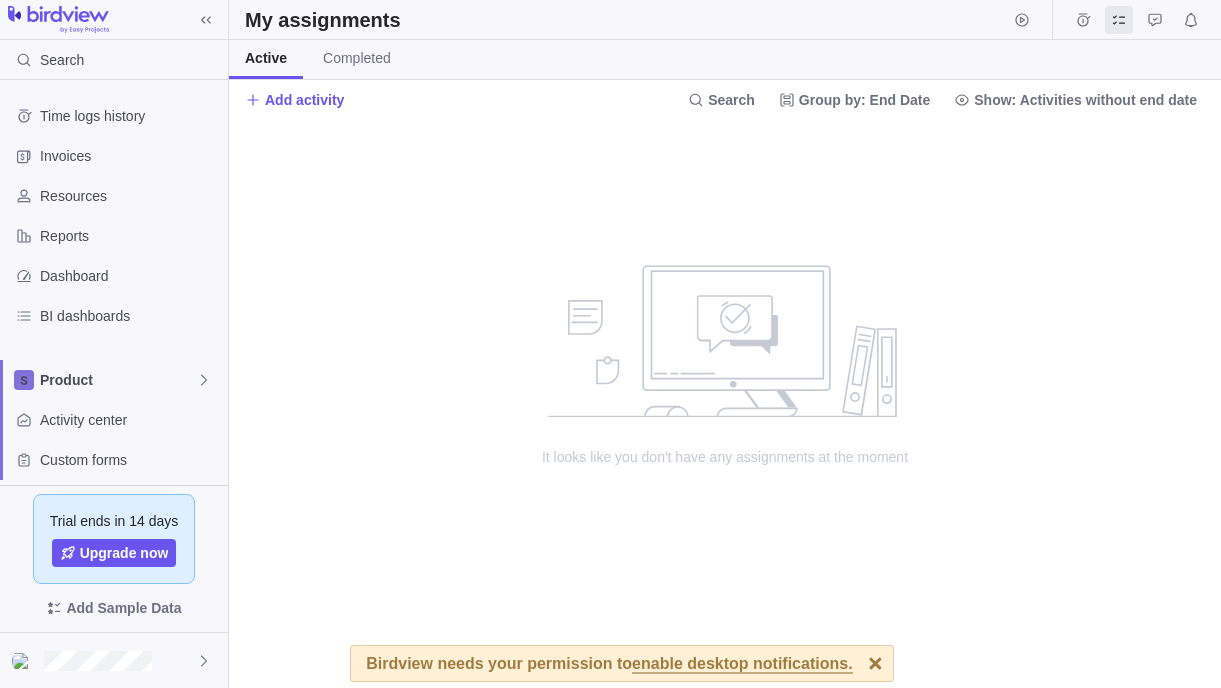 scroll, scrollTop: 0, scrollLeft: 0, axis: both 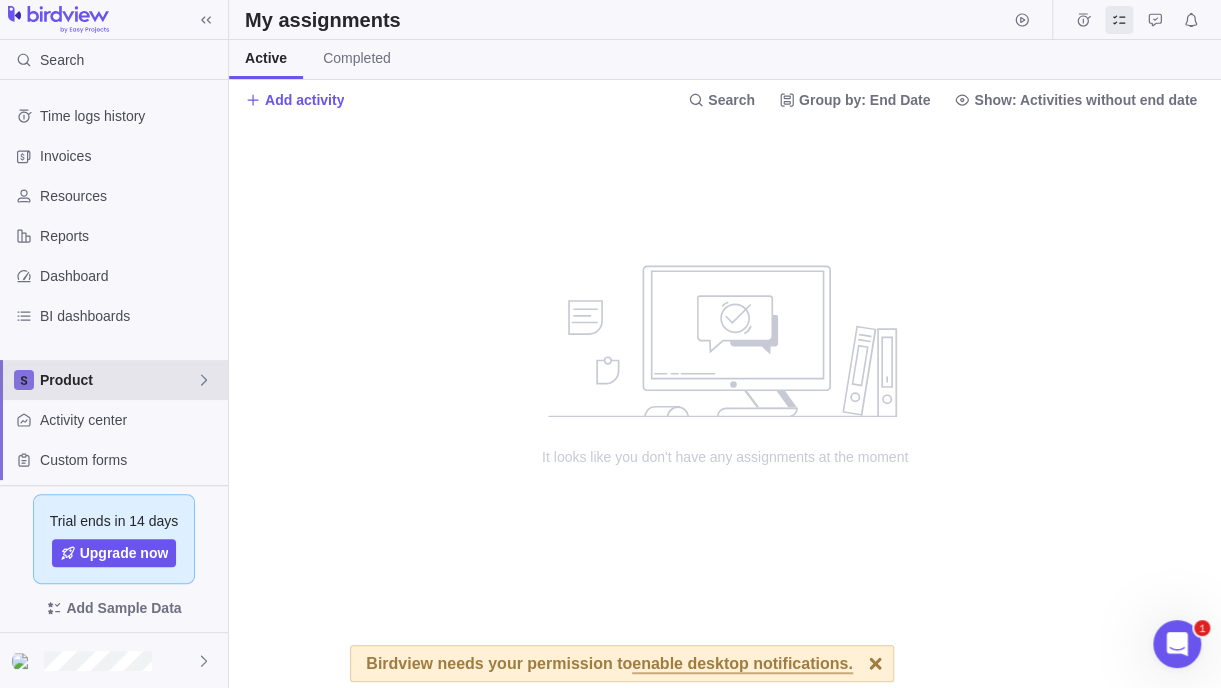 click on "Product" at bounding box center [118, 380] 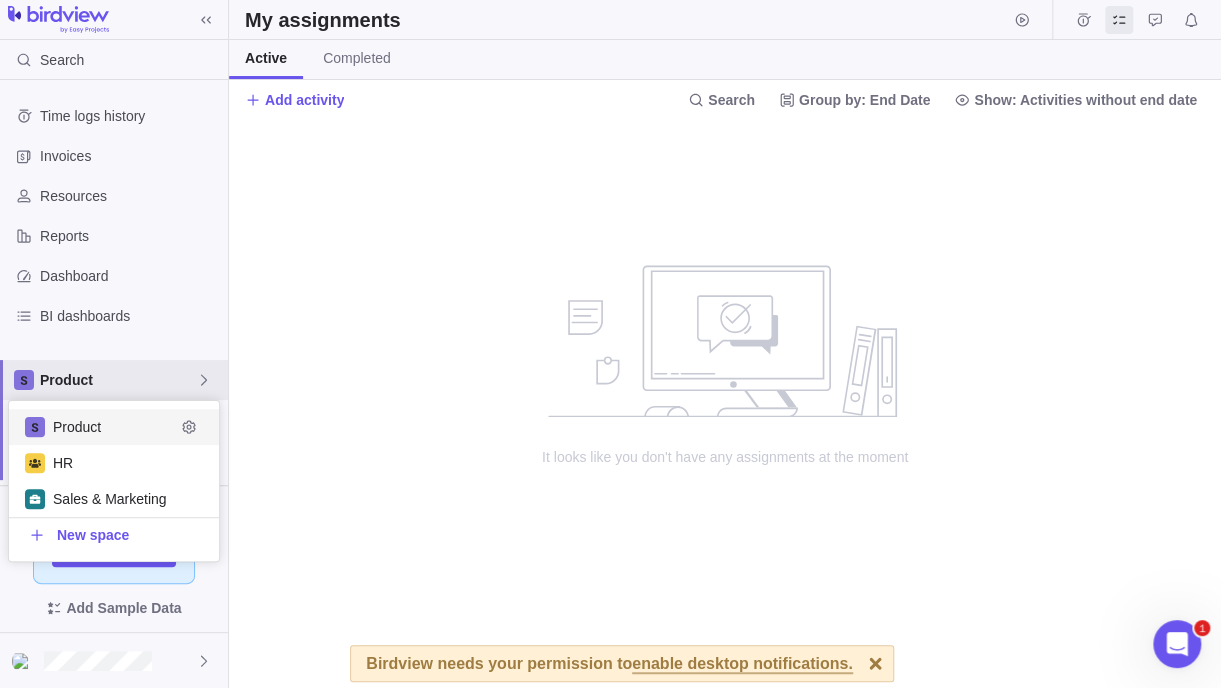 scroll, scrollTop: 15, scrollLeft: 15, axis: both 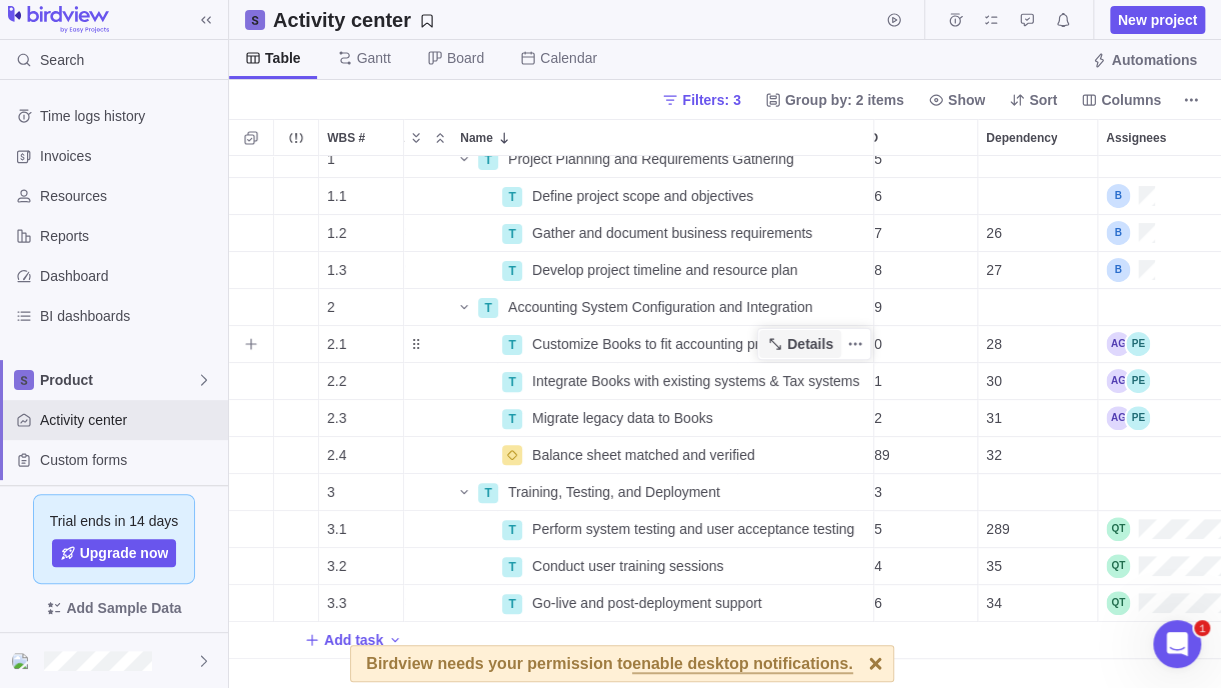 click on "Details" at bounding box center (810, 344) 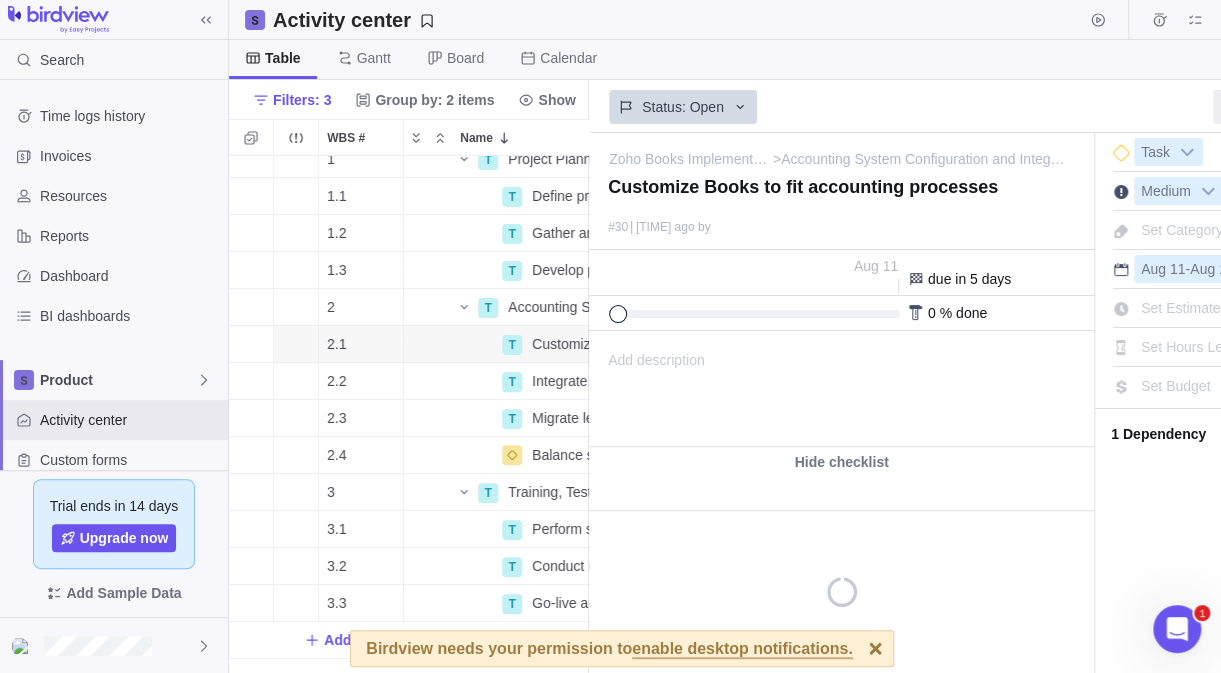 scroll, scrollTop: 502, scrollLeft: 344, axis: both 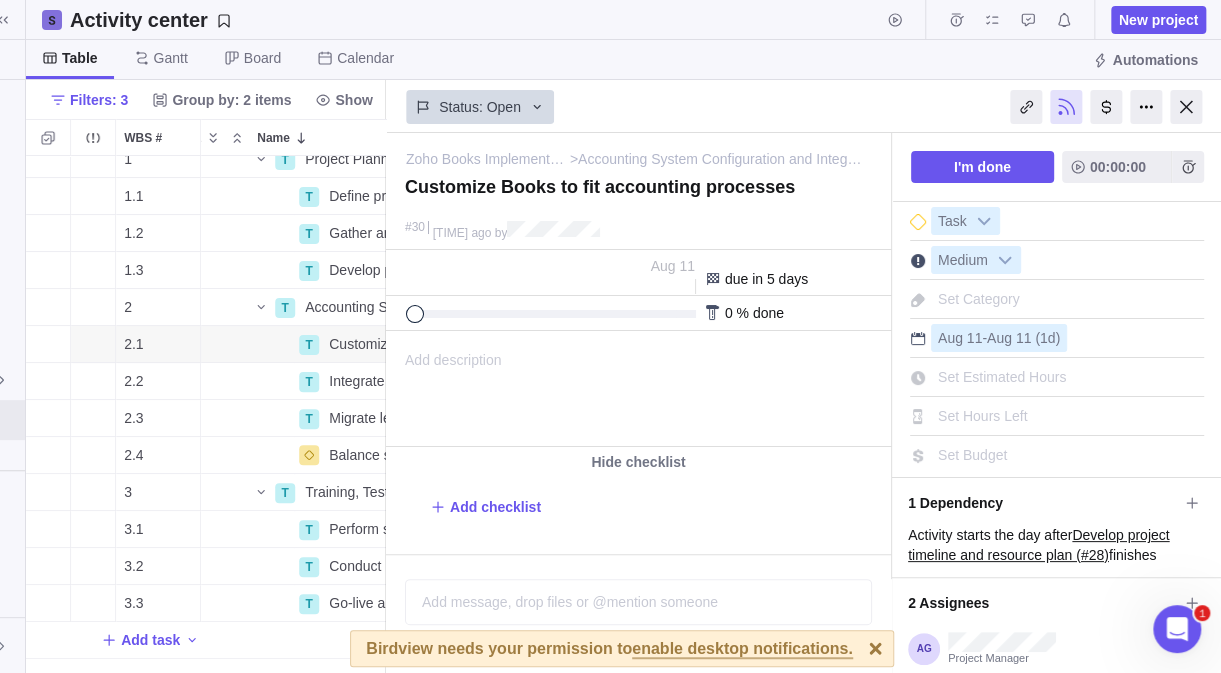 drag, startPoint x: 1184, startPoint y: 99, endPoint x: 1138, endPoint y: 97, distance: 46.043457 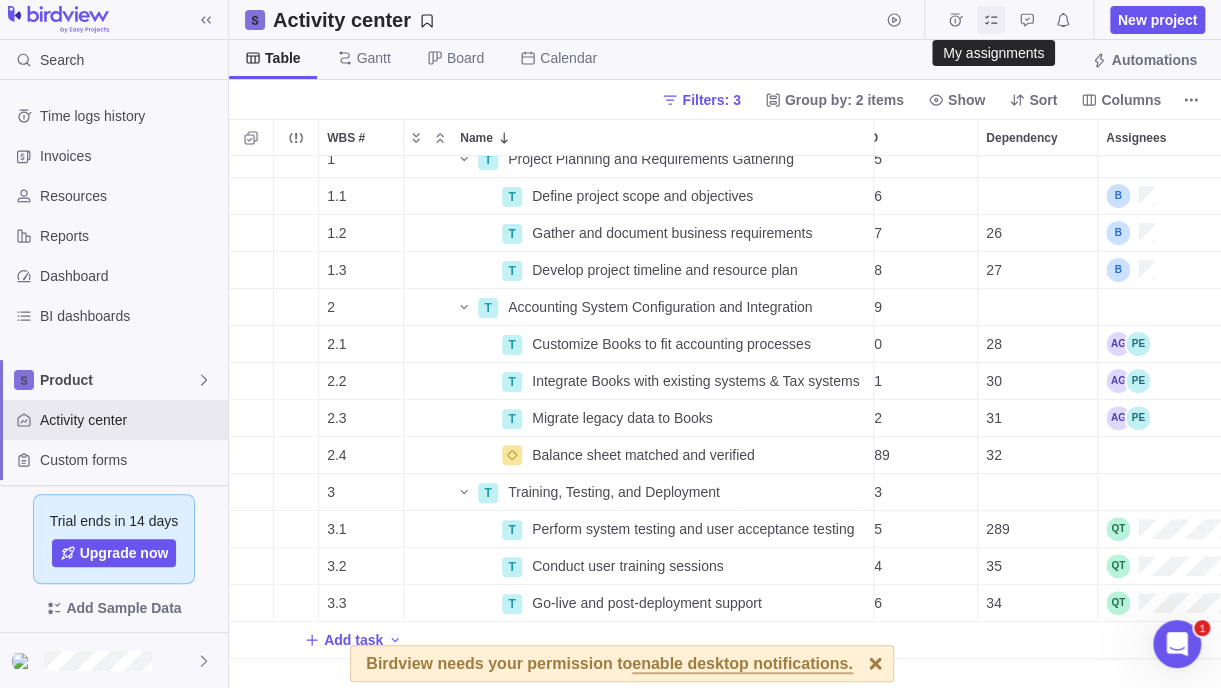 click 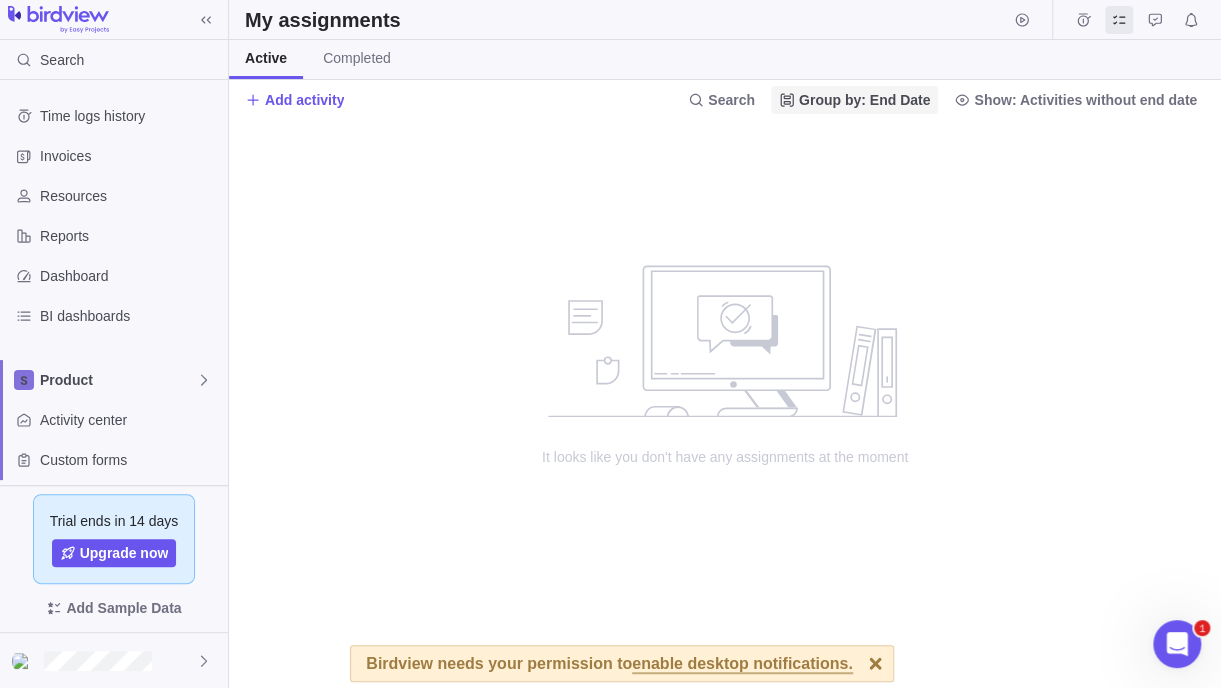 click on "Group by: End Date" at bounding box center (864, 100) 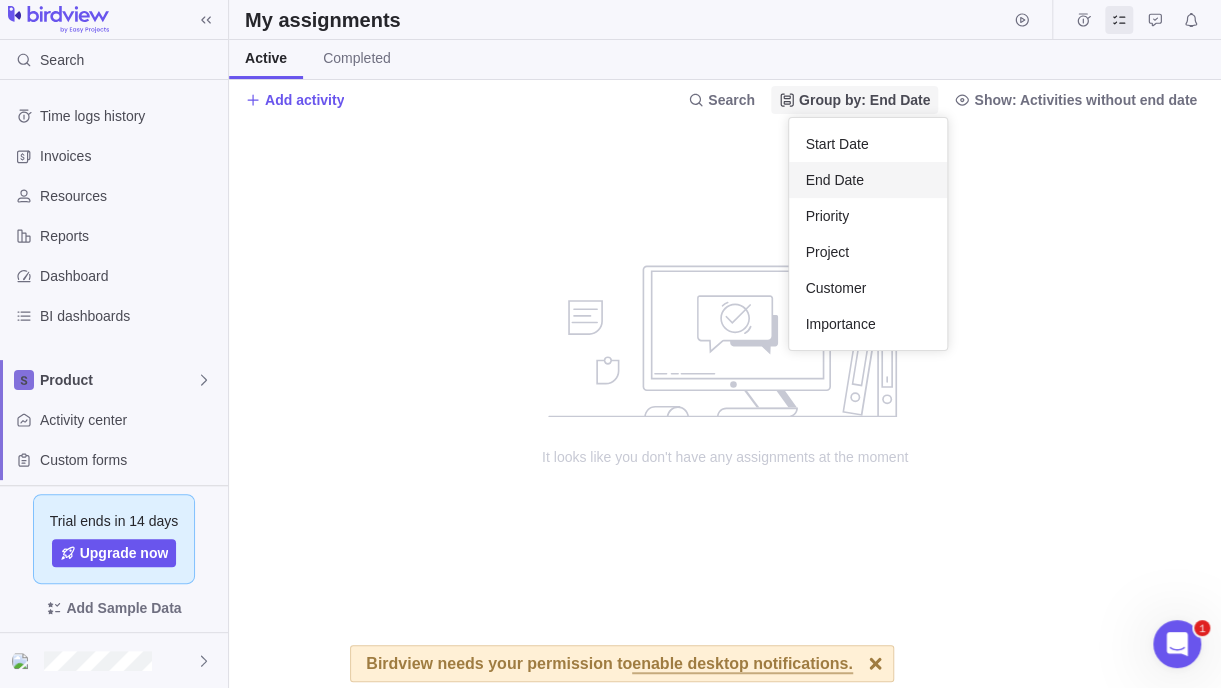 click on "Group by: End Date" at bounding box center (864, 100) 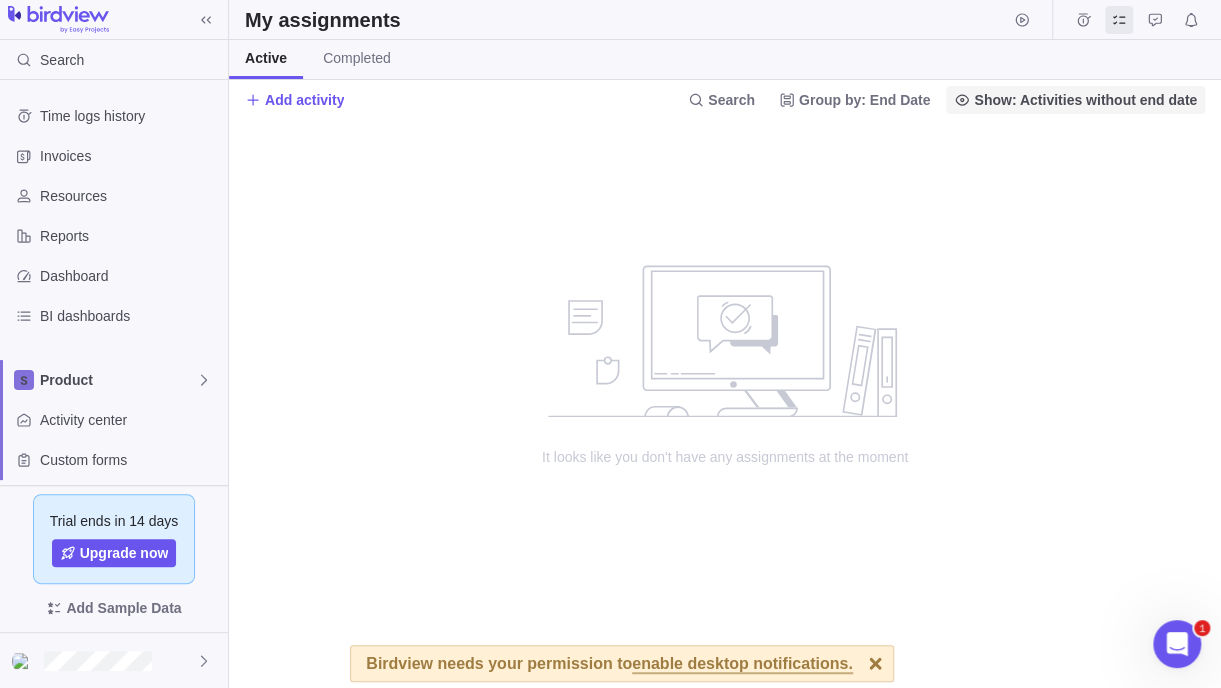 click on "Show: Activities without end date" at bounding box center (1085, 100) 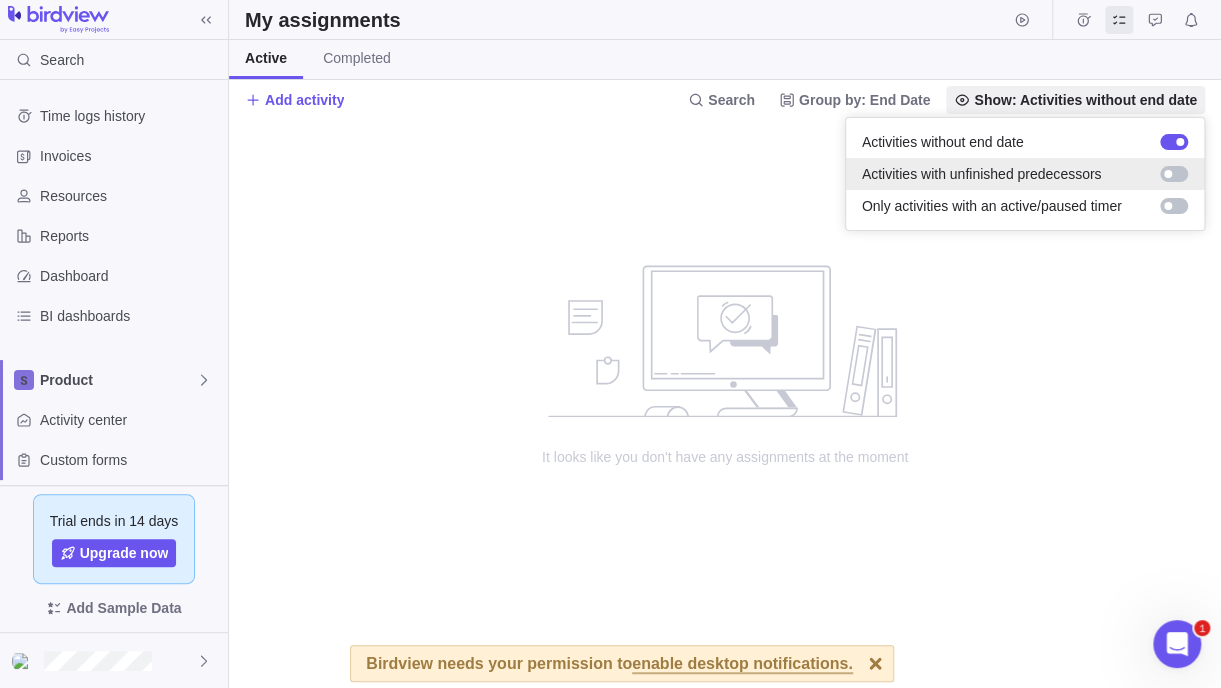 click at bounding box center [1174, 174] 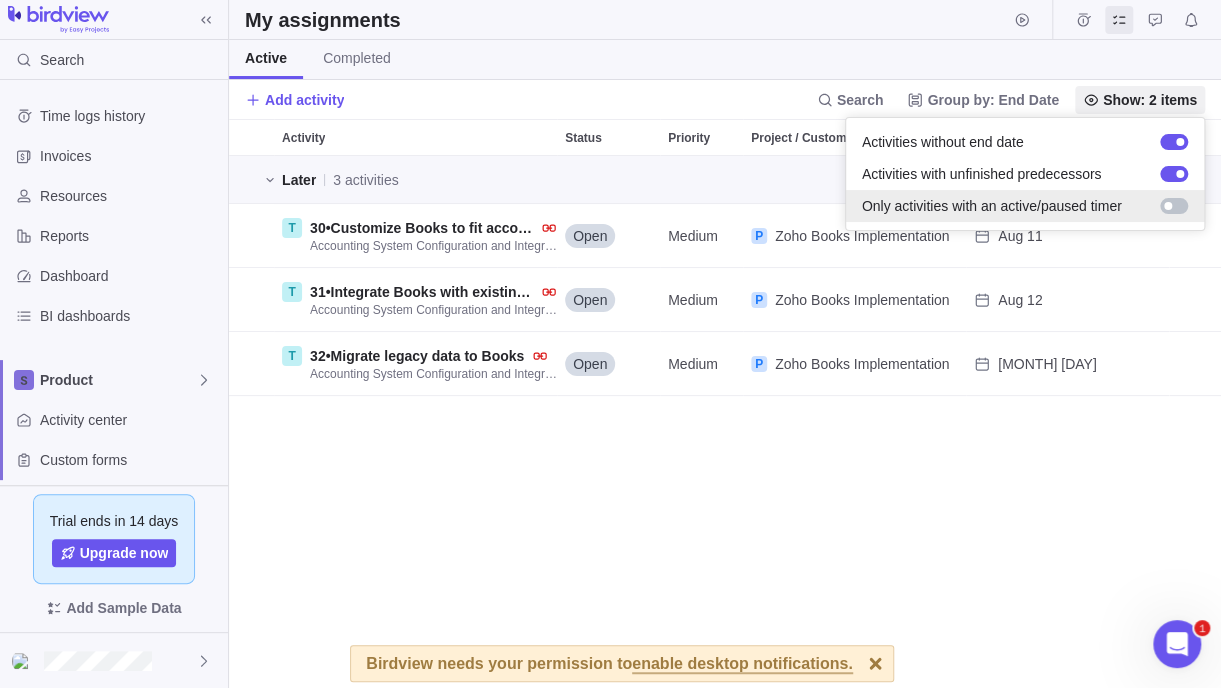 click at bounding box center [1174, 206] 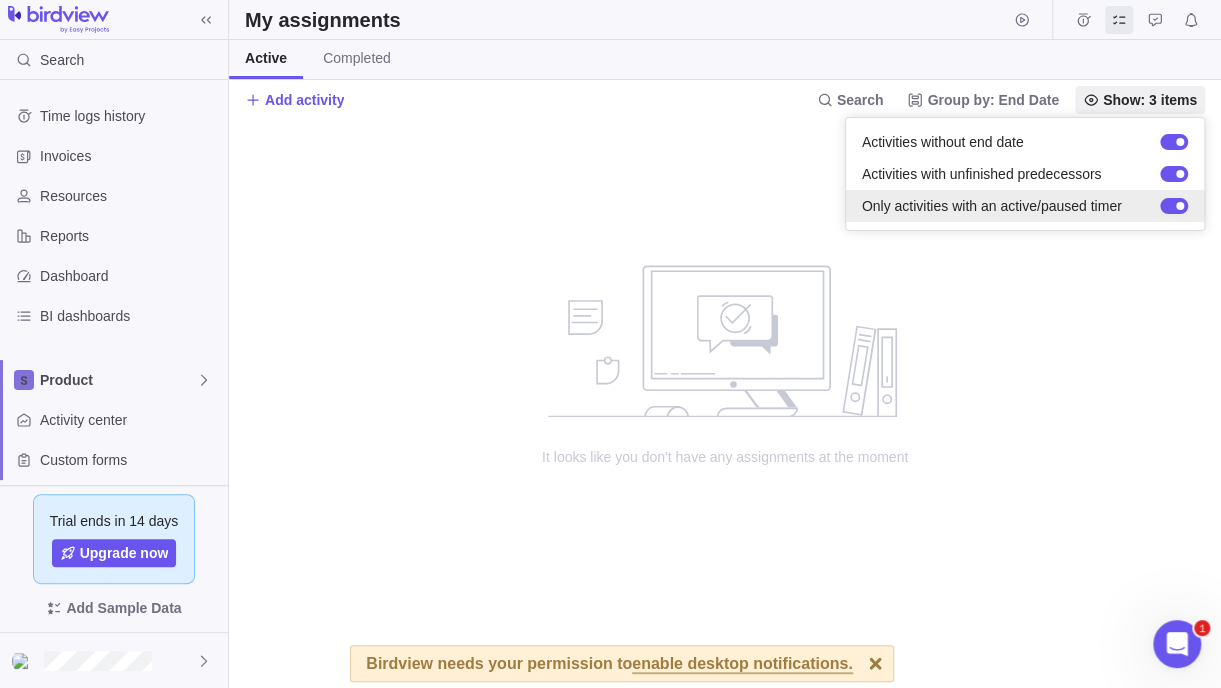 click at bounding box center (1174, 206) 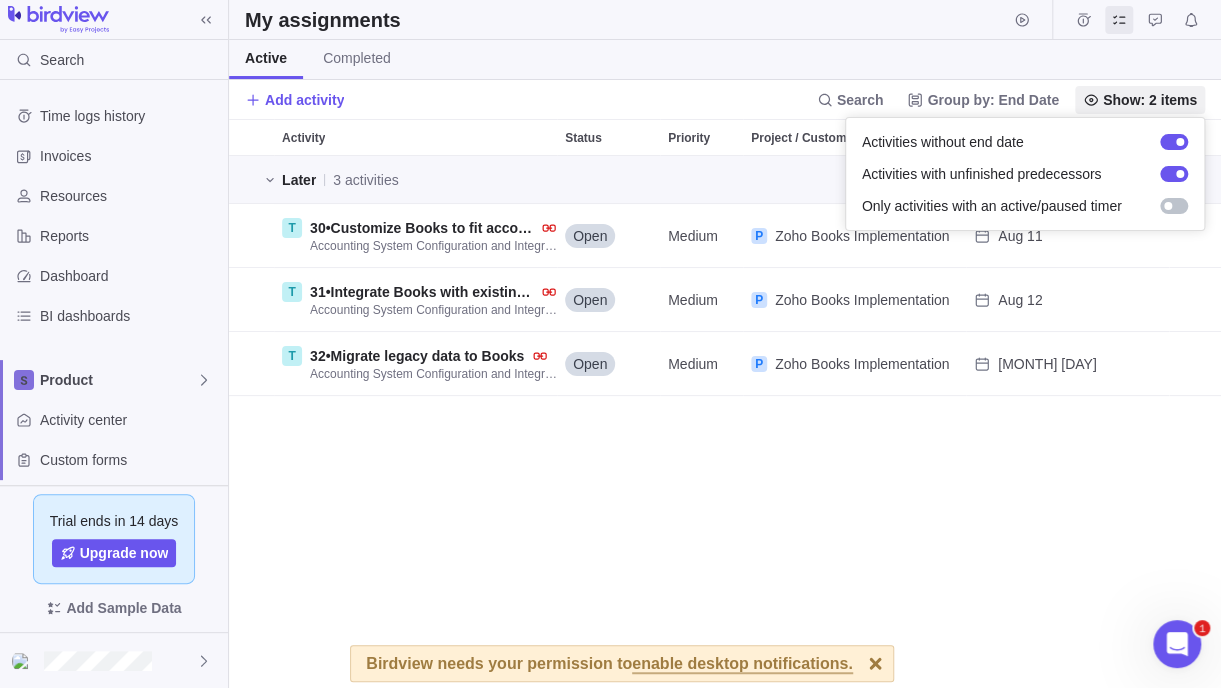 click on "Trial ends in 14 days" at bounding box center (610, 344) 